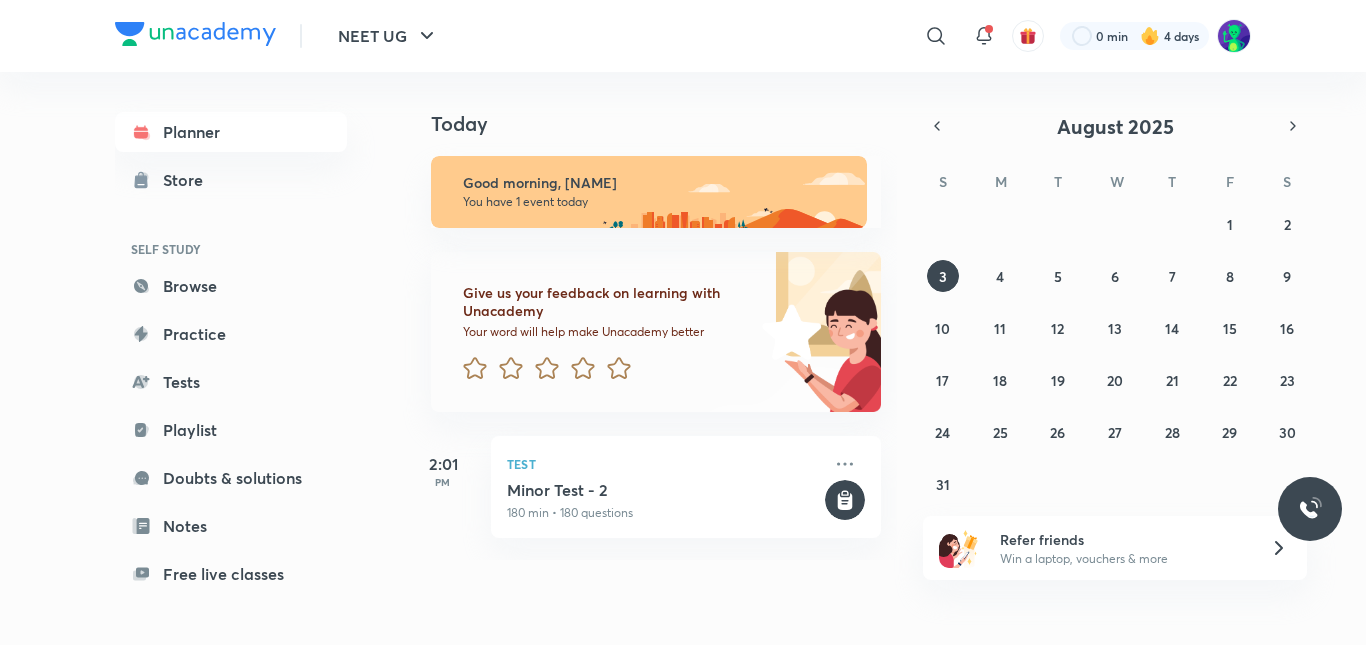 scroll, scrollTop: 0, scrollLeft: 0, axis: both 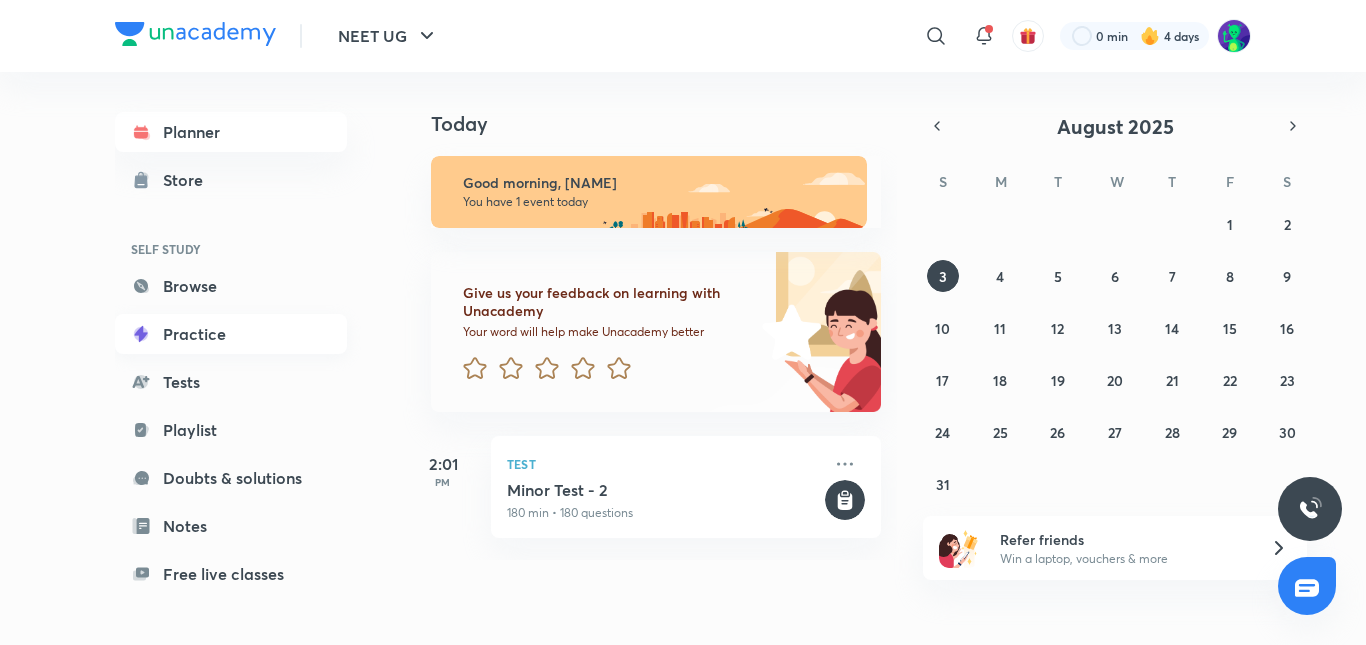 click on "Practice" at bounding box center (231, 334) 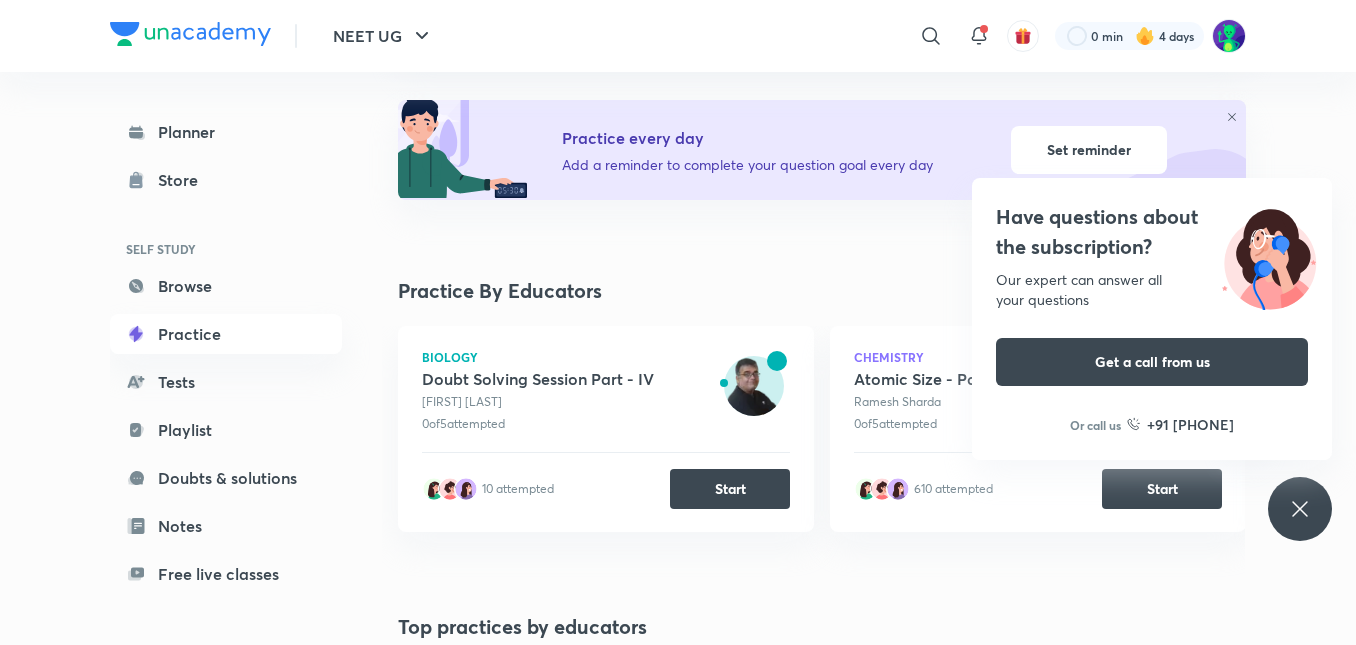 scroll, scrollTop: 201, scrollLeft: 0, axis: vertical 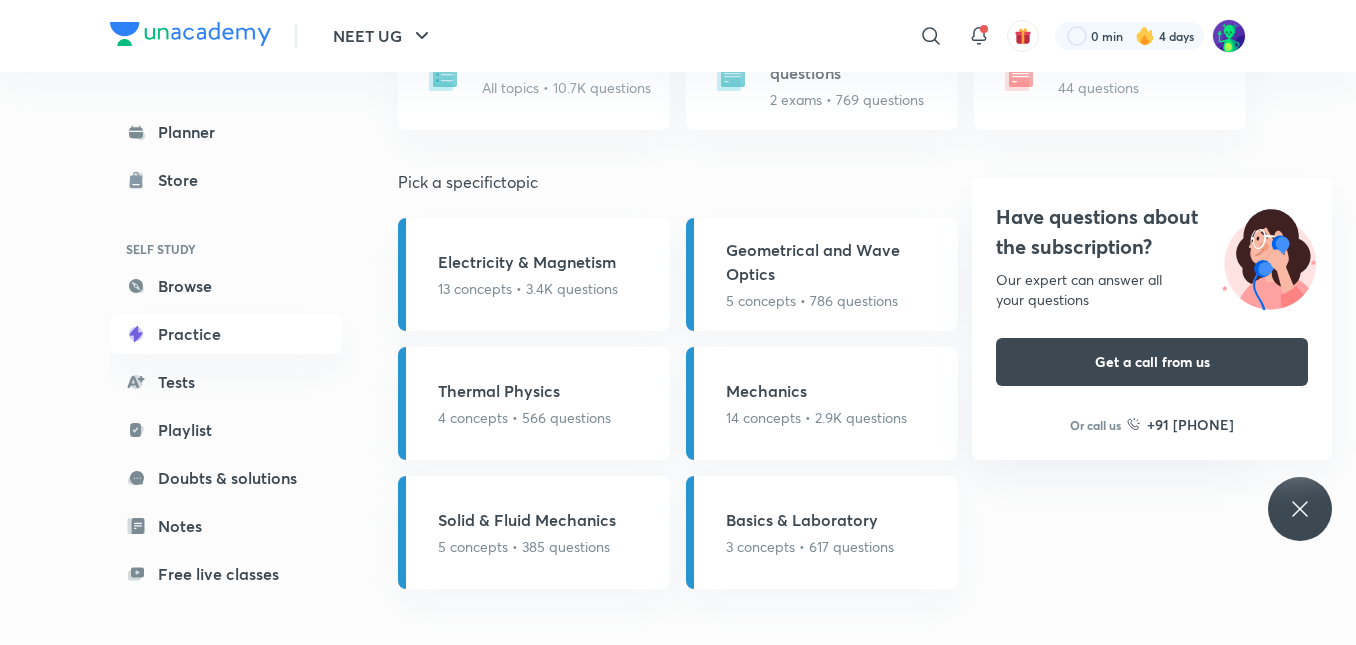 click 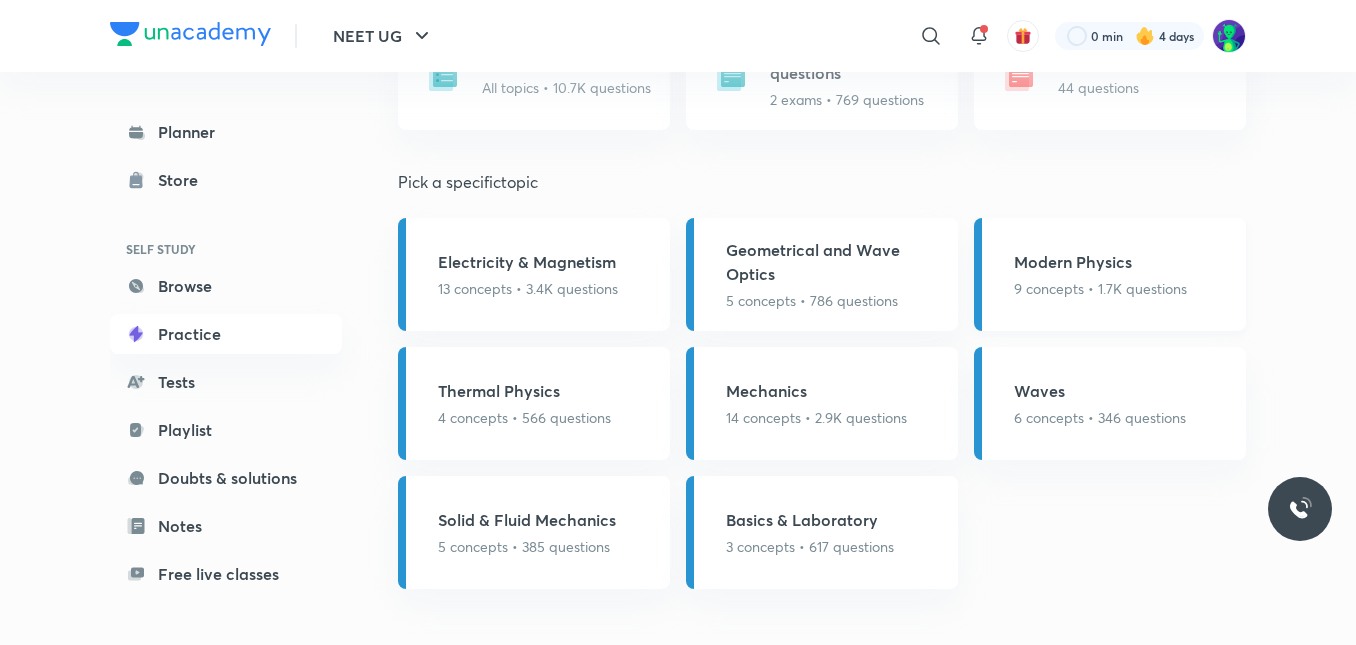 click on "9 concepts • 1.7K questions" at bounding box center (1100, 288) 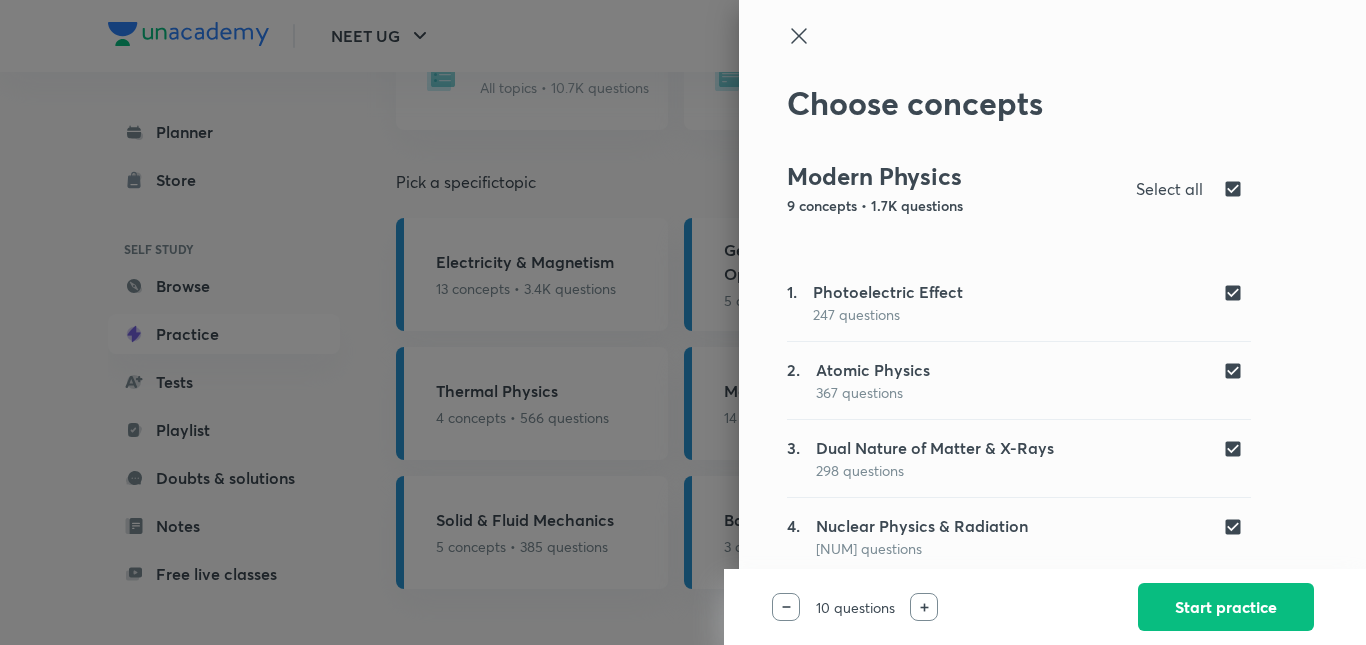 click at bounding box center (1237, 449) 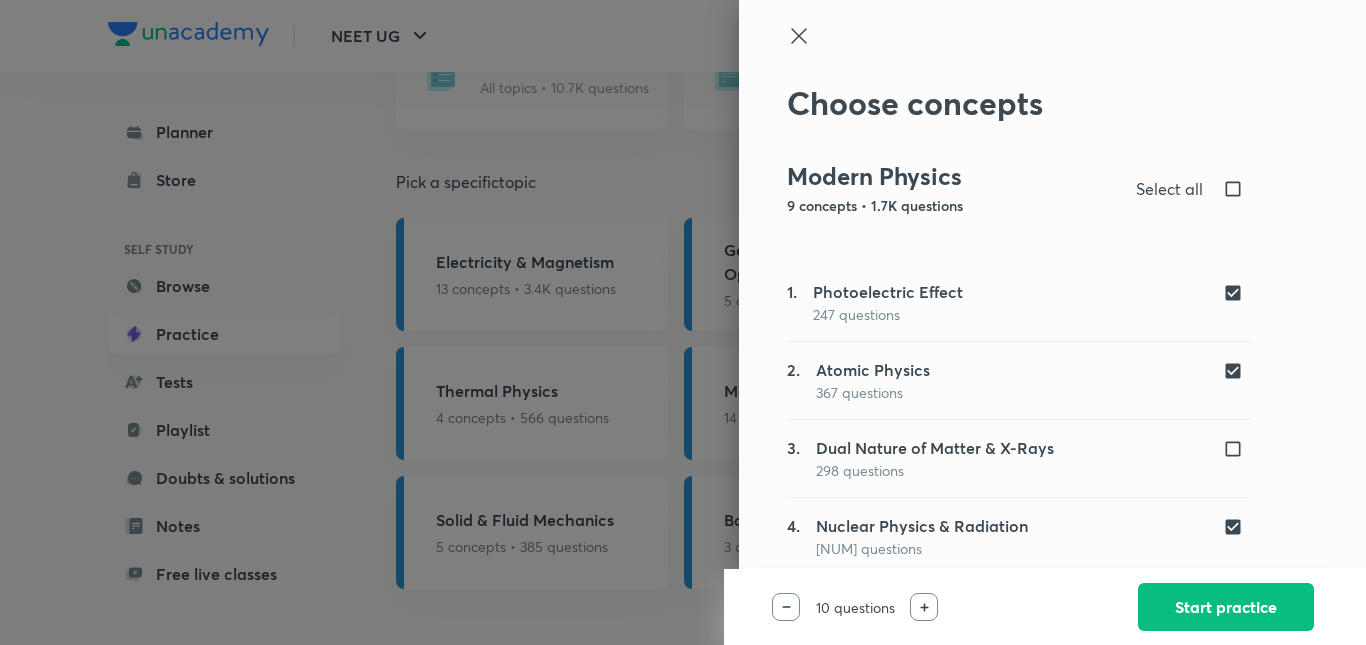 click at bounding box center [1237, 371] 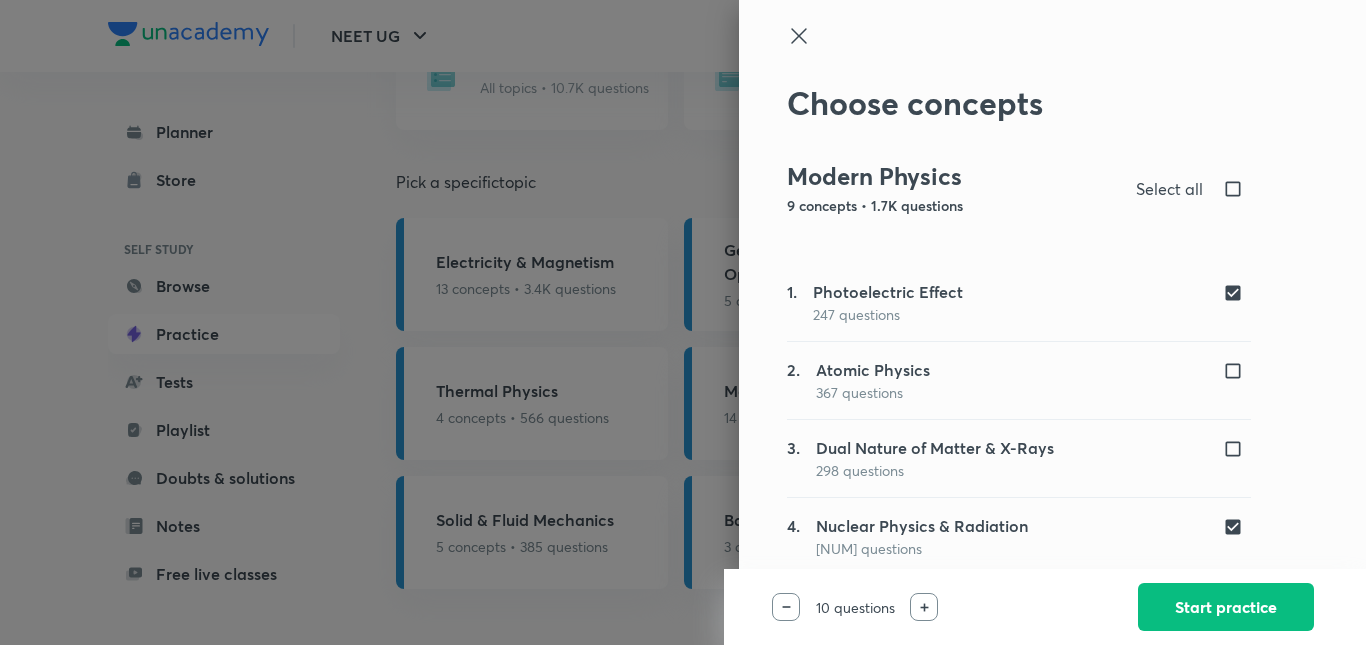 click at bounding box center [1237, 293] 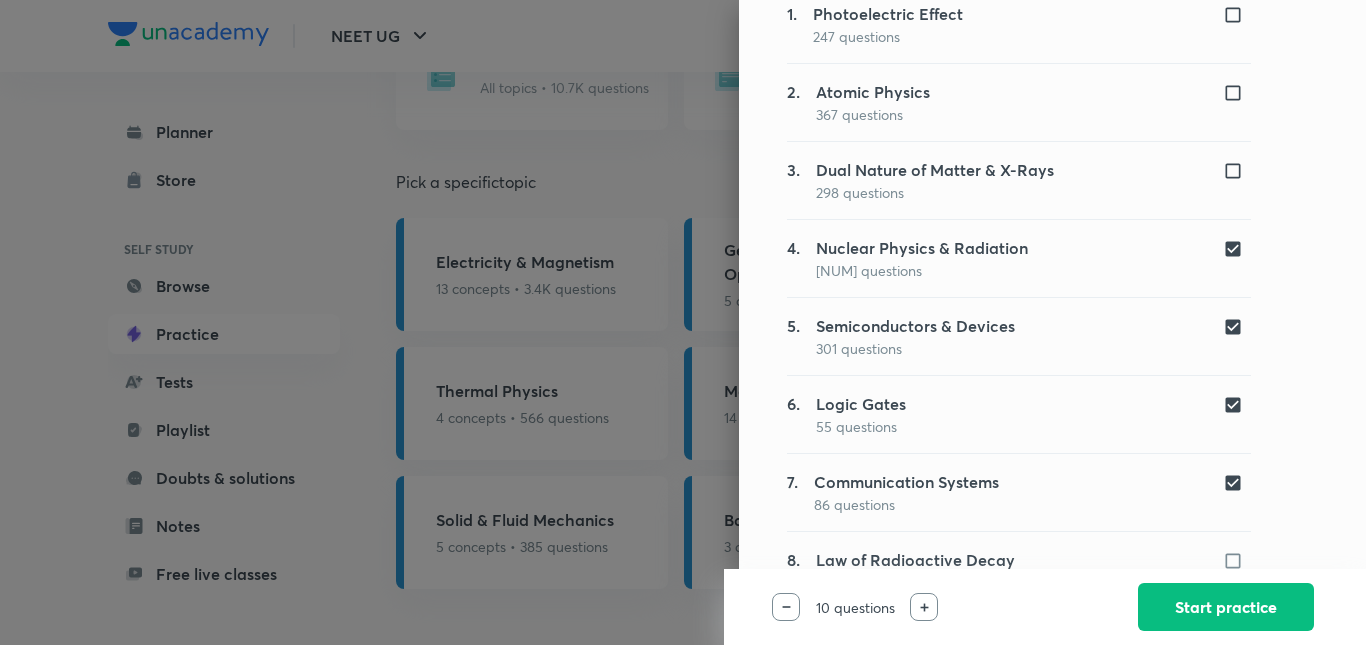 scroll, scrollTop: 347, scrollLeft: 0, axis: vertical 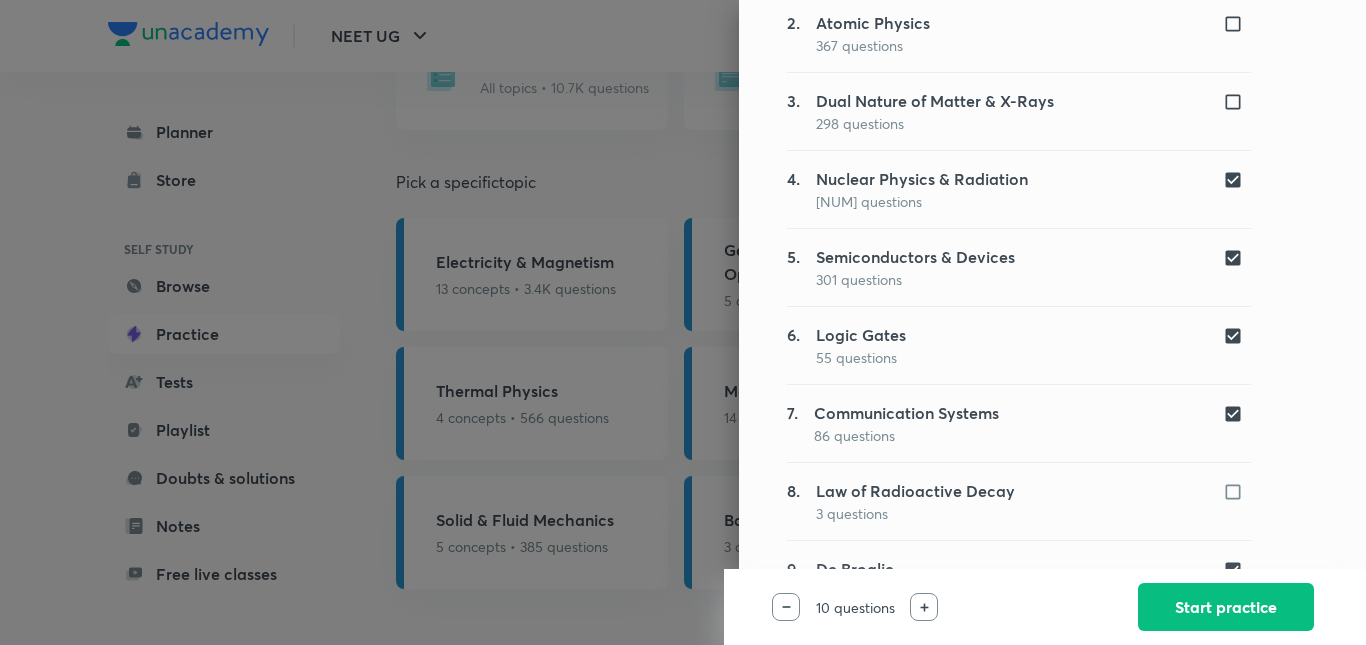 click at bounding box center [1237, 336] 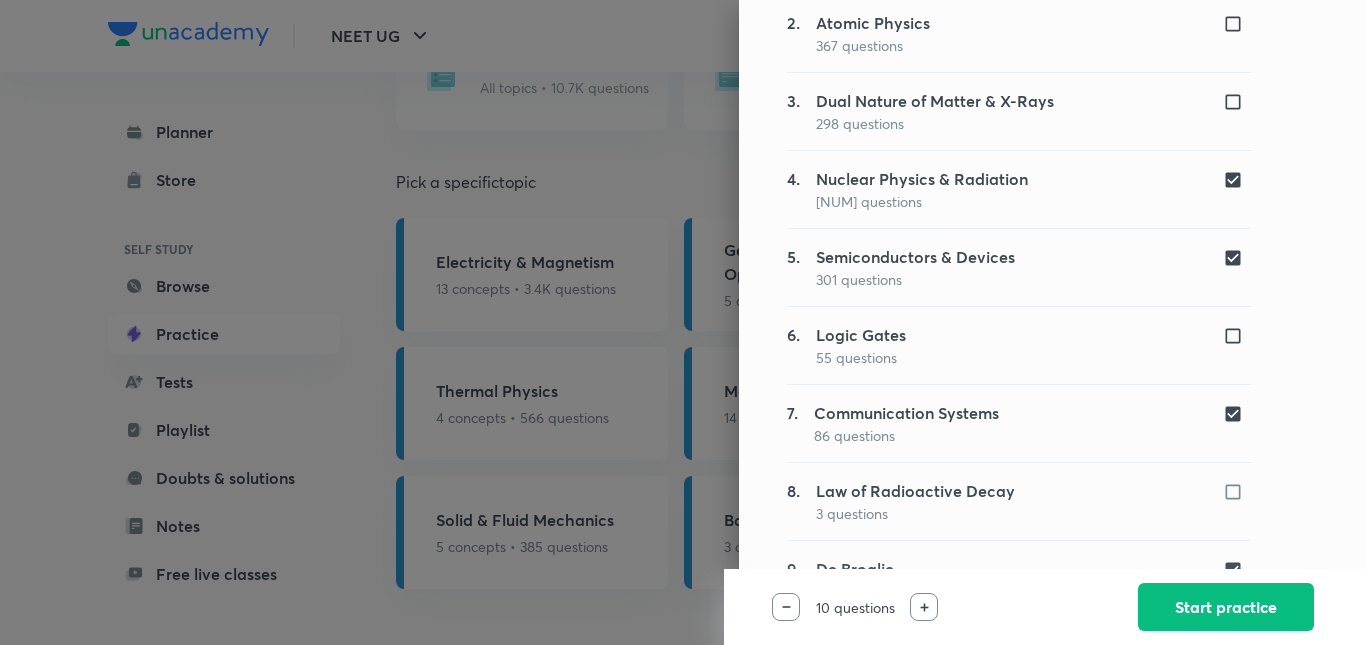 click at bounding box center (1237, 258) 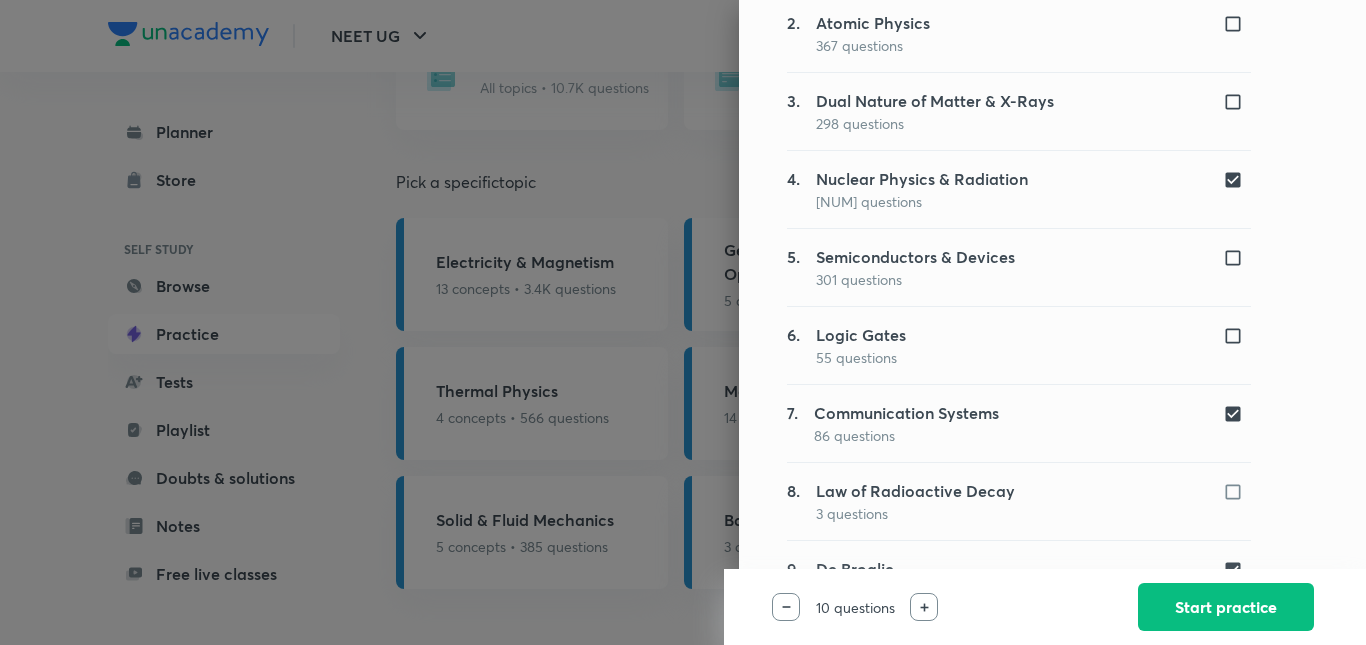 click at bounding box center (1237, 414) 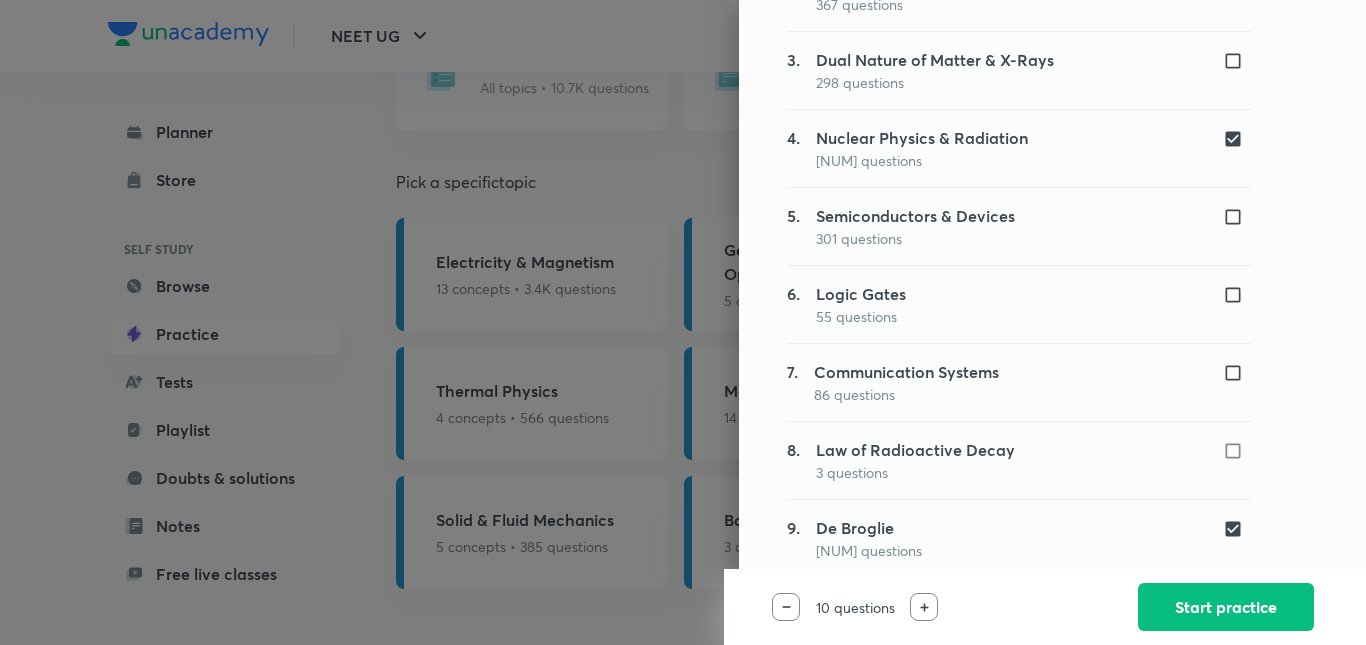 scroll, scrollTop: 400, scrollLeft: 0, axis: vertical 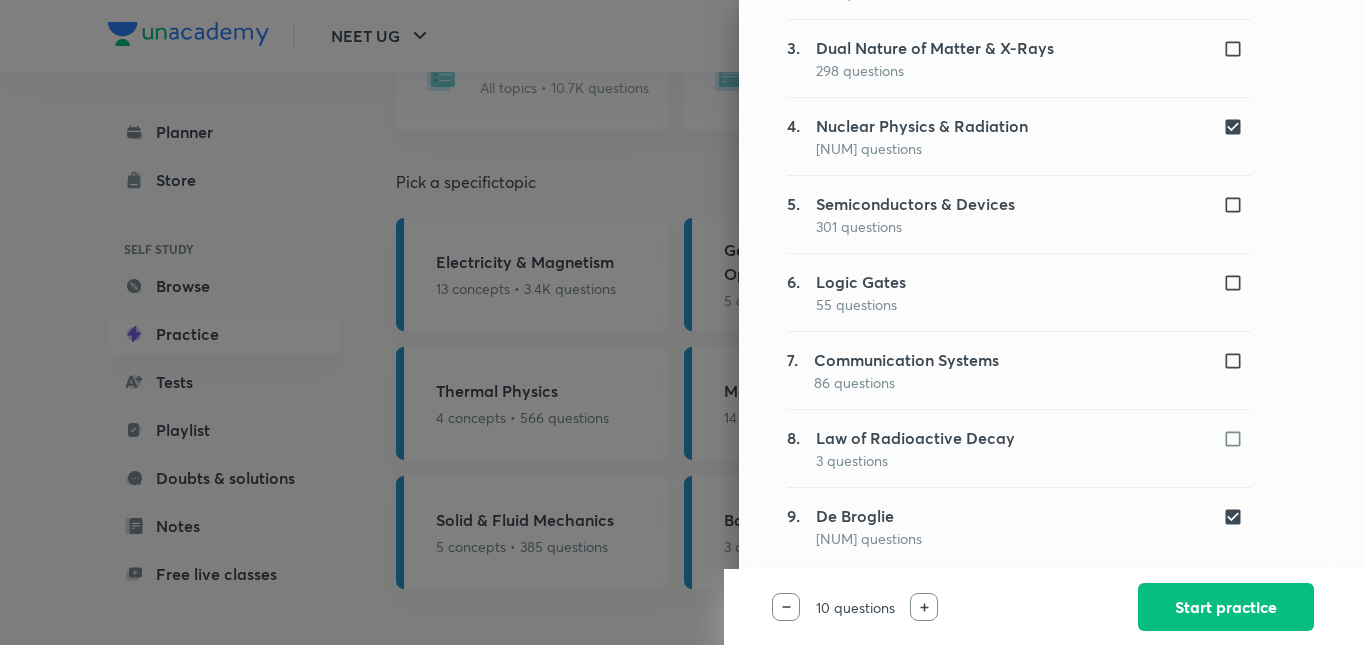 click at bounding box center [1237, 517] 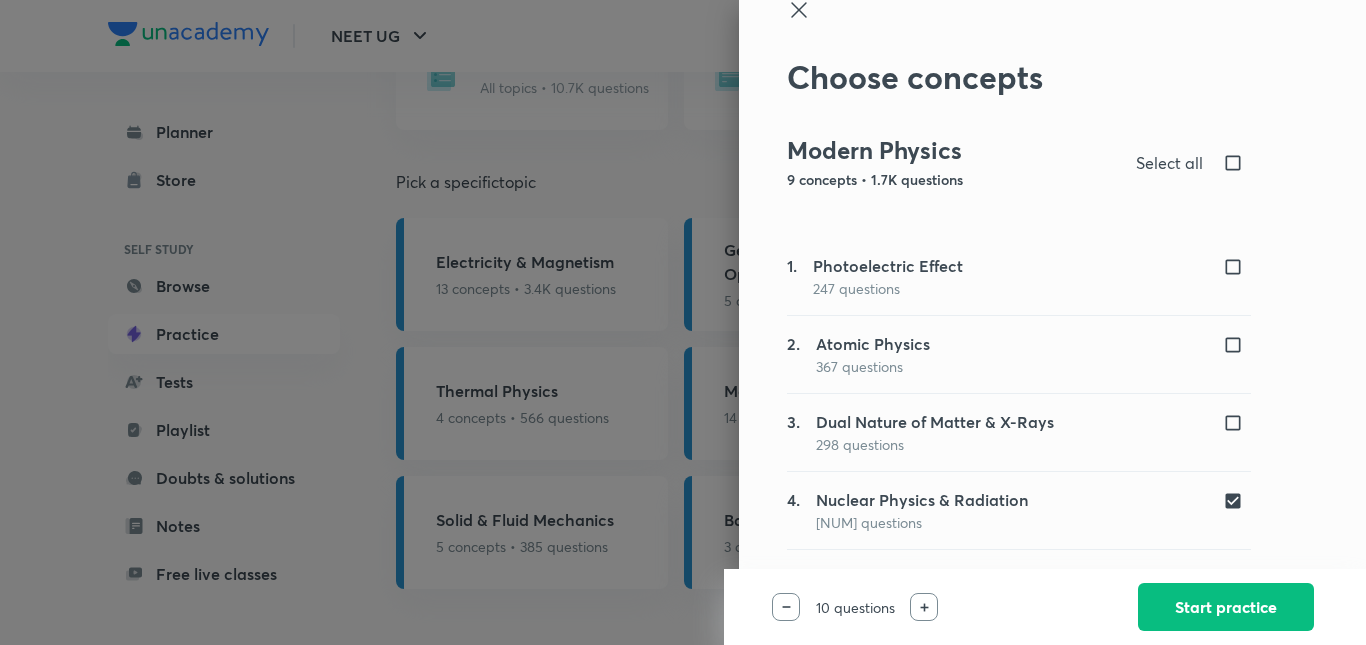 scroll, scrollTop: 22, scrollLeft: 0, axis: vertical 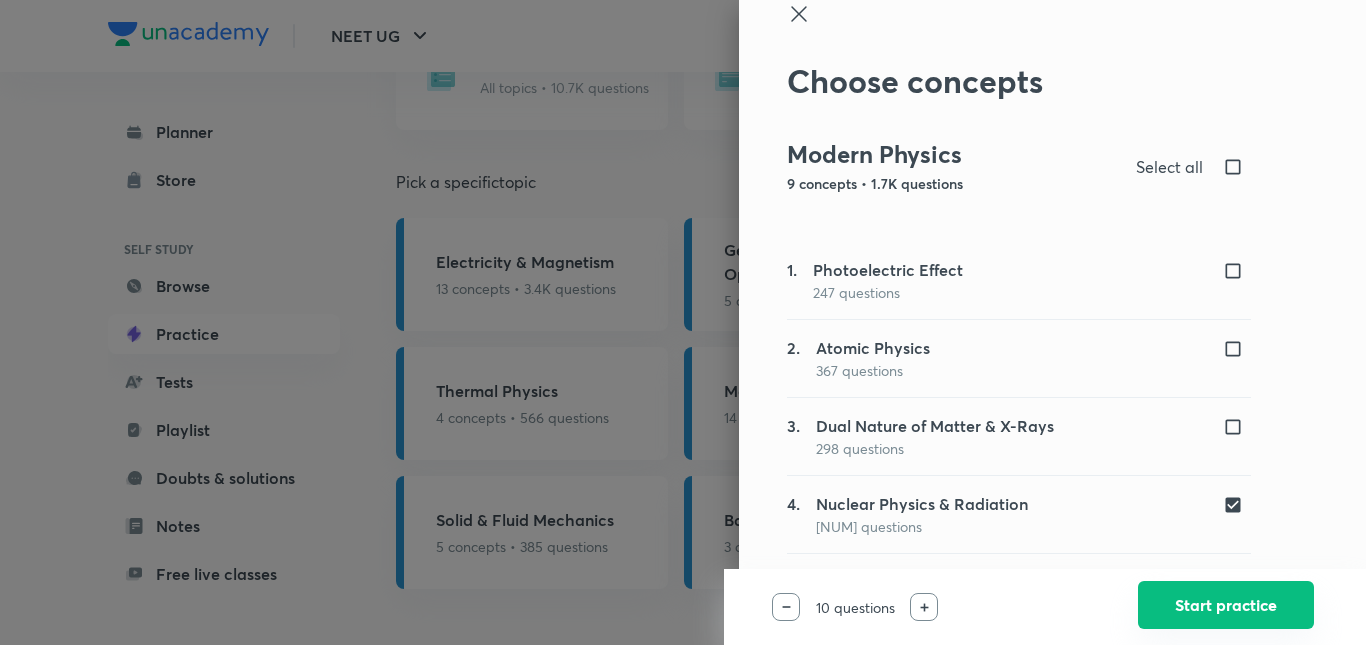 click on "Start practice" at bounding box center (1226, 605) 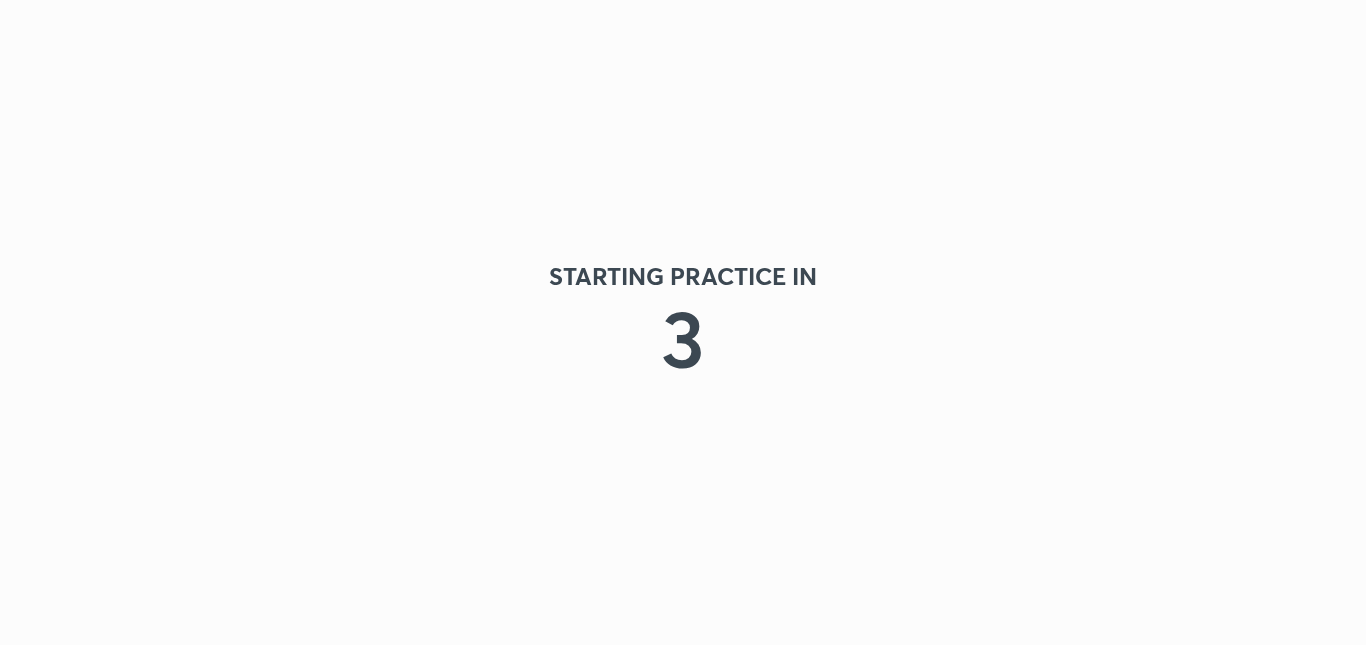 scroll, scrollTop: 0, scrollLeft: 0, axis: both 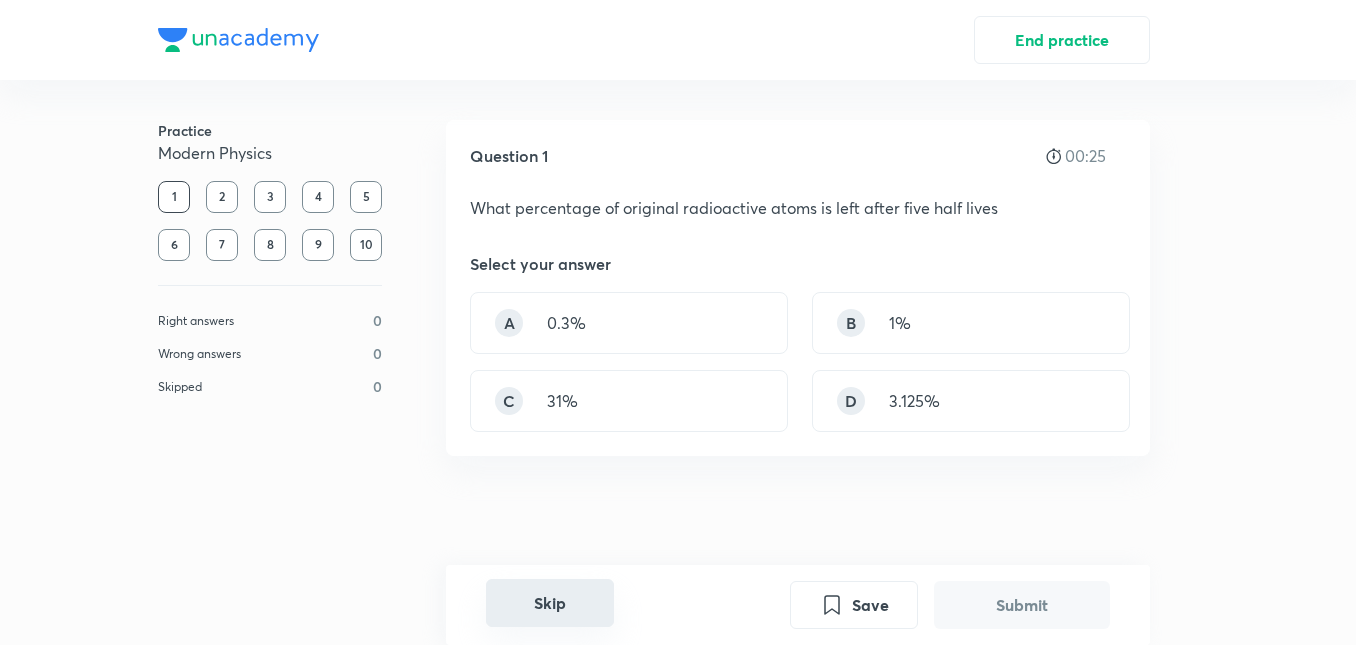 click on "Skip" at bounding box center [550, 603] 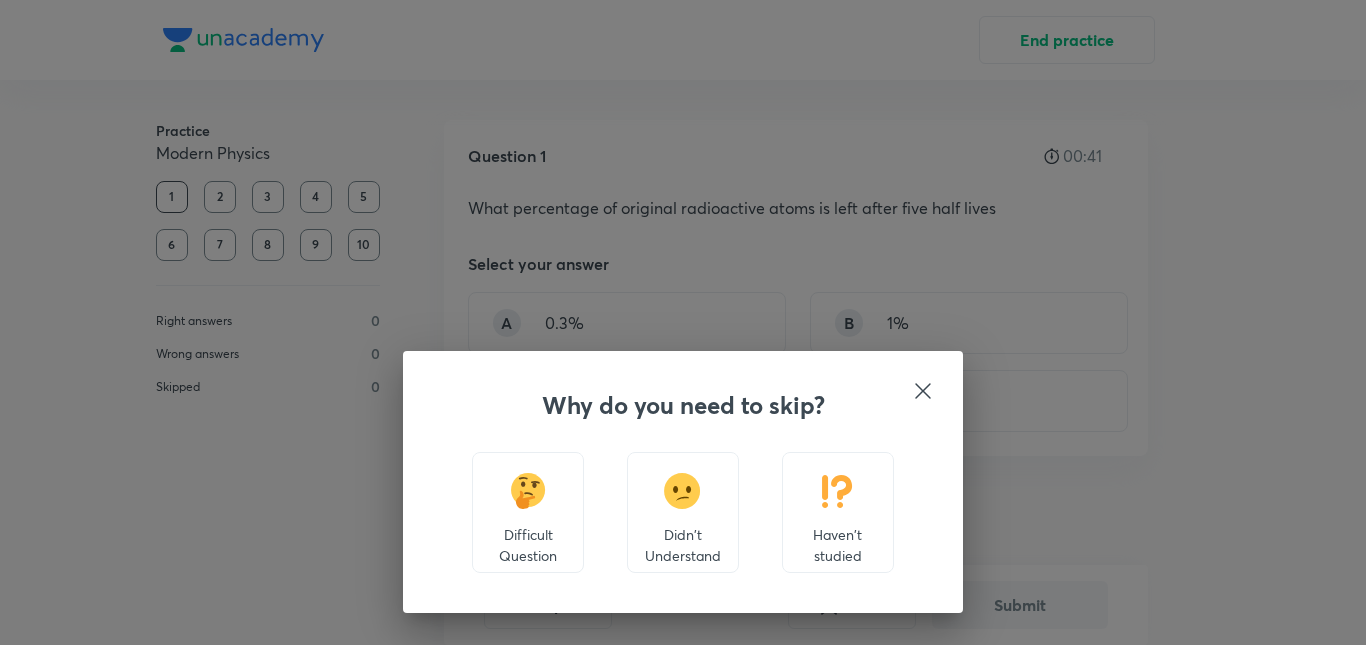 click at bounding box center (837, 491) 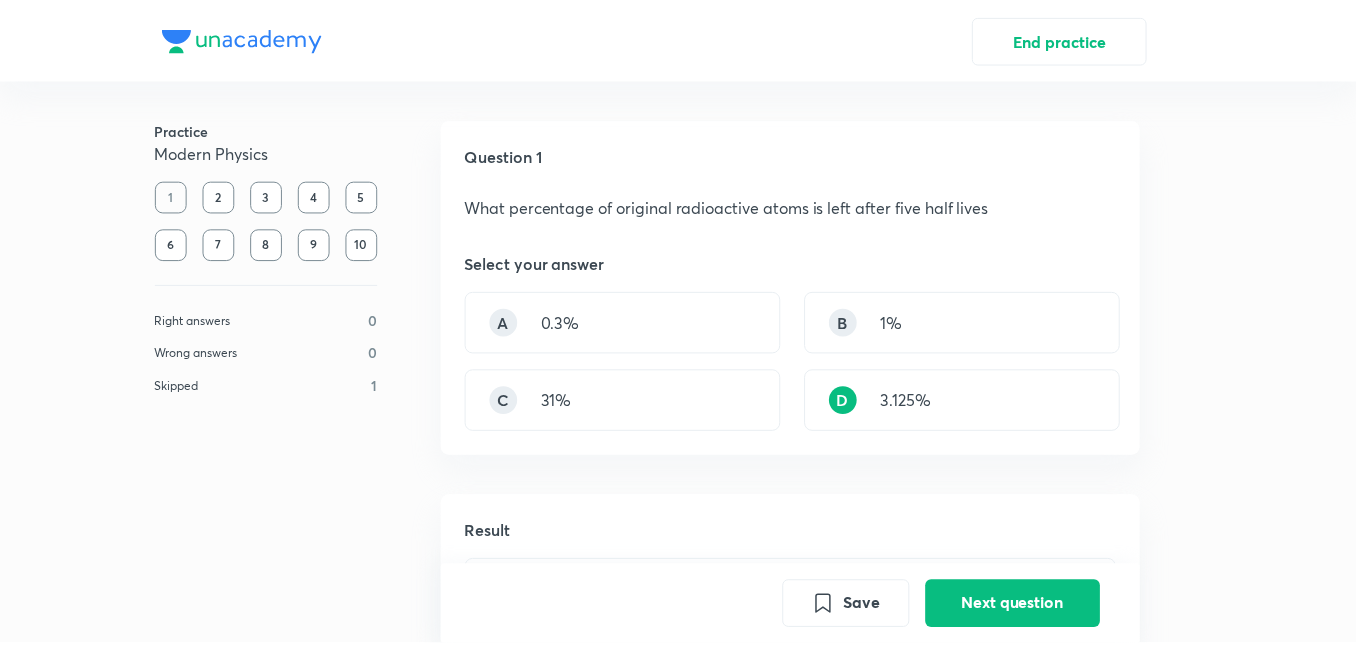 scroll, scrollTop: 496, scrollLeft: 0, axis: vertical 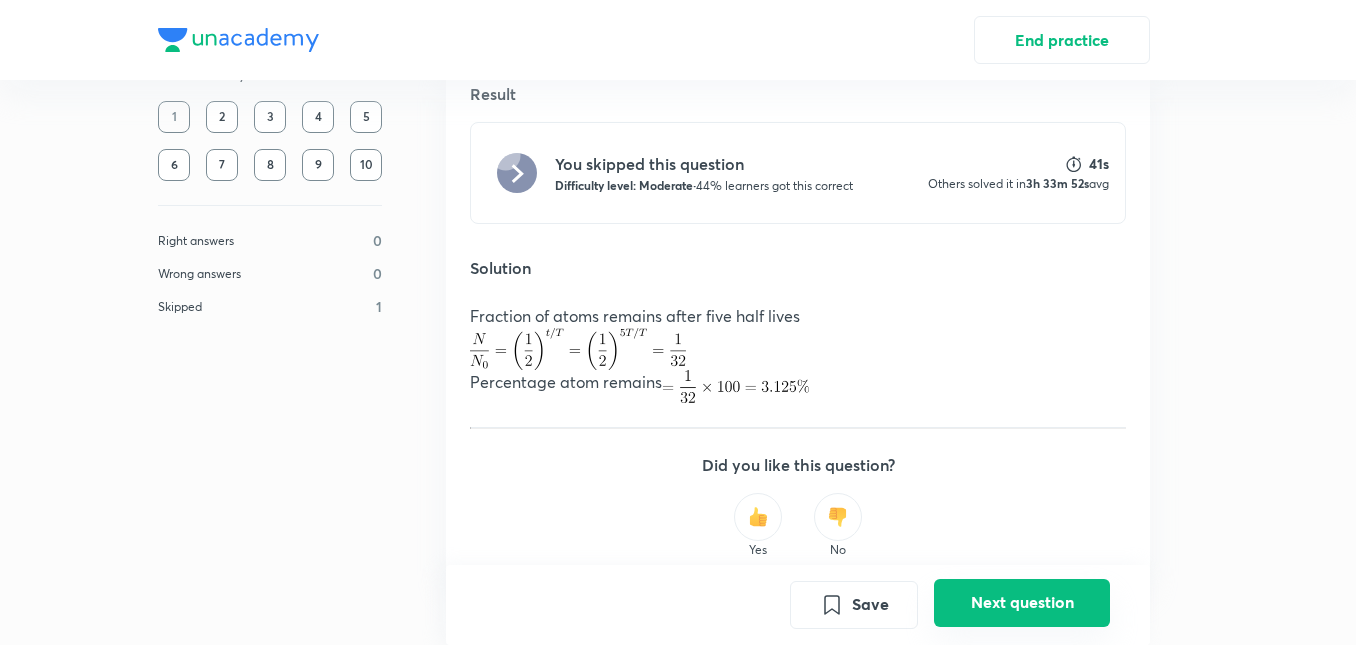 click on "Next question" at bounding box center [1022, 603] 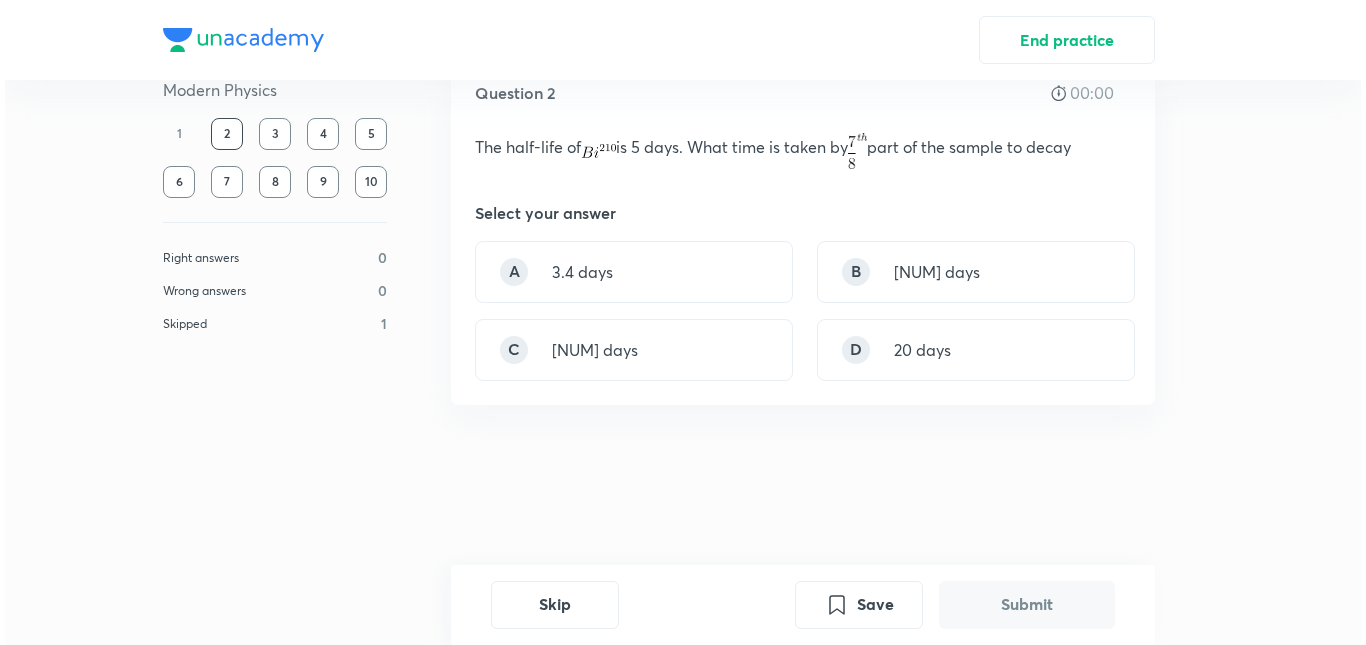 scroll, scrollTop: 0, scrollLeft: 0, axis: both 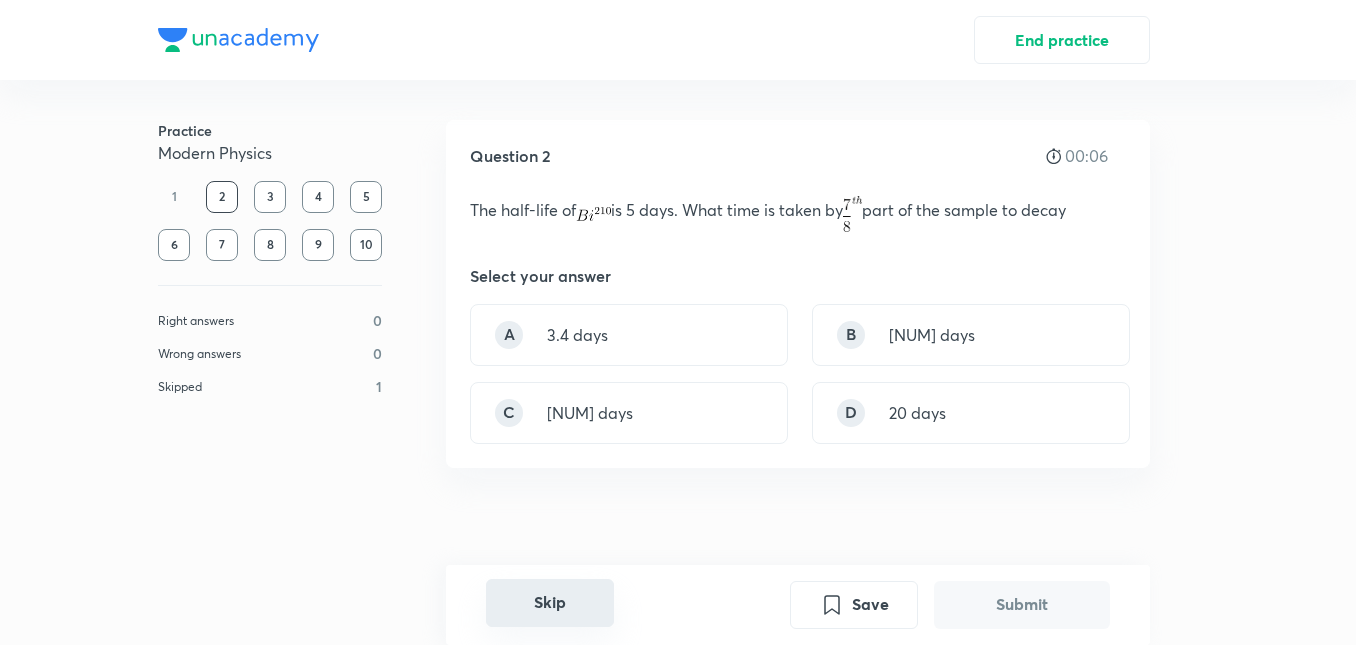 click on "Skip" at bounding box center (550, 603) 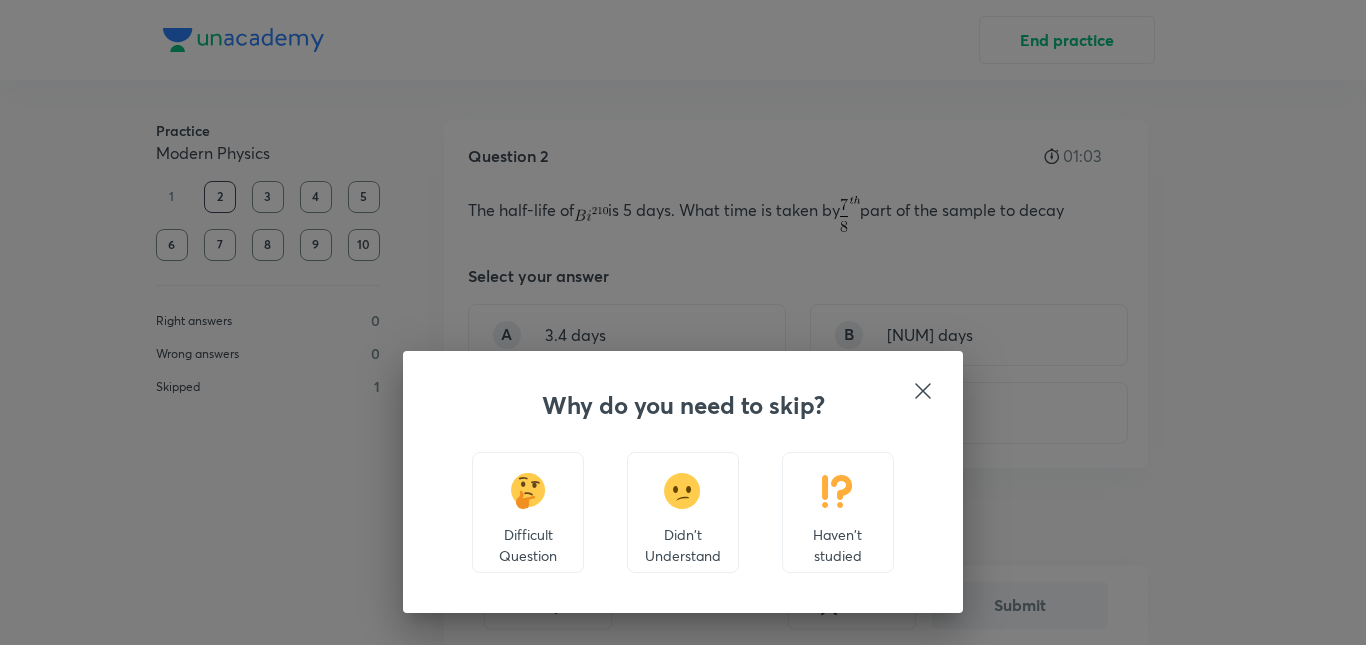 click 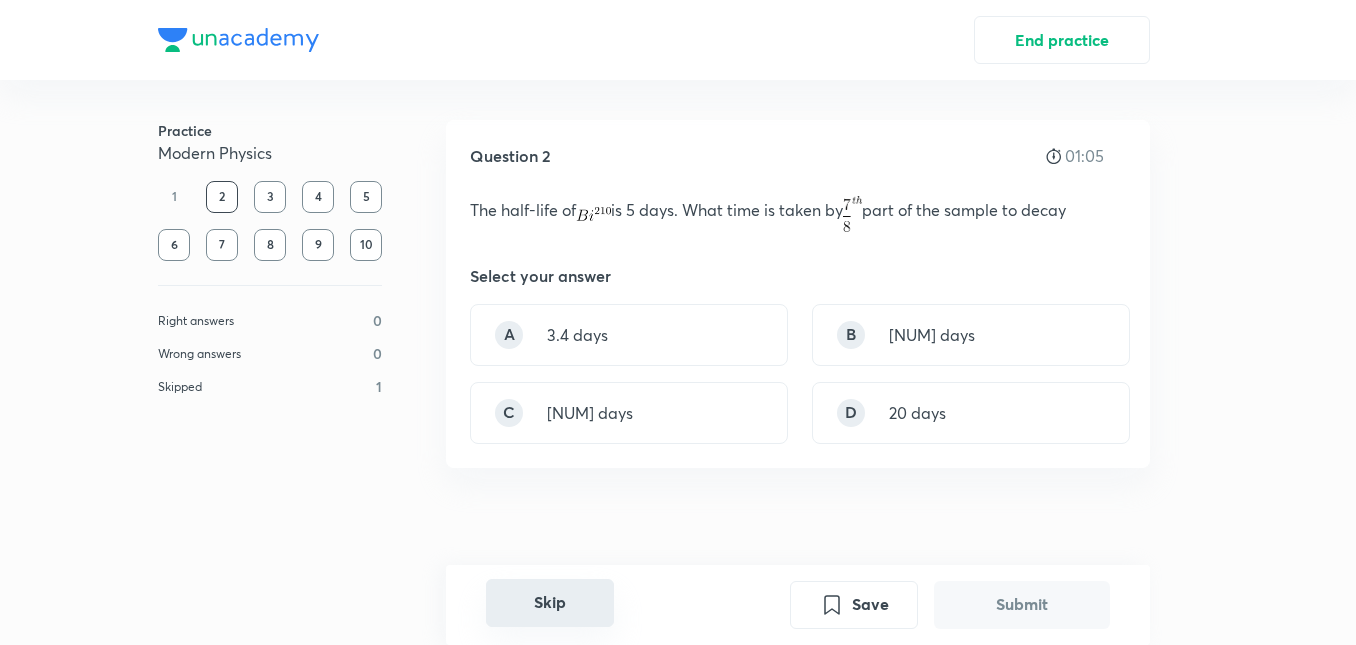 click on "Skip" at bounding box center (550, 603) 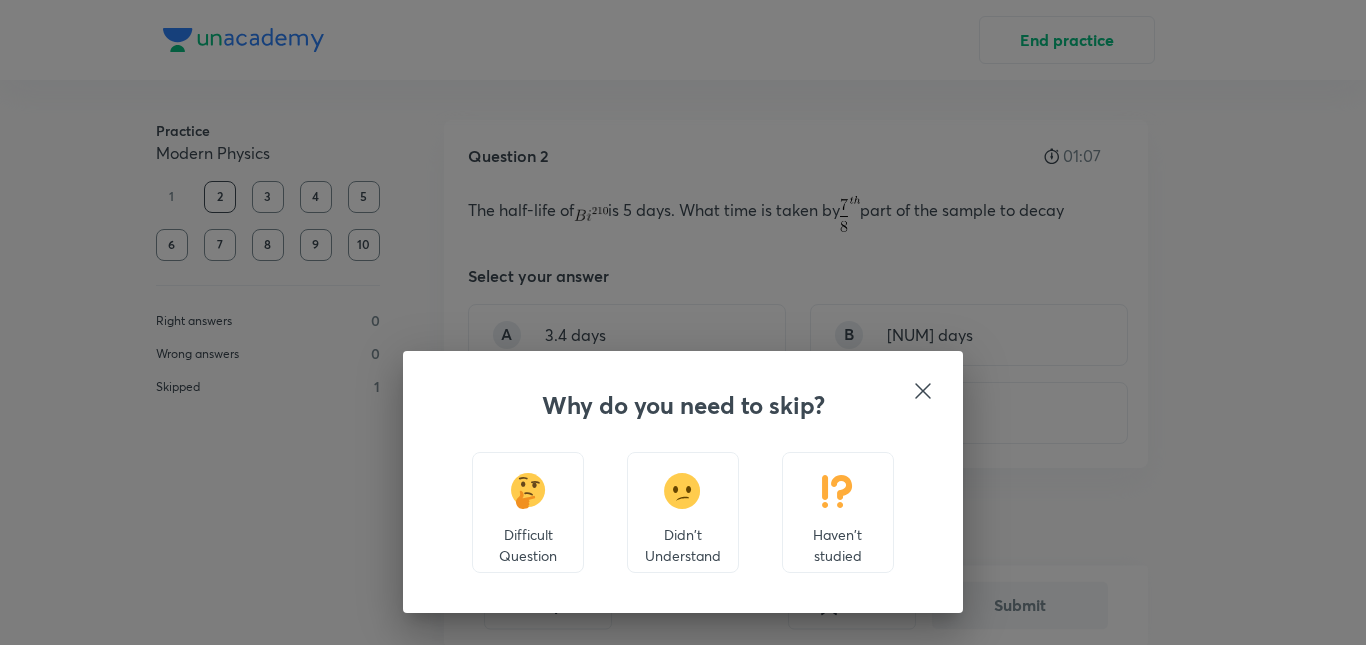 click at bounding box center [837, 491] 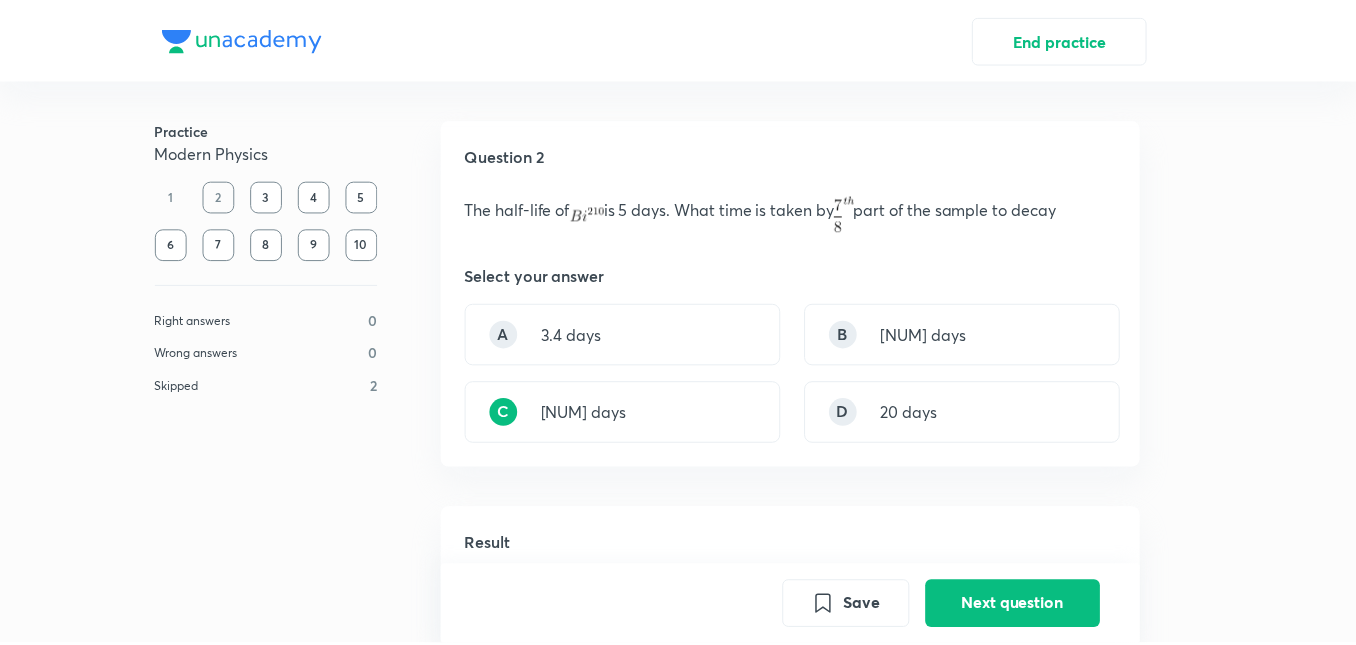 scroll, scrollTop: 508, scrollLeft: 0, axis: vertical 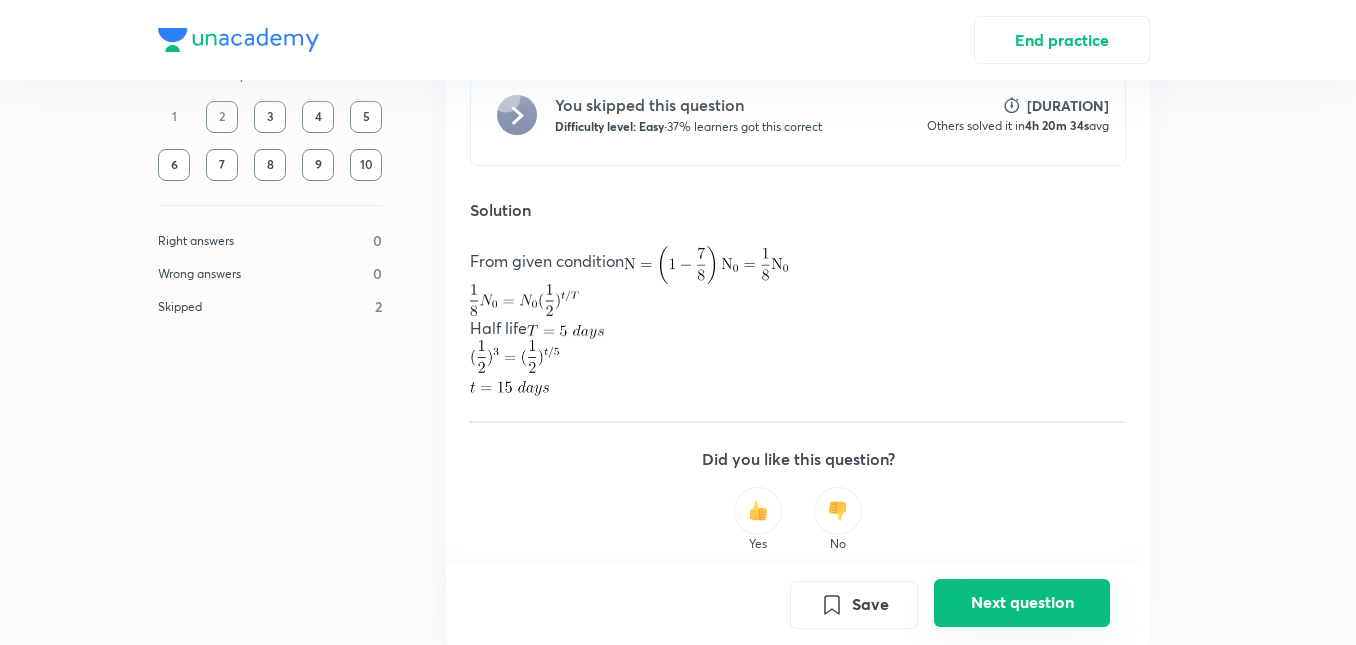 click on "Next question" at bounding box center (1022, 603) 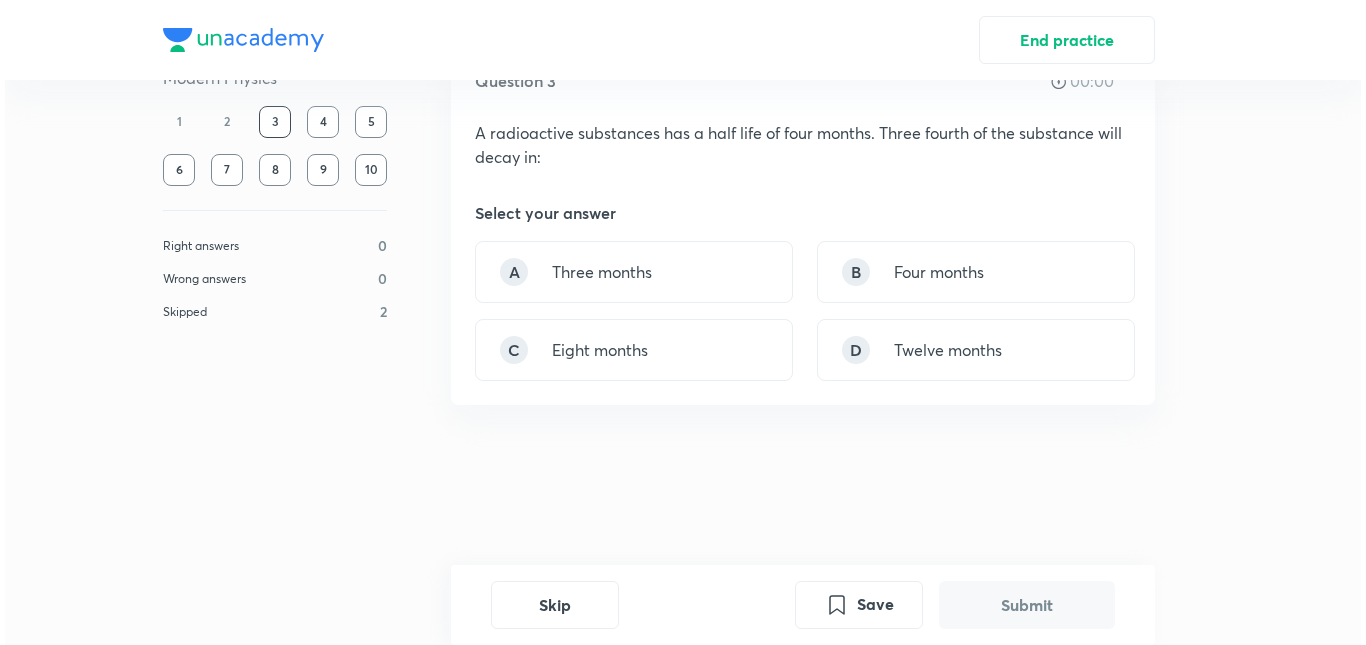 scroll, scrollTop: 0, scrollLeft: 0, axis: both 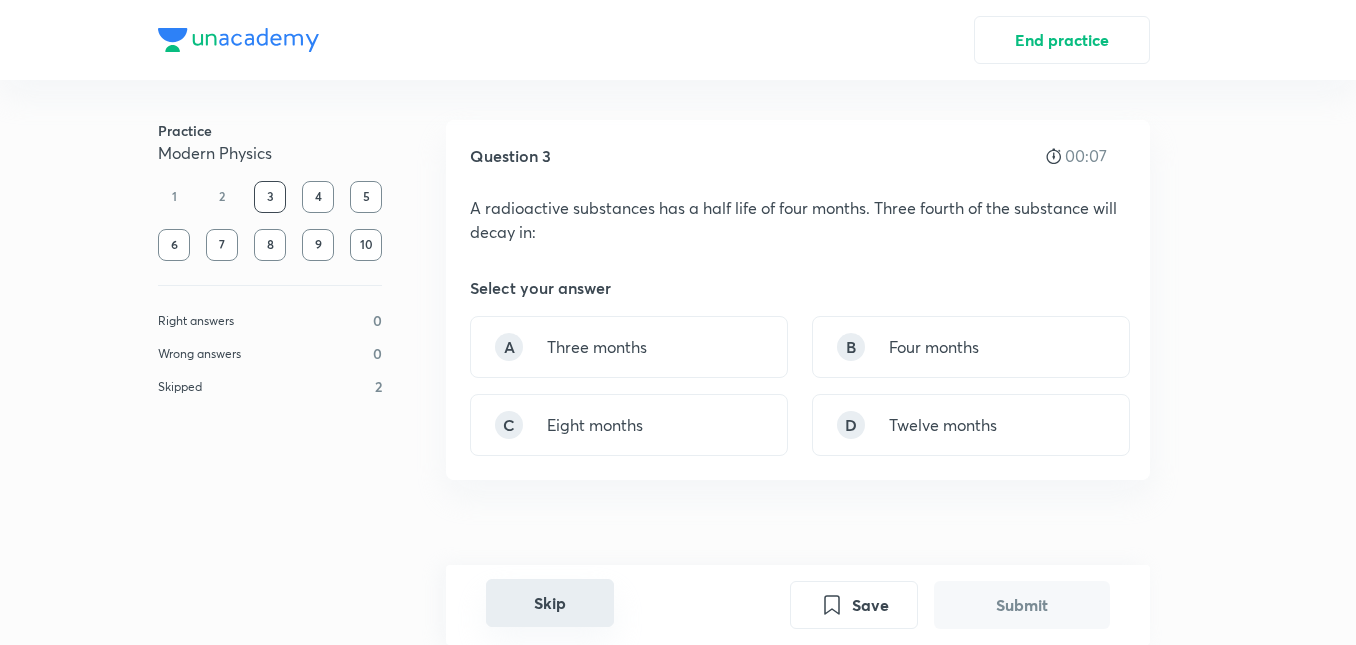 click on "Skip" at bounding box center (550, 603) 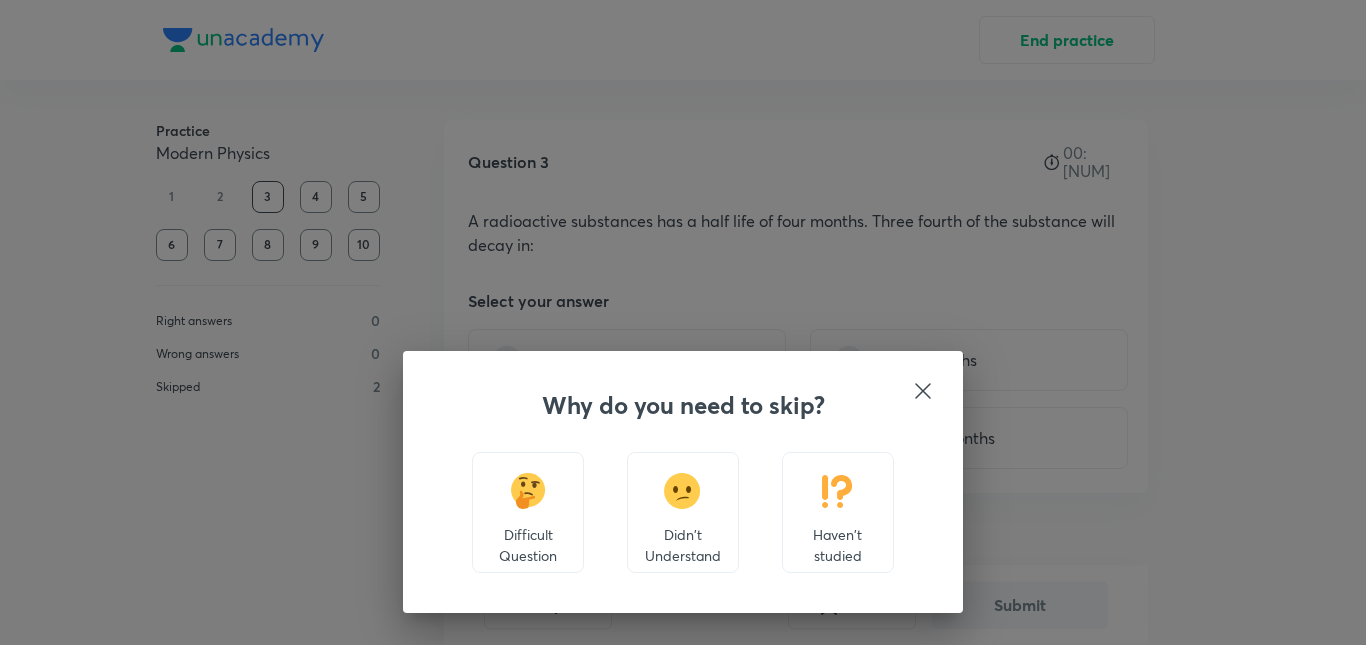 click at bounding box center [837, 491] 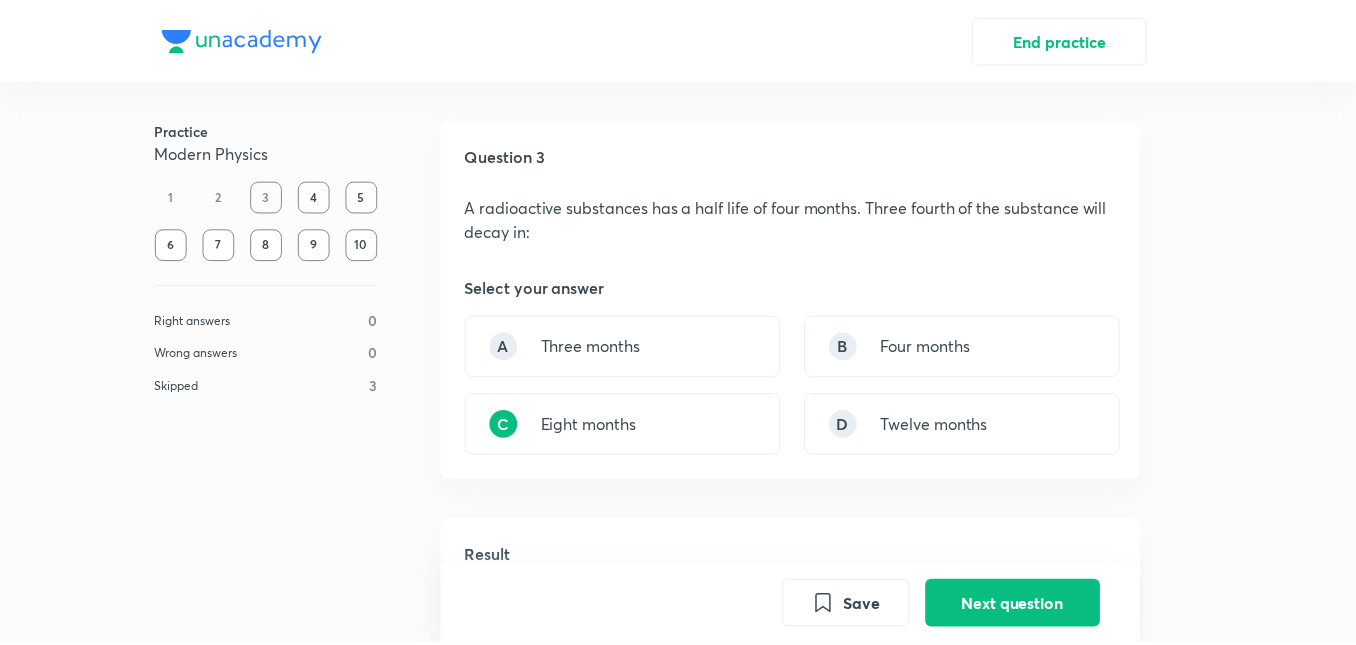 scroll, scrollTop: 520, scrollLeft: 0, axis: vertical 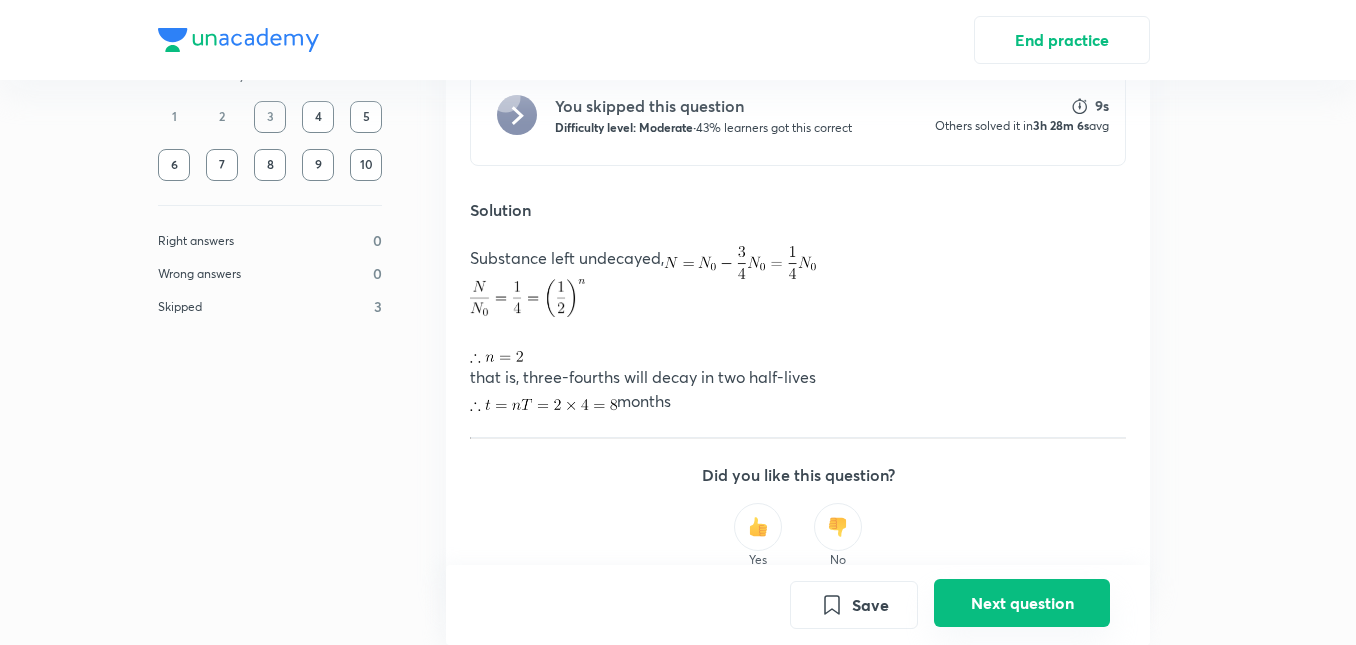 click on "Next question" at bounding box center [1022, 603] 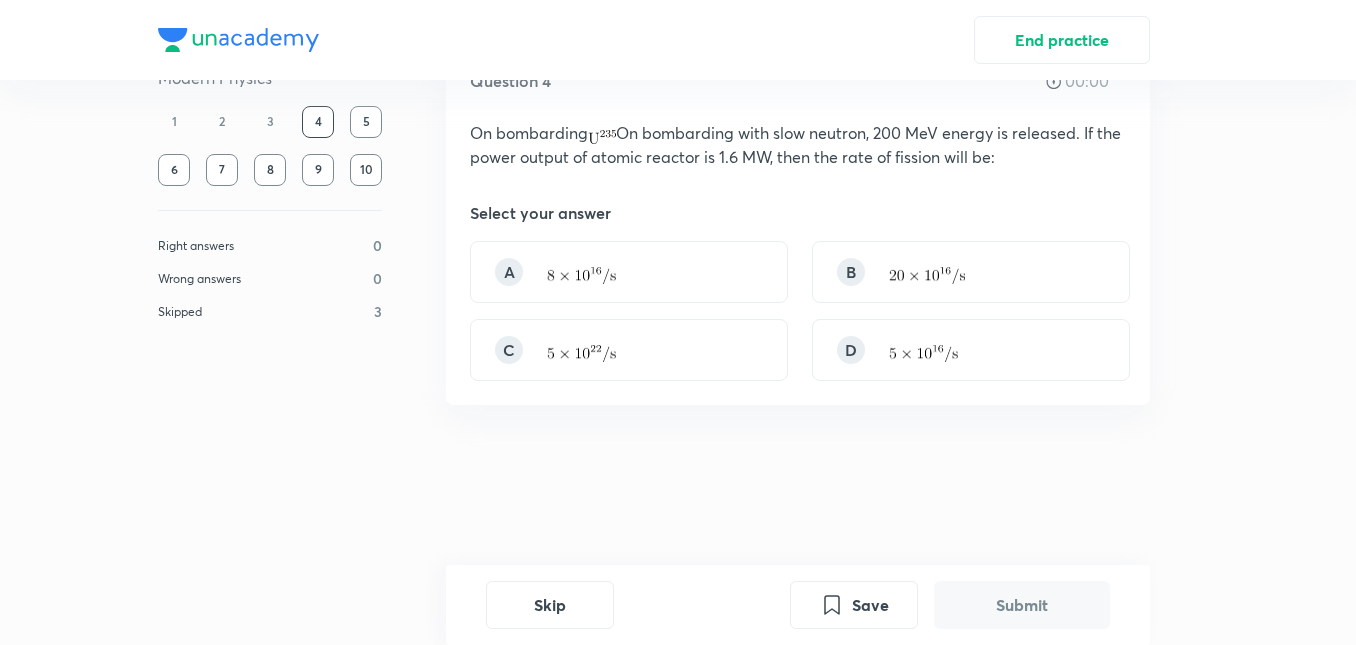 scroll, scrollTop: 0, scrollLeft: 0, axis: both 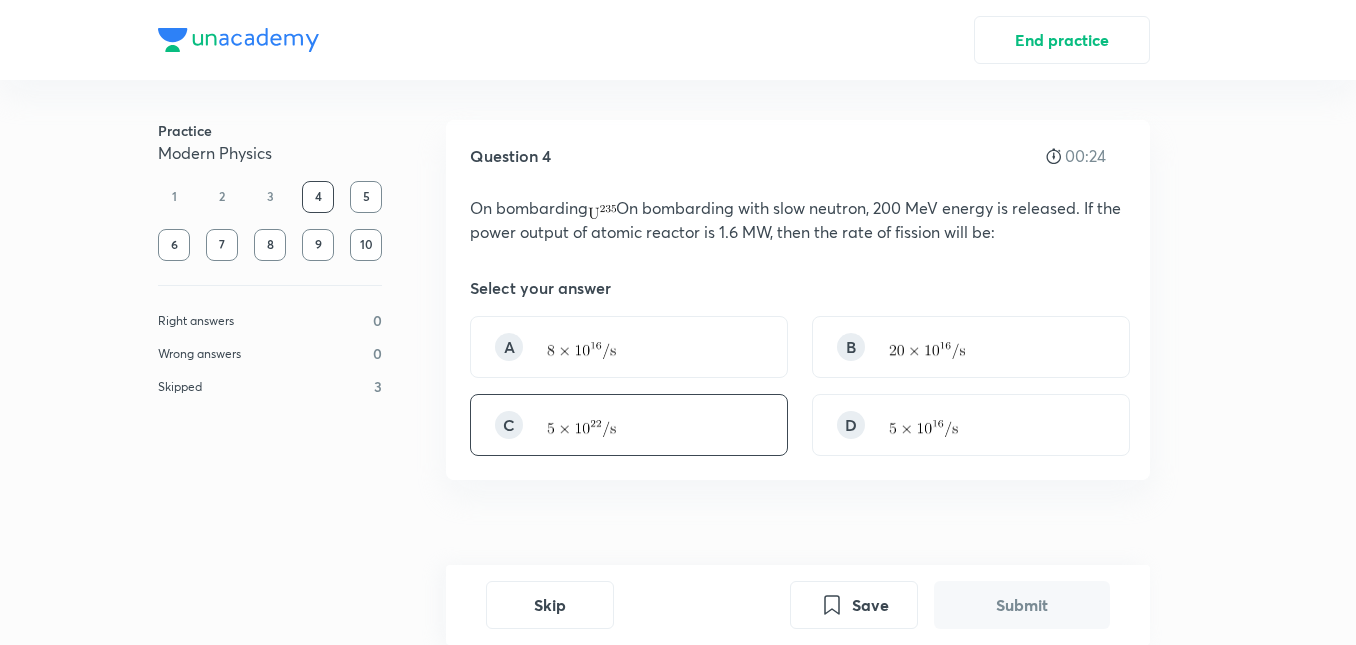 click at bounding box center (581, 425) 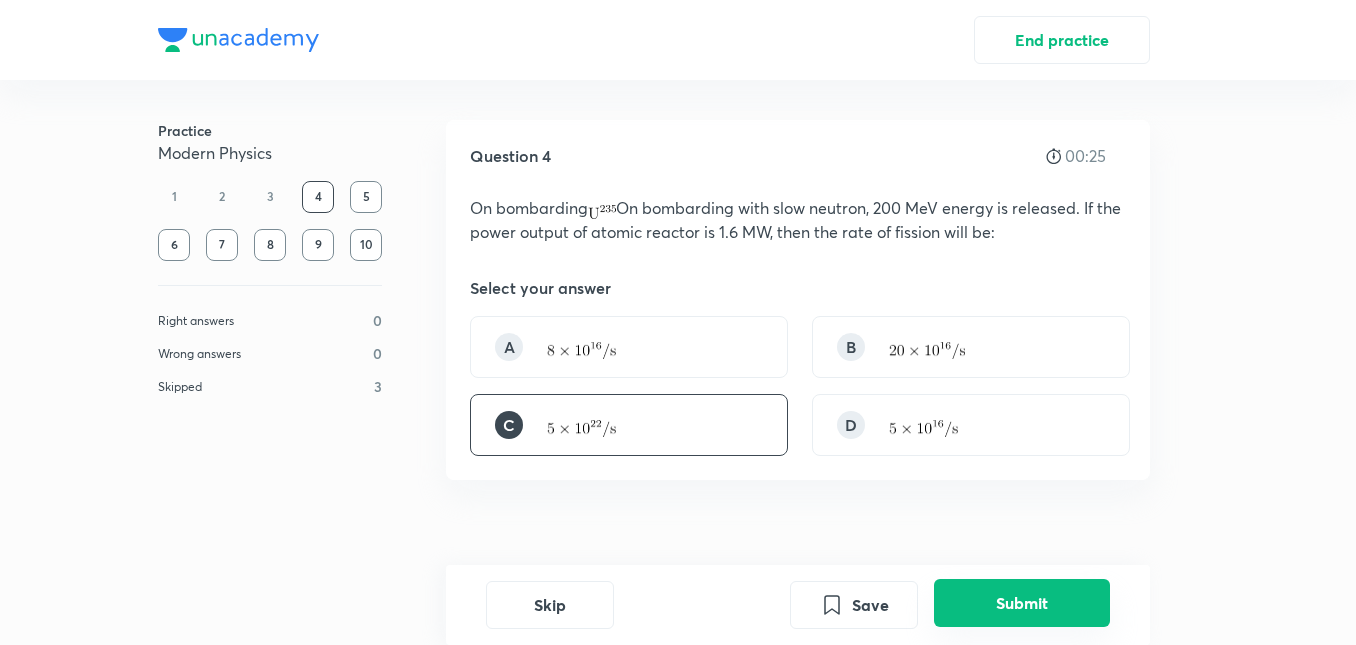 click on "Submit" at bounding box center (1022, 603) 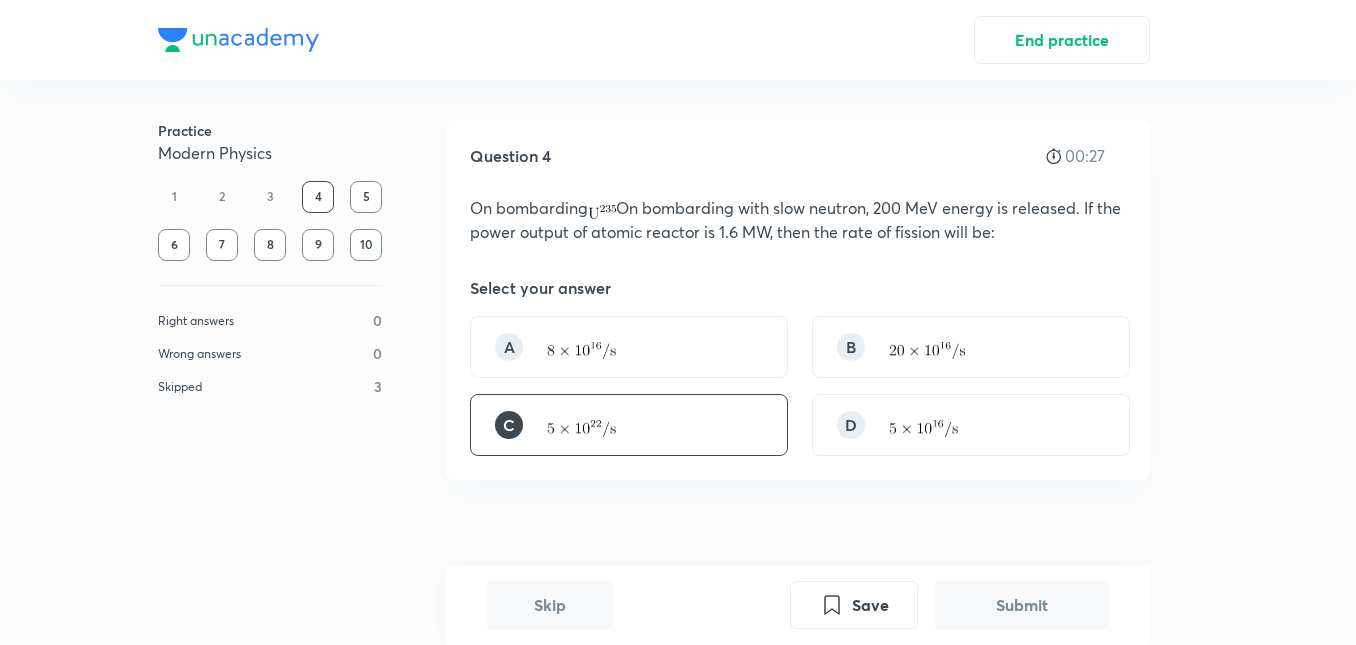 scroll, scrollTop: 520, scrollLeft: 0, axis: vertical 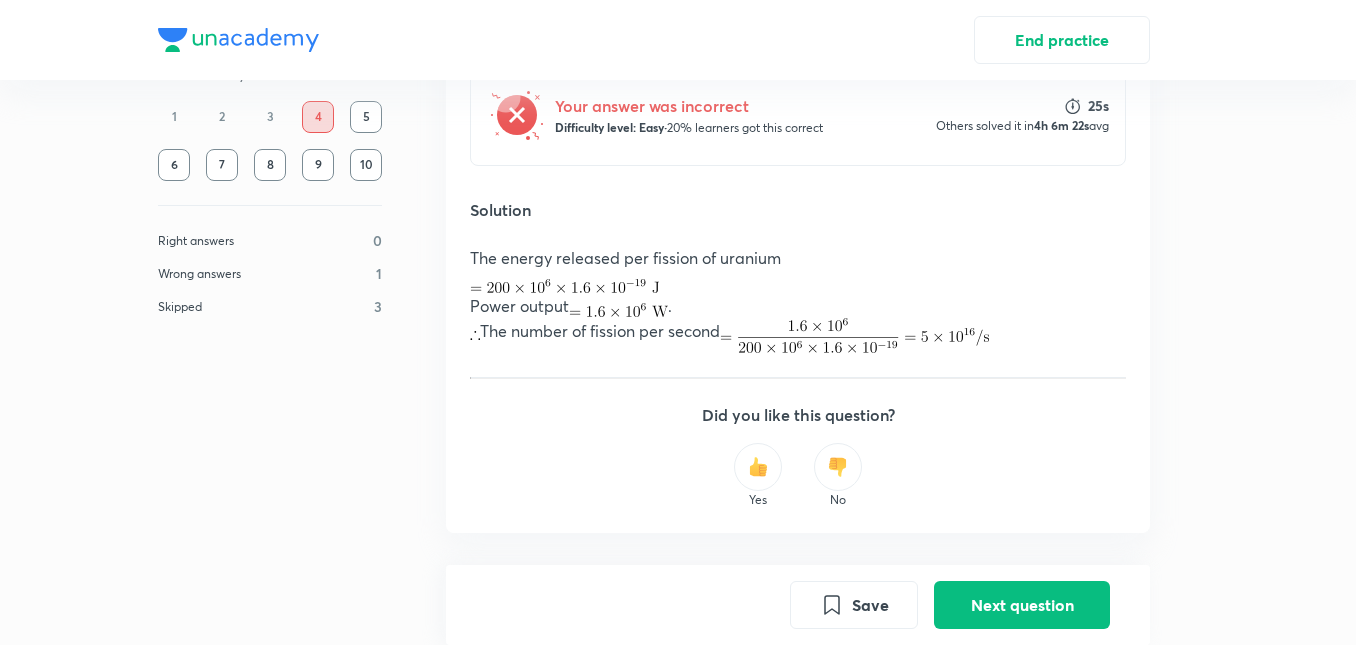type 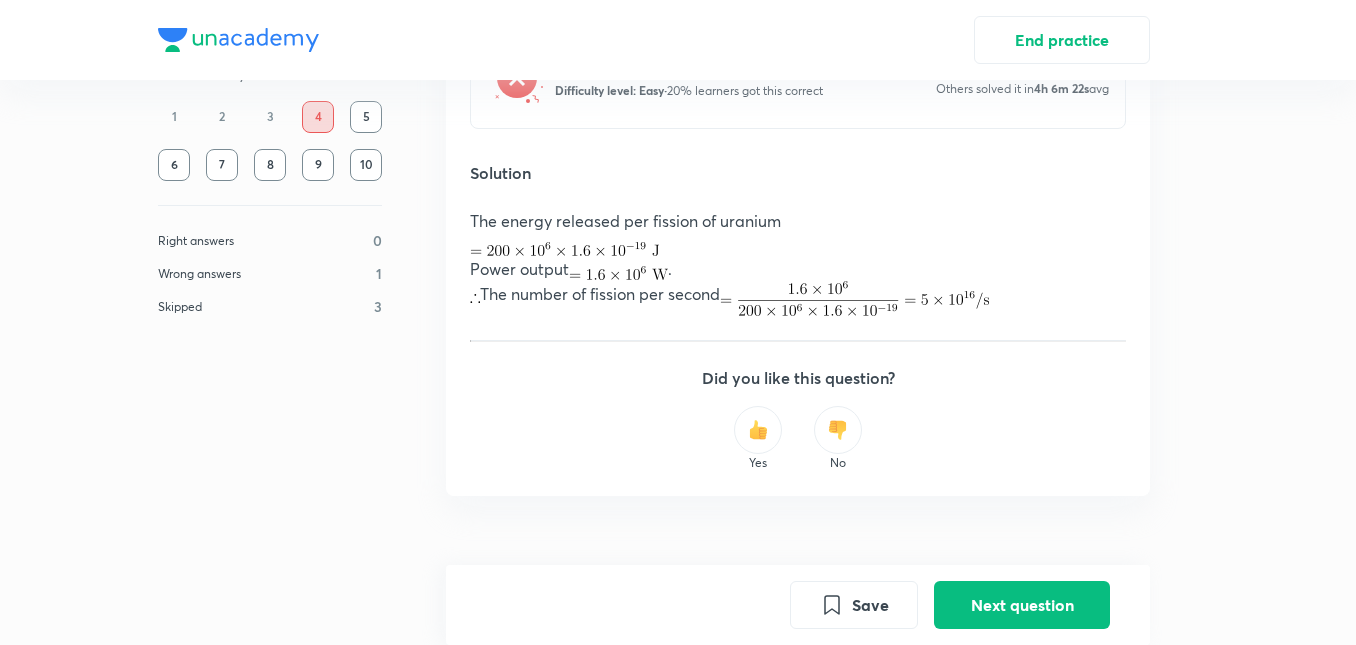 scroll, scrollTop: 560, scrollLeft: 0, axis: vertical 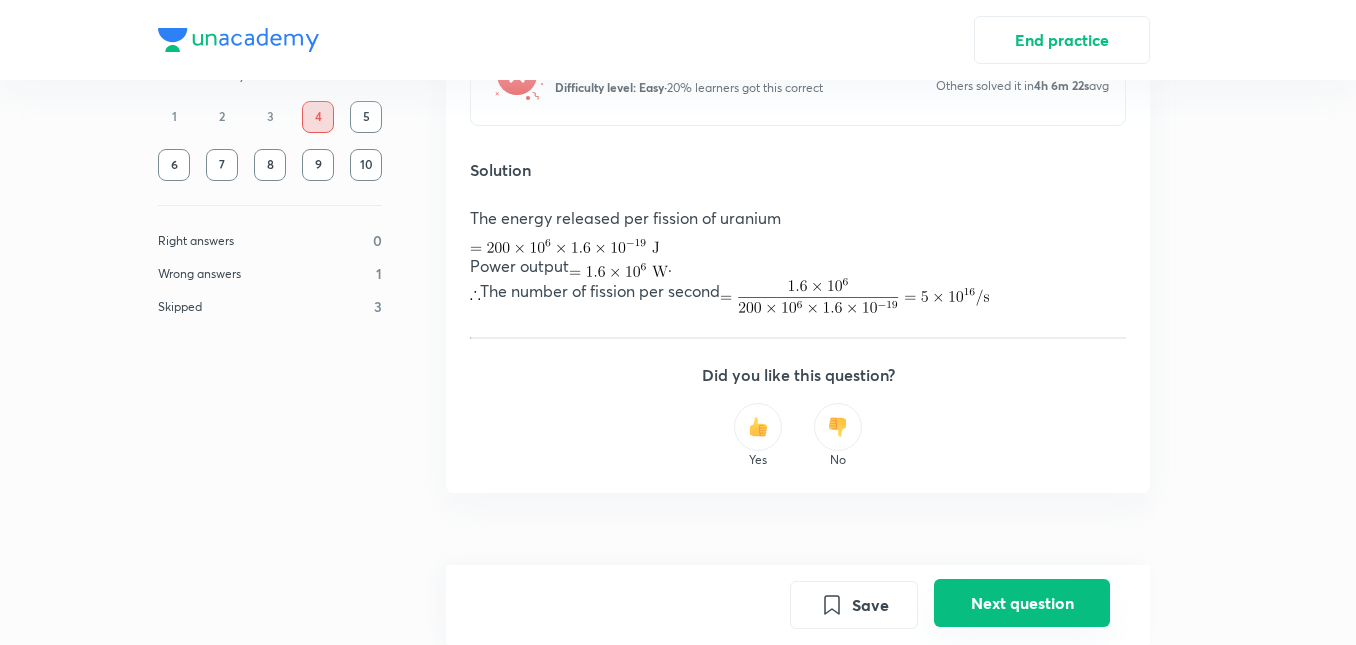click on "Next question" at bounding box center (1022, 603) 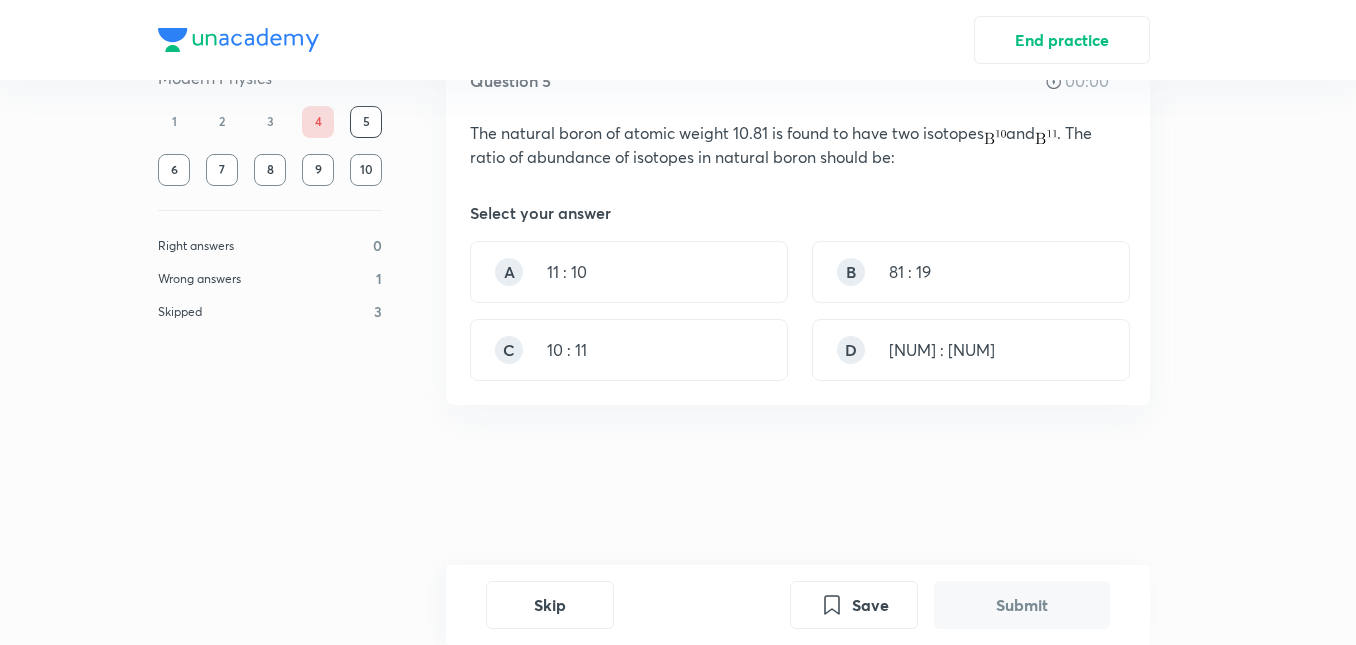 scroll, scrollTop: 0, scrollLeft: 0, axis: both 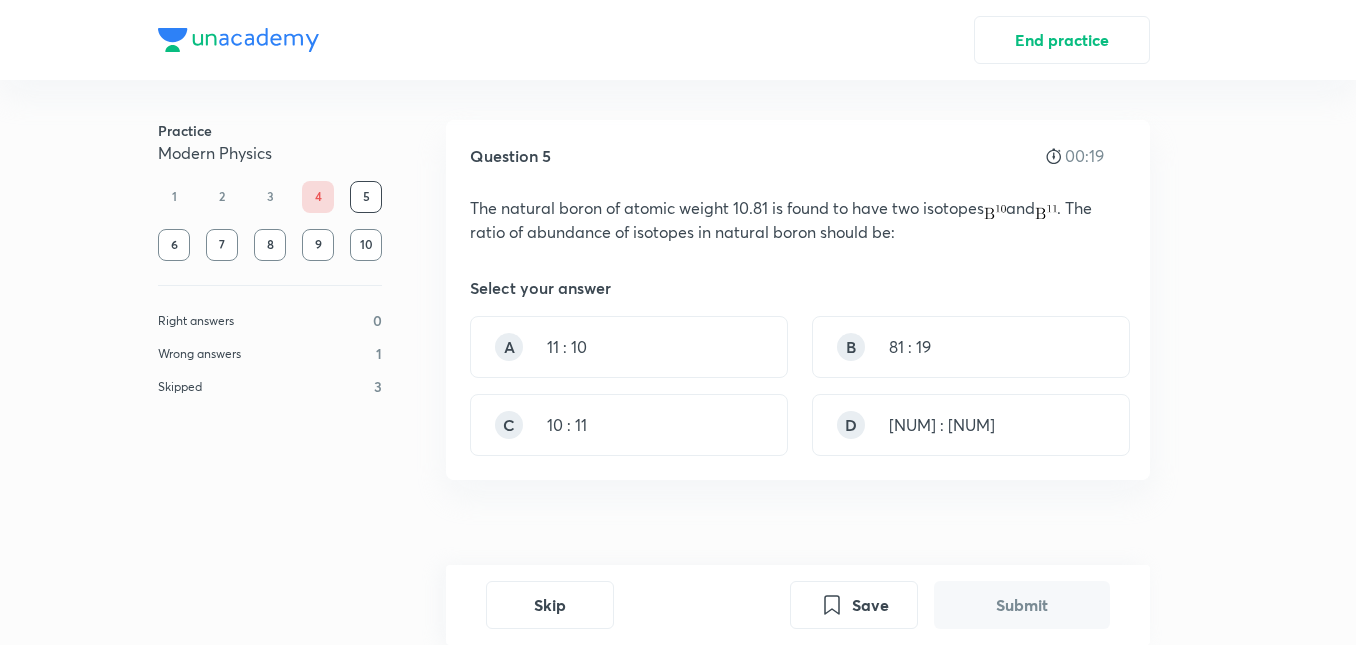 click on "The natural boron of atomic weight 10.81 is found to have two isotopes   and  . The ratio of abundance of isotopes in natural boron should be:" at bounding box center (798, 220) 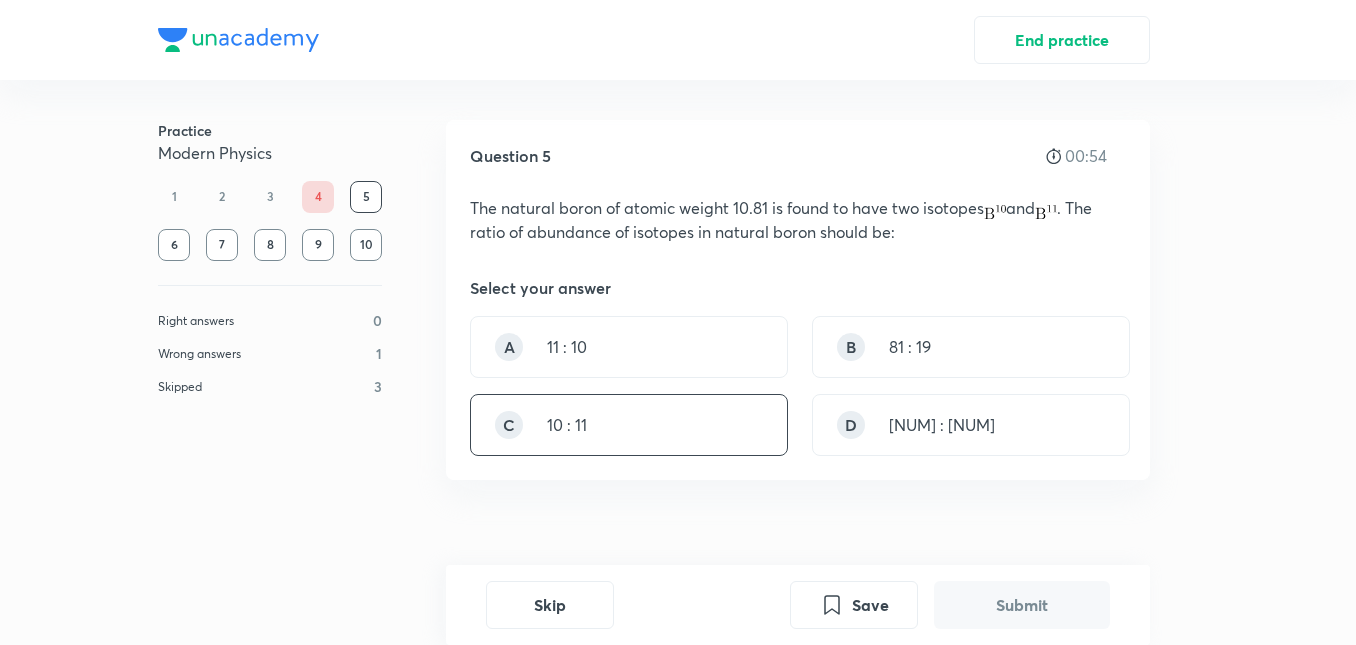 click on "C 10 : 11" at bounding box center (629, 425) 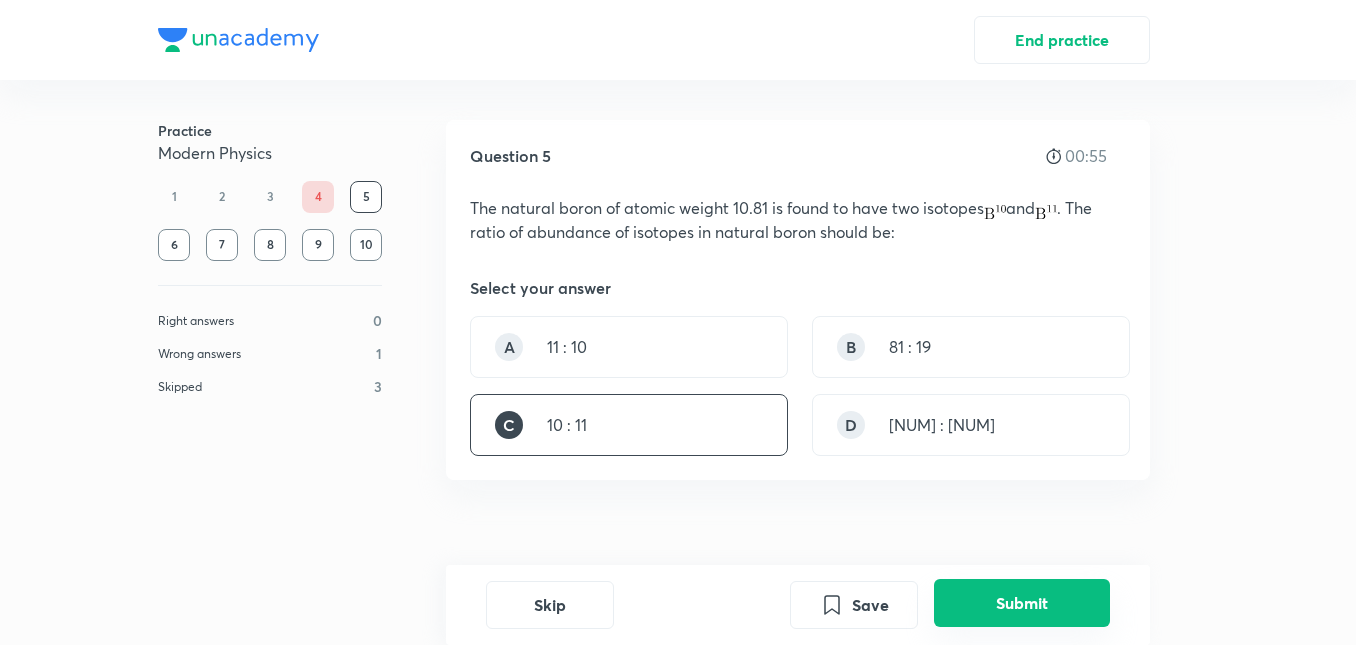 click on "Submit" at bounding box center [1022, 603] 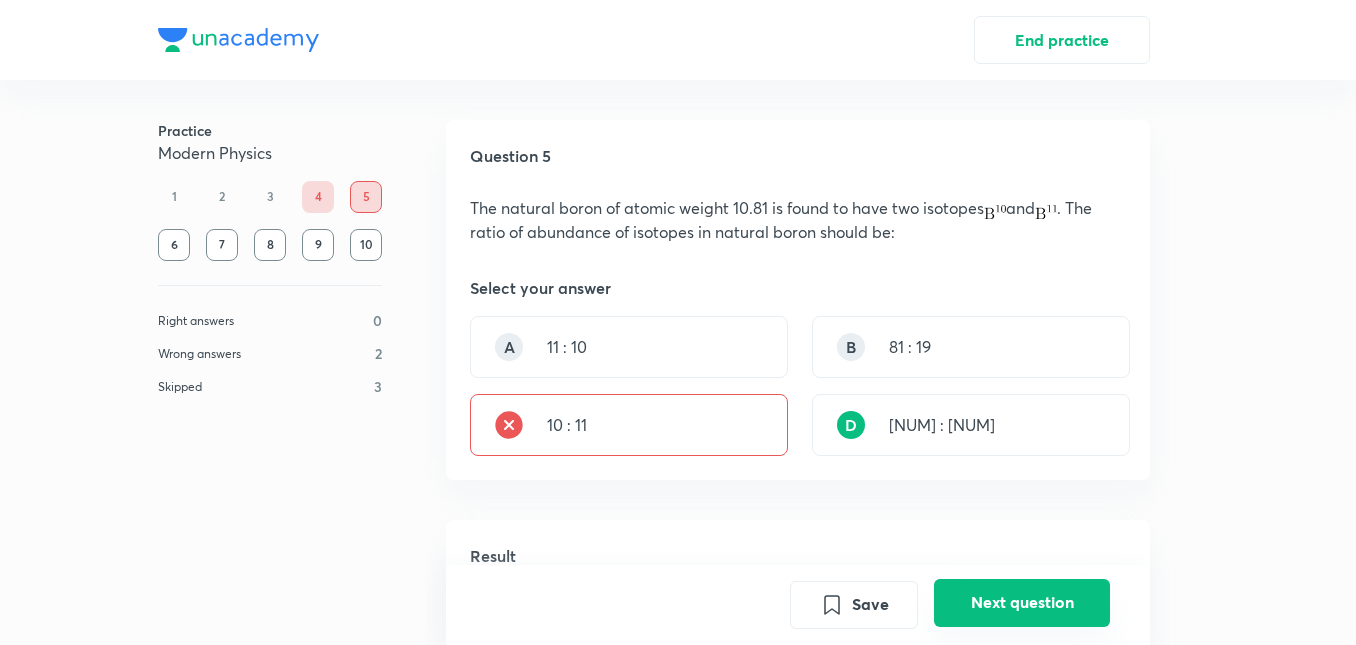 scroll, scrollTop: 520, scrollLeft: 0, axis: vertical 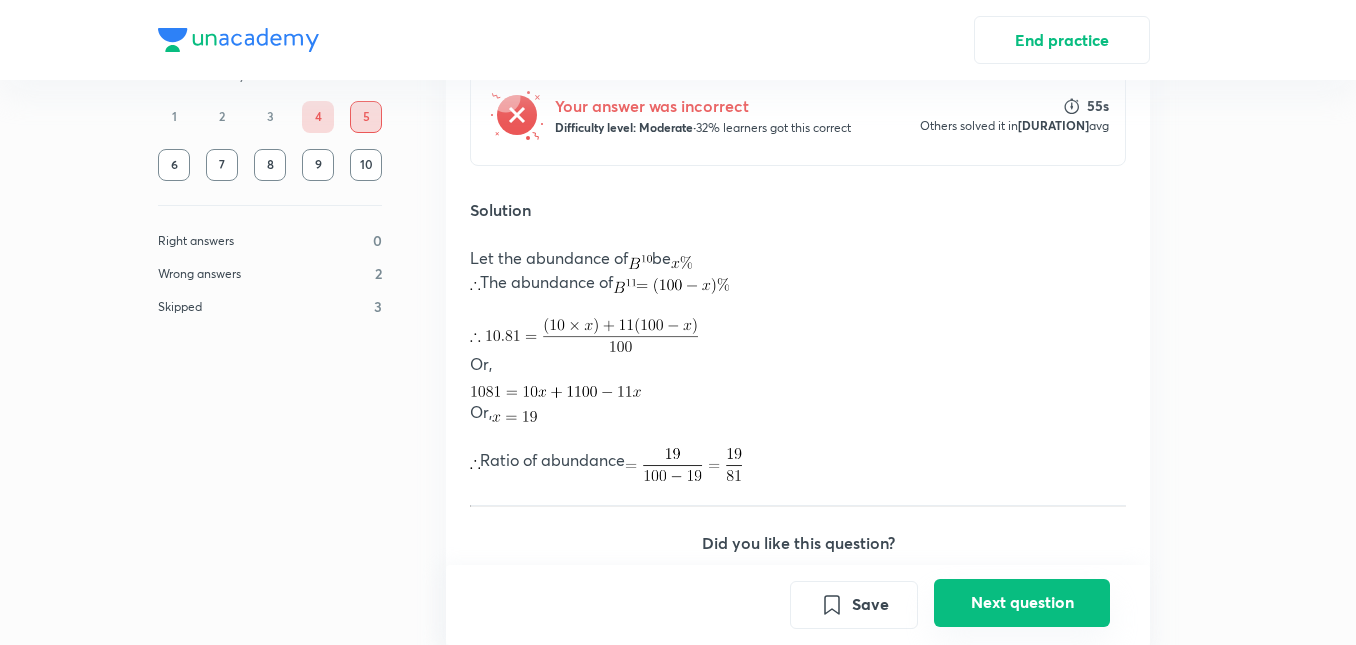 click on "Next question" at bounding box center [1022, 603] 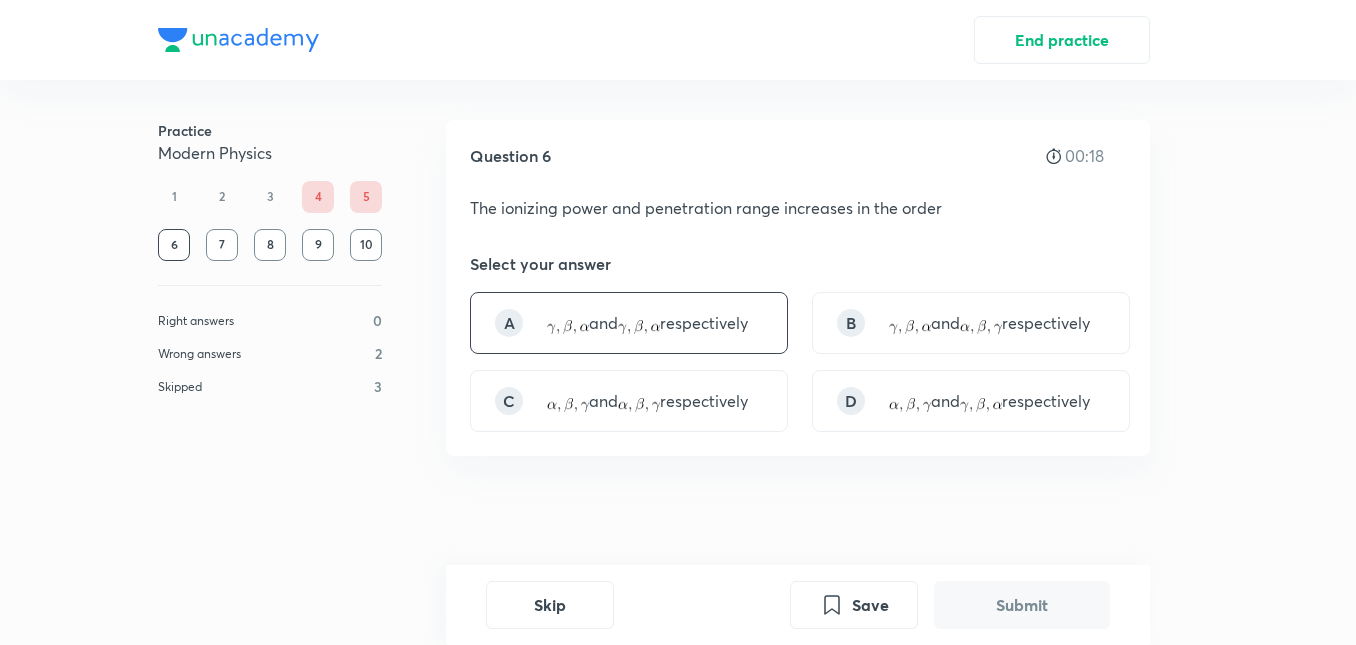 click on "A    and   respectively" at bounding box center (629, 323) 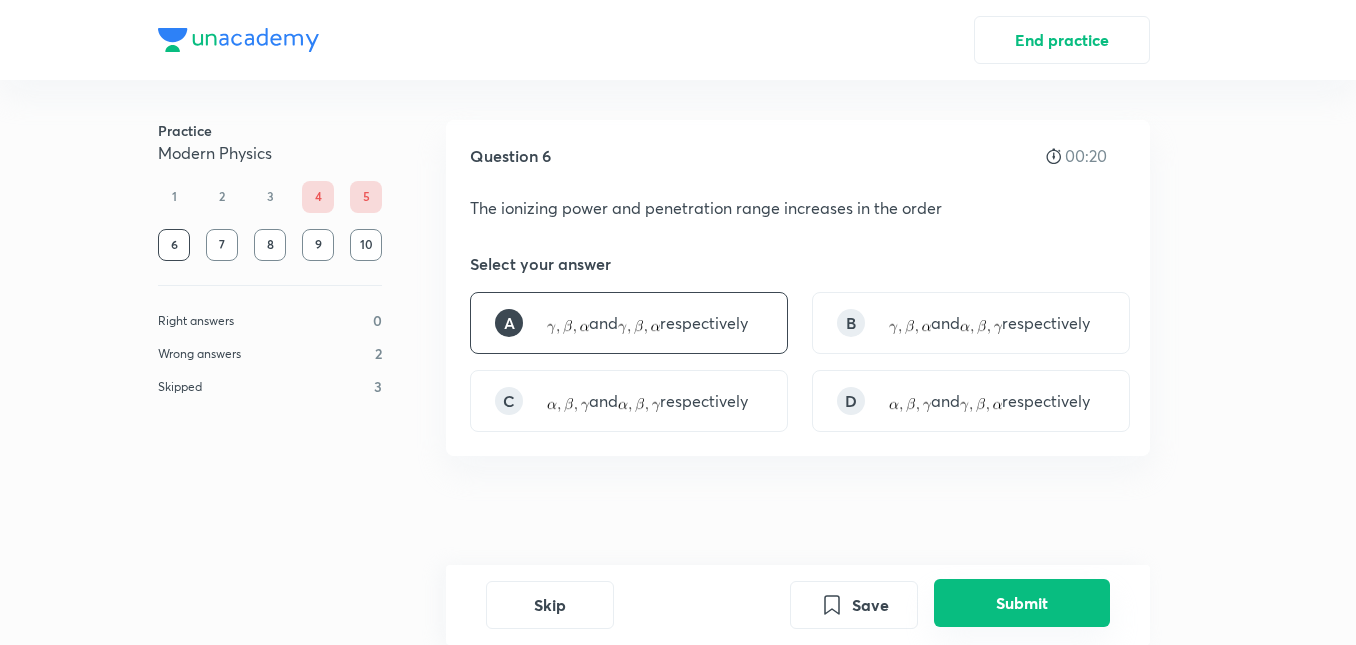 click on "Submit" at bounding box center [1022, 603] 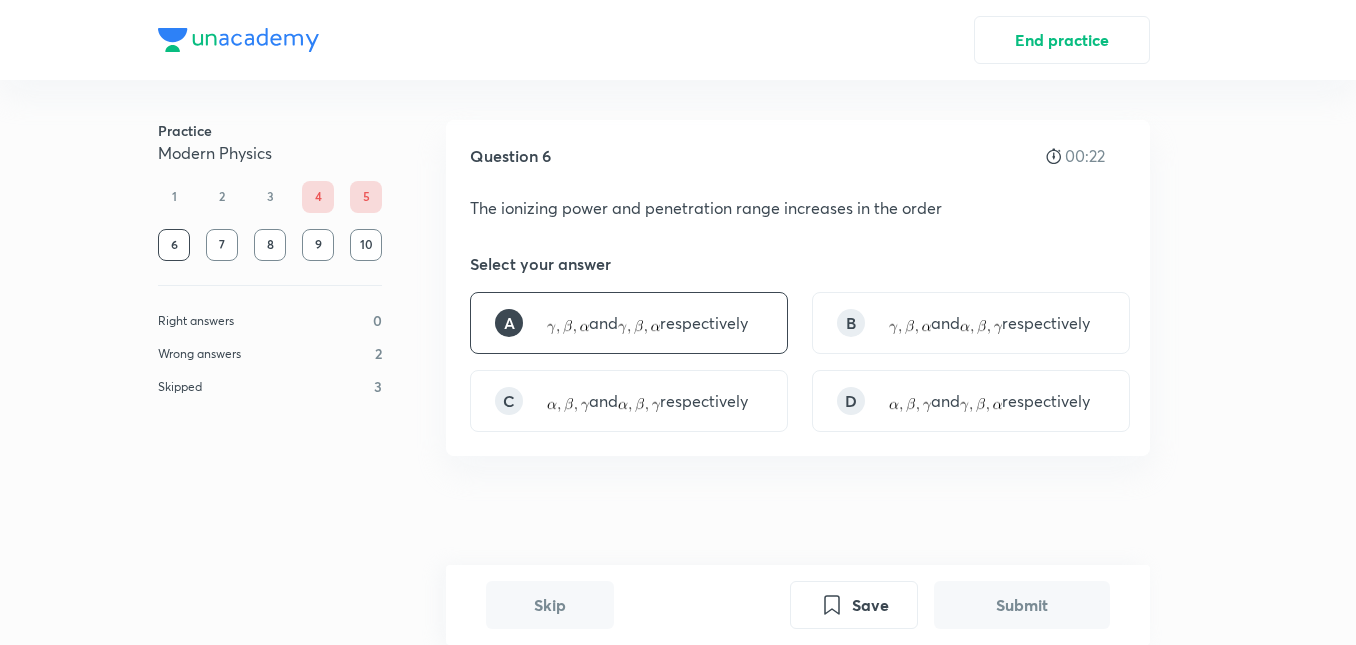 scroll, scrollTop: 468, scrollLeft: 0, axis: vertical 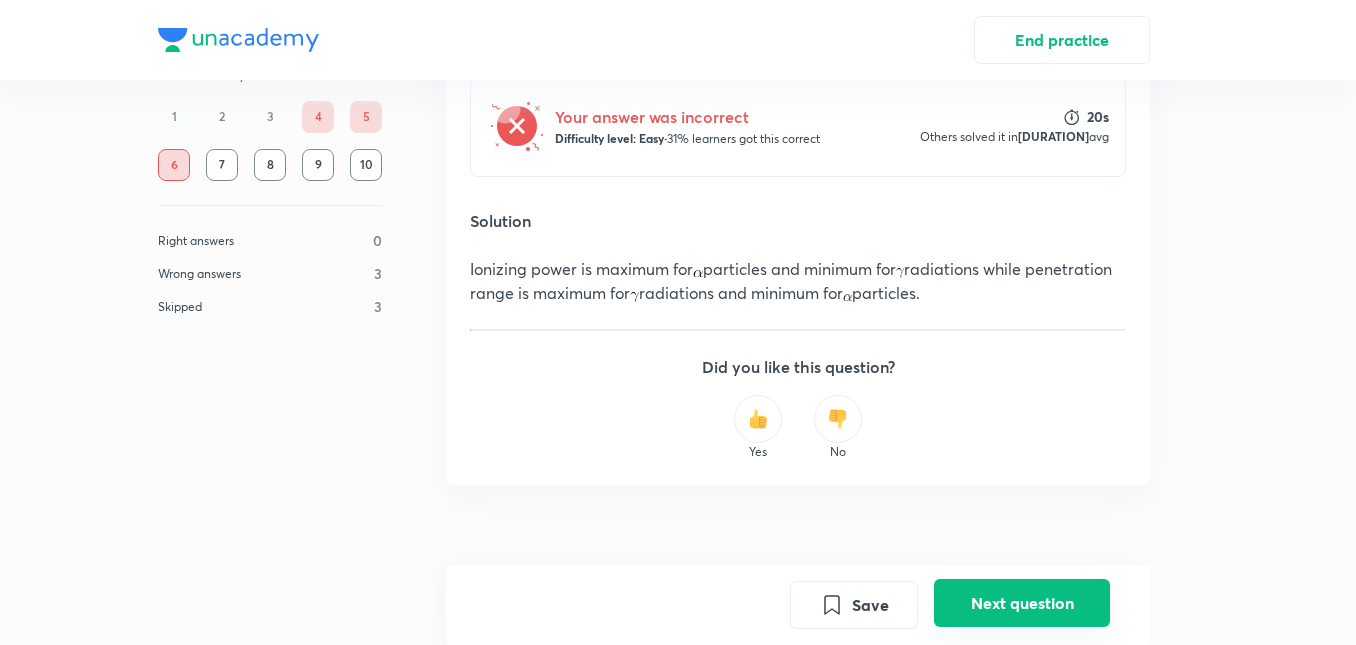 click on "Next question" at bounding box center [1022, 603] 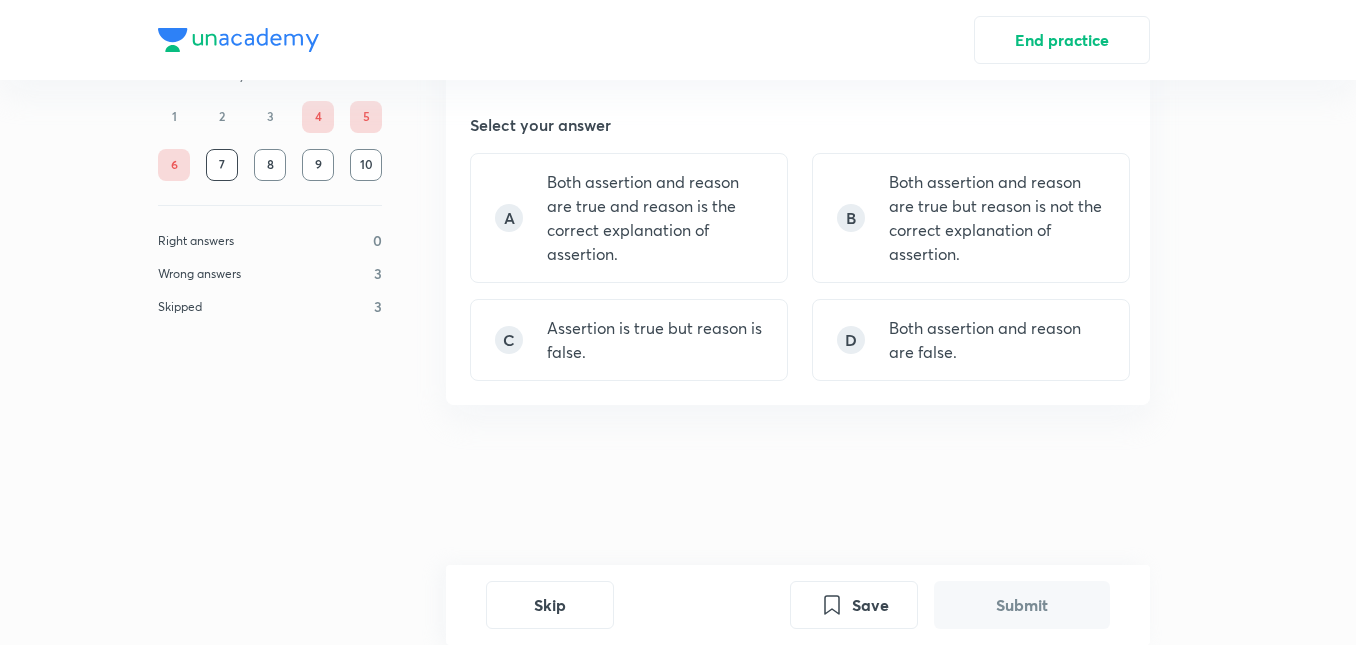 scroll, scrollTop: 0, scrollLeft: 0, axis: both 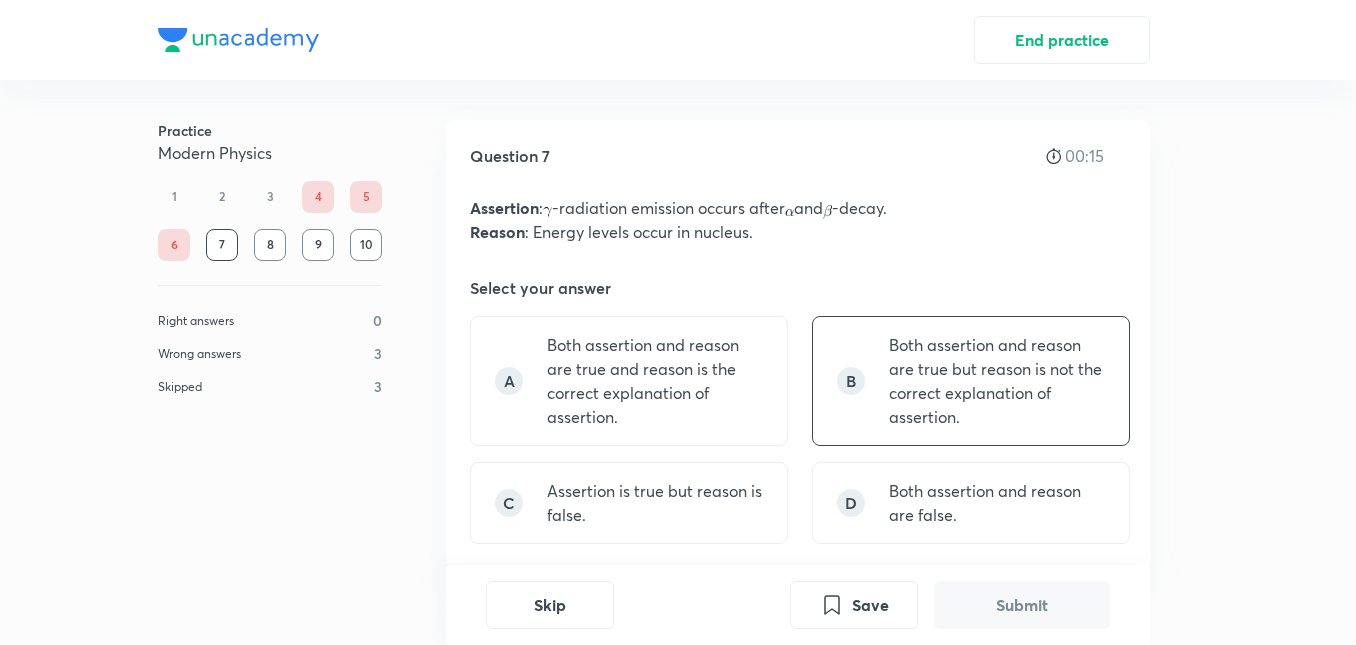 click on "Both assertion and reason are true but reason is not the correct explanation of assertion." at bounding box center (997, 381) 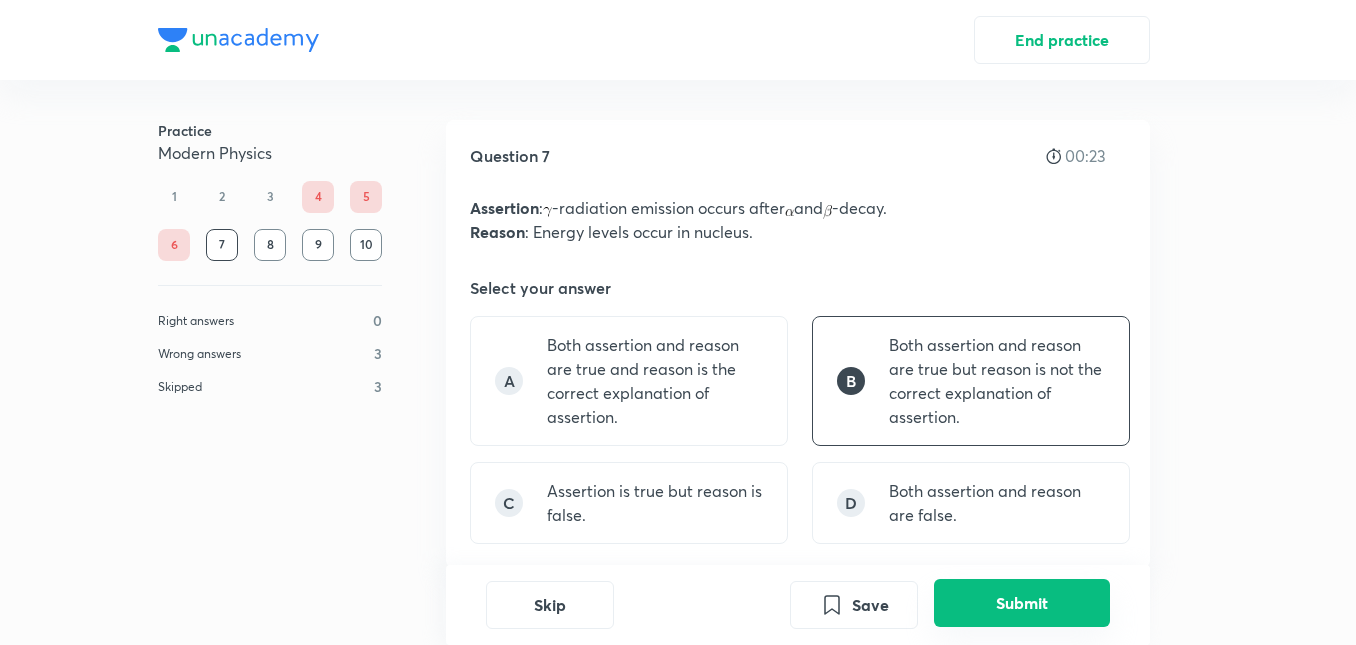 click on "Submit" at bounding box center [1022, 603] 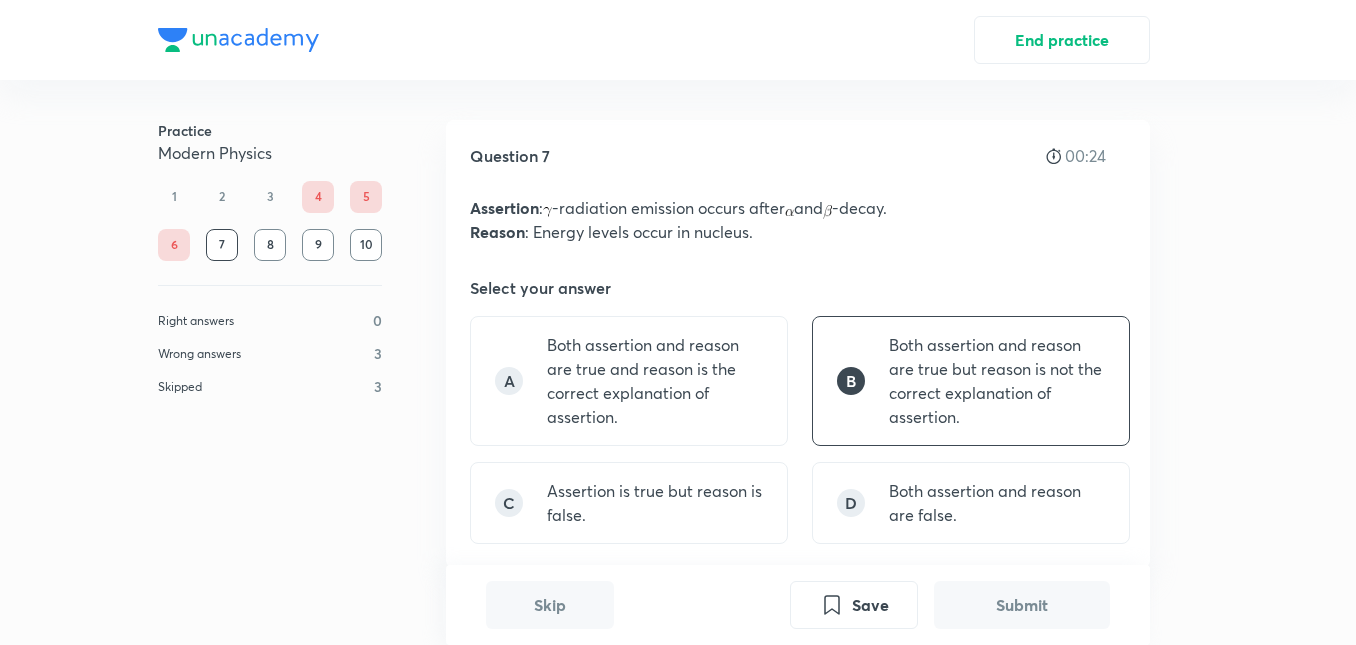 scroll, scrollTop: 608, scrollLeft: 0, axis: vertical 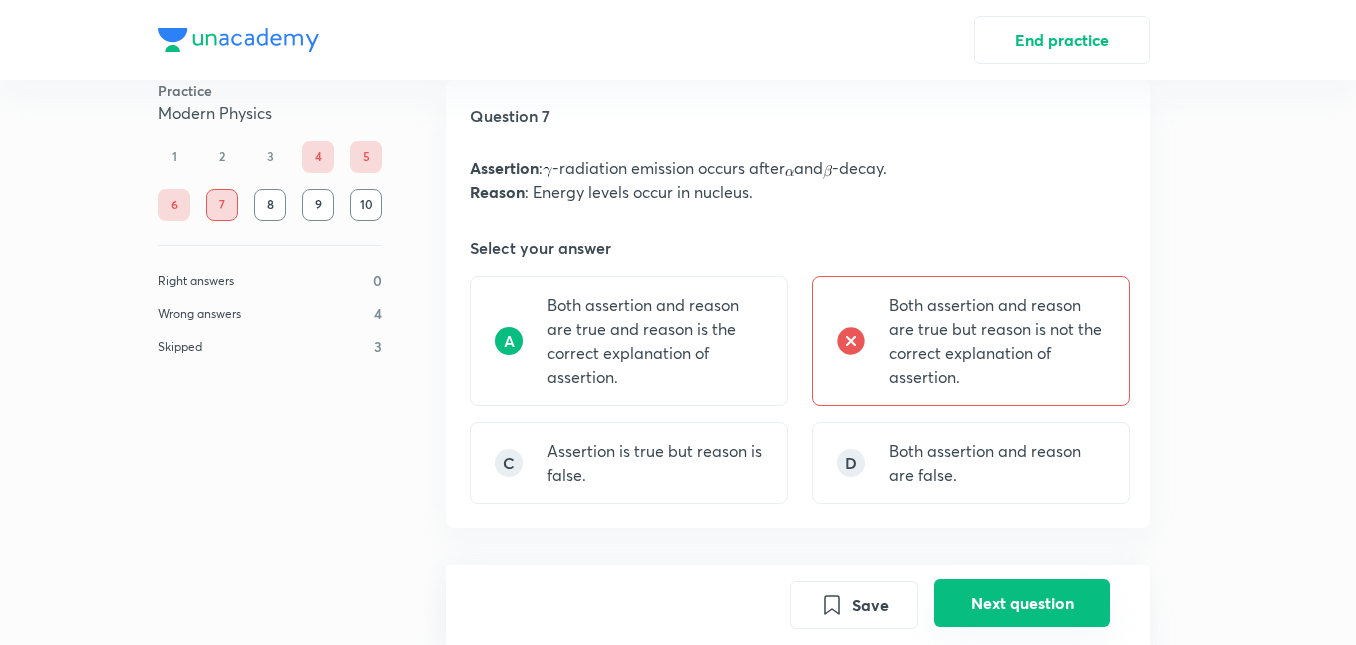 click on "Next question" at bounding box center (1022, 603) 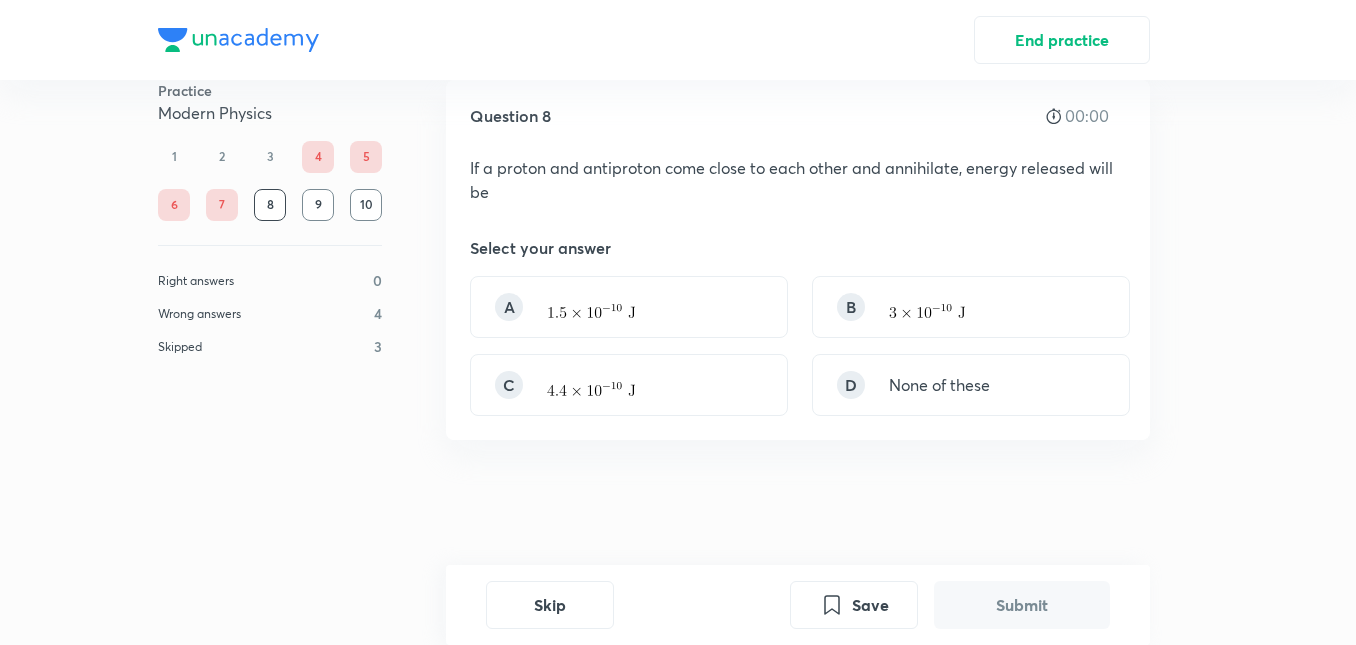 scroll, scrollTop: 0, scrollLeft: 0, axis: both 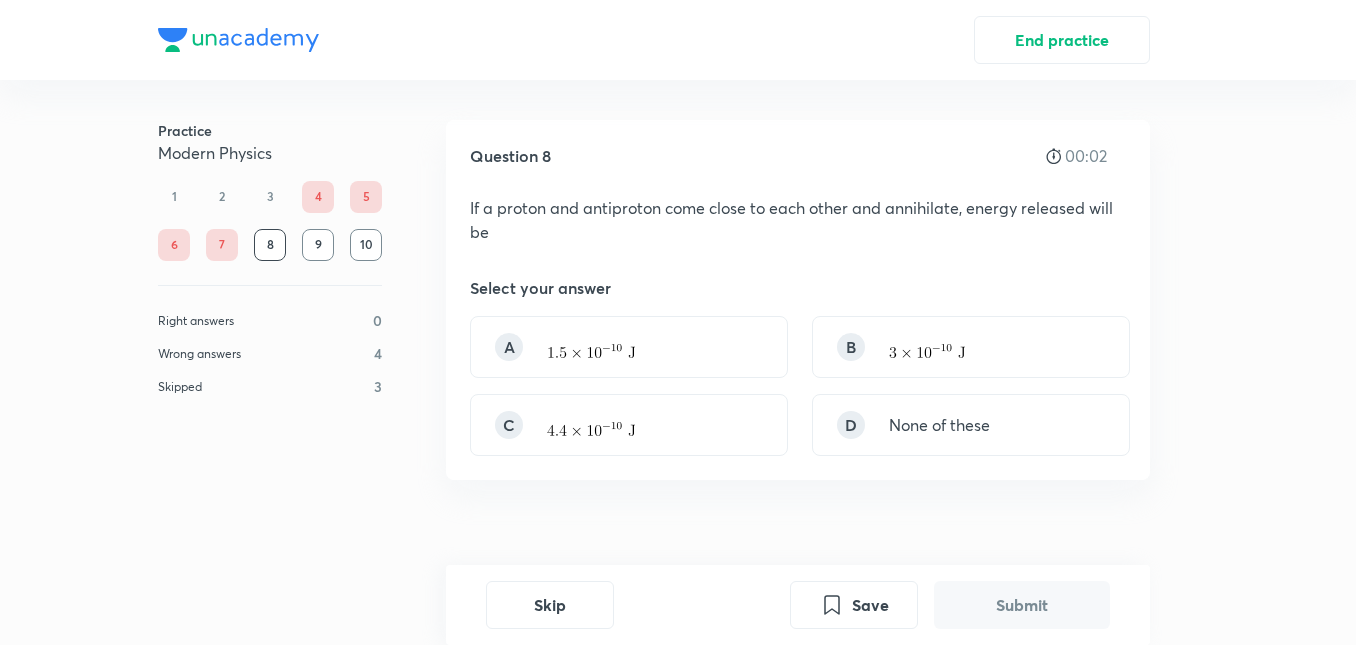 click on "If a proton and antiproton come close to each other and annihilate, energy released will be" at bounding box center [798, 220] 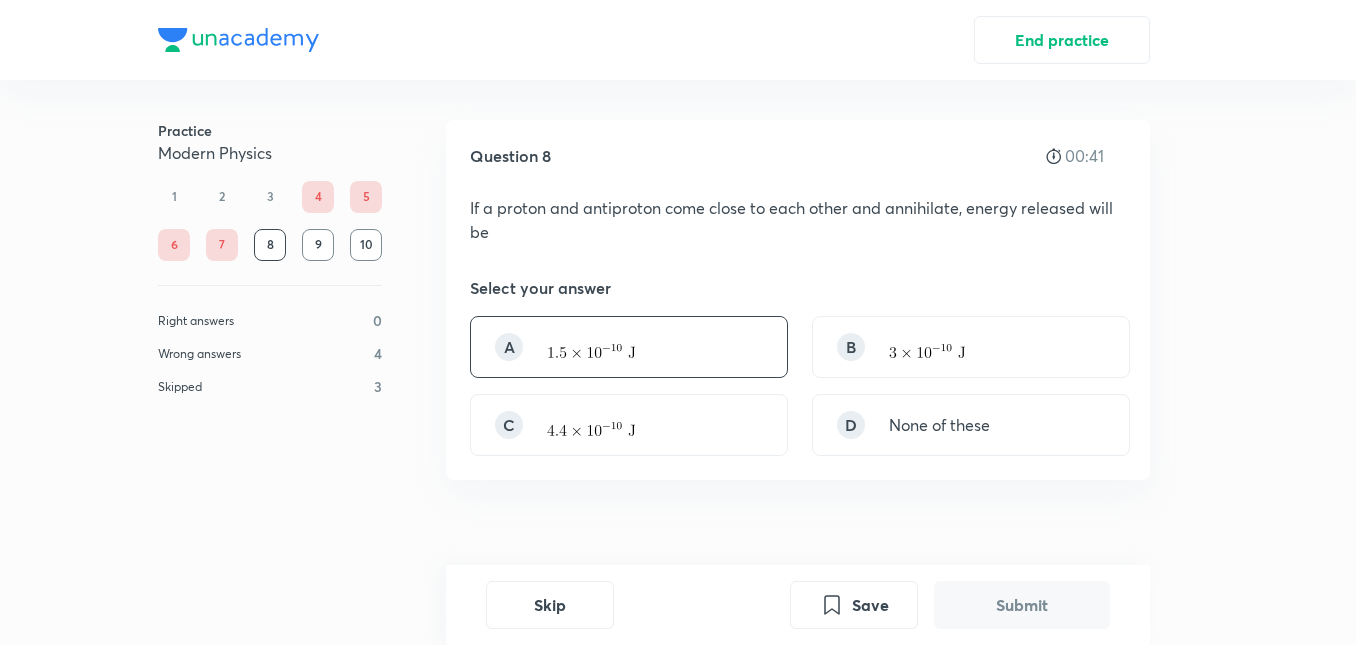 click on "A" at bounding box center [629, 347] 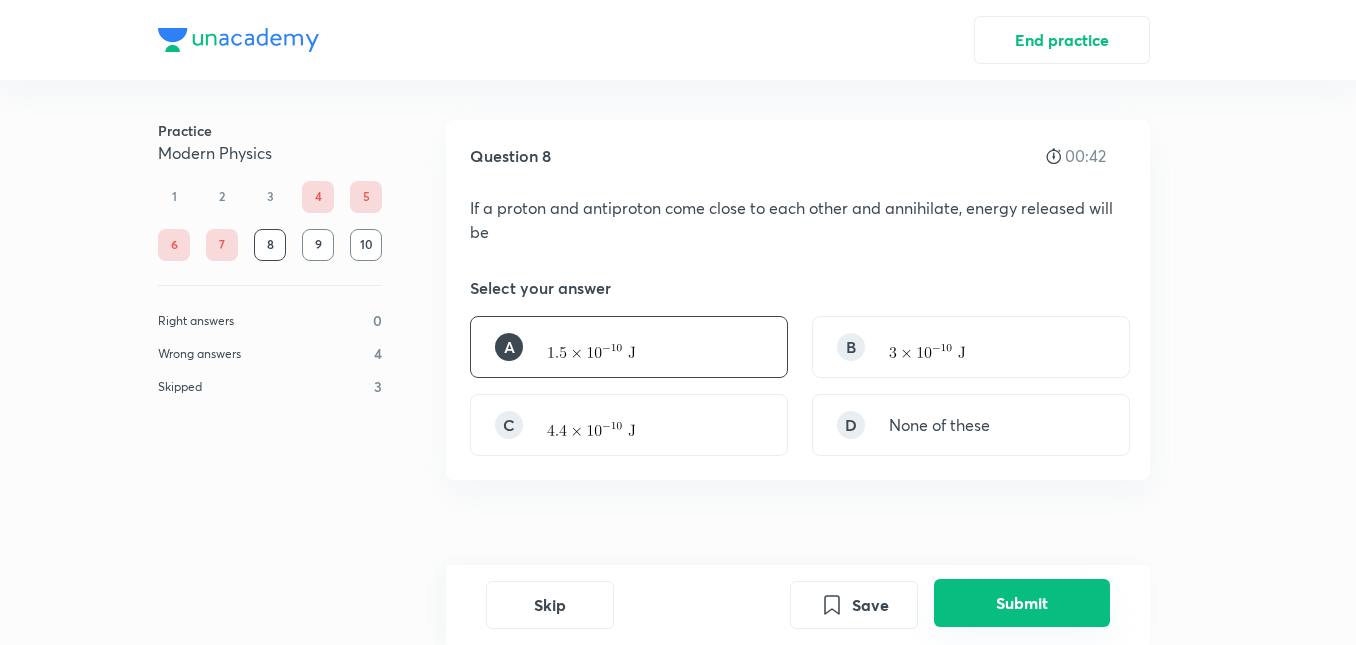click on "Submit" at bounding box center (1022, 603) 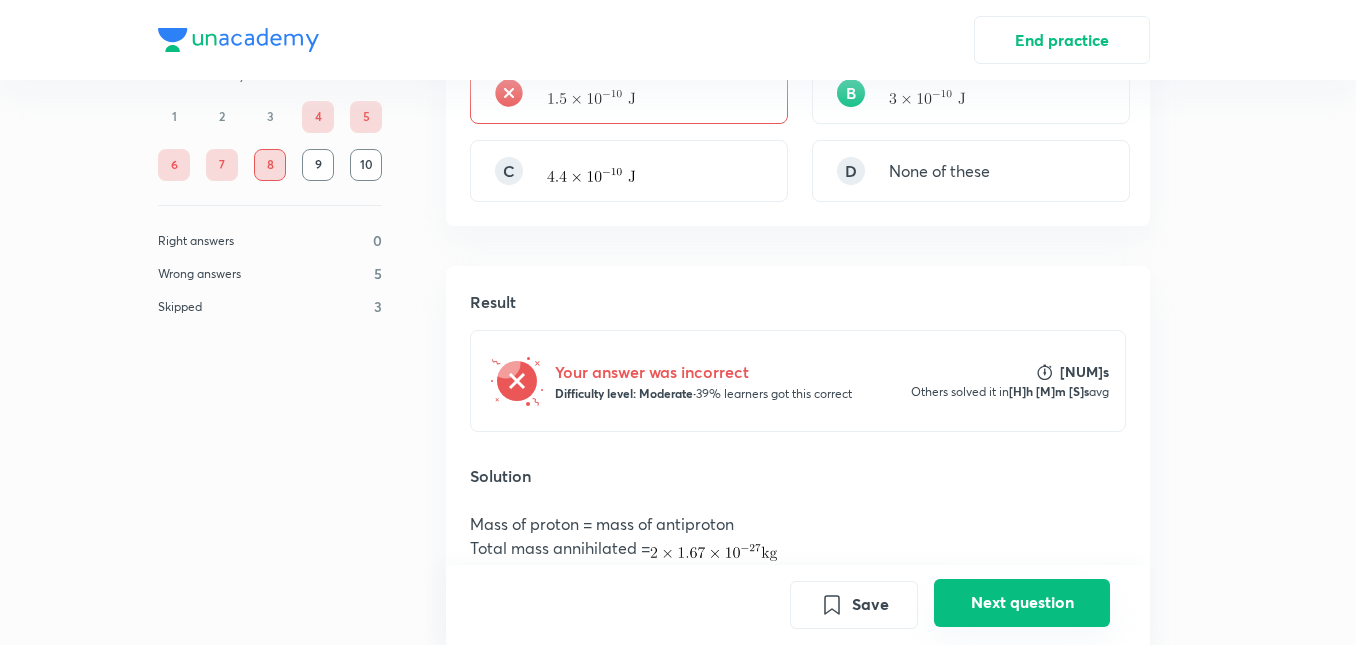 scroll, scrollTop: 280, scrollLeft: 0, axis: vertical 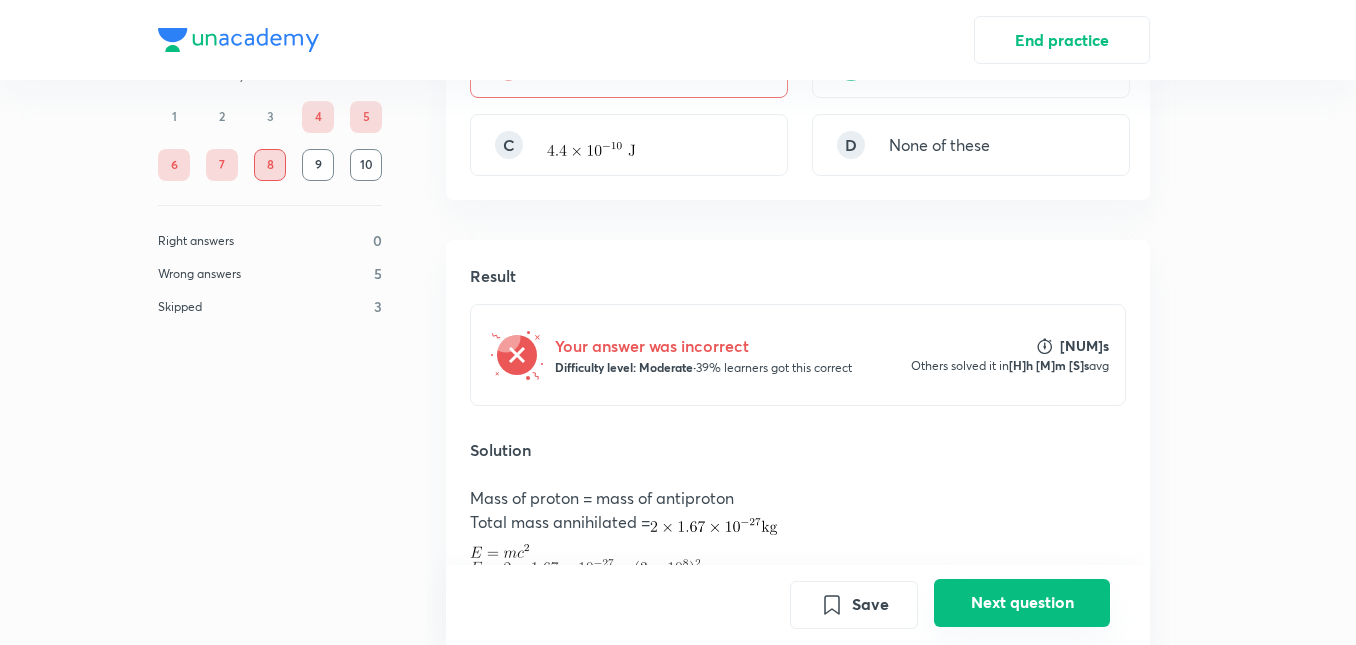 click on "Next question" at bounding box center (1022, 603) 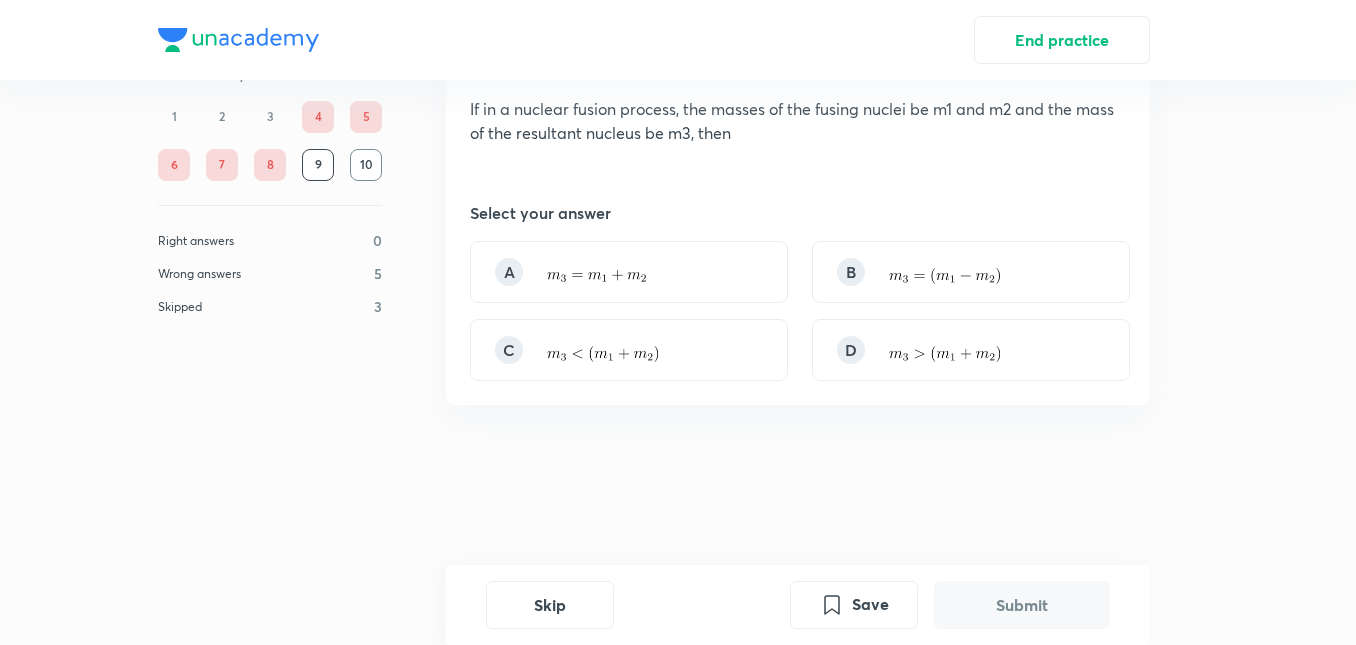 scroll, scrollTop: 0, scrollLeft: 0, axis: both 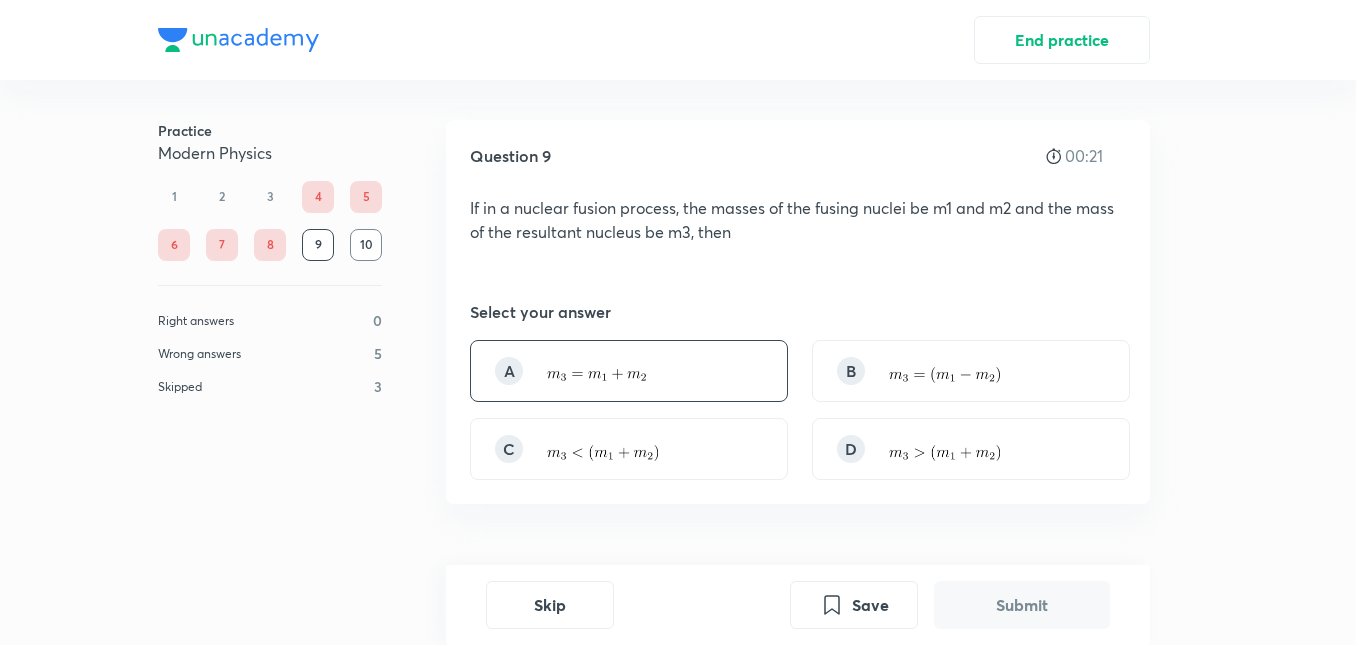 click at bounding box center (596, 375) 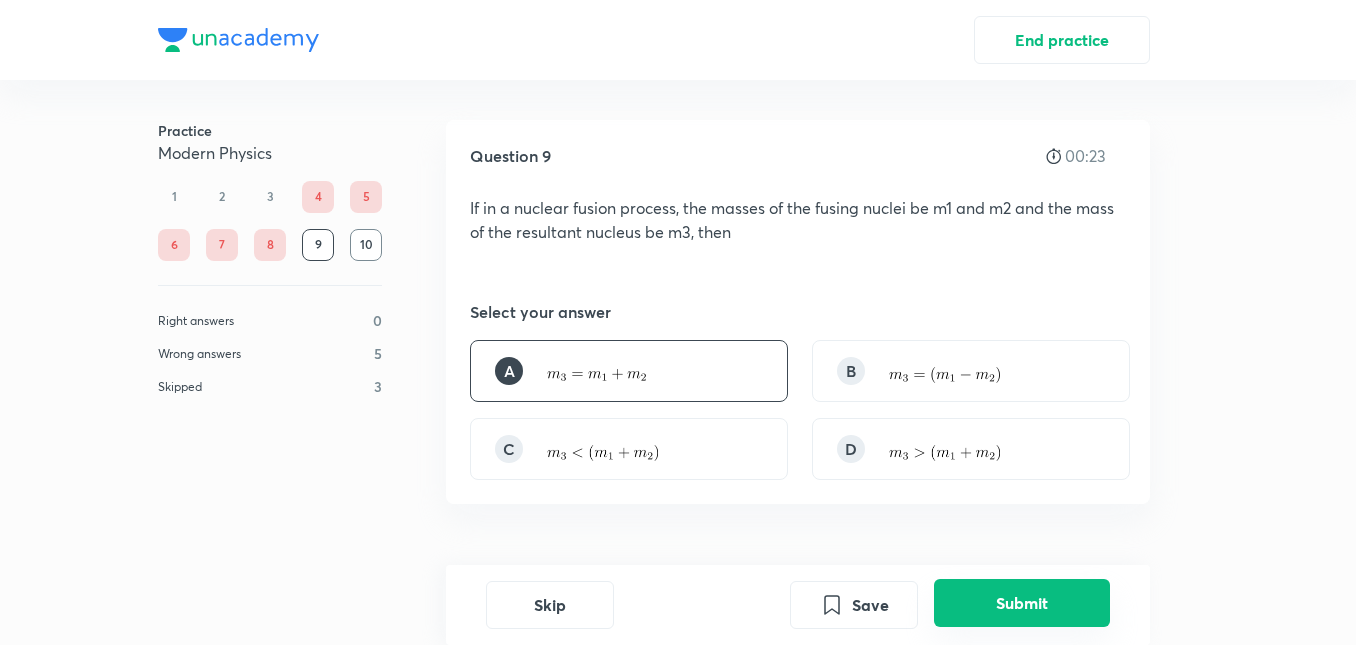 click on "Submit" at bounding box center (1022, 603) 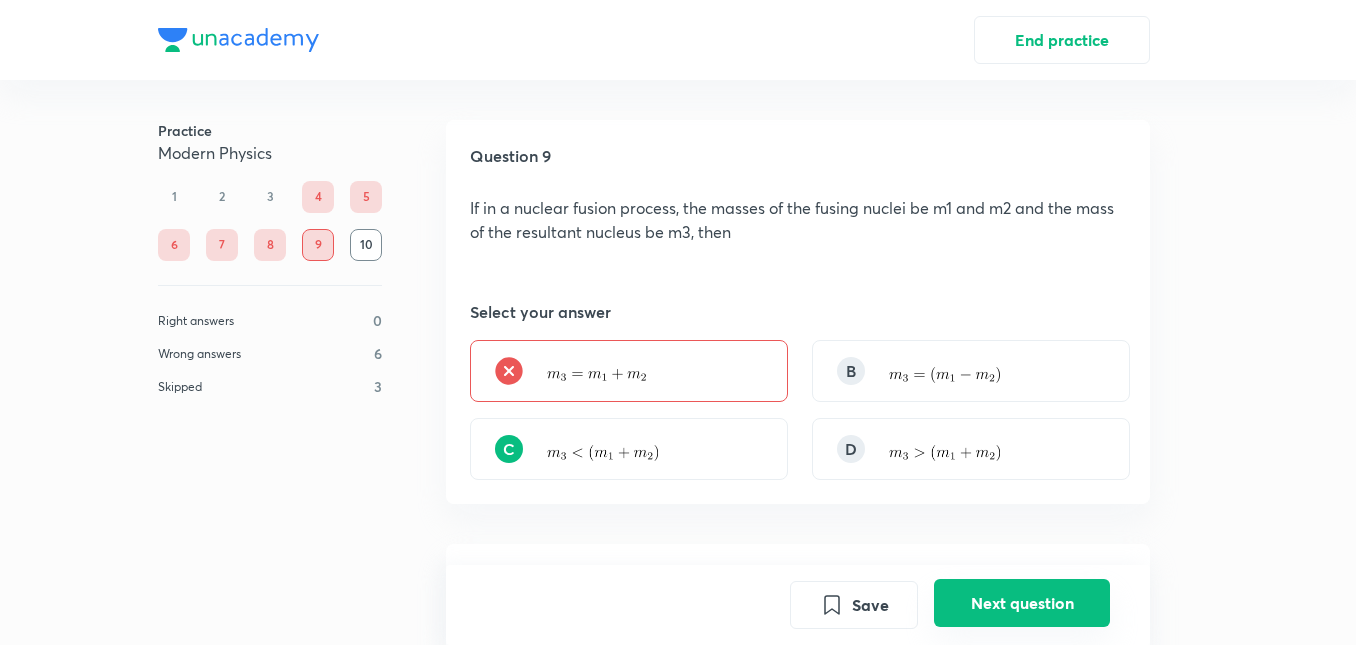 scroll, scrollTop: 544, scrollLeft: 0, axis: vertical 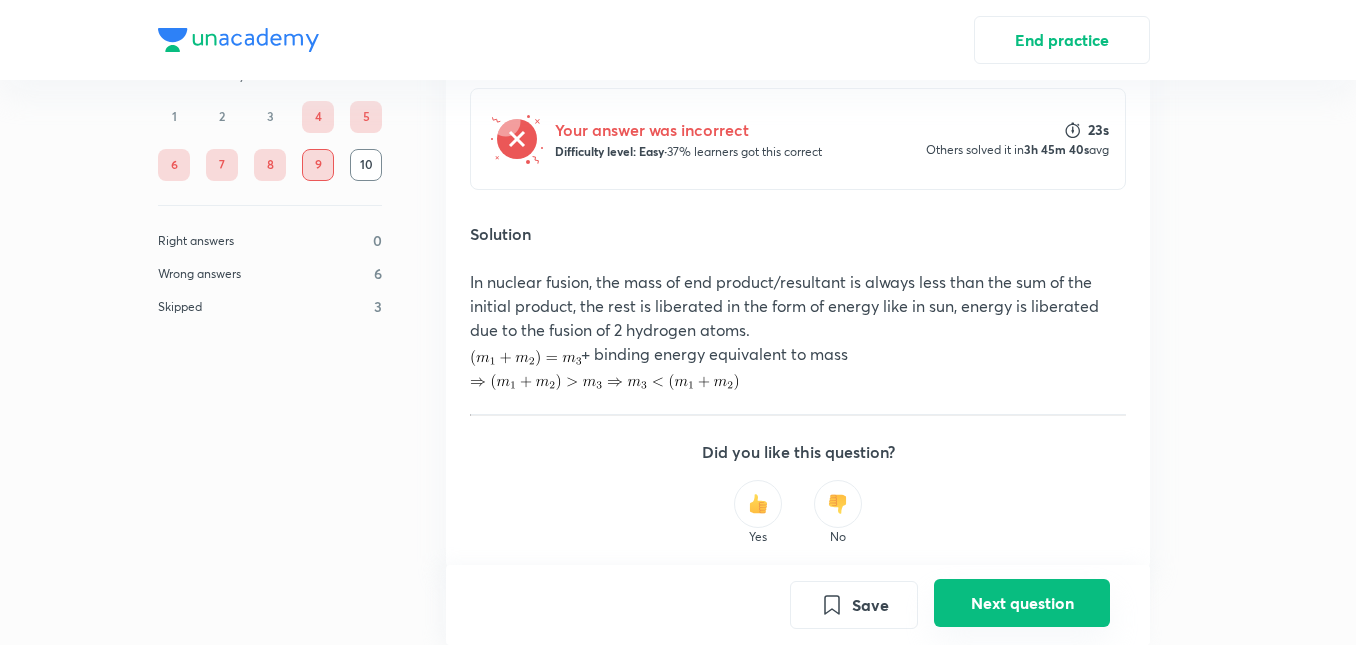 click on "Next question" at bounding box center [1022, 603] 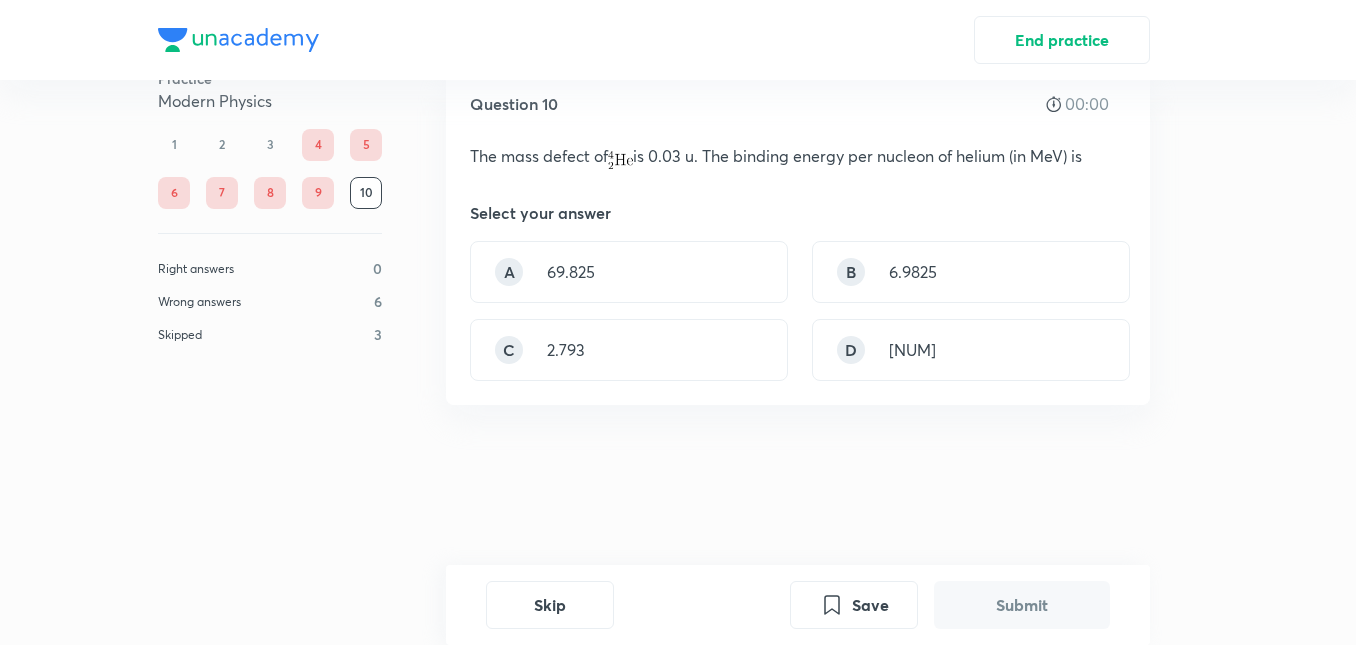 scroll, scrollTop: 0, scrollLeft: 0, axis: both 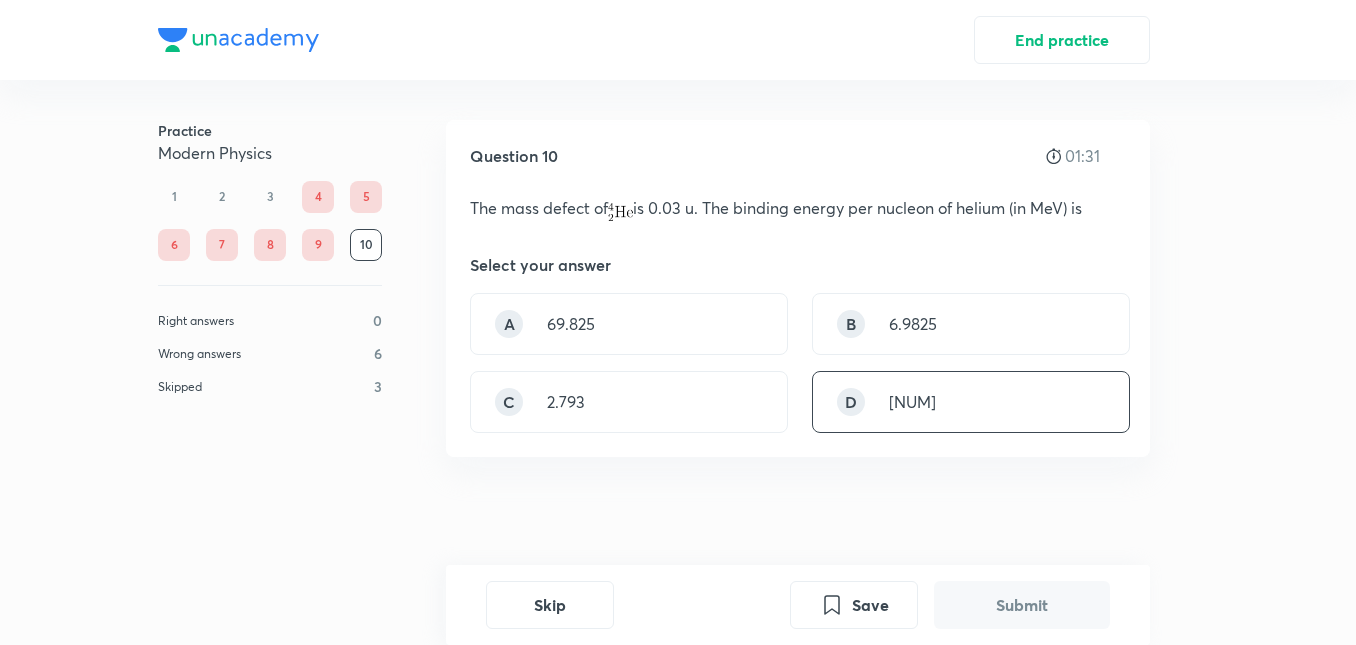 click on "[NUM]" at bounding box center (912, 402) 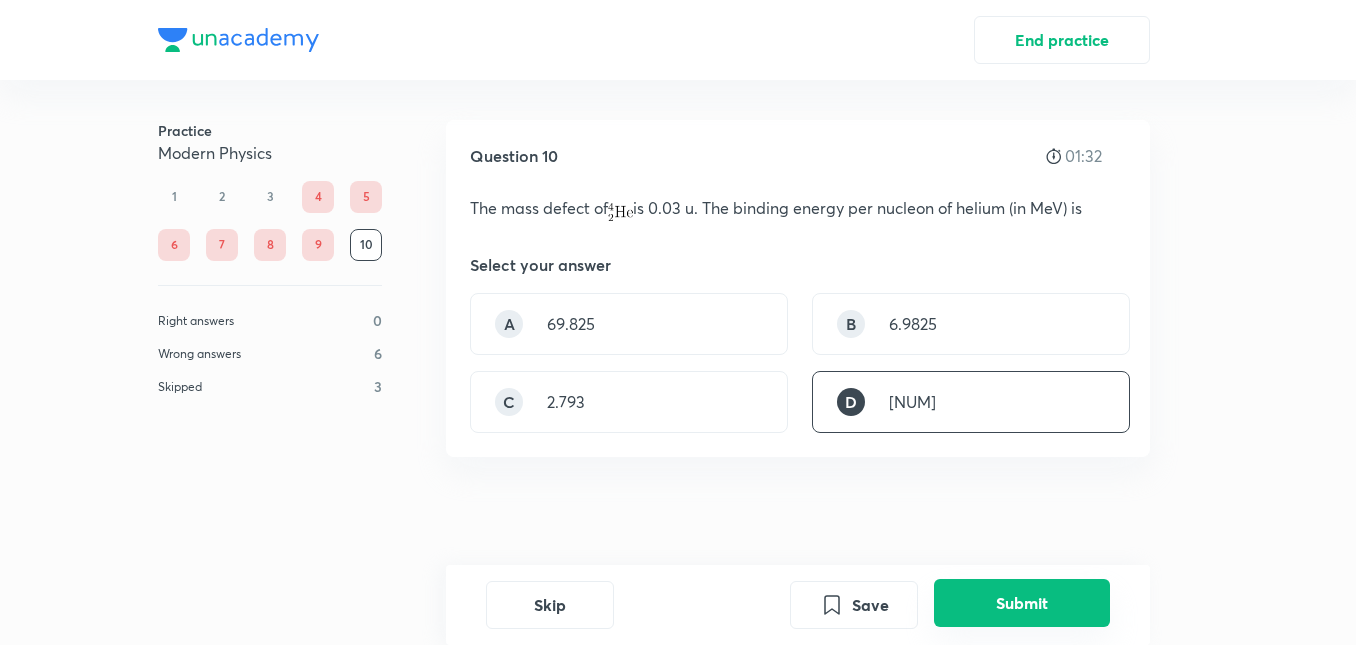 click on "Submit" at bounding box center (1022, 603) 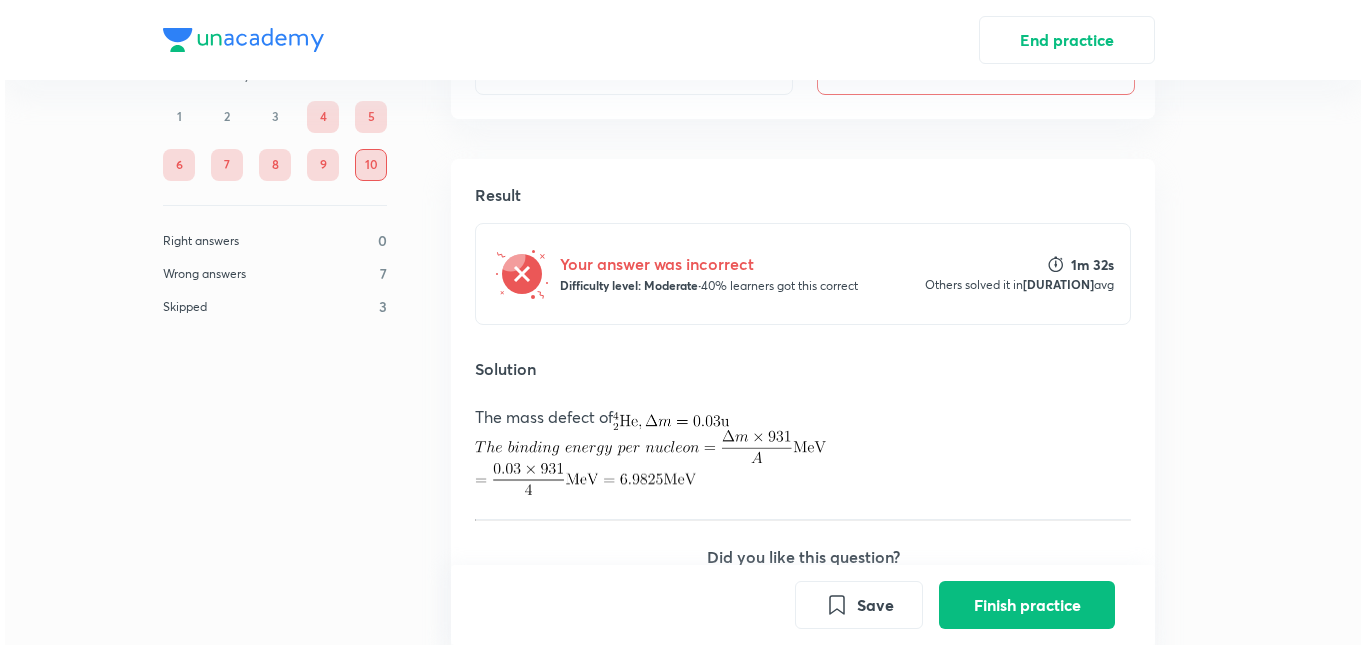 scroll, scrollTop: 497, scrollLeft: 0, axis: vertical 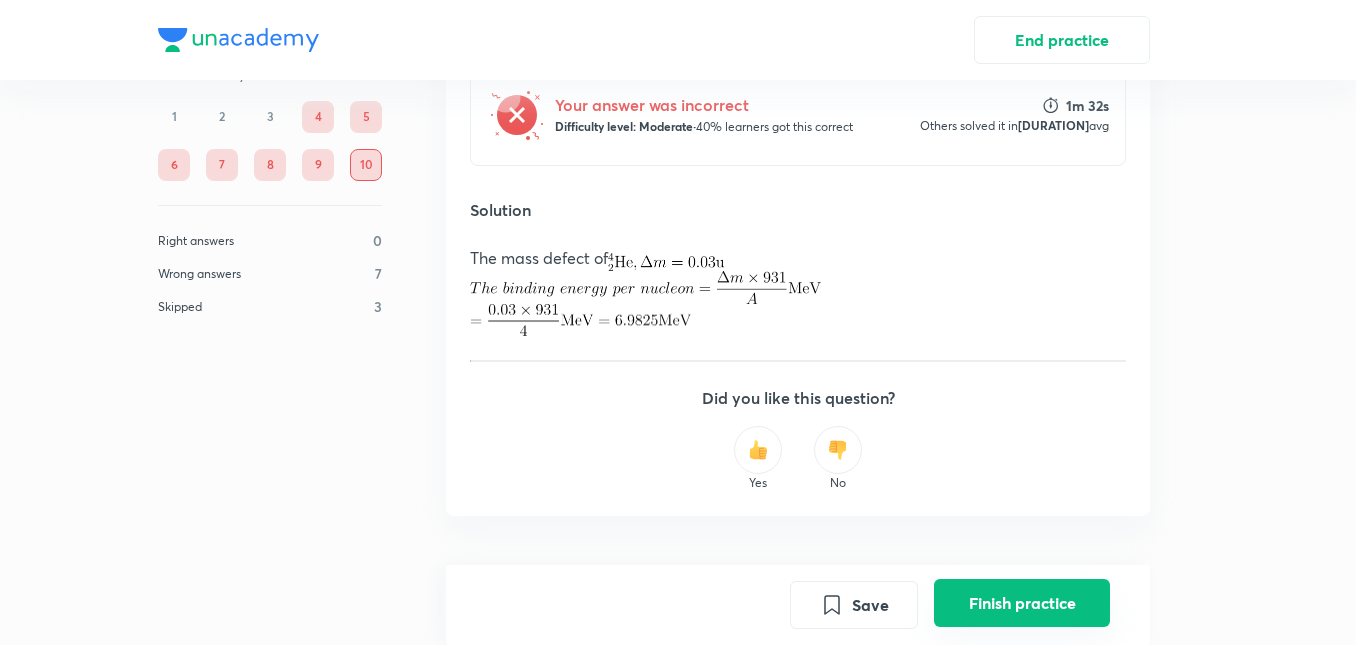 click on "Finish practice" at bounding box center (1022, 603) 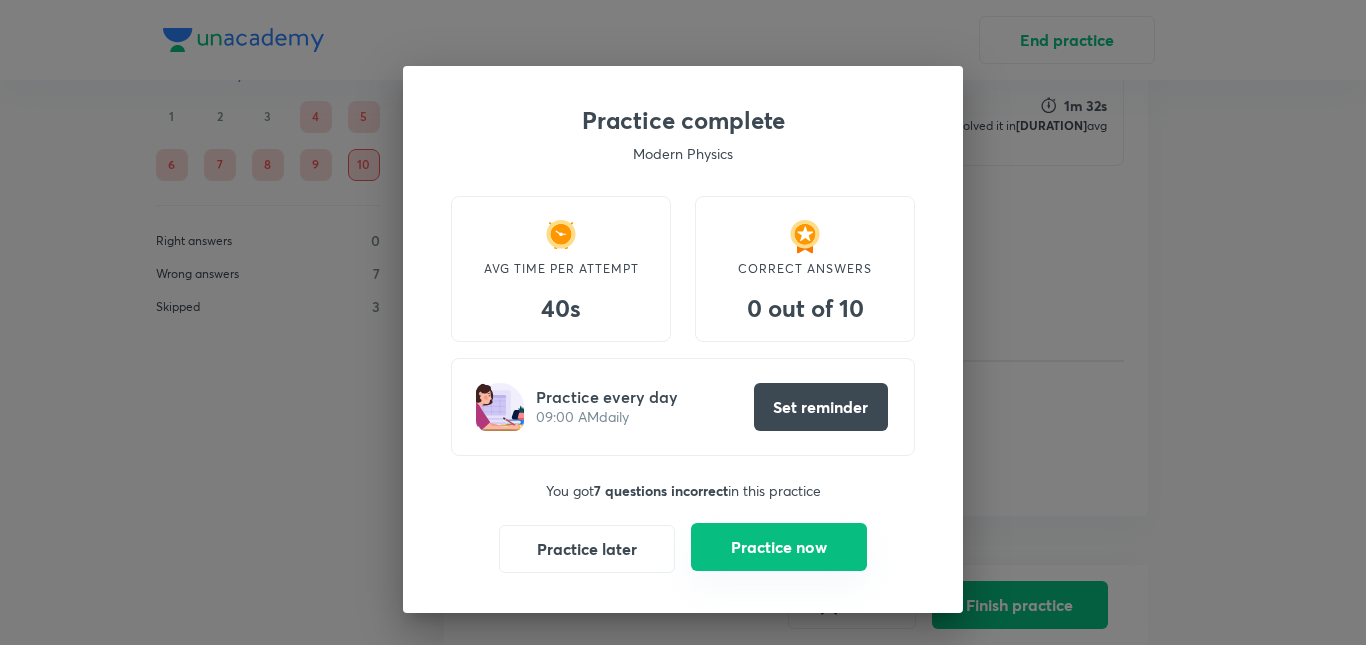 click on "Practice now" at bounding box center (779, 547) 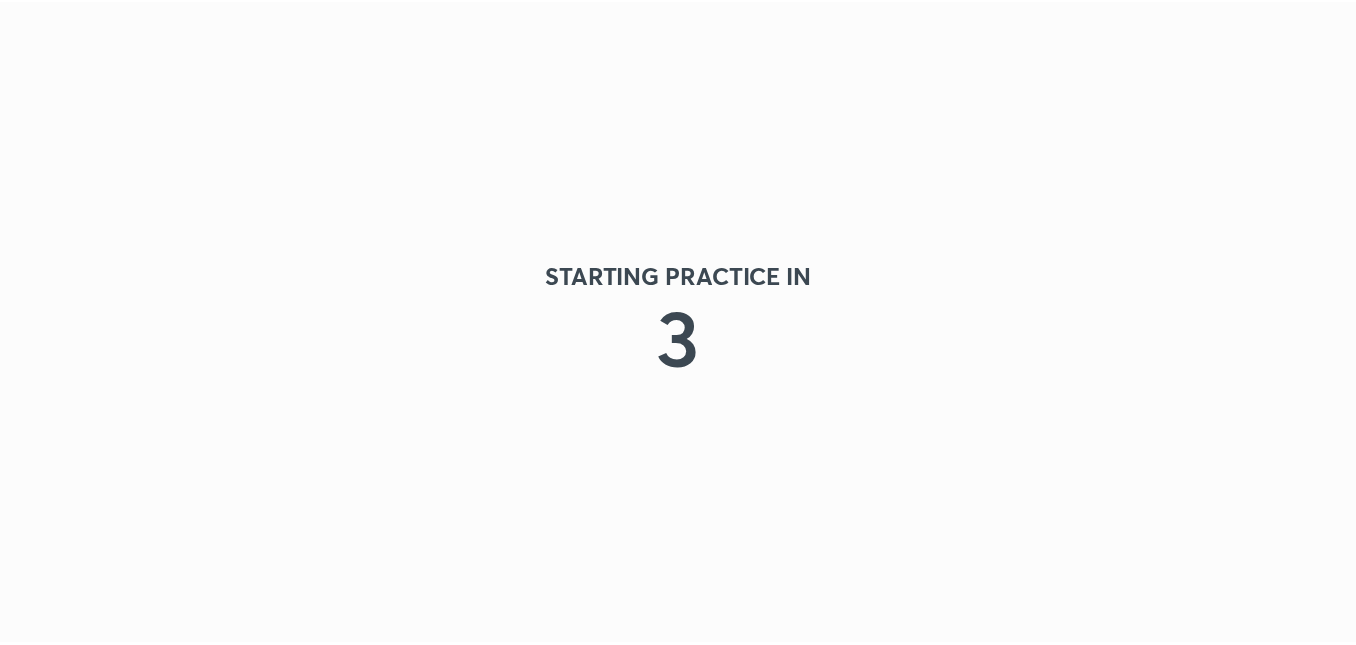 scroll, scrollTop: 0, scrollLeft: 0, axis: both 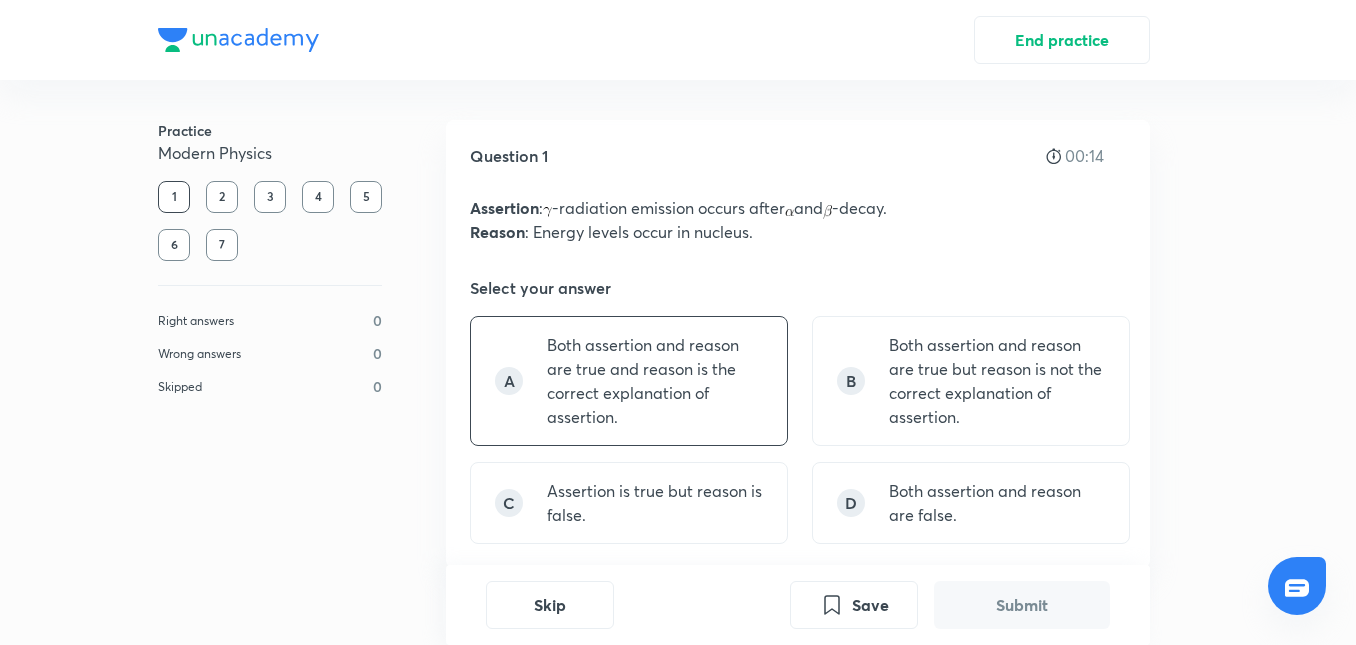 click on "Both assertion and reason are true and reason is the correct explanation of assertion." at bounding box center (655, 381) 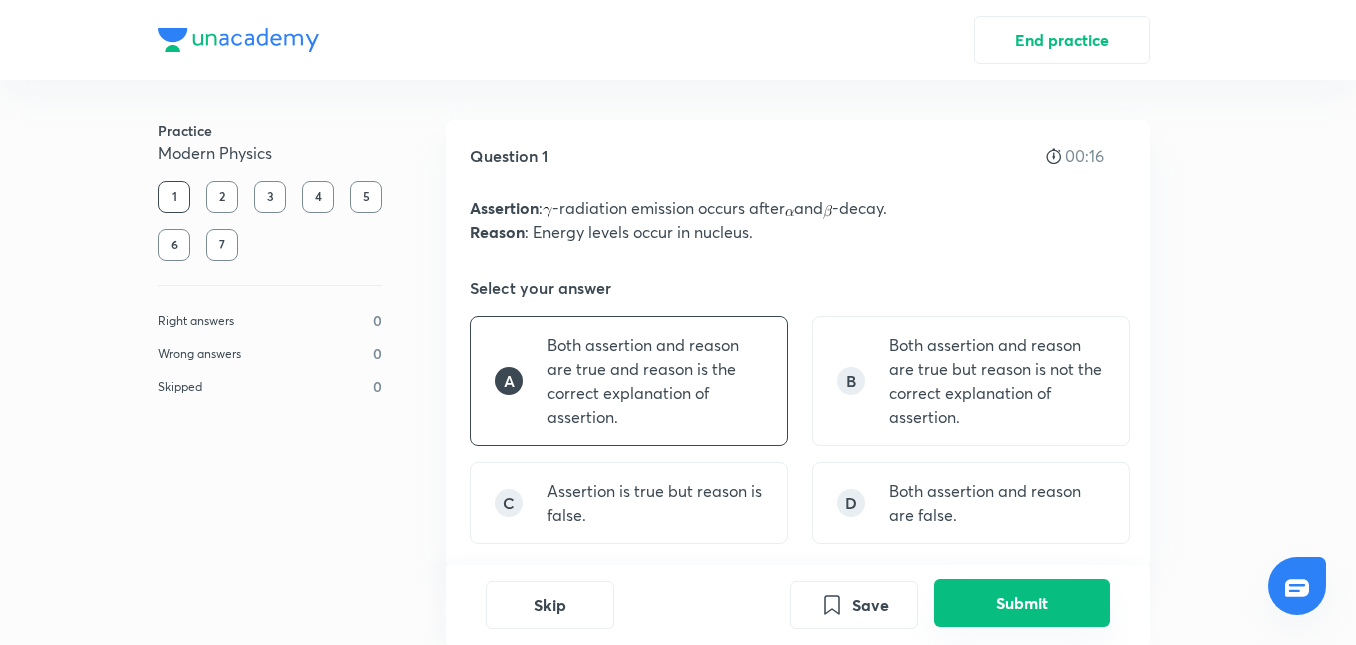 click on "Submit" at bounding box center (1022, 603) 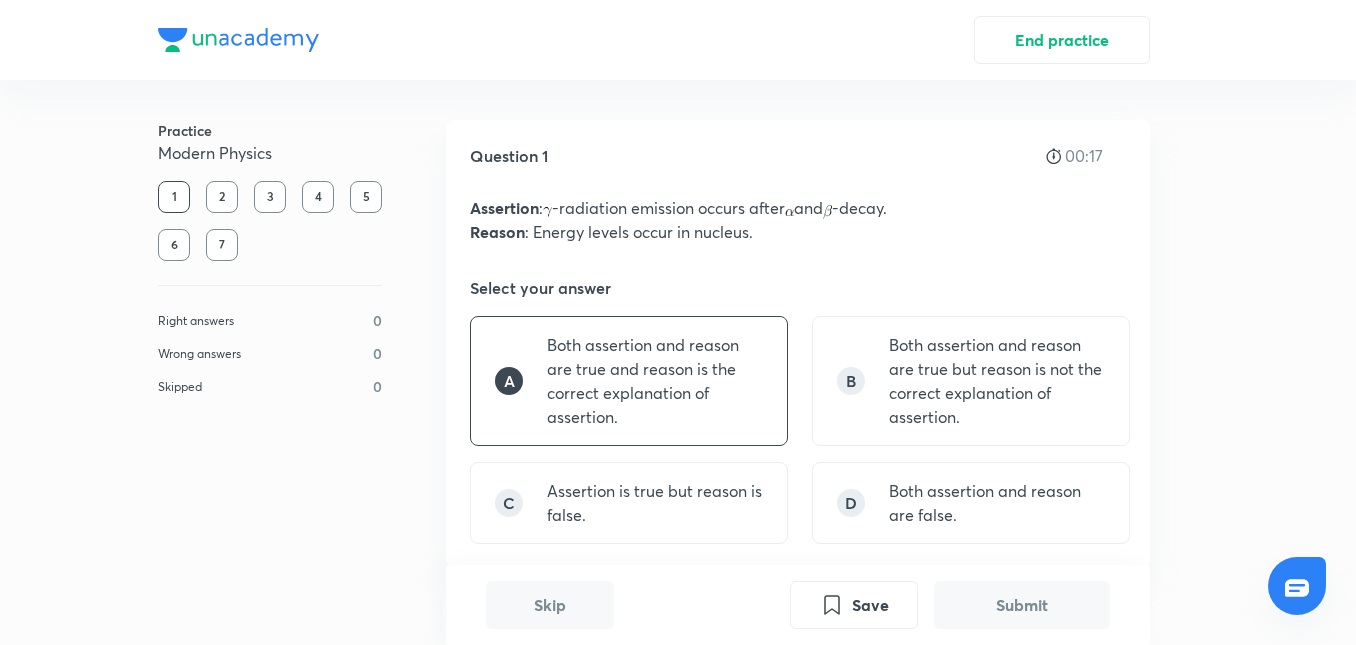 scroll, scrollTop: 608, scrollLeft: 0, axis: vertical 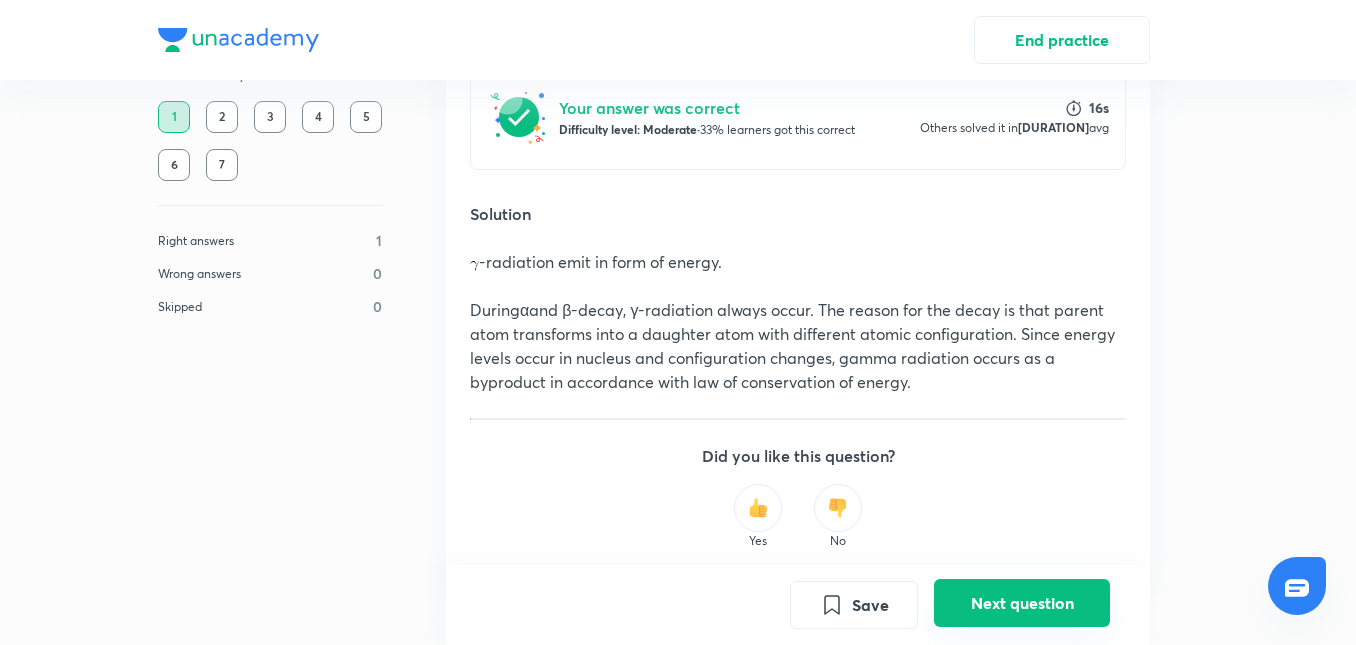 click on "Next question" at bounding box center [1022, 603] 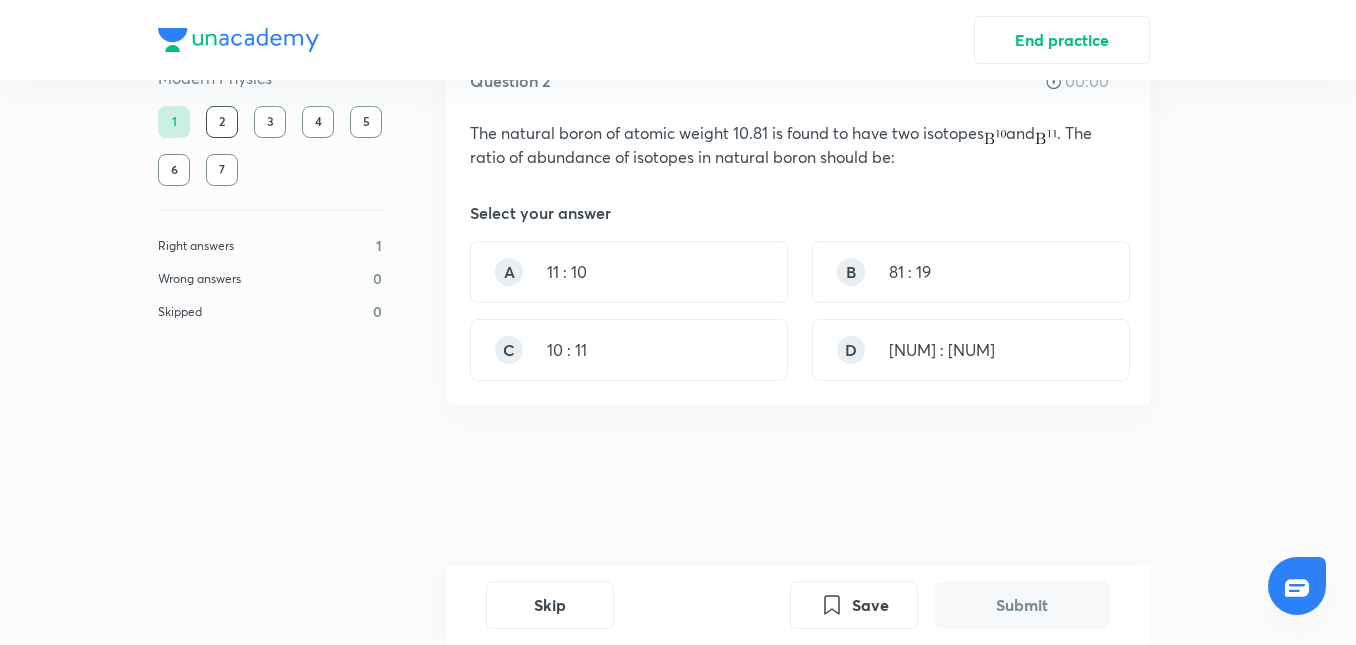 scroll, scrollTop: 0, scrollLeft: 0, axis: both 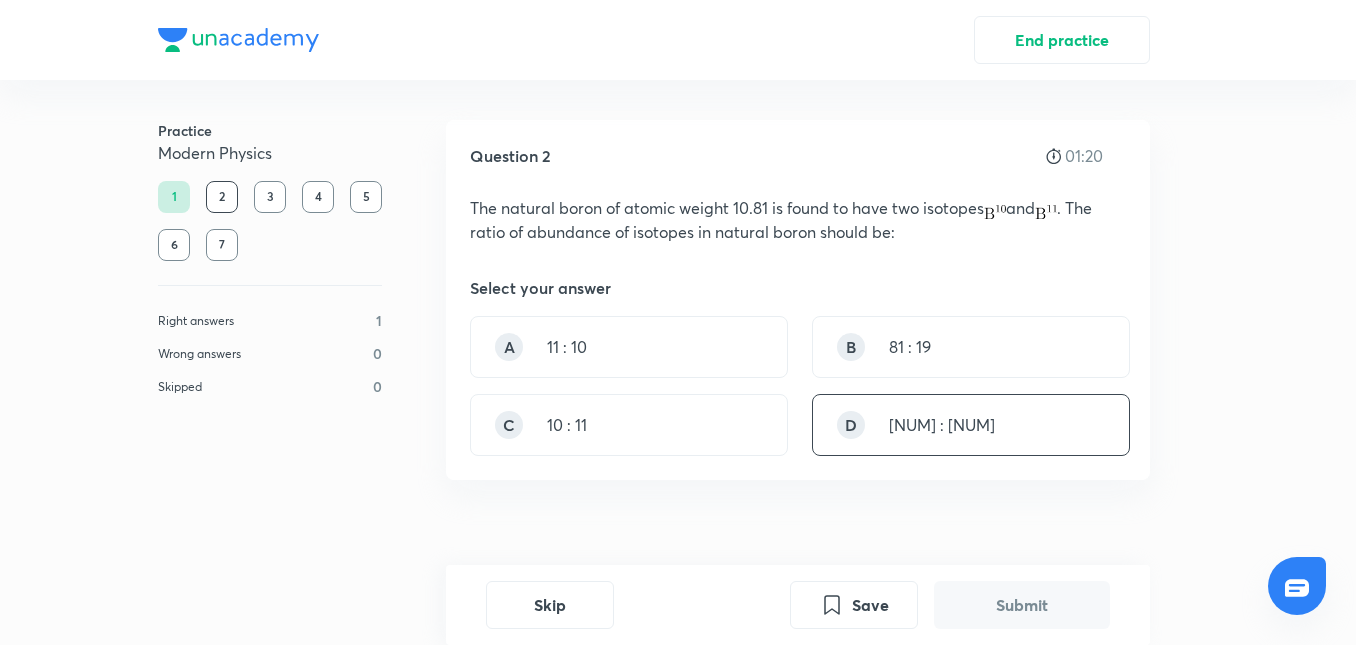 click on "D 19 : 81" at bounding box center [971, 425] 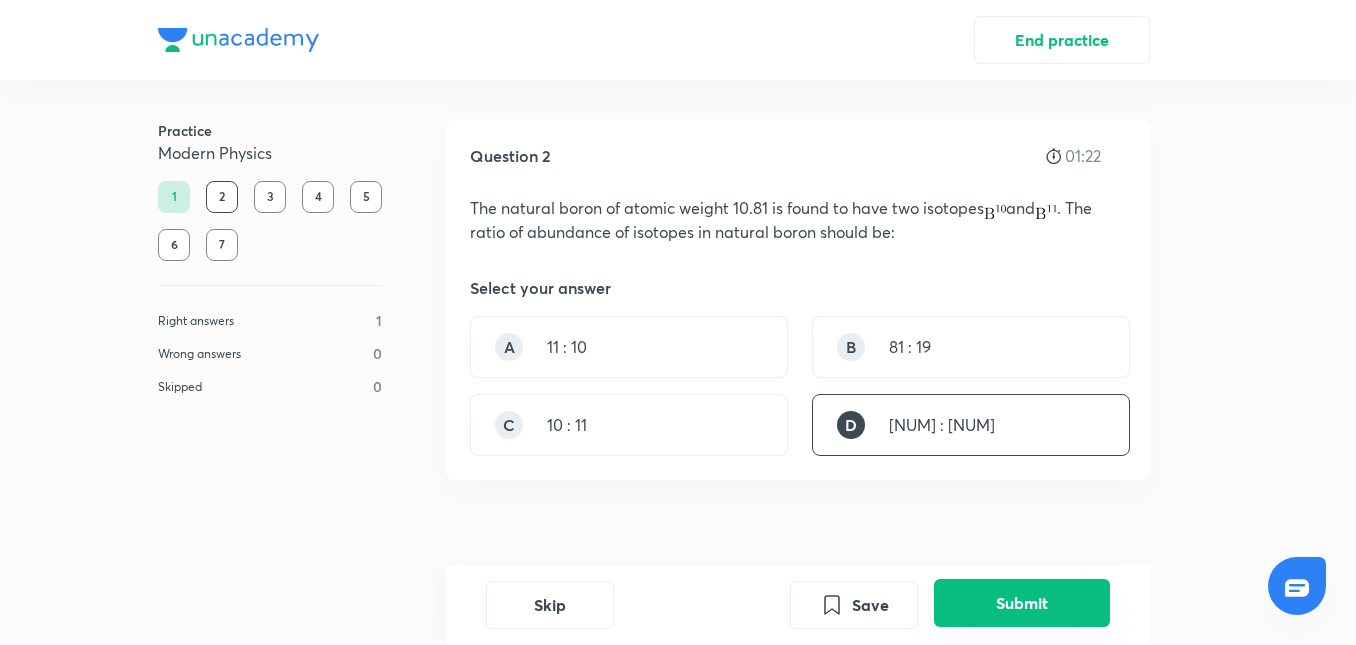 click on "Submit" at bounding box center [1022, 603] 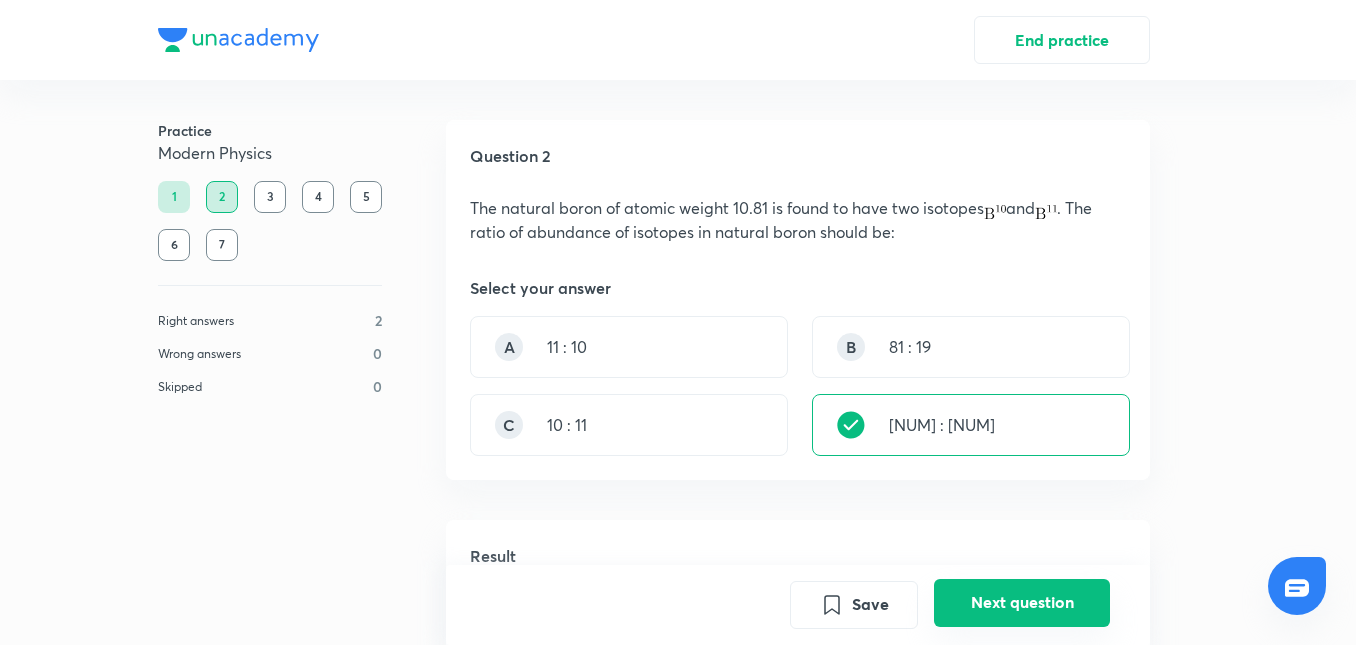 scroll, scrollTop: 520, scrollLeft: 0, axis: vertical 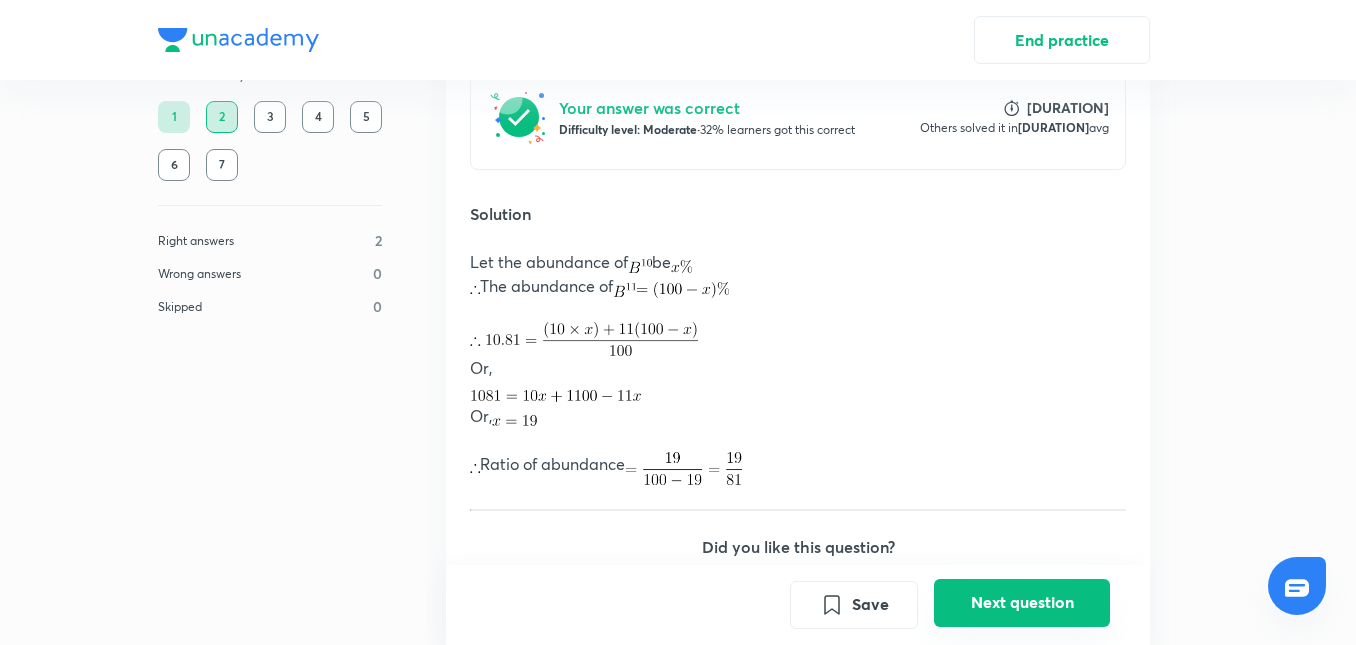click on "Next question" at bounding box center (1022, 603) 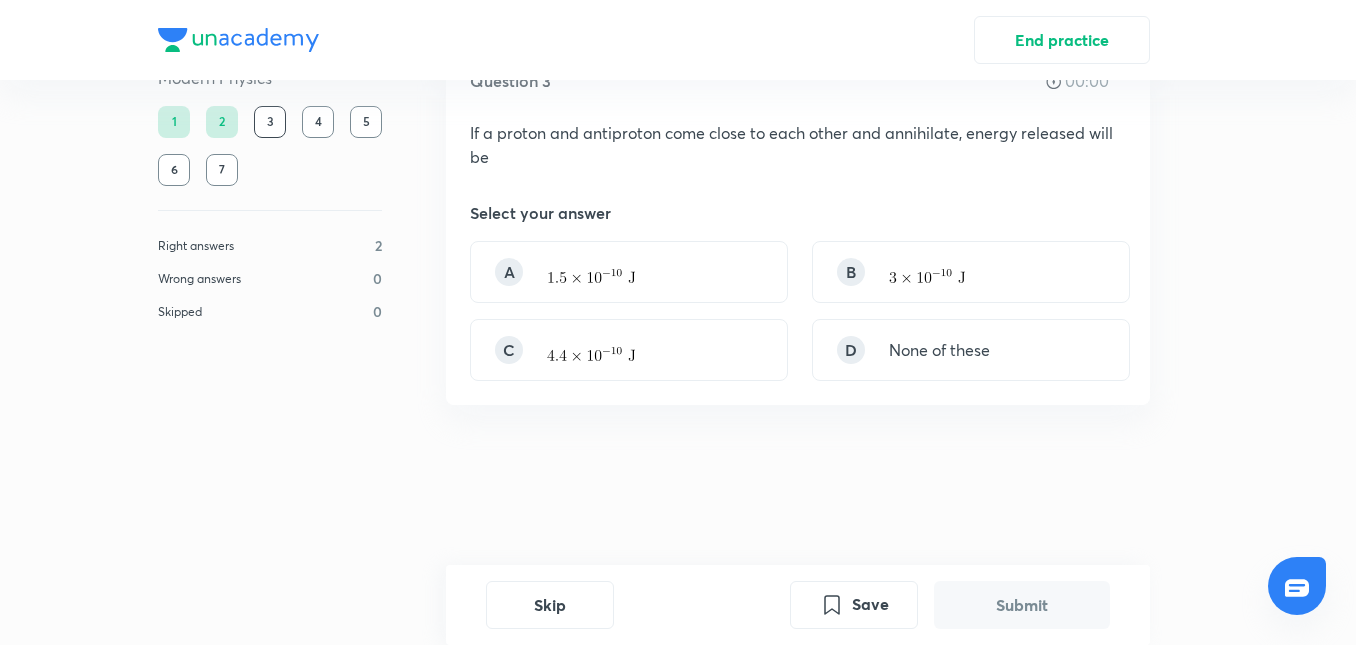 scroll, scrollTop: 0, scrollLeft: 0, axis: both 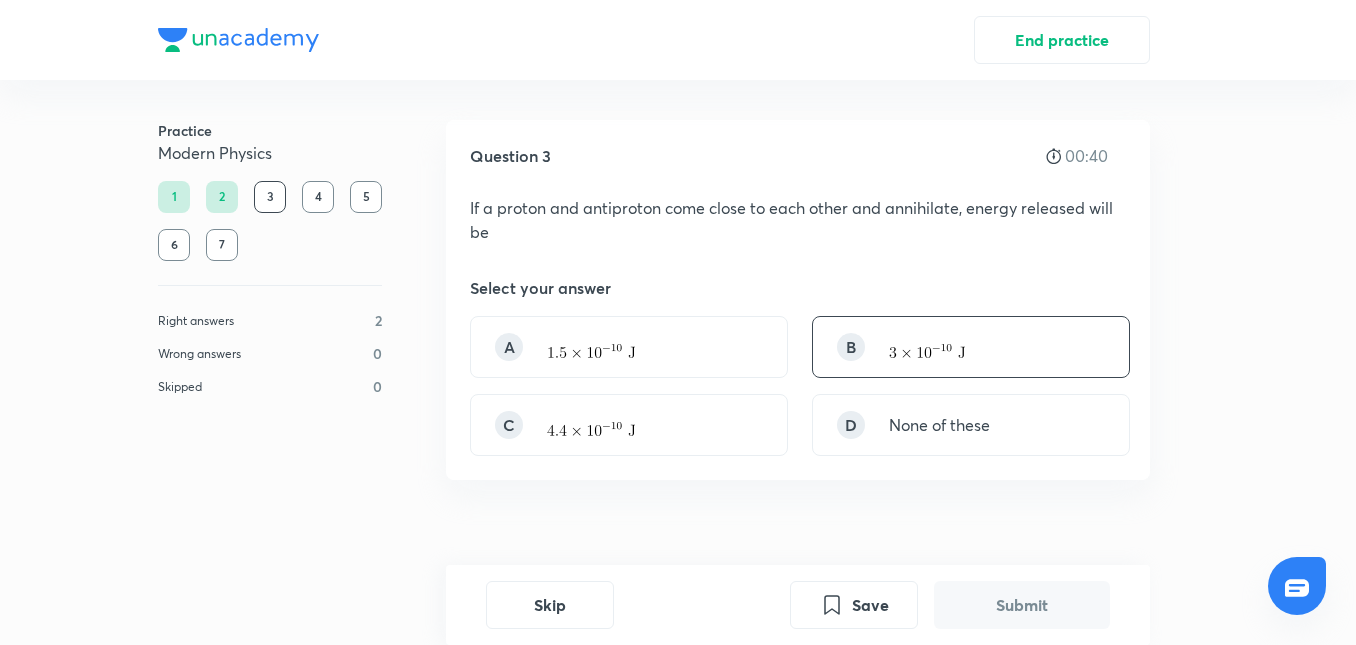 click on "B" at bounding box center (971, 347) 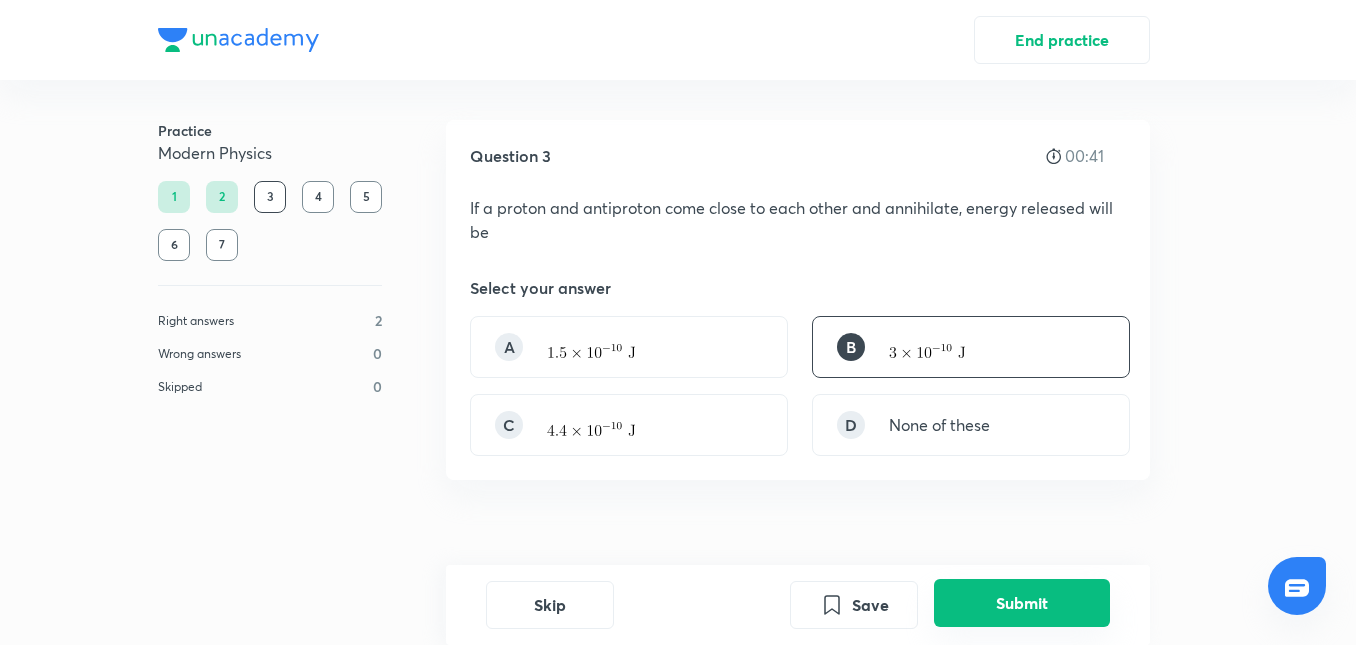 click on "Submit" at bounding box center (1022, 603) 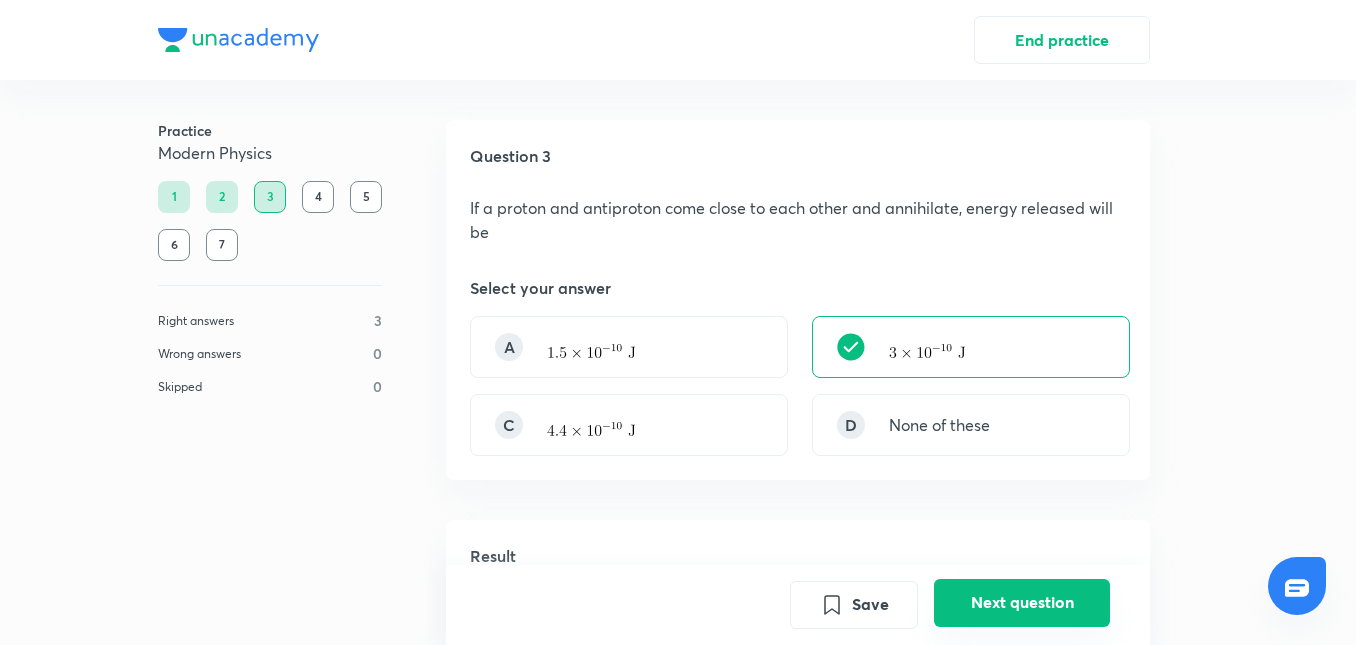 scroll, scrollTop: 520, scrollLeft: 0, axis: vertical 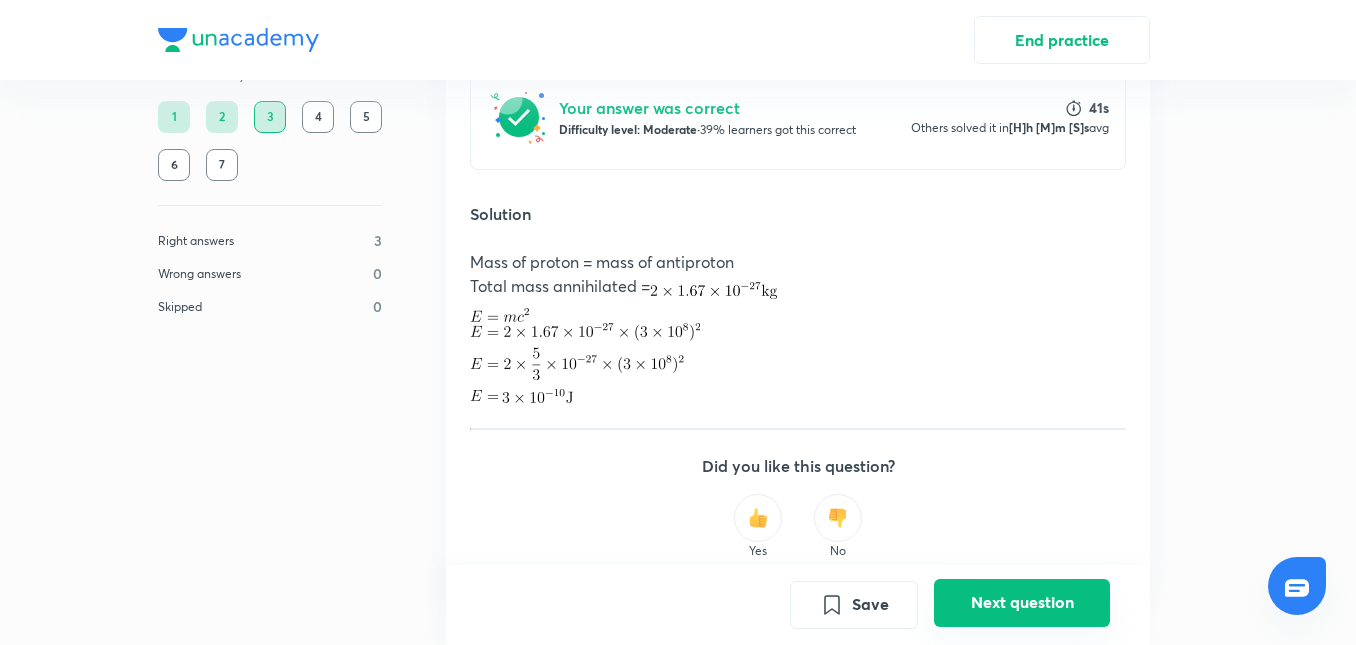 click on "Next question" at bounding box center (1022, 603) 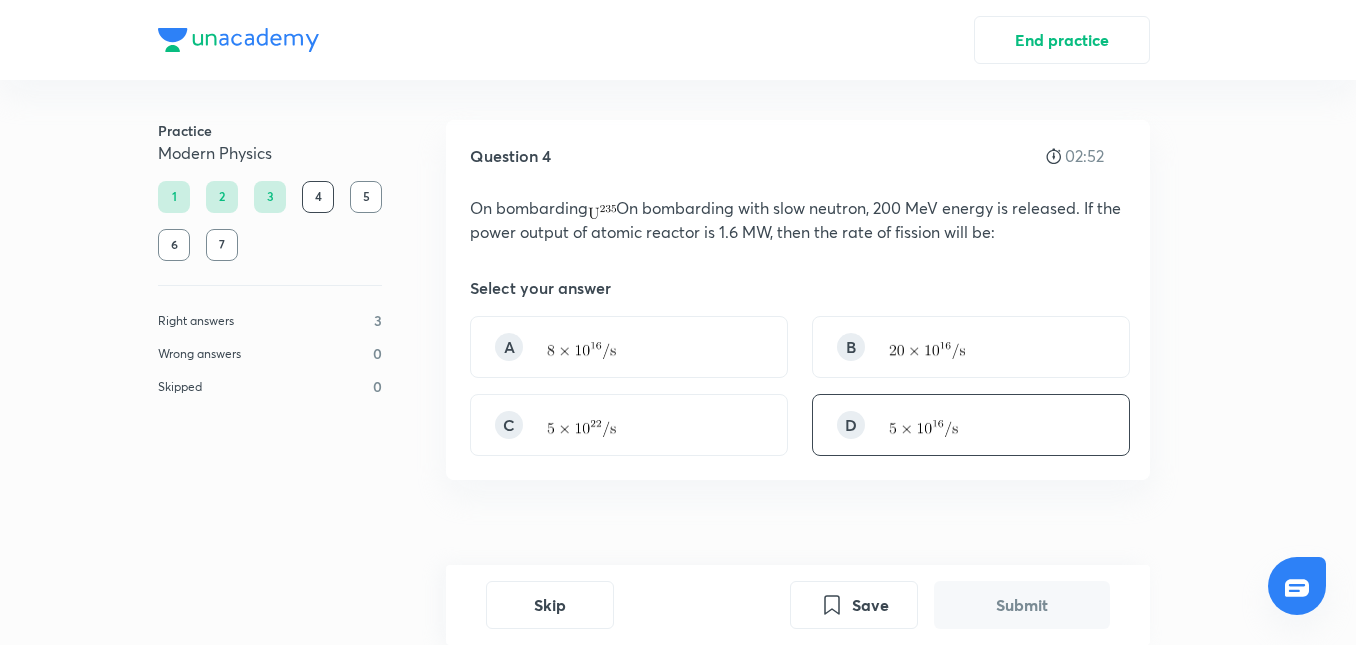 click on "D" at bounding box center [971, 425] 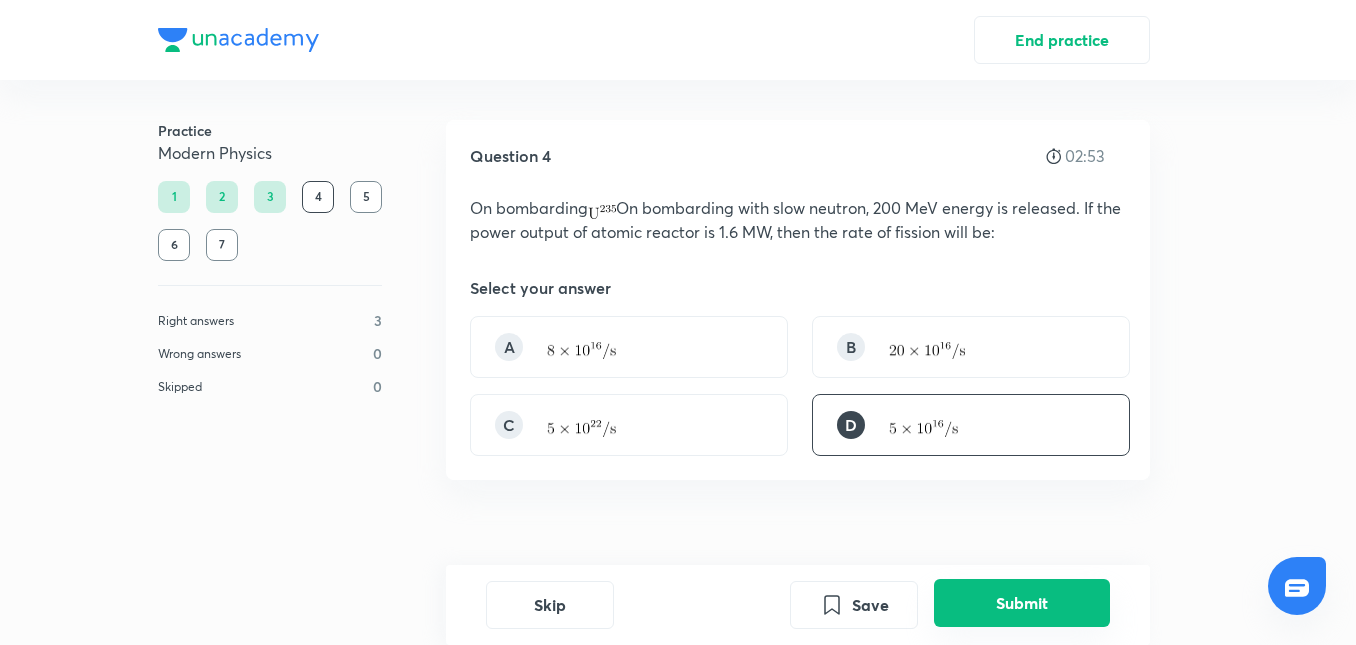 click on "Submit" at bounding box center [1022, 603] 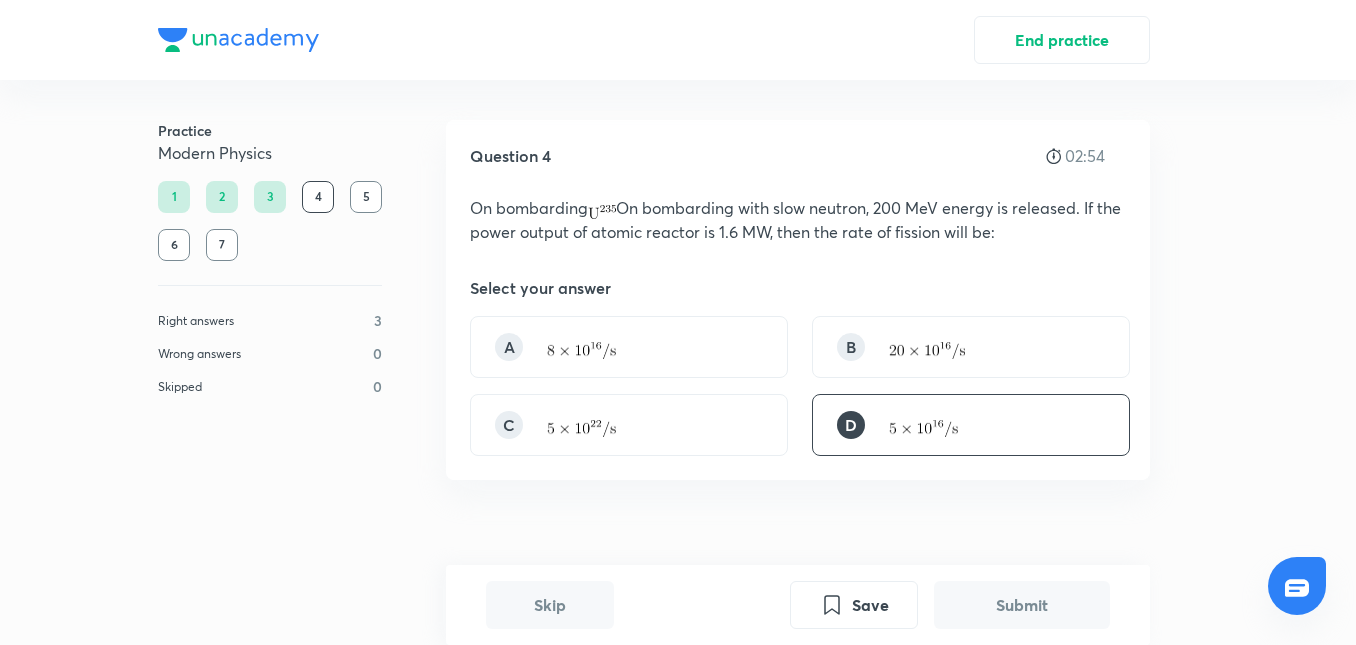 scroll, scrollTop: 520, scrollLeft: 0, axis: vertical 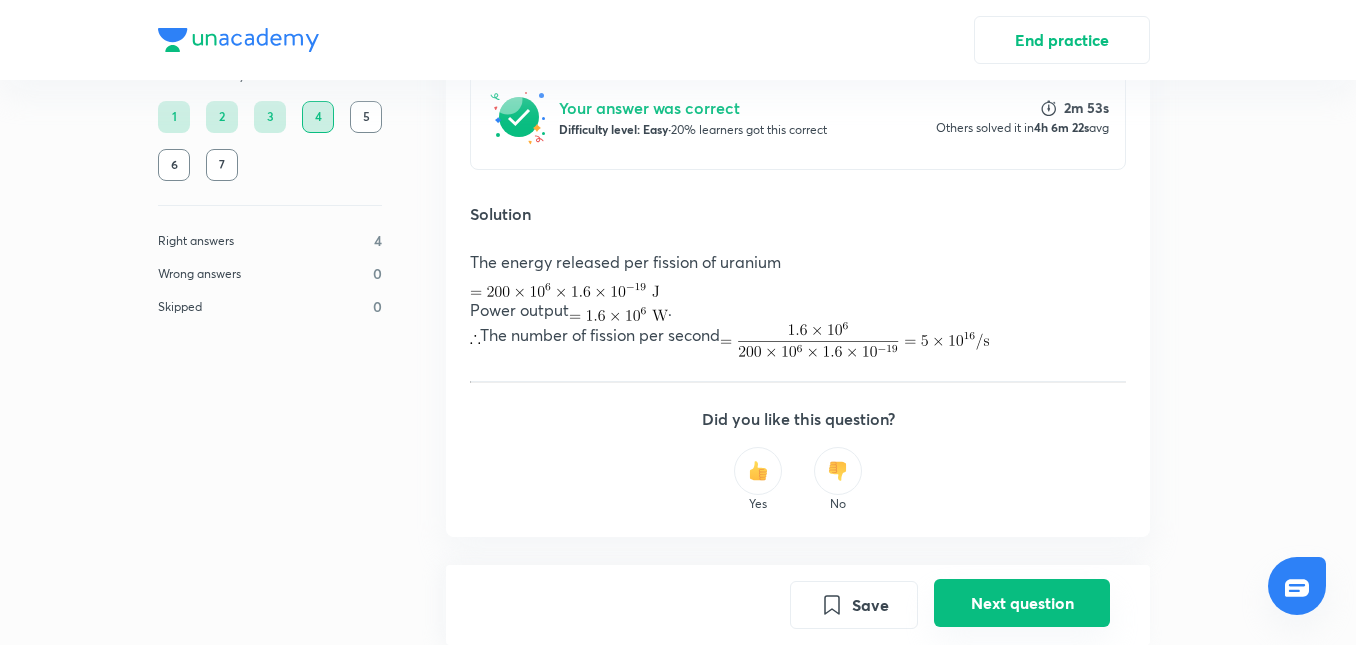 click on "Next question" at bounding box center (1022, 603) 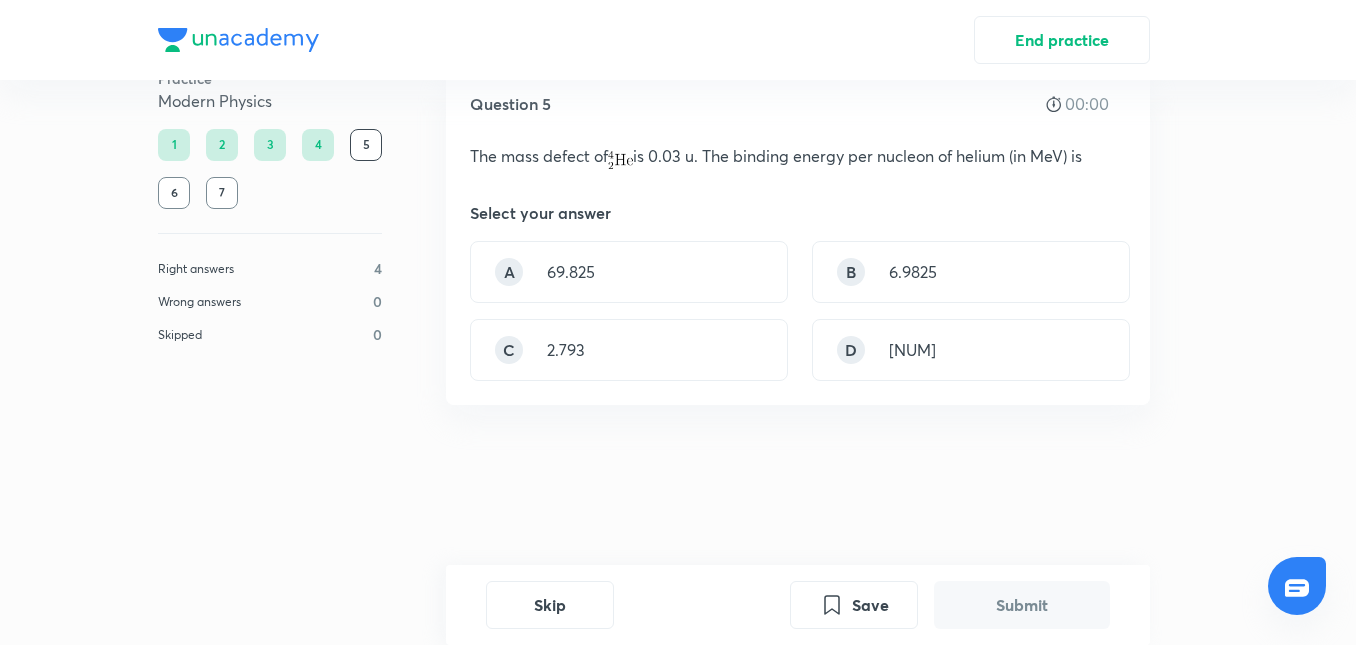 scroll, scrollTop: 0, scrollLeft: 0, axis: both 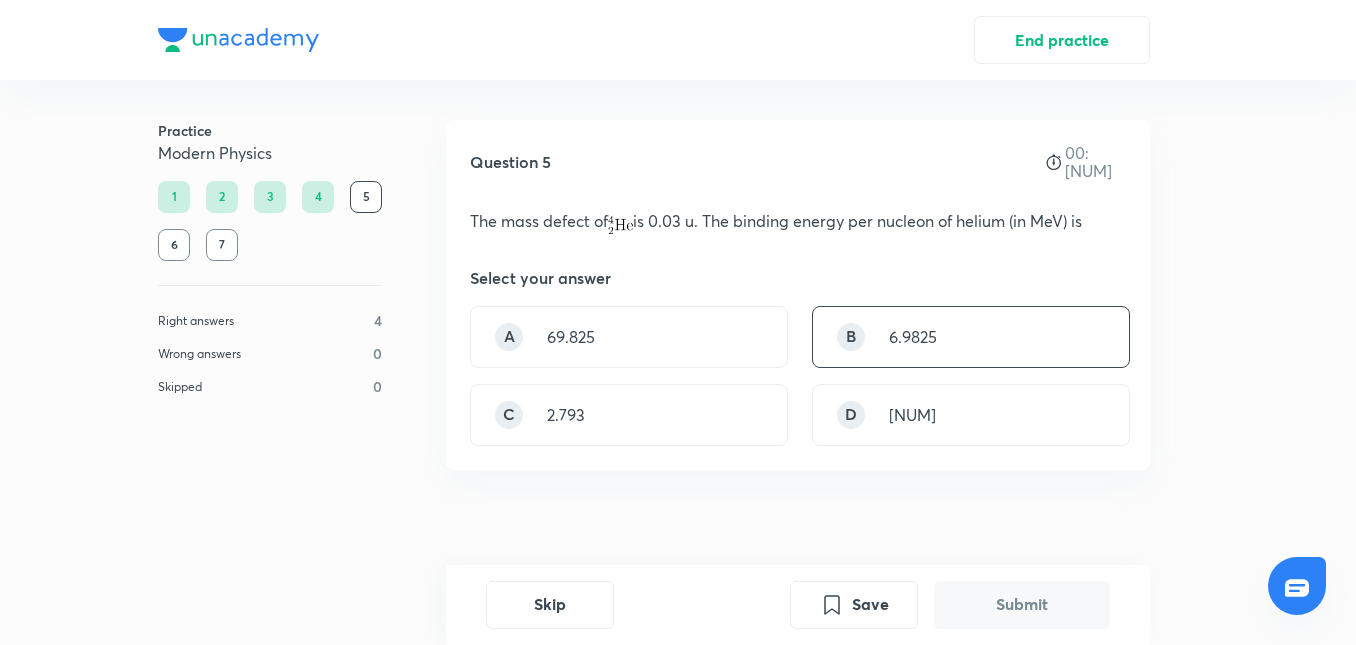 click on "B 6.9825" at bounding box center [971, 337] 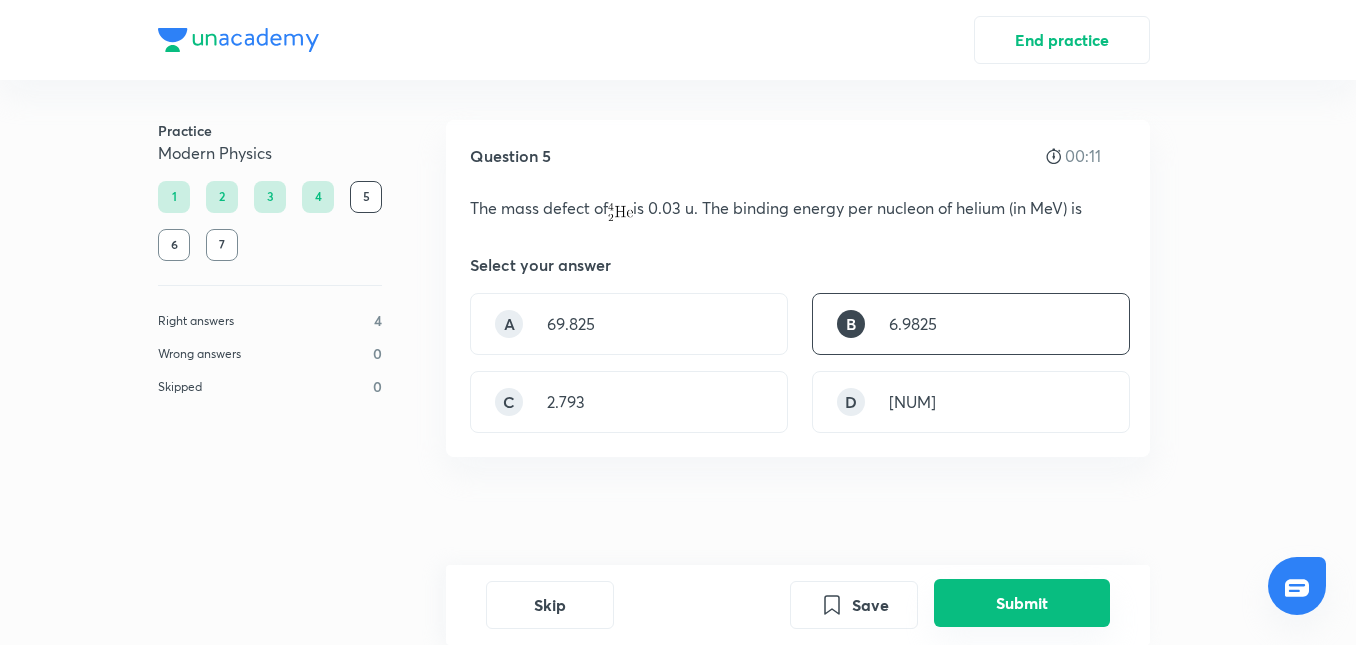 click on "Submit" at bounding box center (1022, 603) 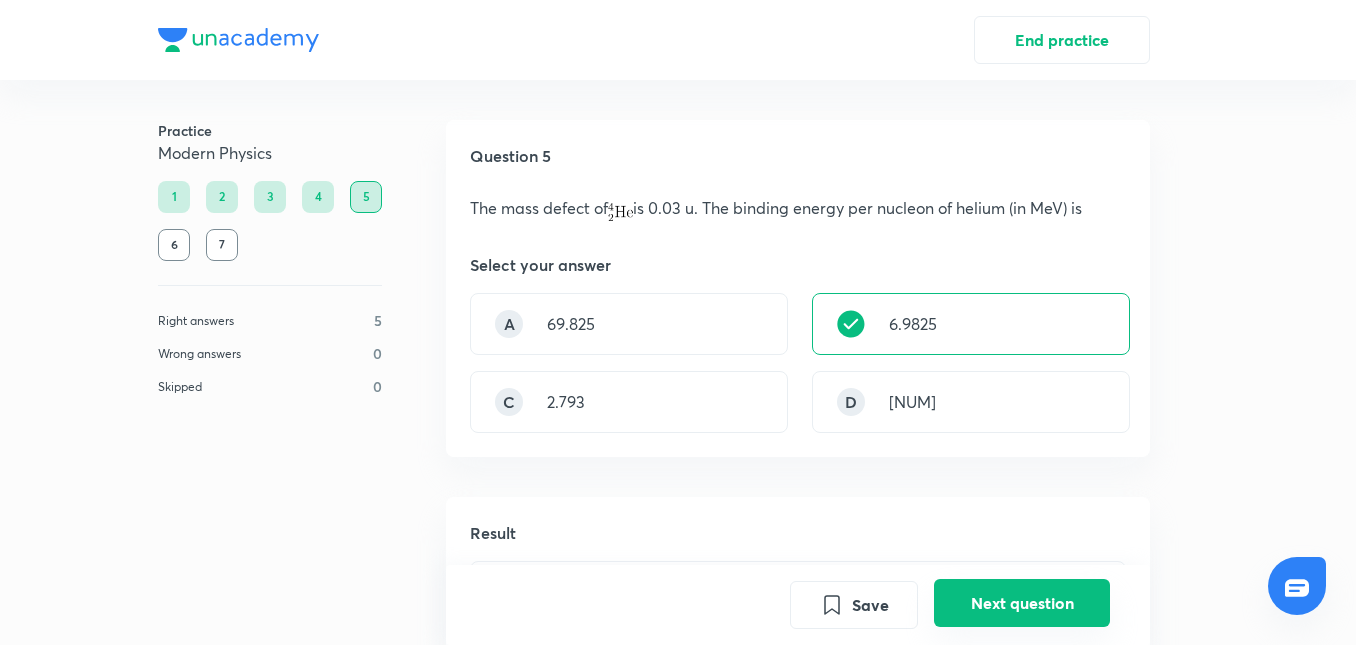 scroll, scrollTop: 497, scrollLeft: 0, axis: vertical 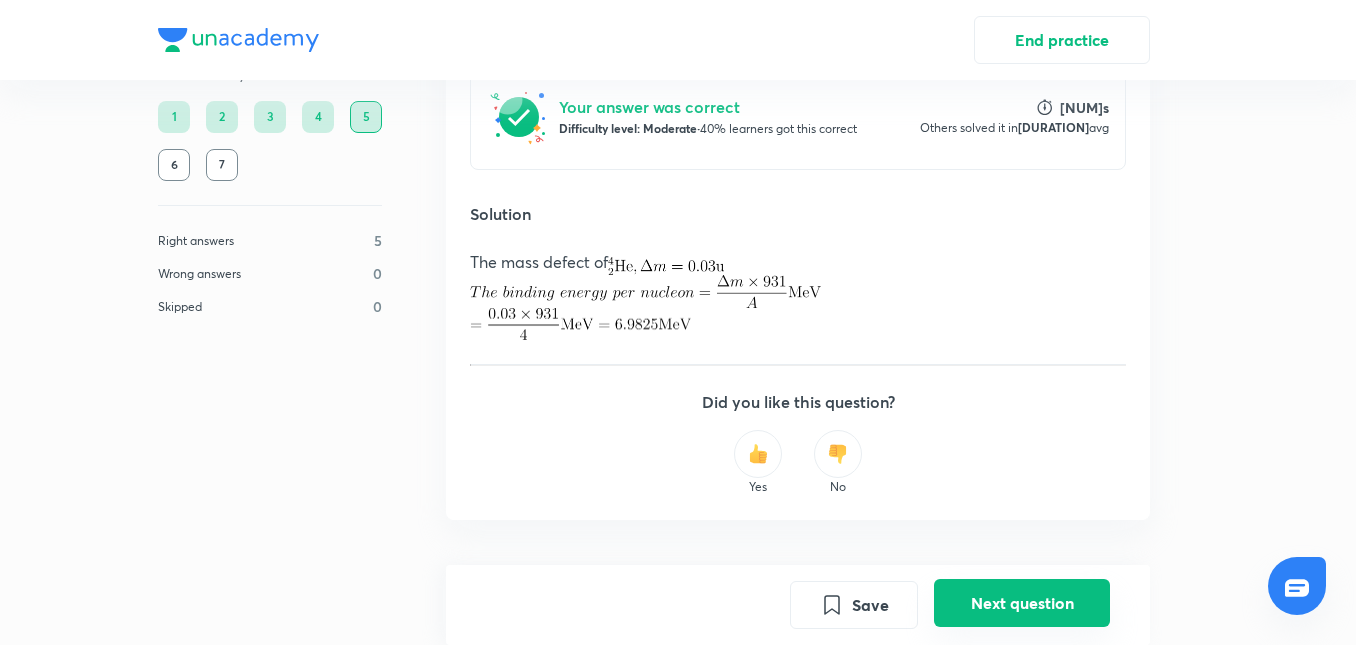 click on "Next question" at bounding box center [1022, 603] 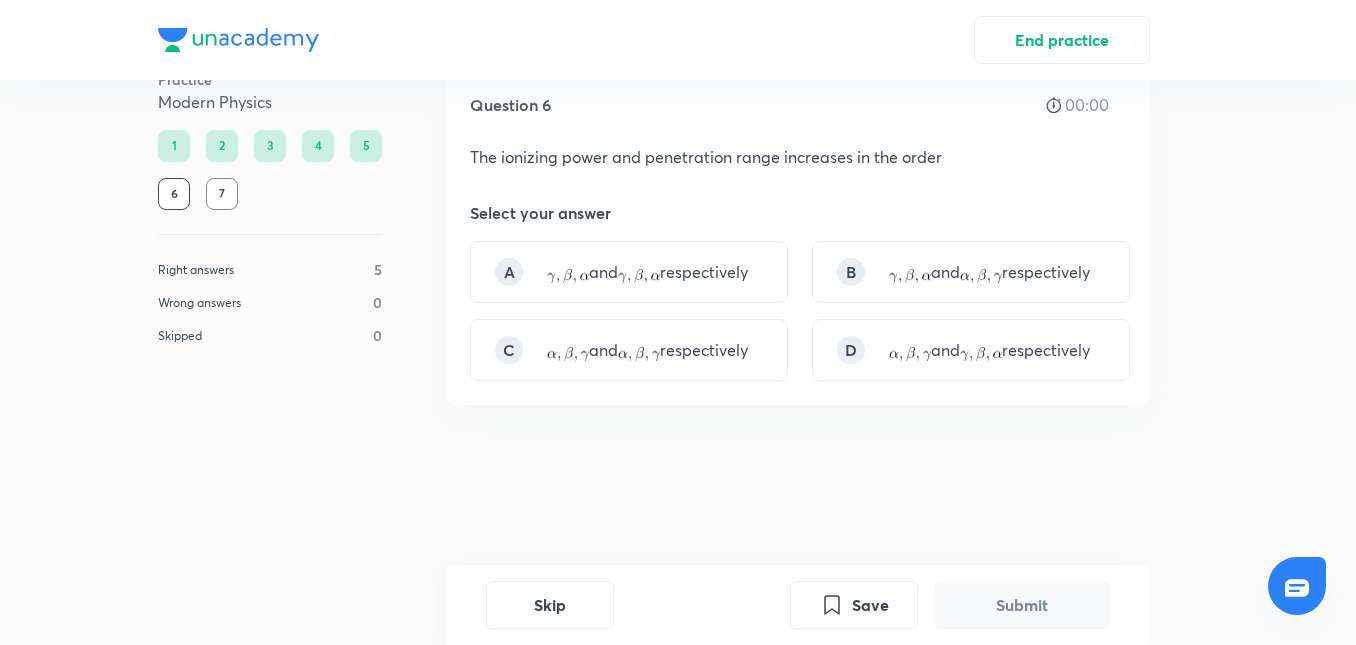 scroll, scrollTop: 0, scrollLeft: 0, axis: both 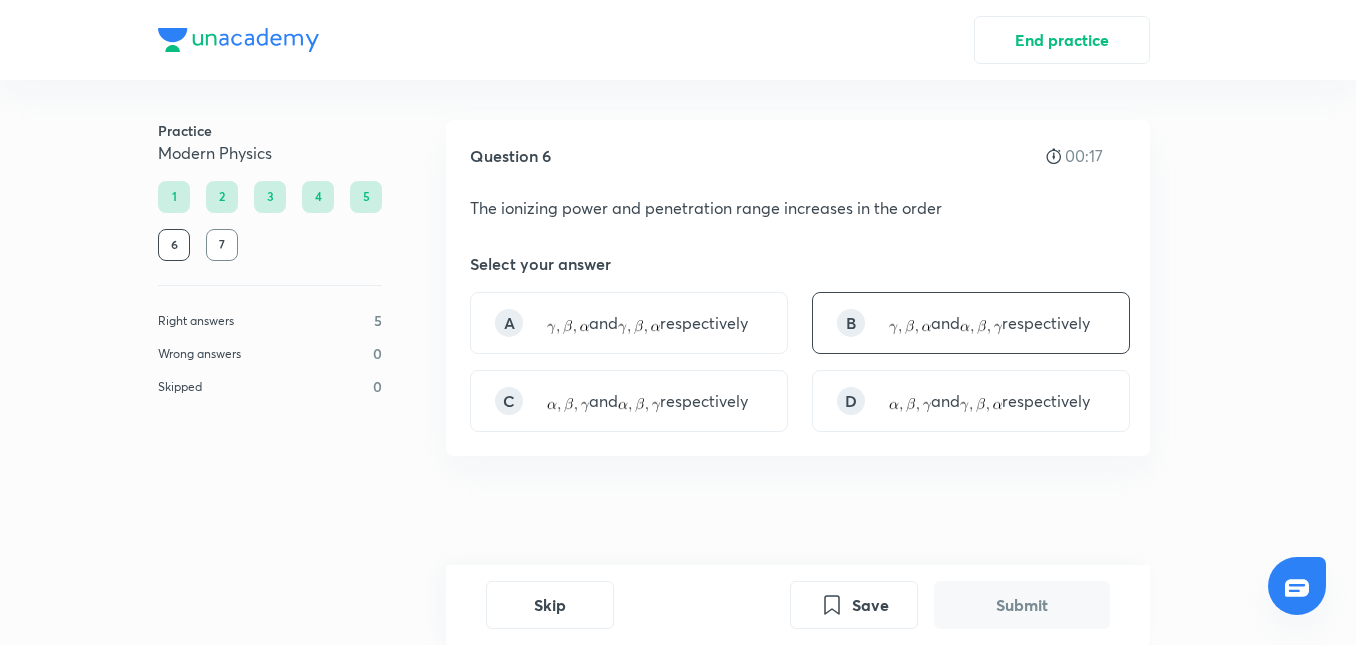 click on "B  and   respectively" at bounding box center (971, 323) 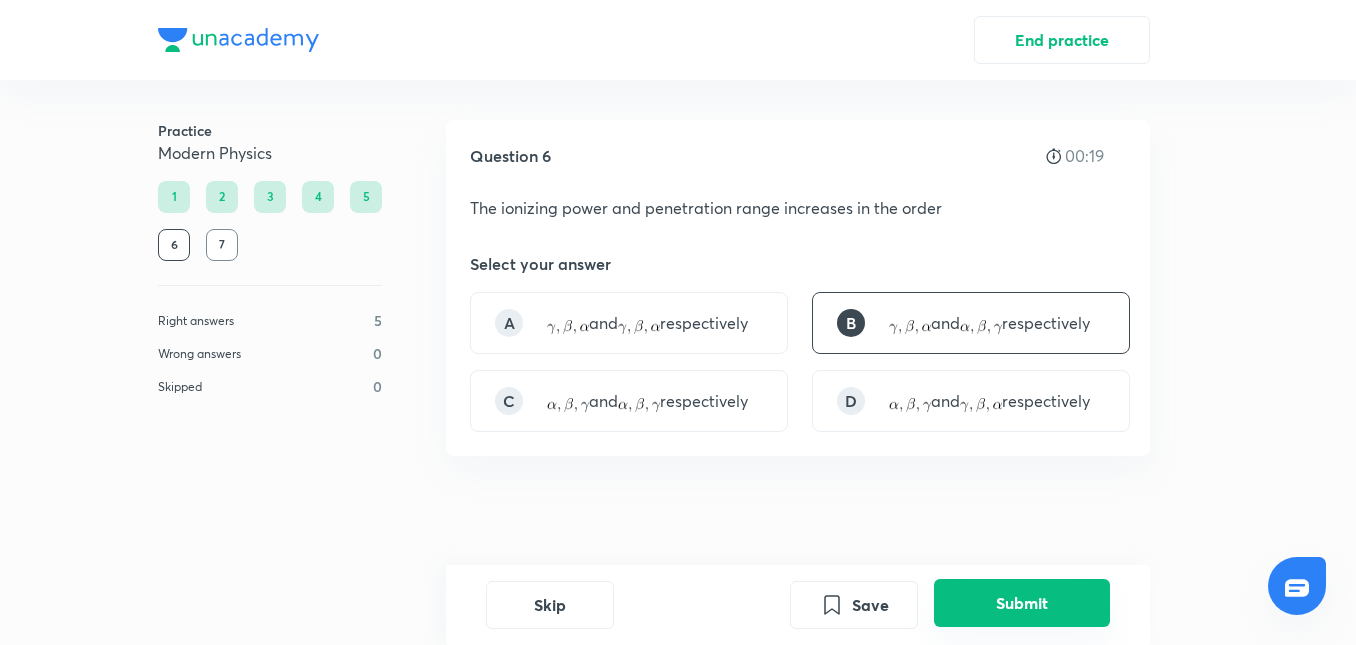 click on "Submit" at bounding box center [1022, 603] 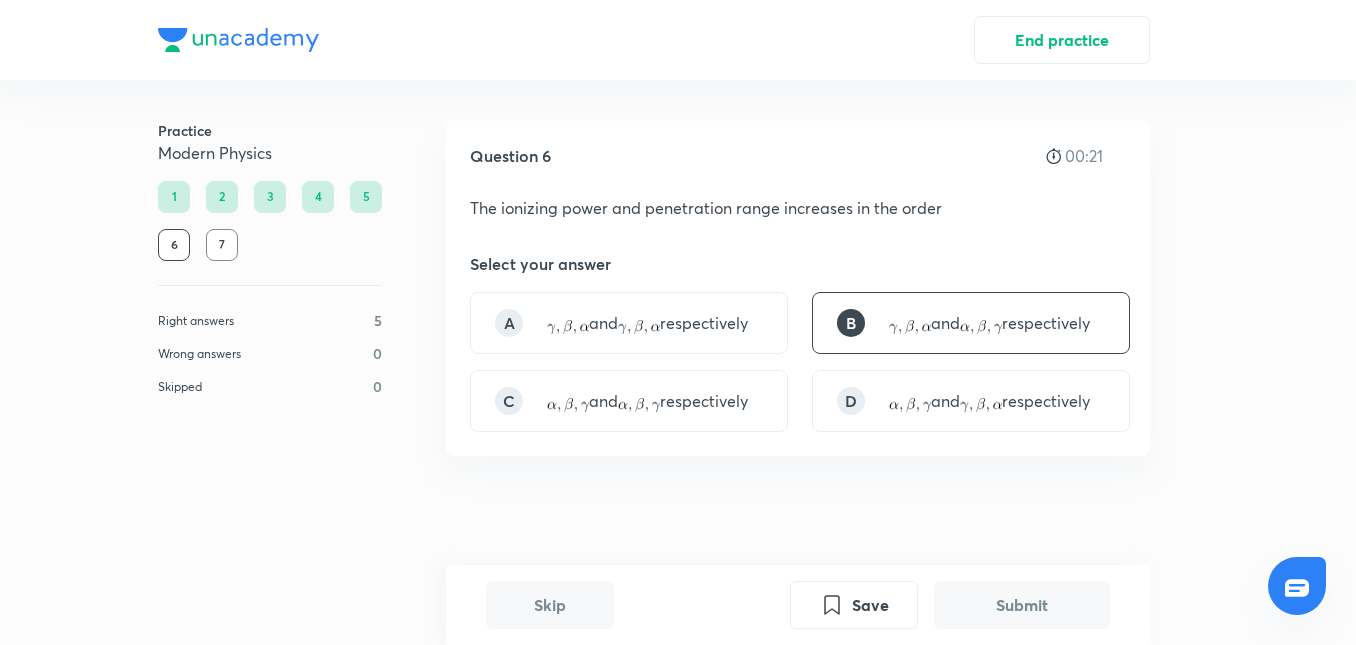 scroll, scrollTop: 468, scrollLeft: 0, axis: vertical 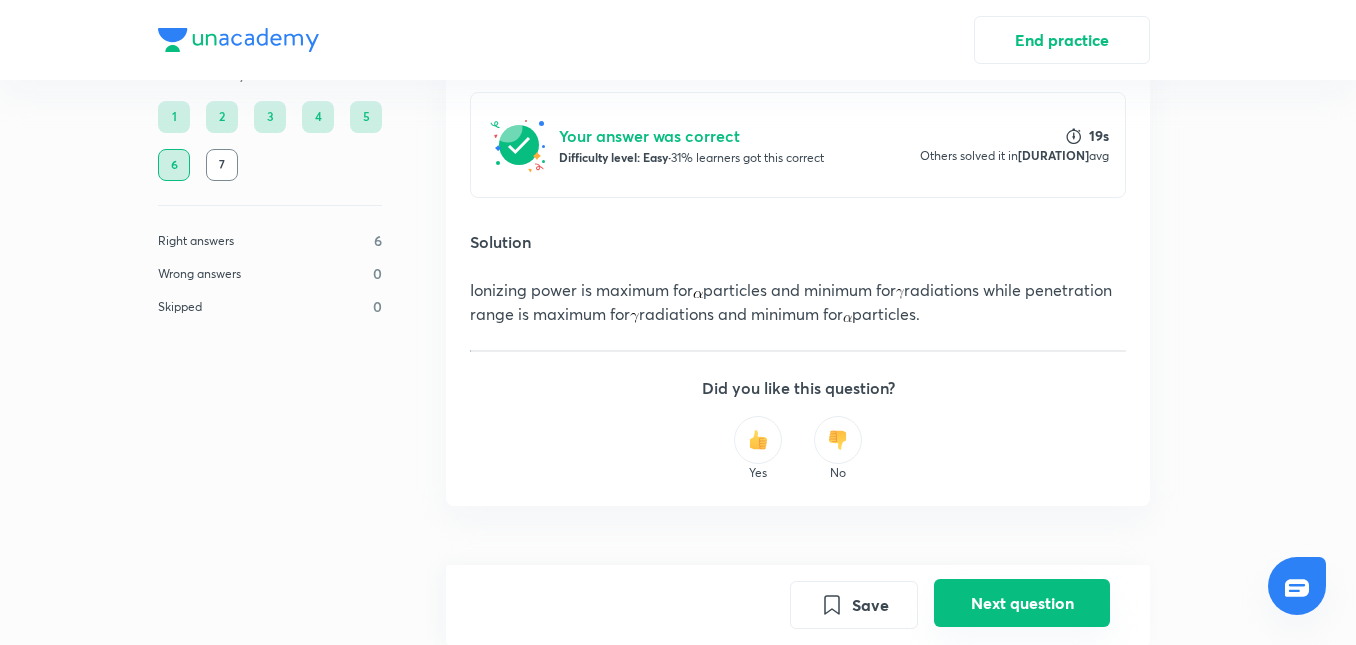 click on "Next question" at bounding box center (1022, 603) 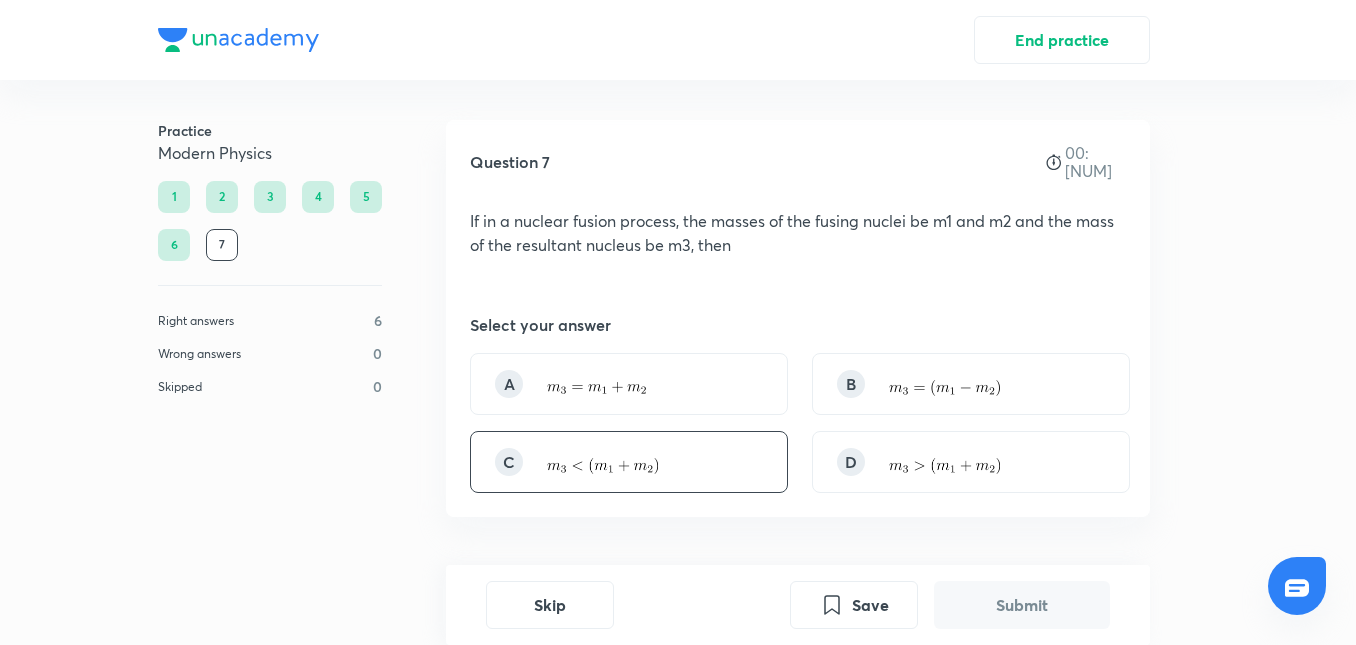 click at bounding box center [602, 466] 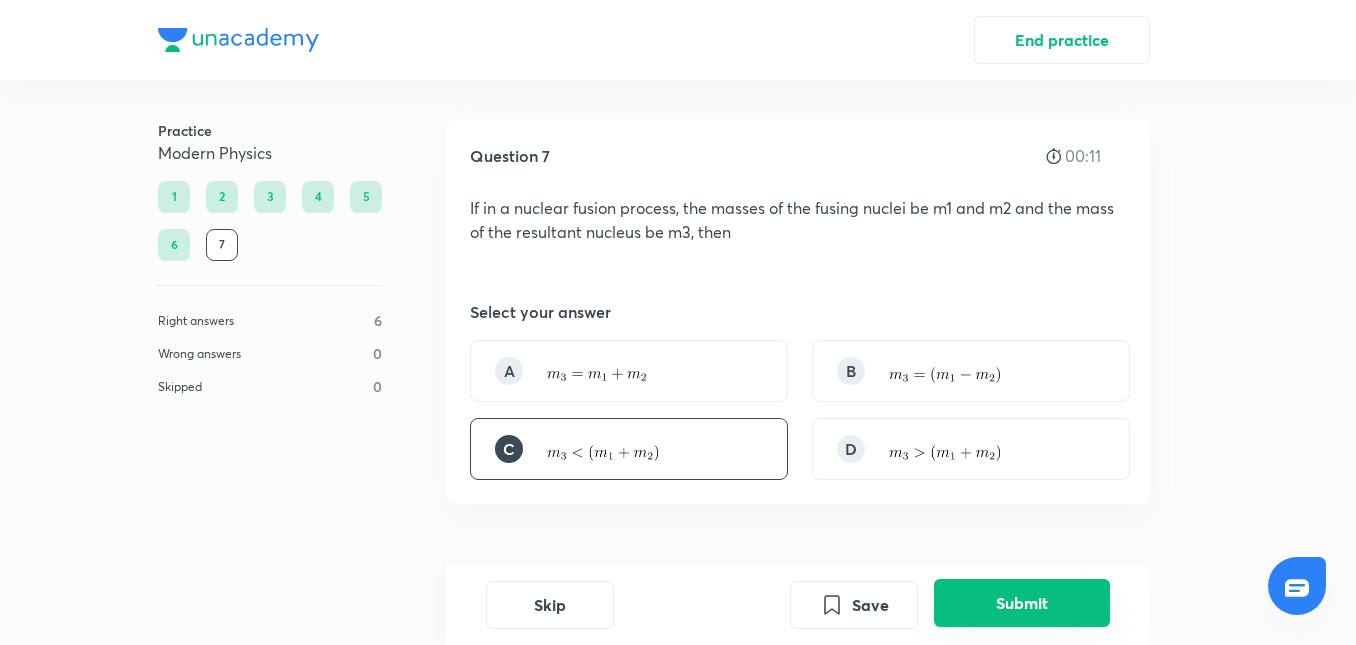 click on "Submit" at bounding box center [1022, 603] 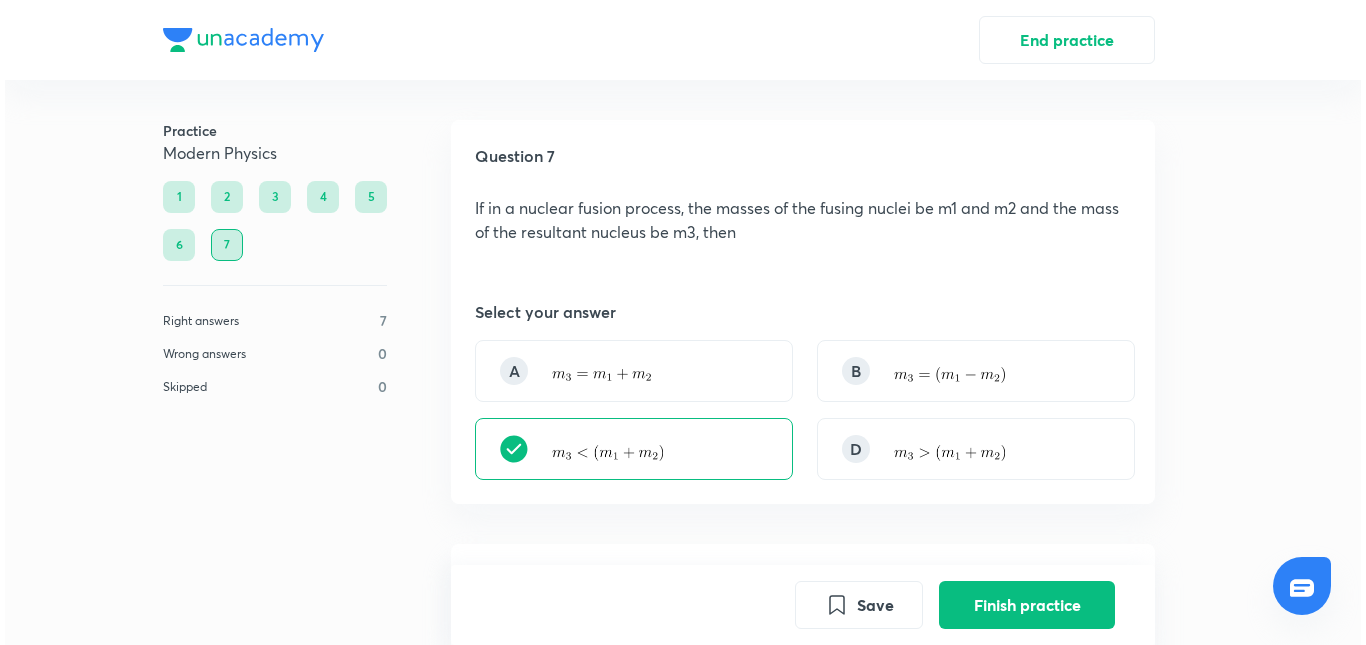 scroll, scrollTop: 544, scrollLeft: 0, axis: vertical 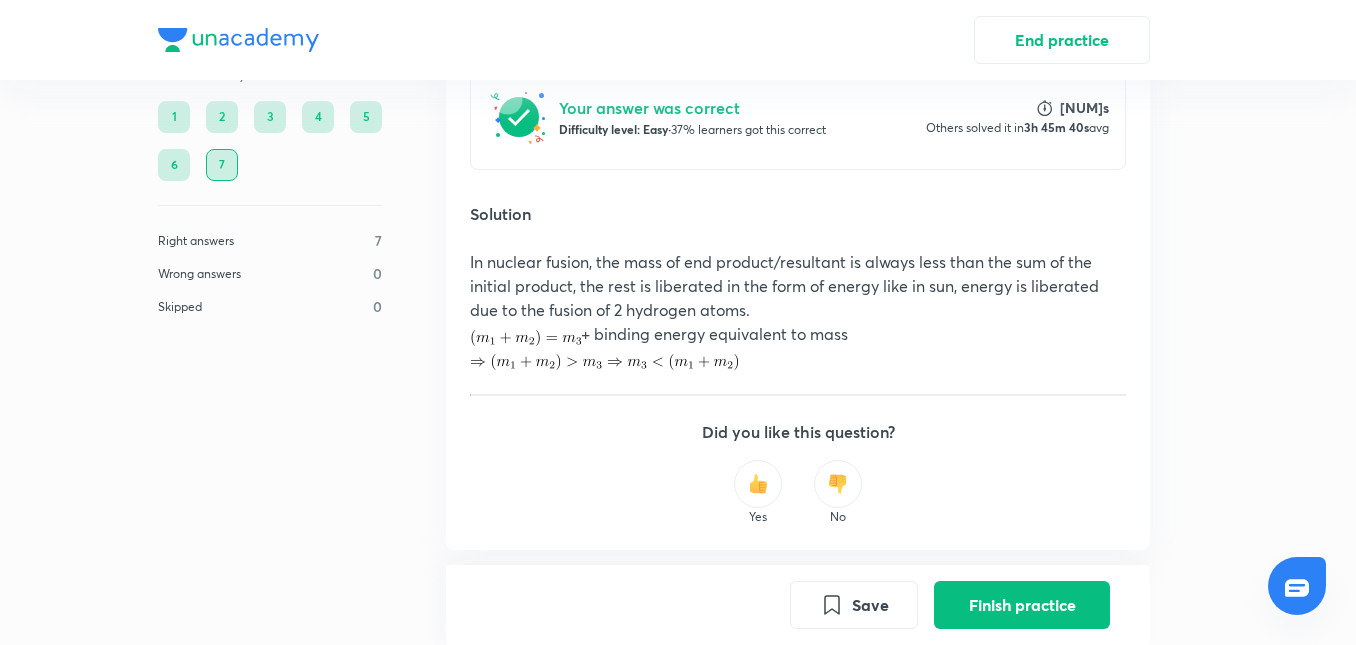 click on "Finish practice" at bounding box center (1022, 605) 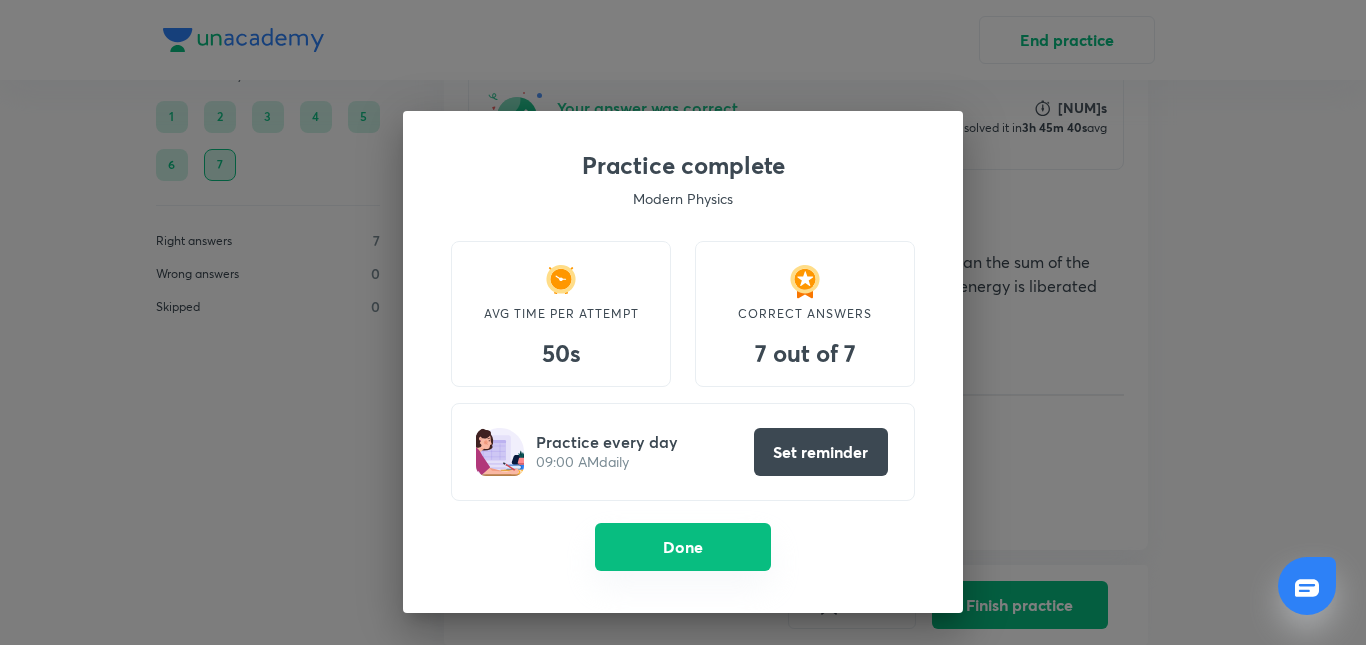 click on "Done" at bounding box center [683, 547] 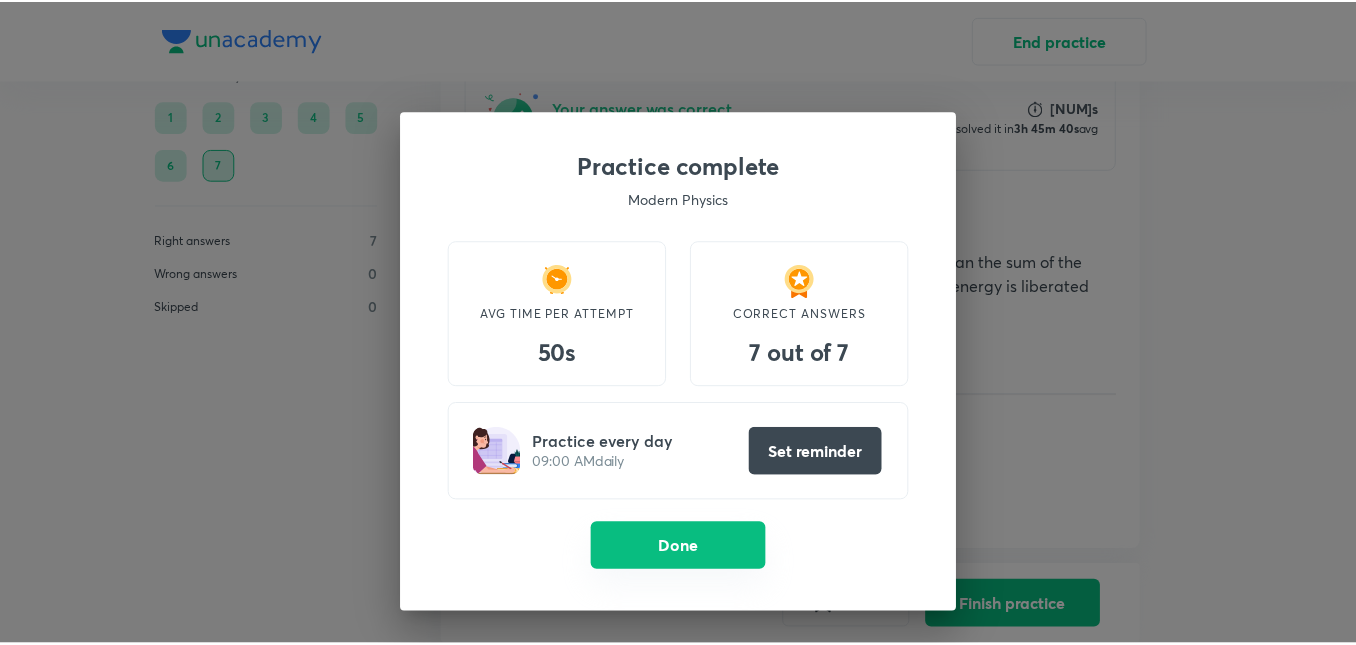 scroll, scrollTop: 0, scrollLeft: 0, axis: both 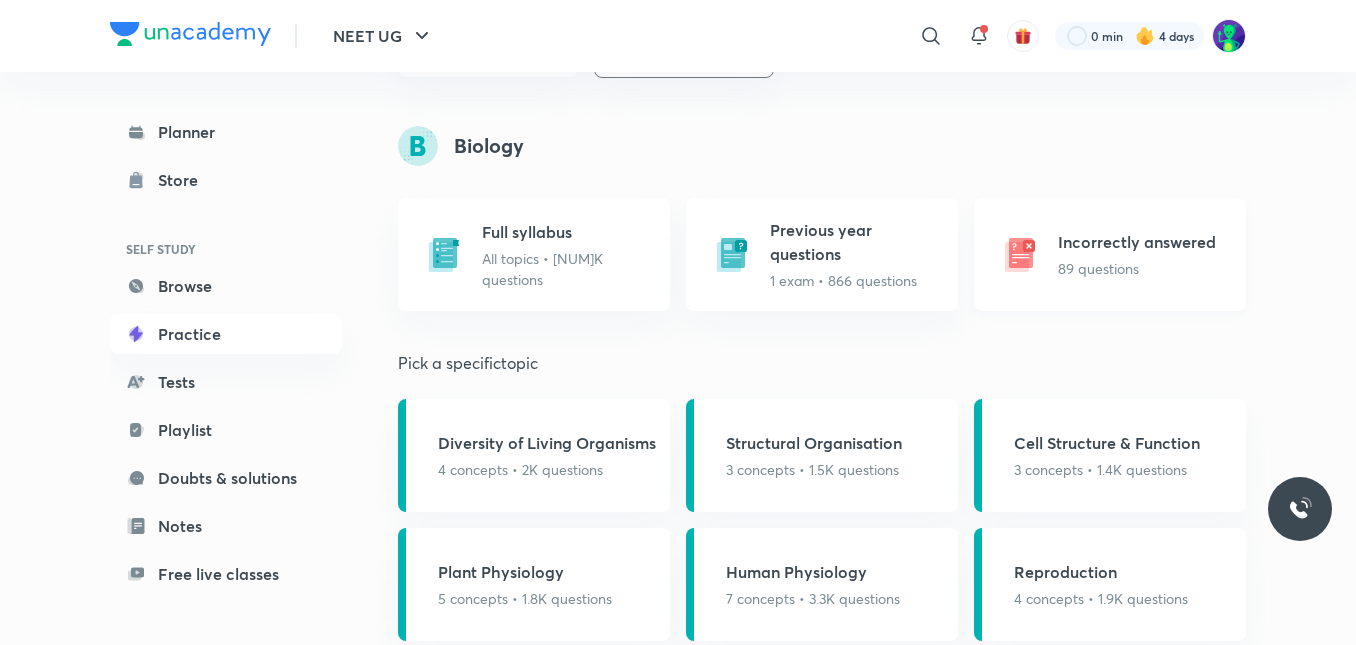 click on "Incorrectly answered" at bounding box center (1137, 242) 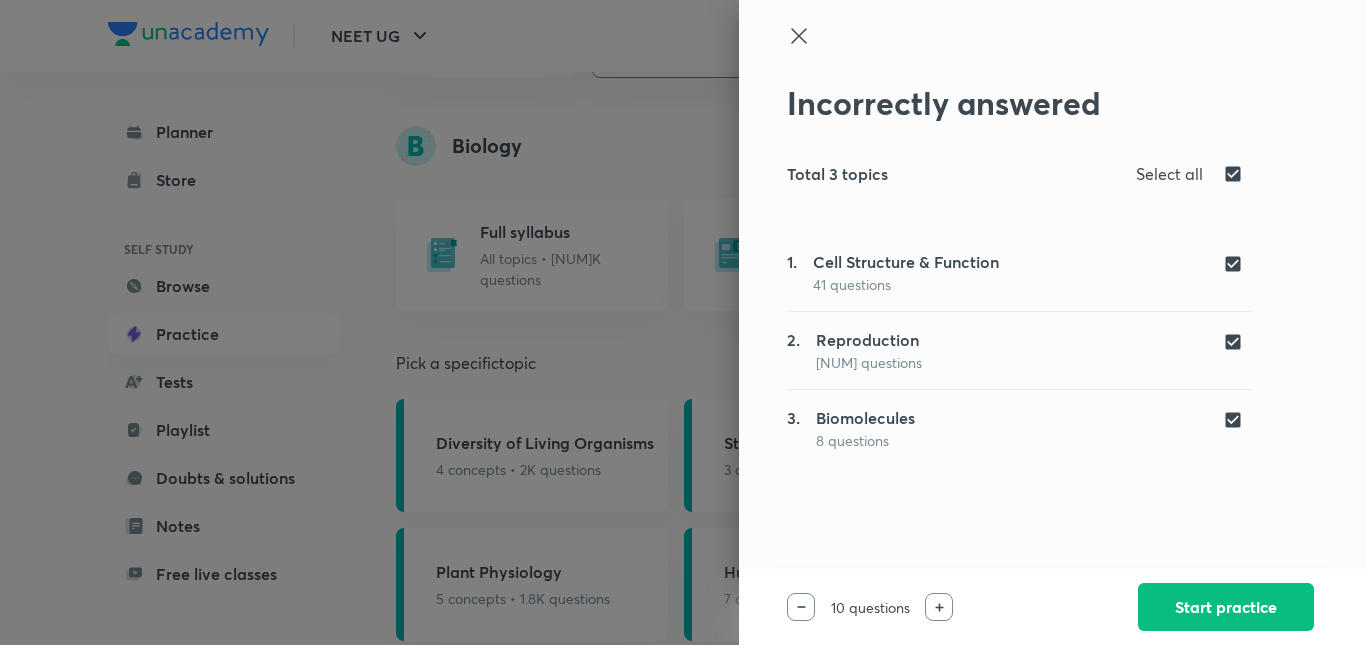 click 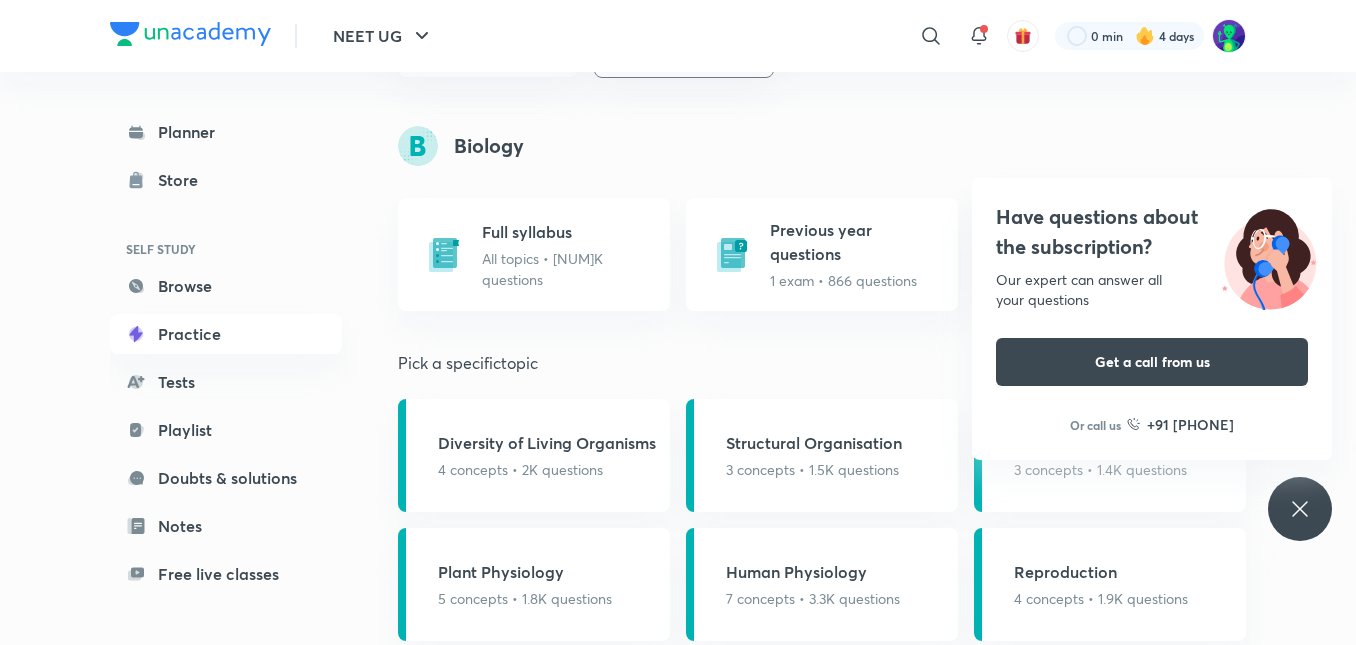 click 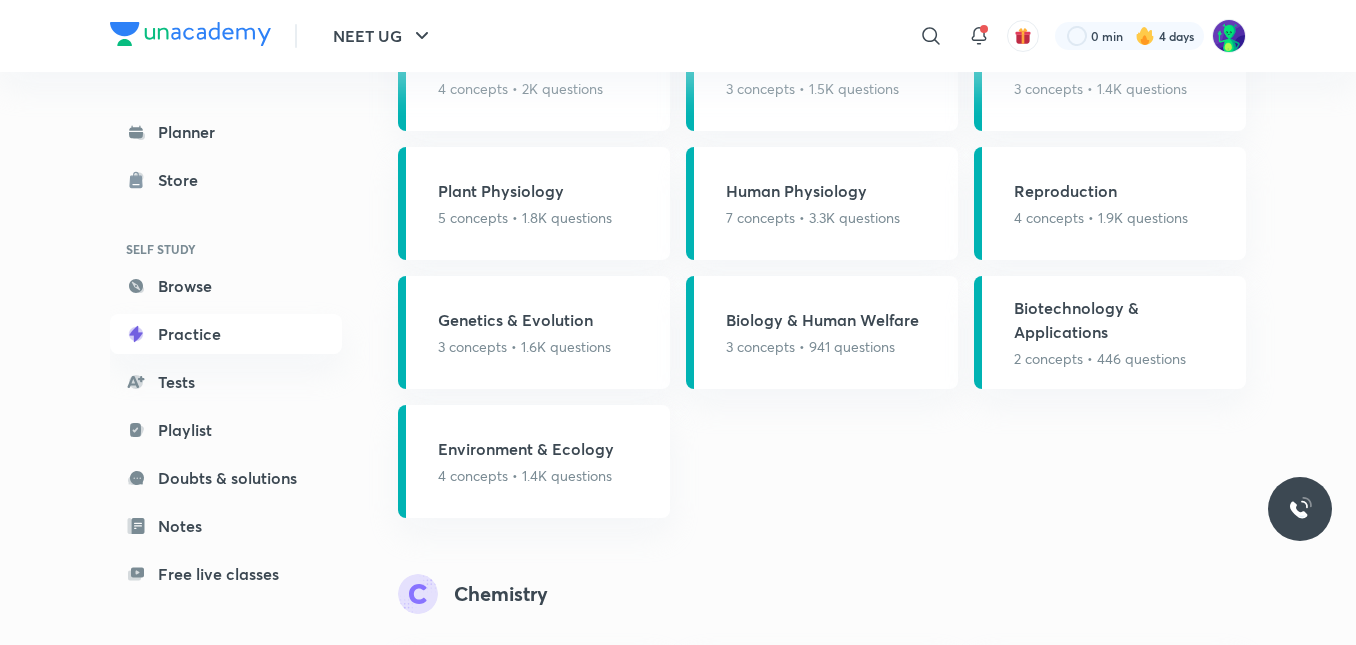 scroll, scrollTop: 1612, scrollLeft: 0, axis: vertical 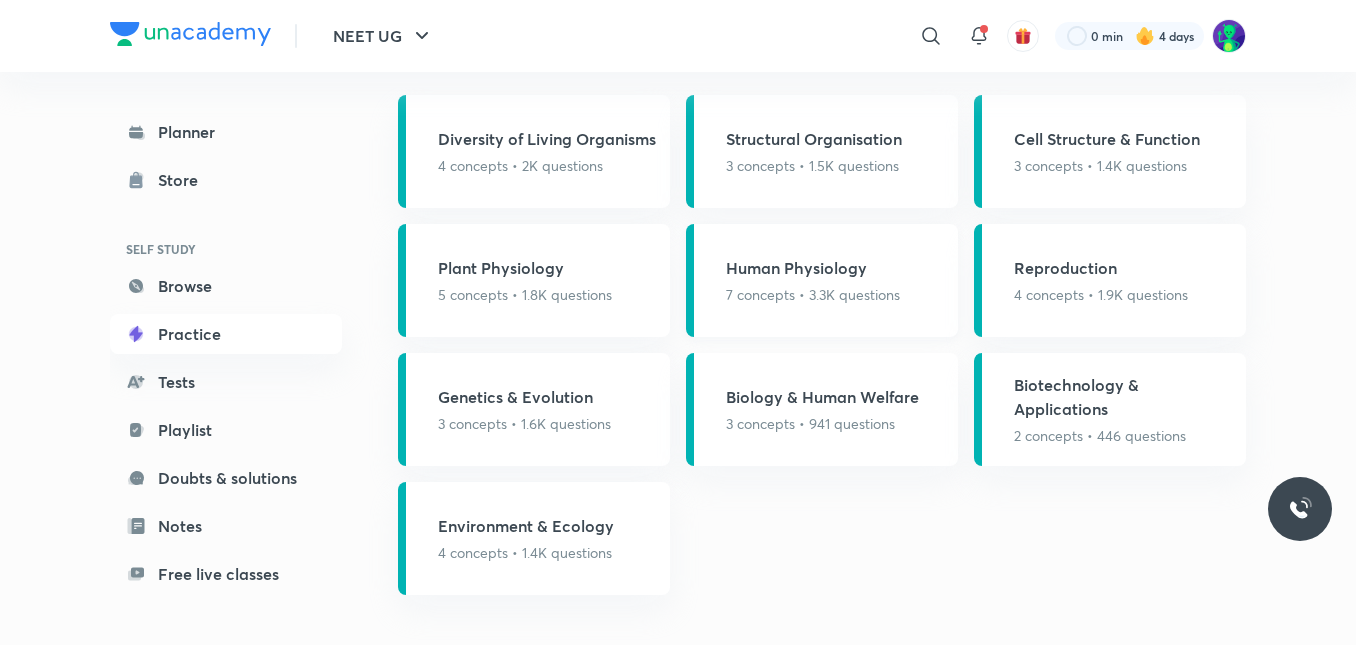 click on "Human Physiology" at bounding box center (813, 268) 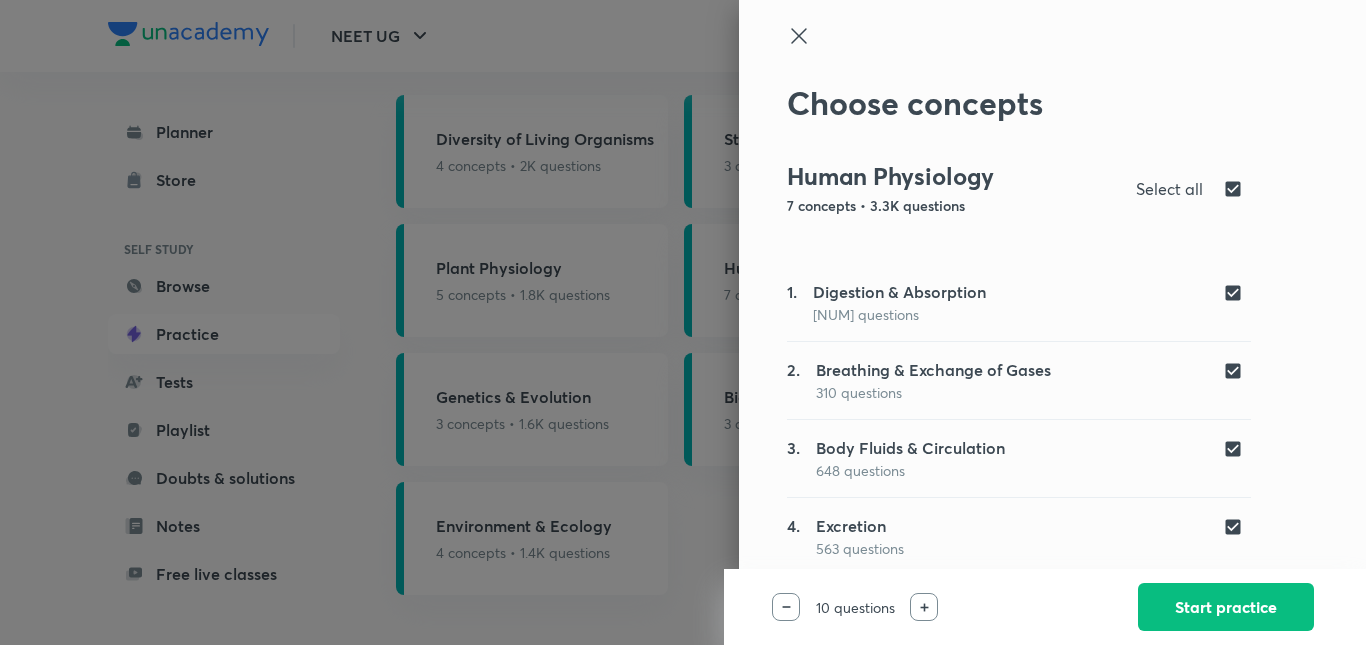 click at bounding box center [1237, 189] 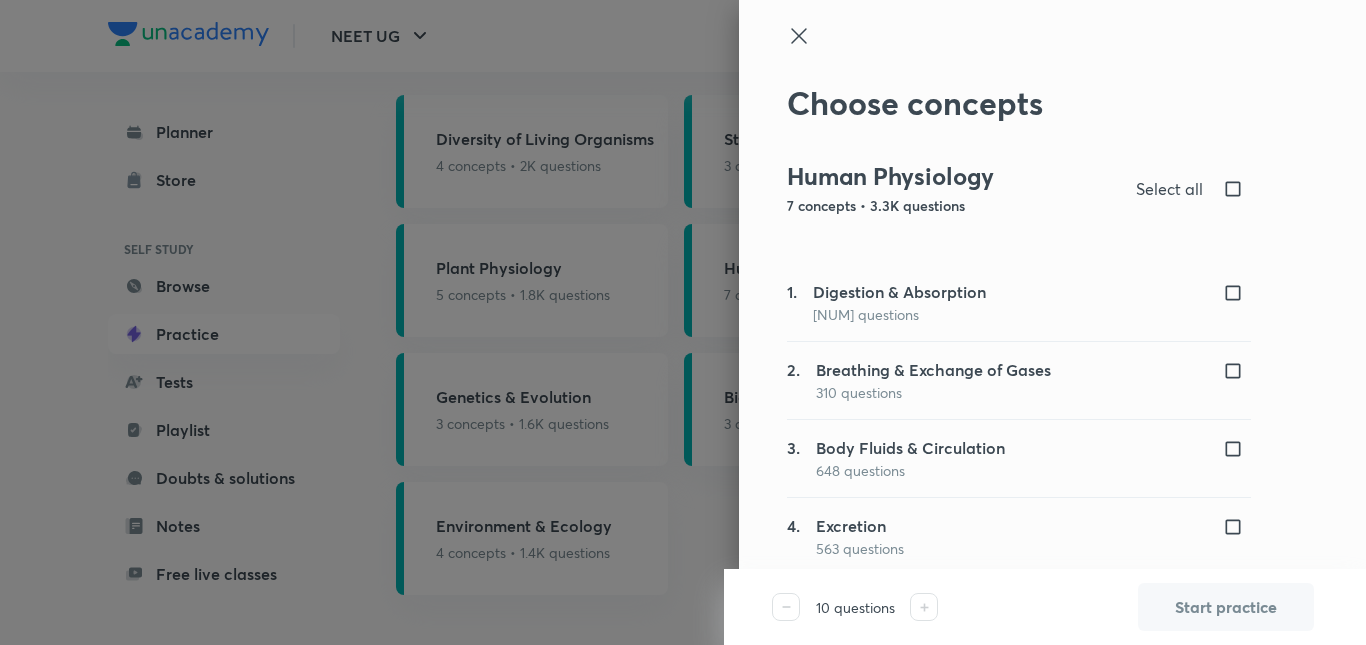 click at bounding box center (1237, 371) 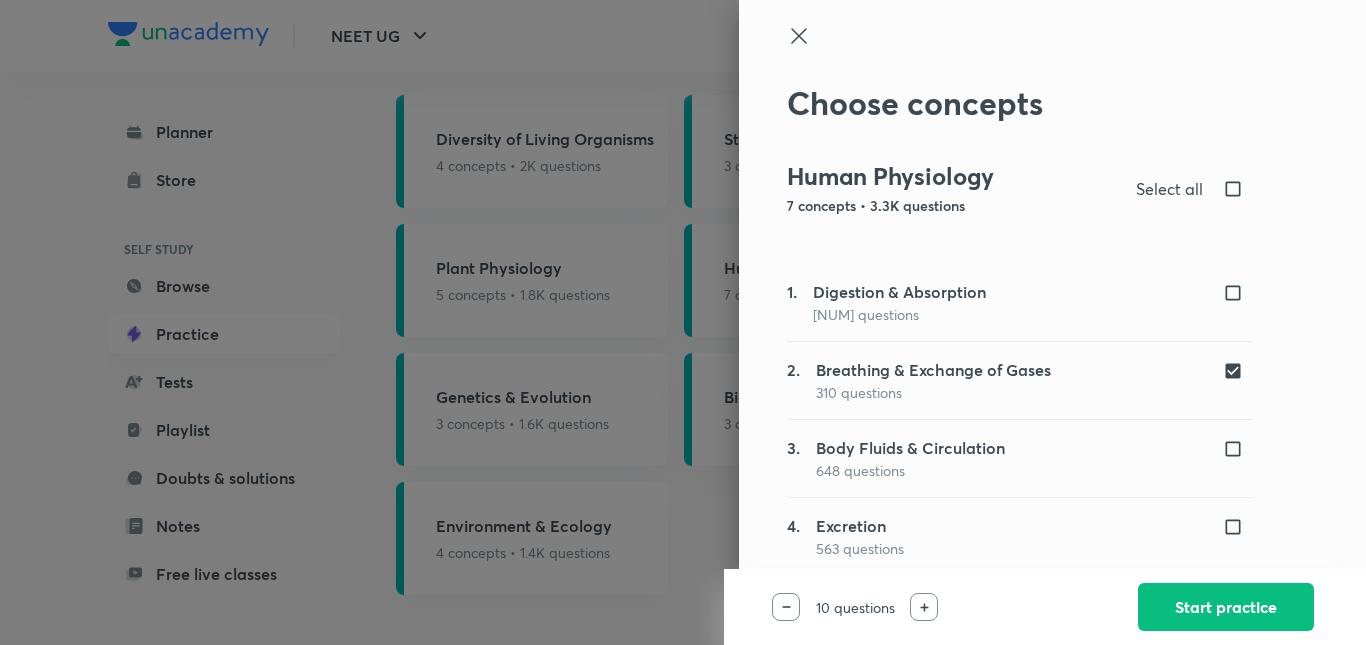 click at bounding box center [1237, 605] 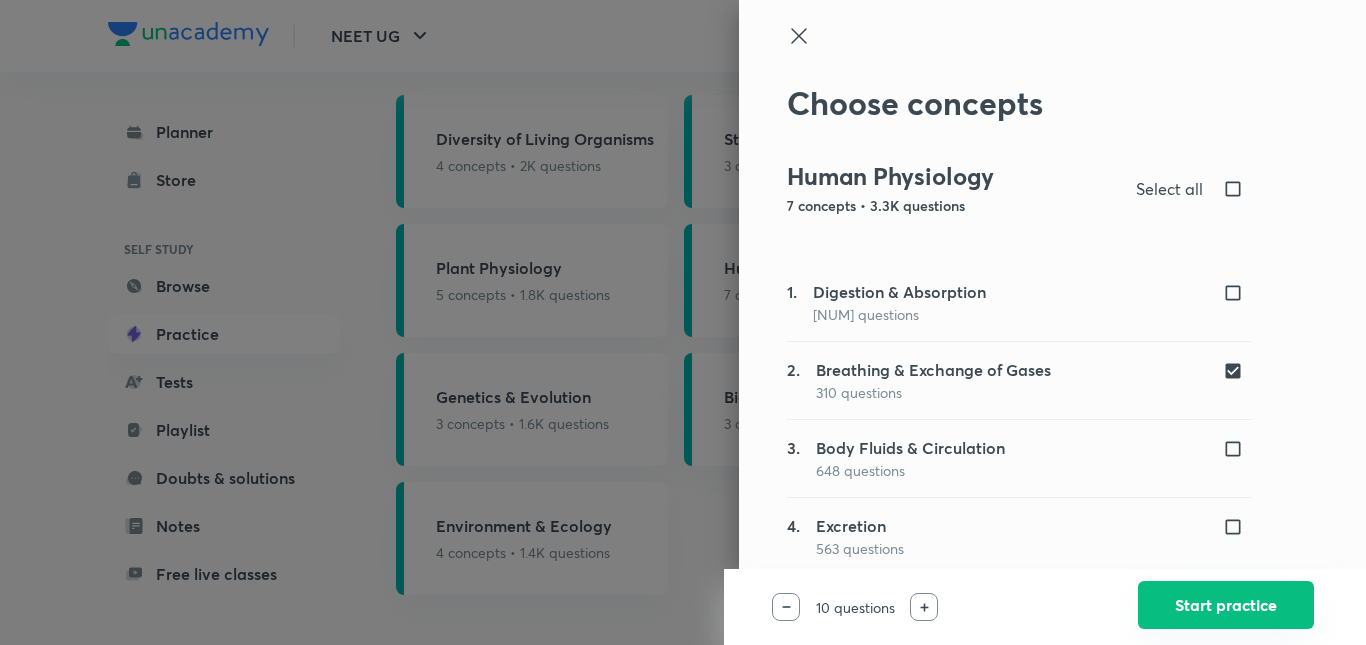 click on "Start practice" at bounding box center [1226, 605] 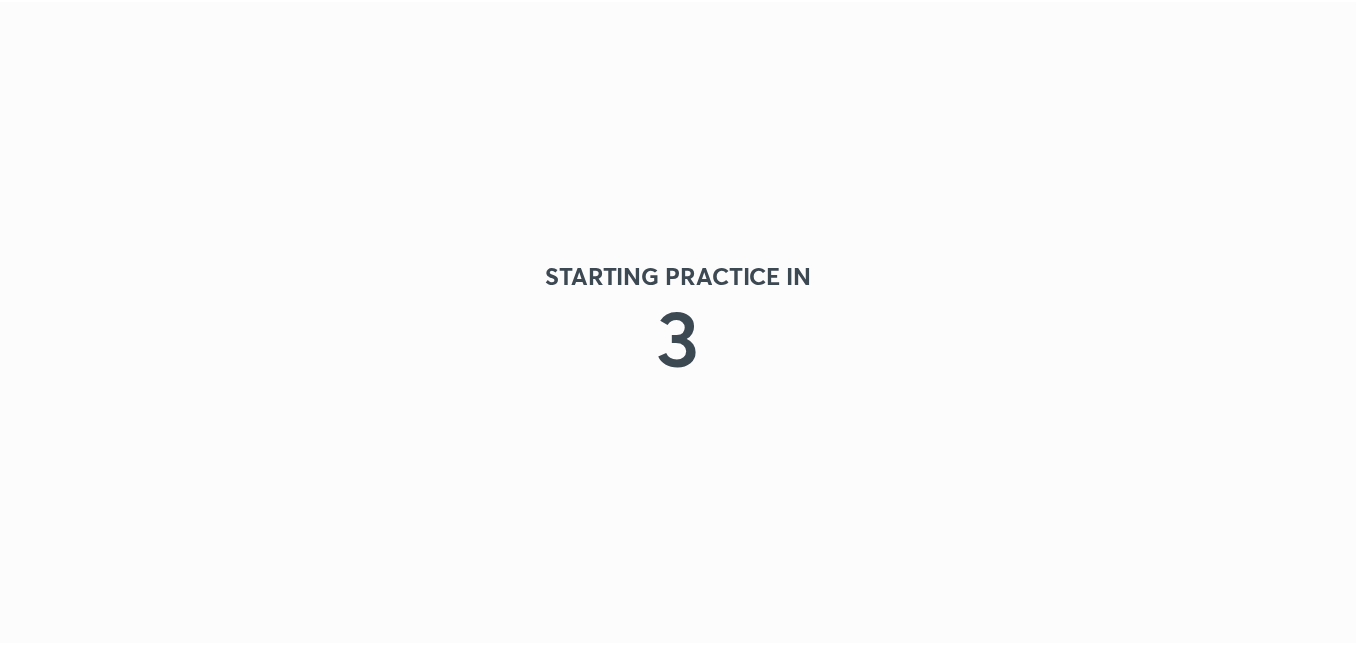 scroll, scrollTop: 0, scrollLeft: 0, axis: both 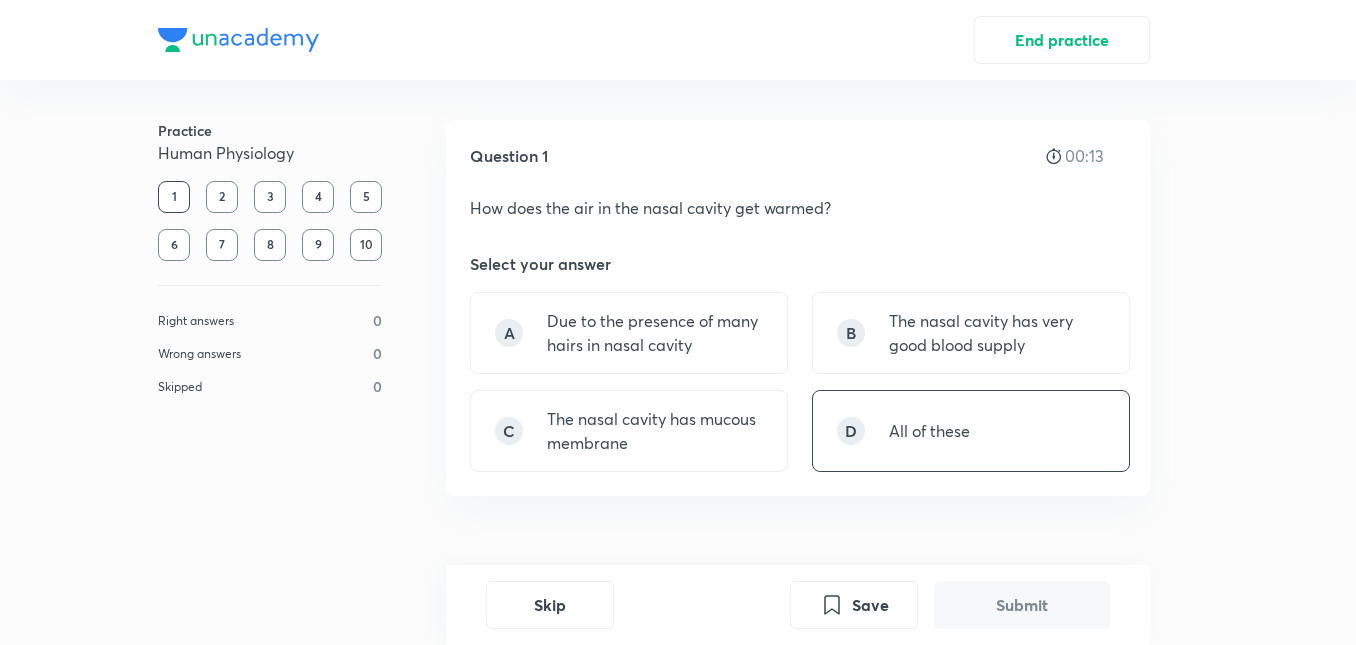 click on "D All of these" at bounding box center [971, 431] 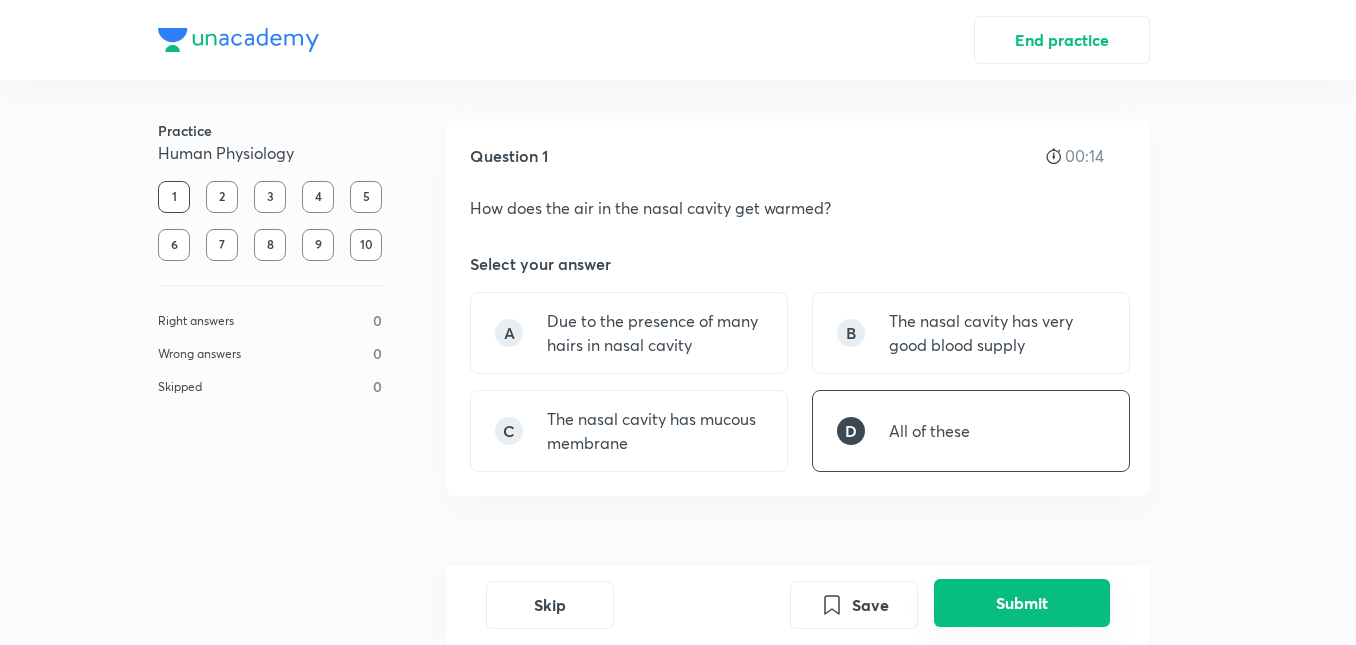 click on "Submit" at bounding box center [1022, 603] 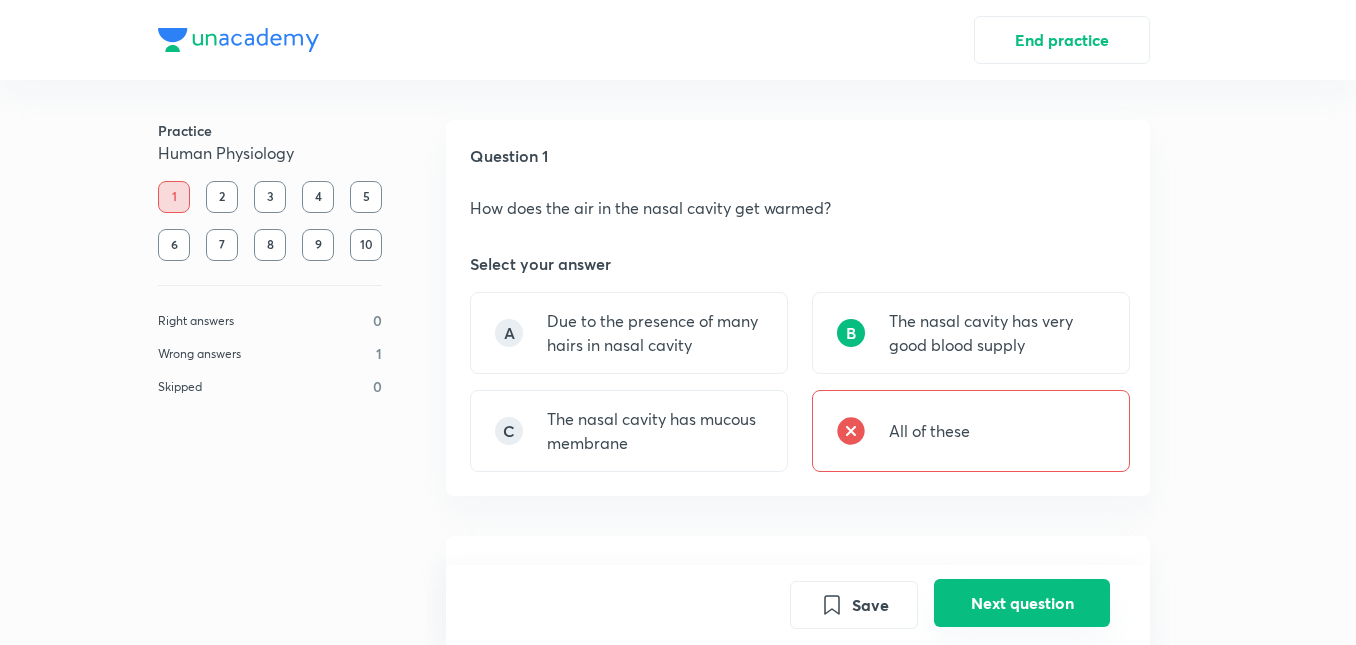 scroll, scrollTop: 536, scrollLeft: 0, axis: vertical 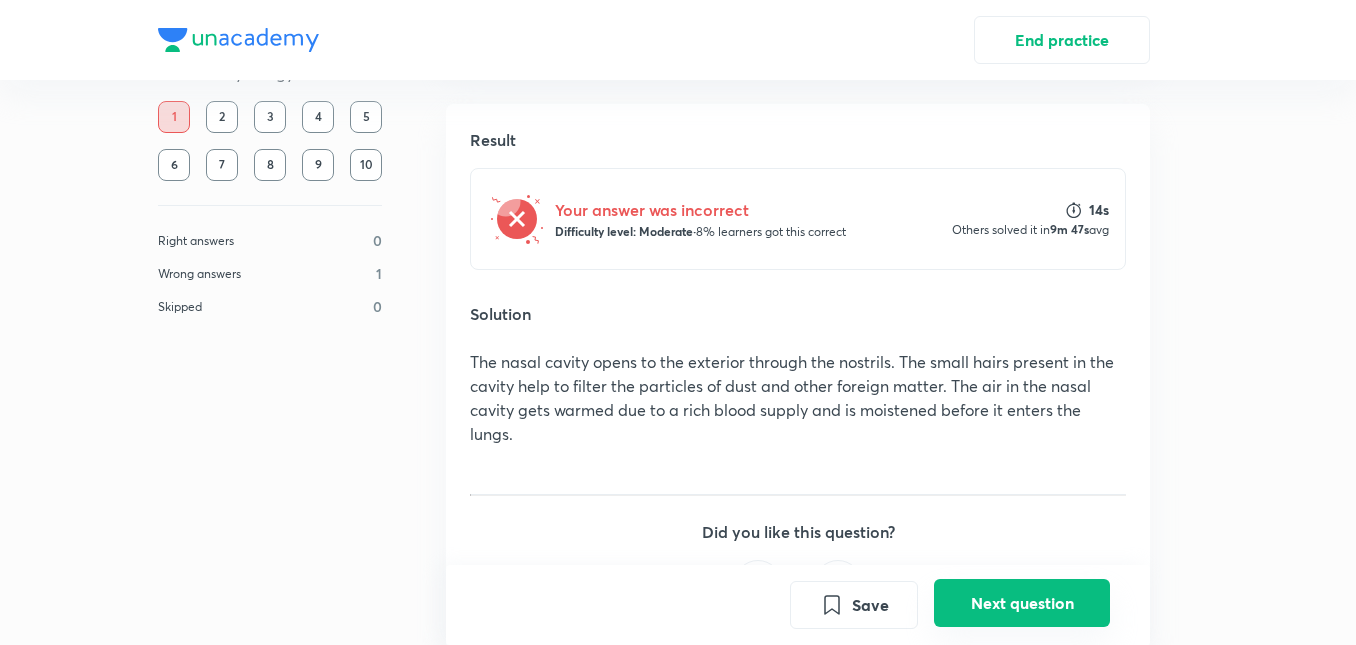 click on "Next question" at bounding box center (1022, 603) 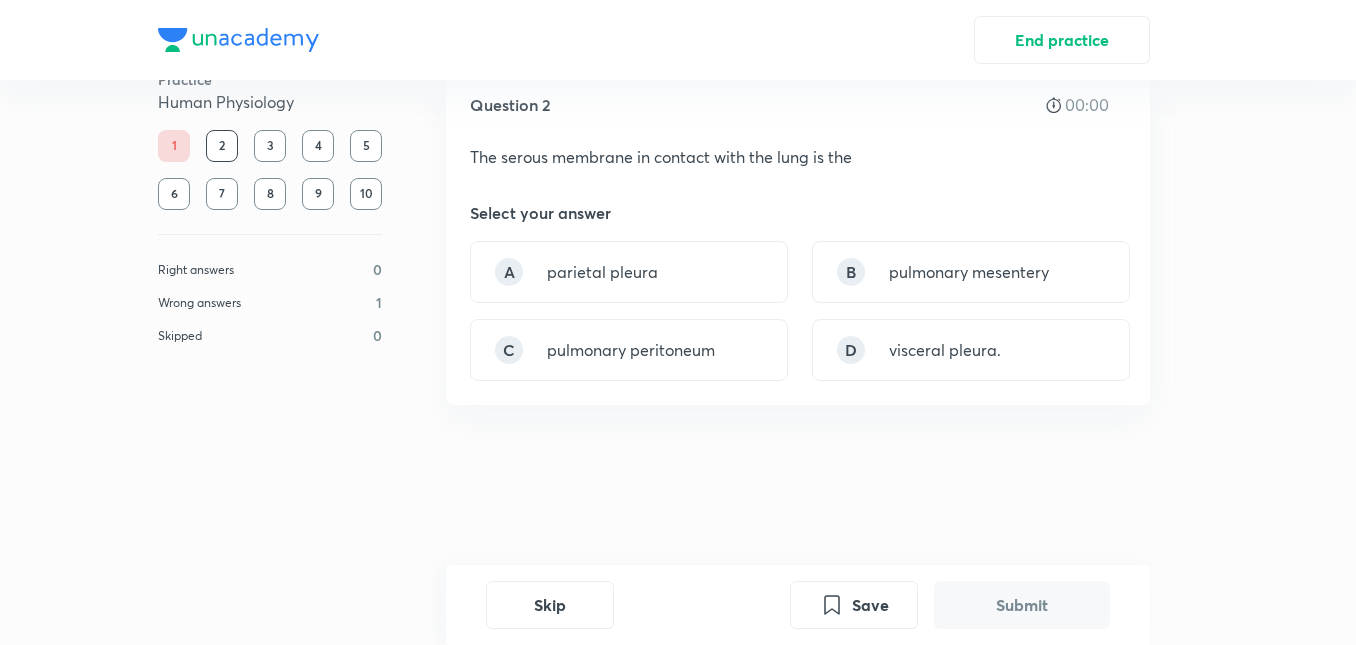 scroll, scrollTop: 0, scrollLeft: 0, axis: both 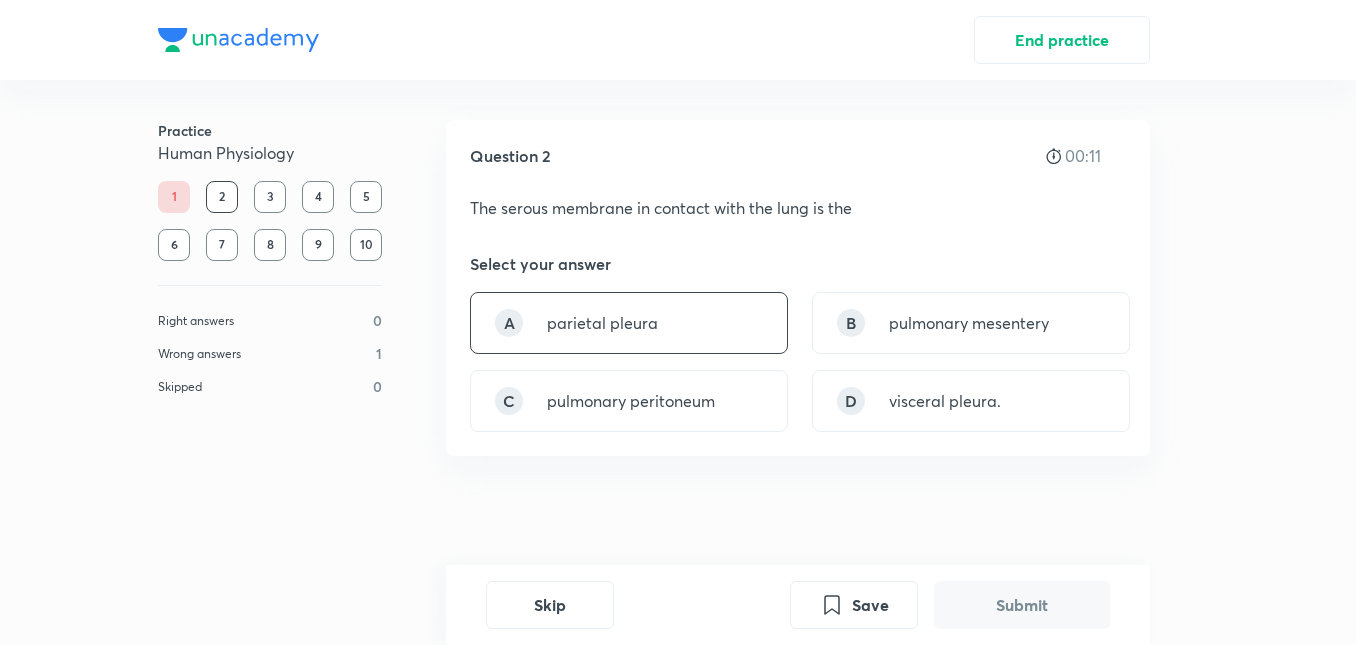 click on "A [BODY_PART]" at bounding box center [629, 323] 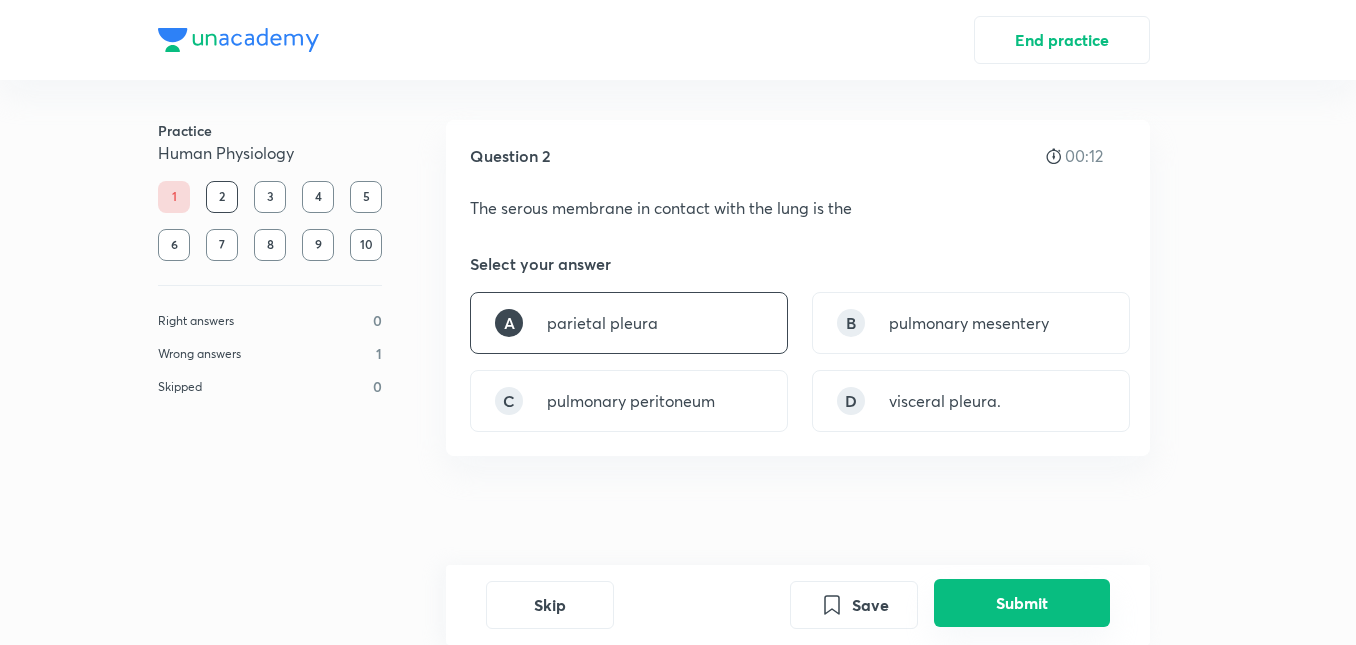 click on "Submit" at bounding box center [1022, 603] 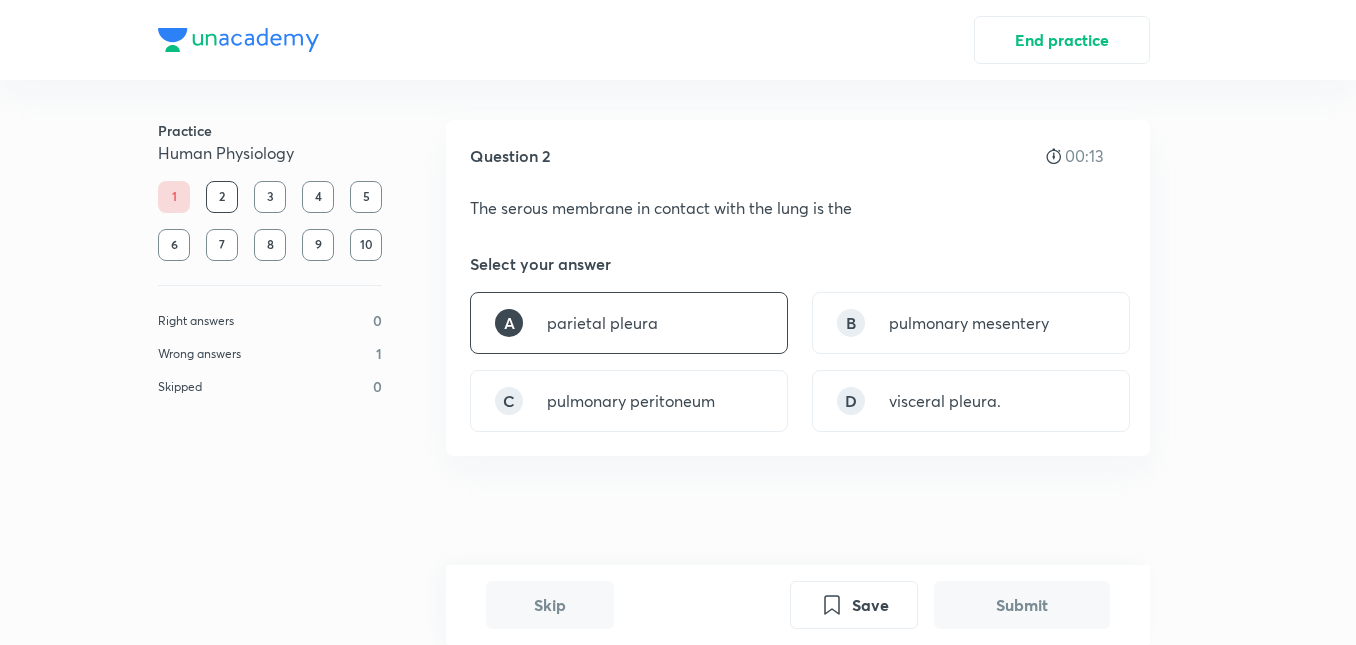 scroll, scrollTop: 492, scrollLeft: 0, axis: vertical 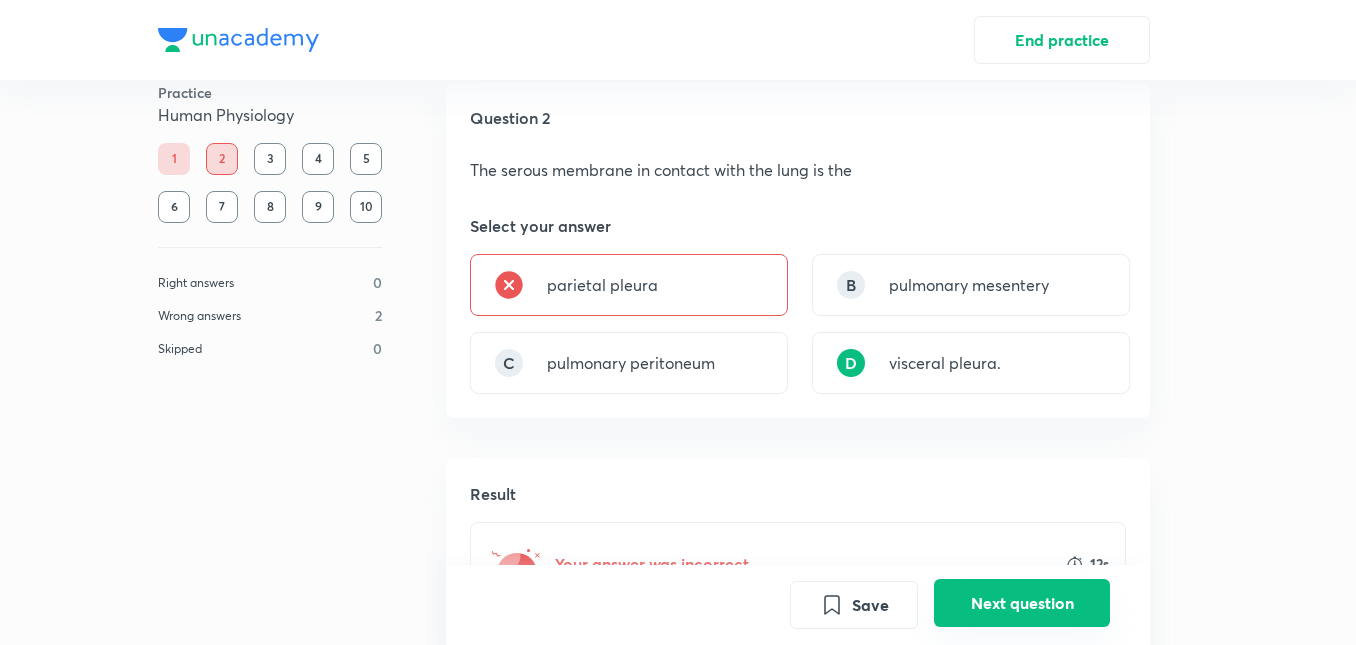 click on "Next question" at bounding box center (1022, 603) 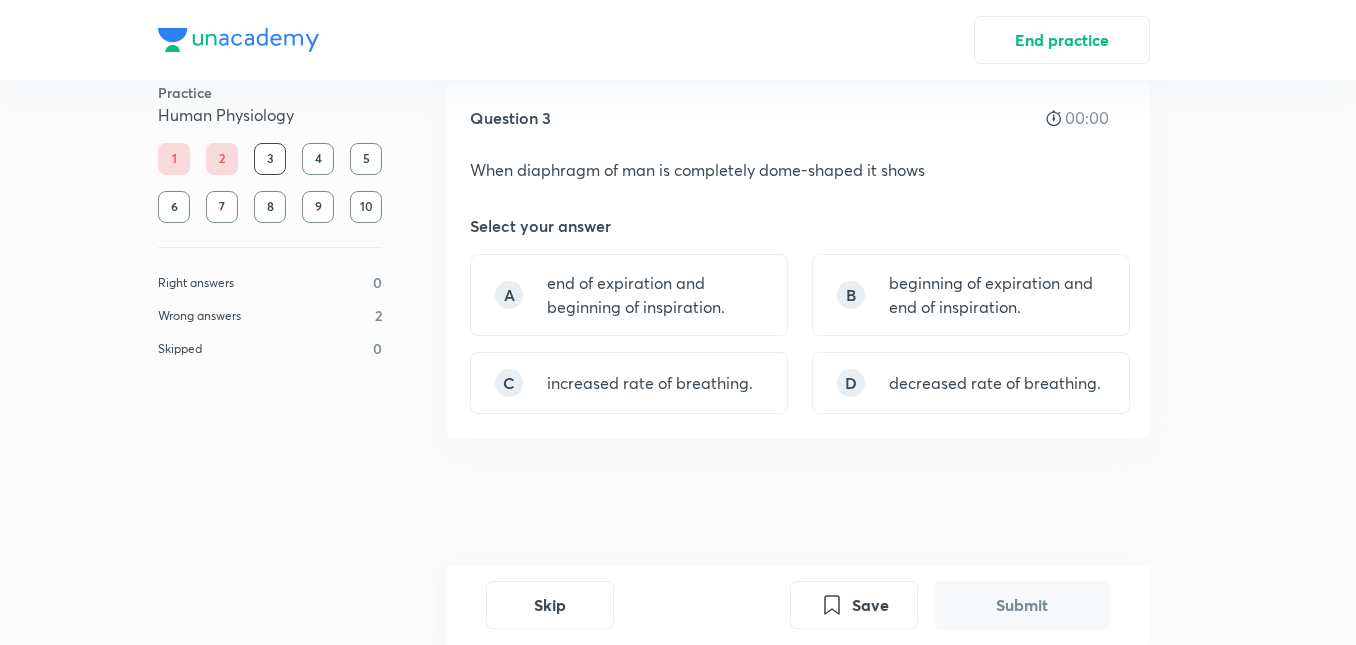scroll, scrollTop: 0, scrollLeft: 0, axis: both 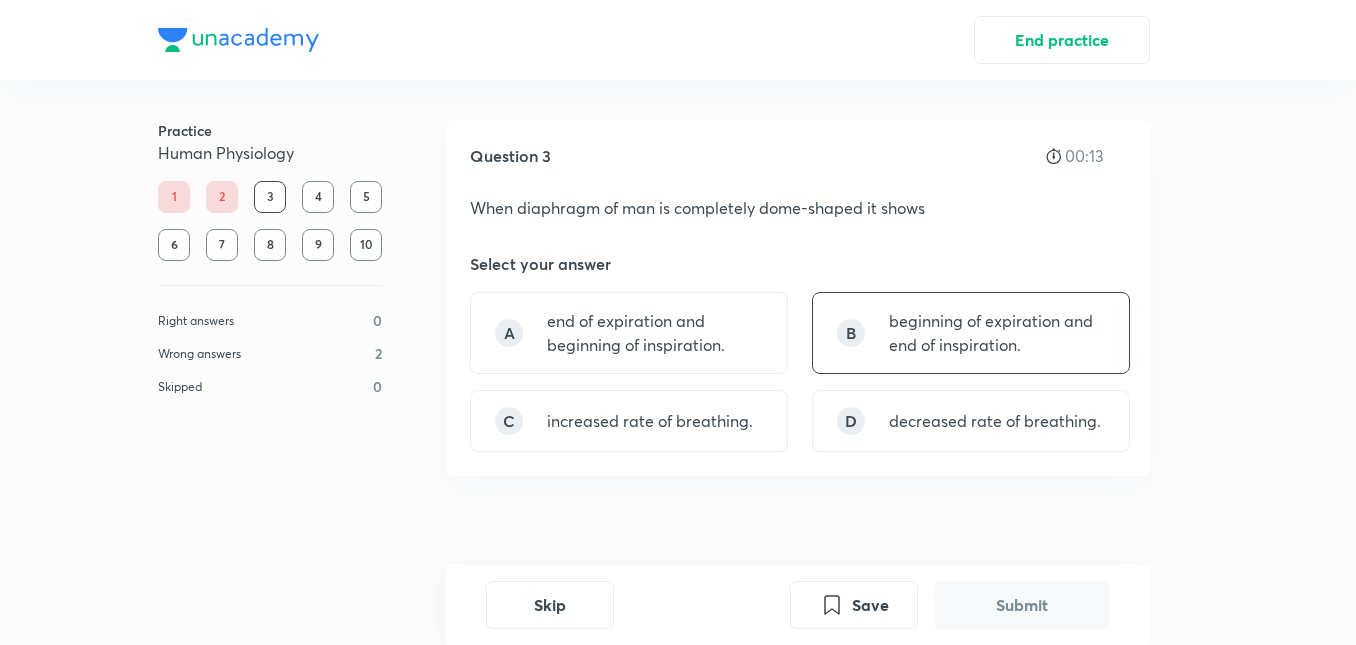 click on "beginning of expiration and end of inspiration." at bounding box center [997, 333] 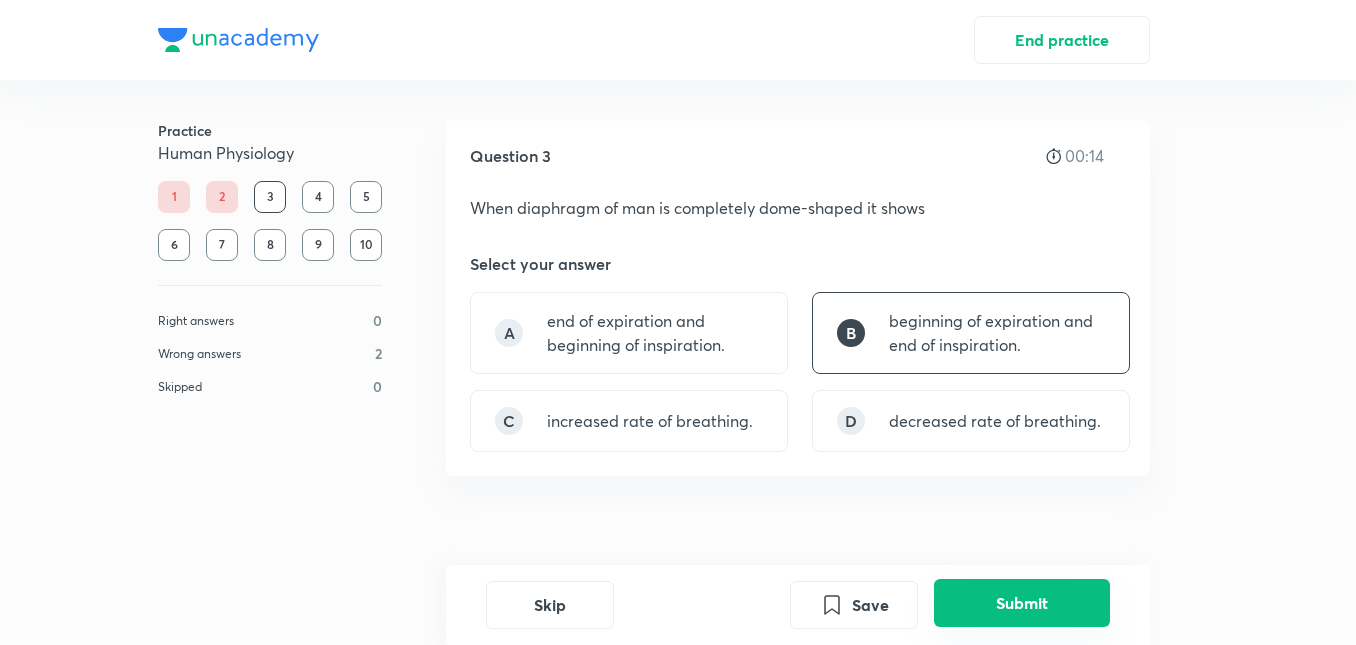 click on "Submit" at bounding box center [1022, 603] 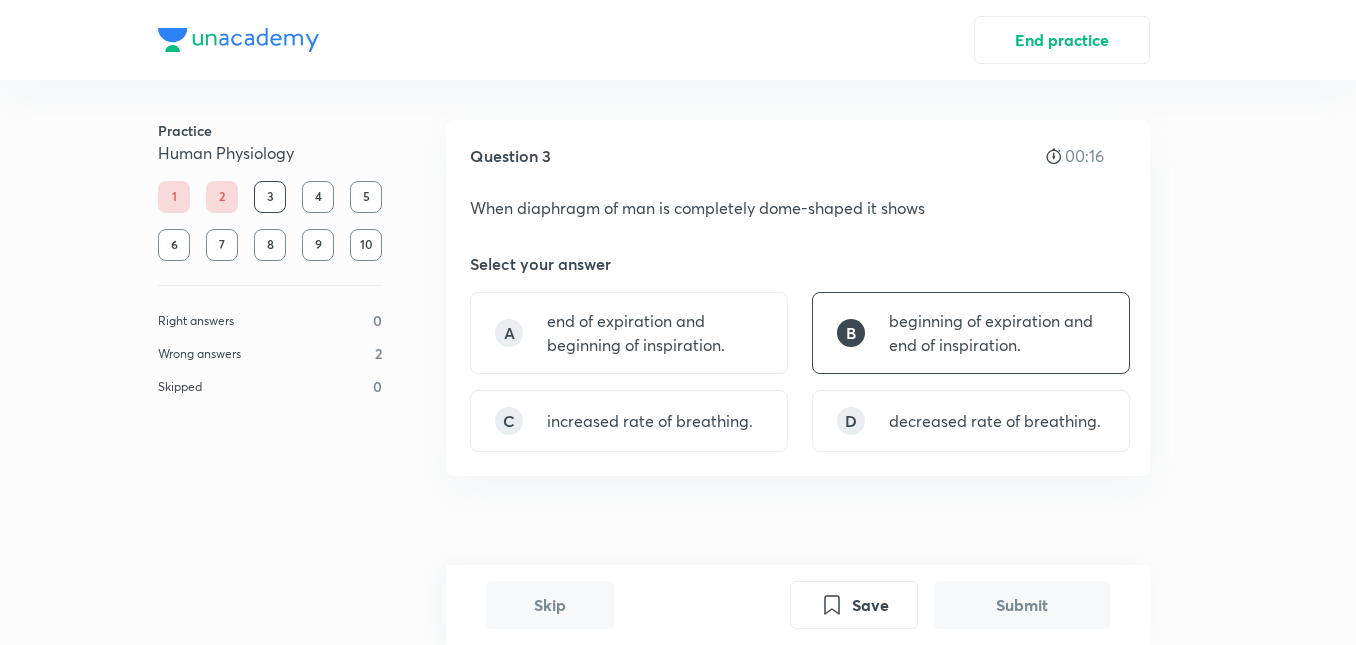 scroll, scrollTop: 512, scrollLeft: 0, axis: vertical 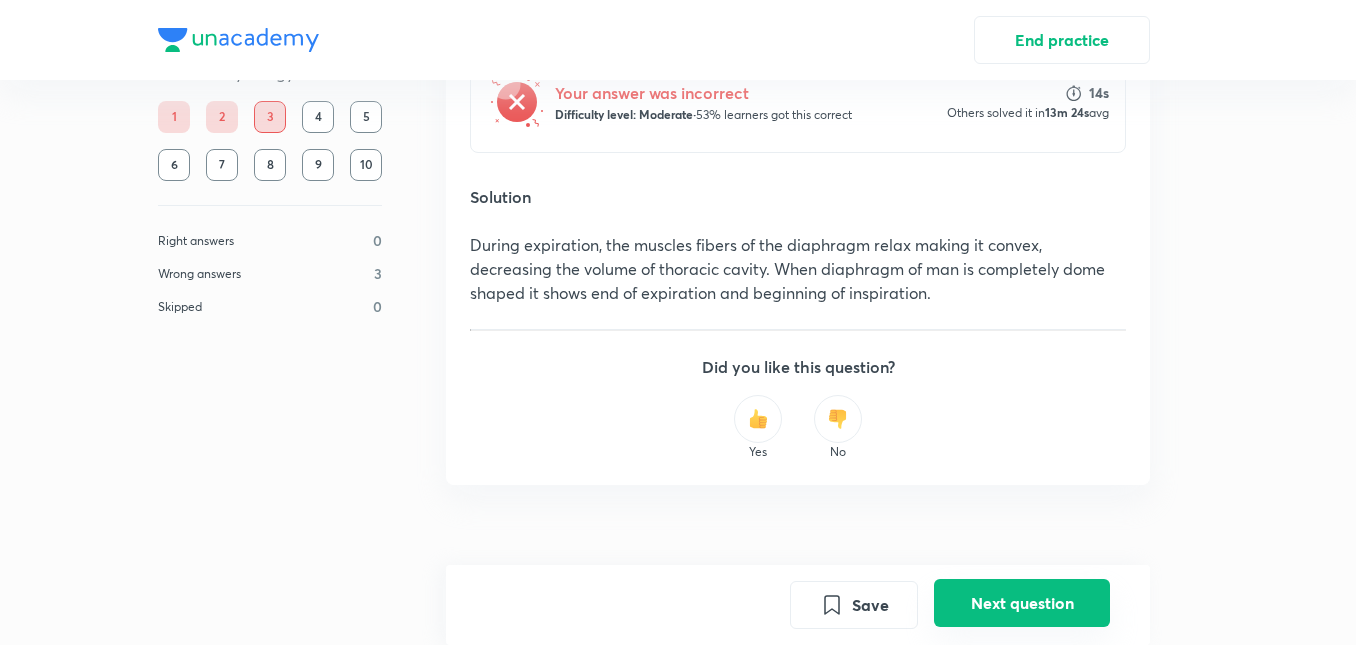 click on "Next question" at bounding box center (1022, 603) 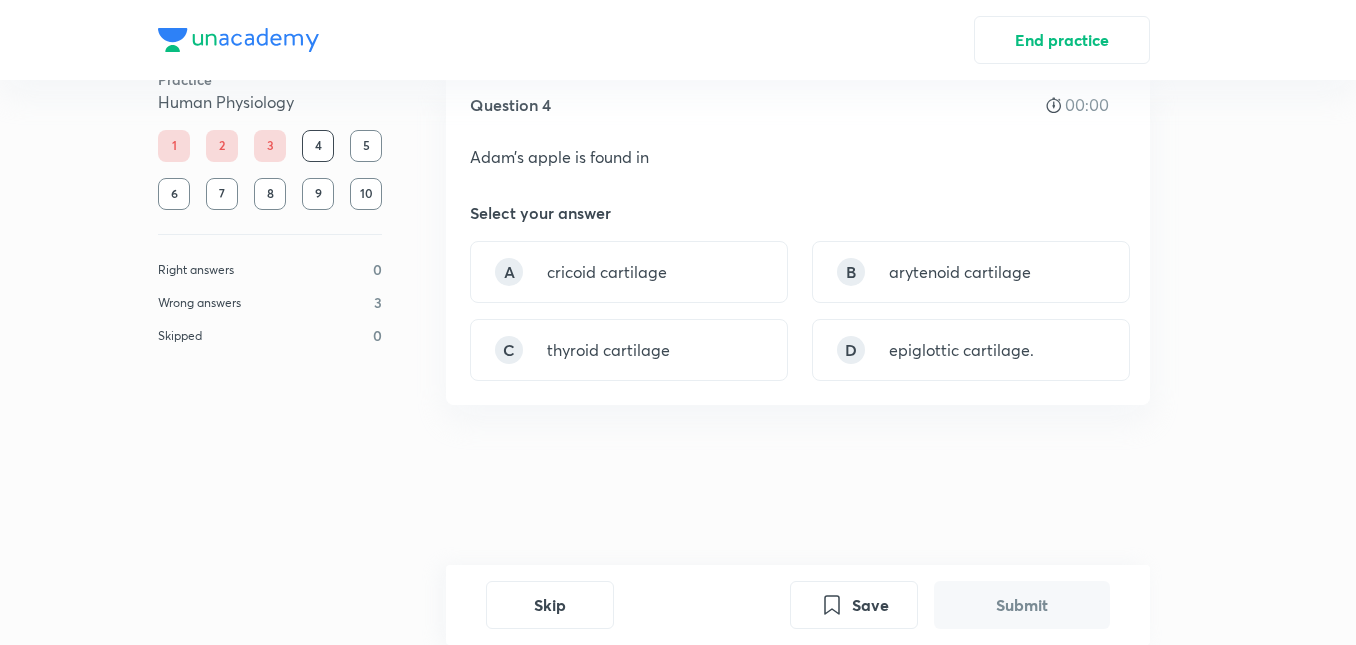 scroll, scrollTop: 0, scrollLeft: 0, axis: both 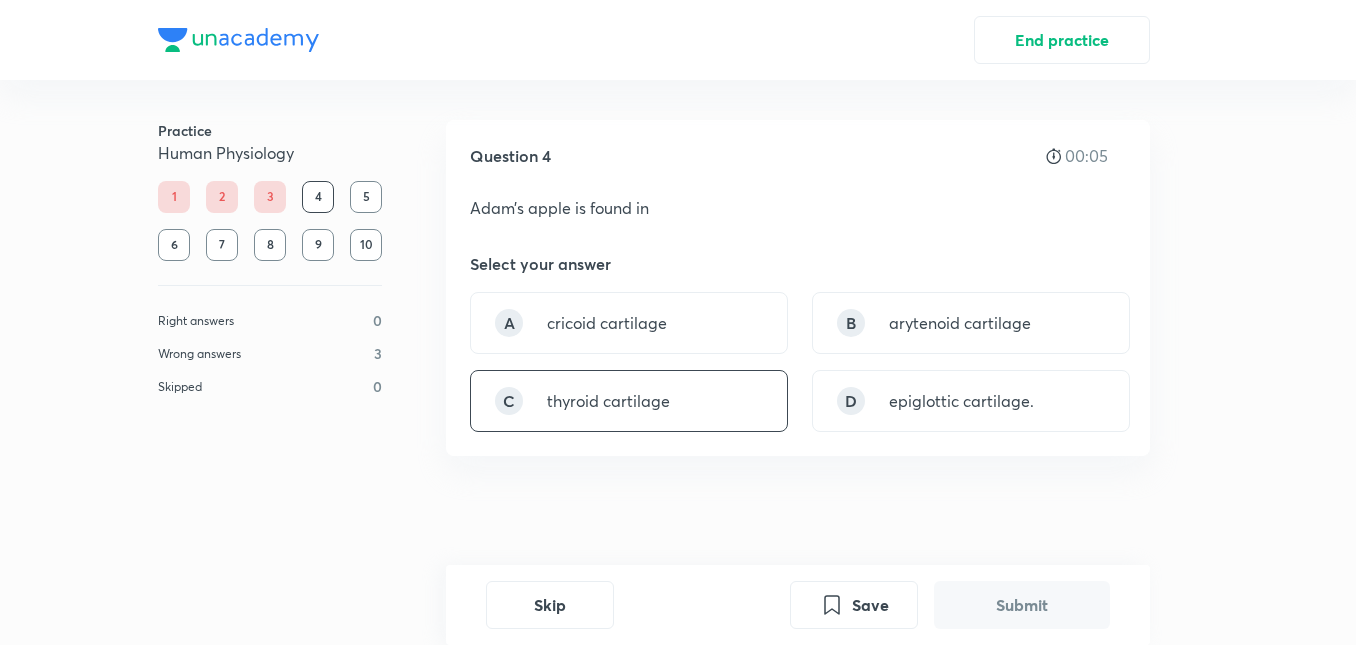 click on "thyroid cartilage" at bounding box center (608, 401) 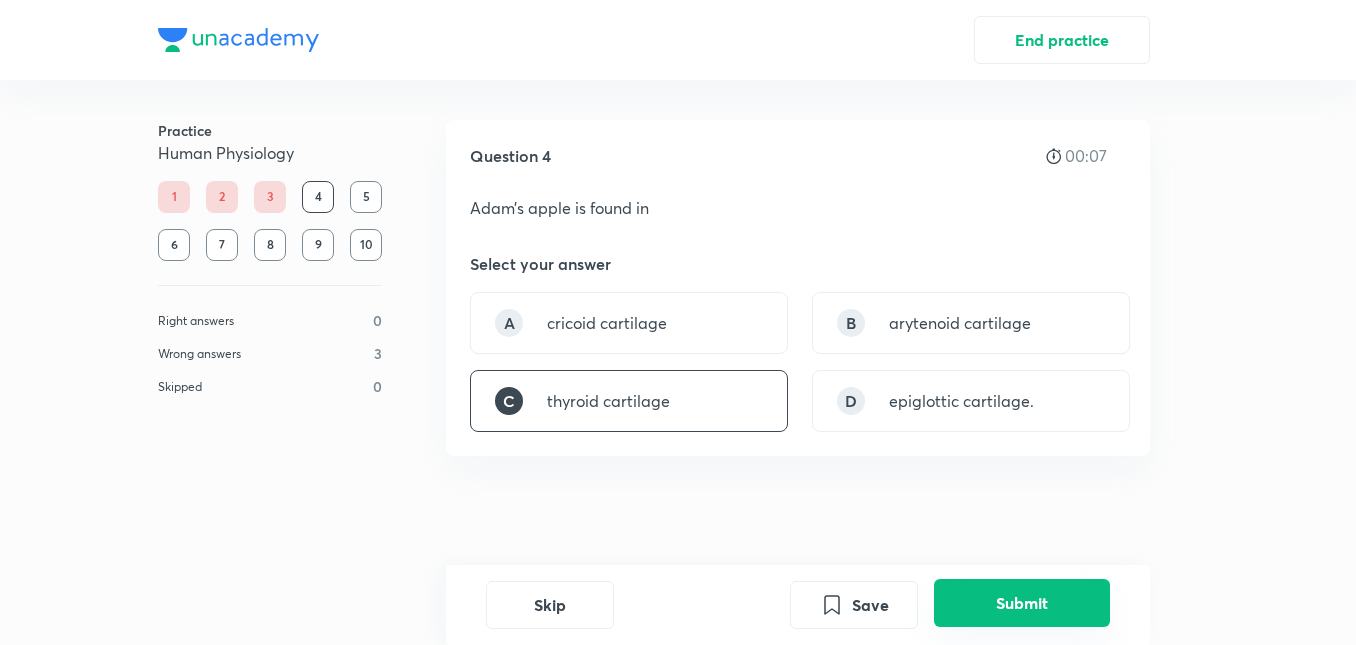 click on "Submit" at bounding box center [1022, 603] 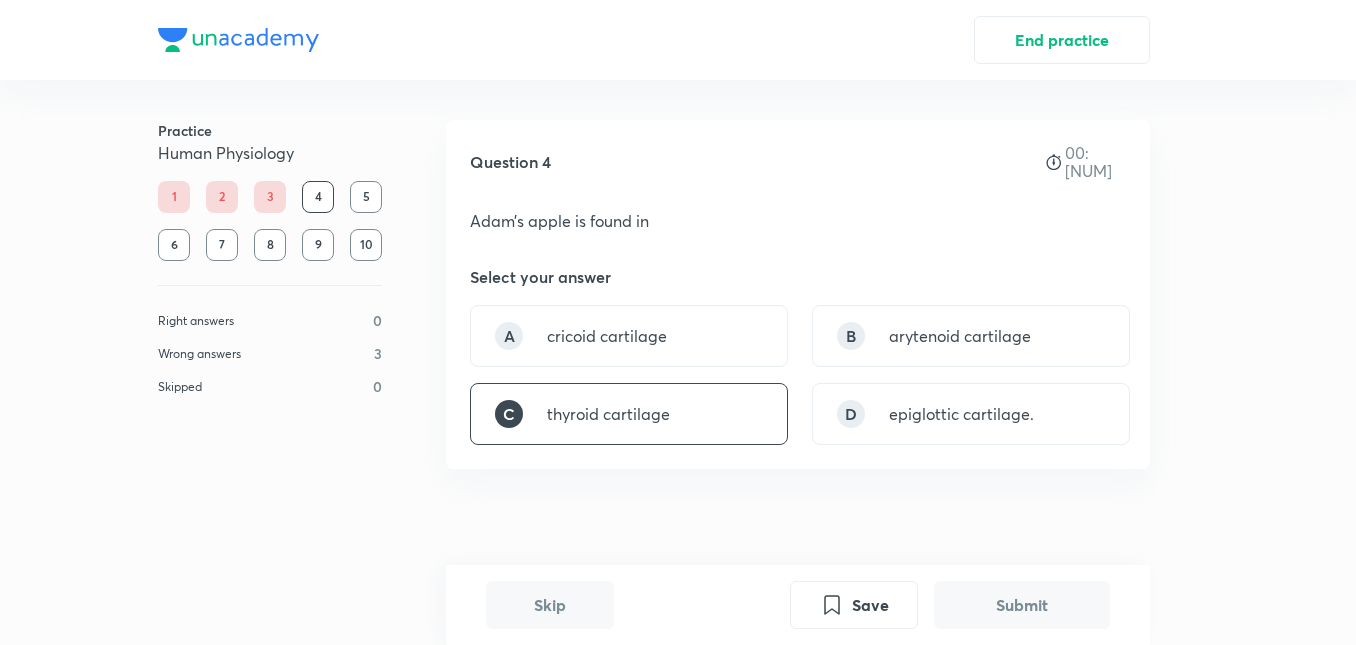 scroll, scrollTop: 489, scrollLeft: 0, axis: vertical 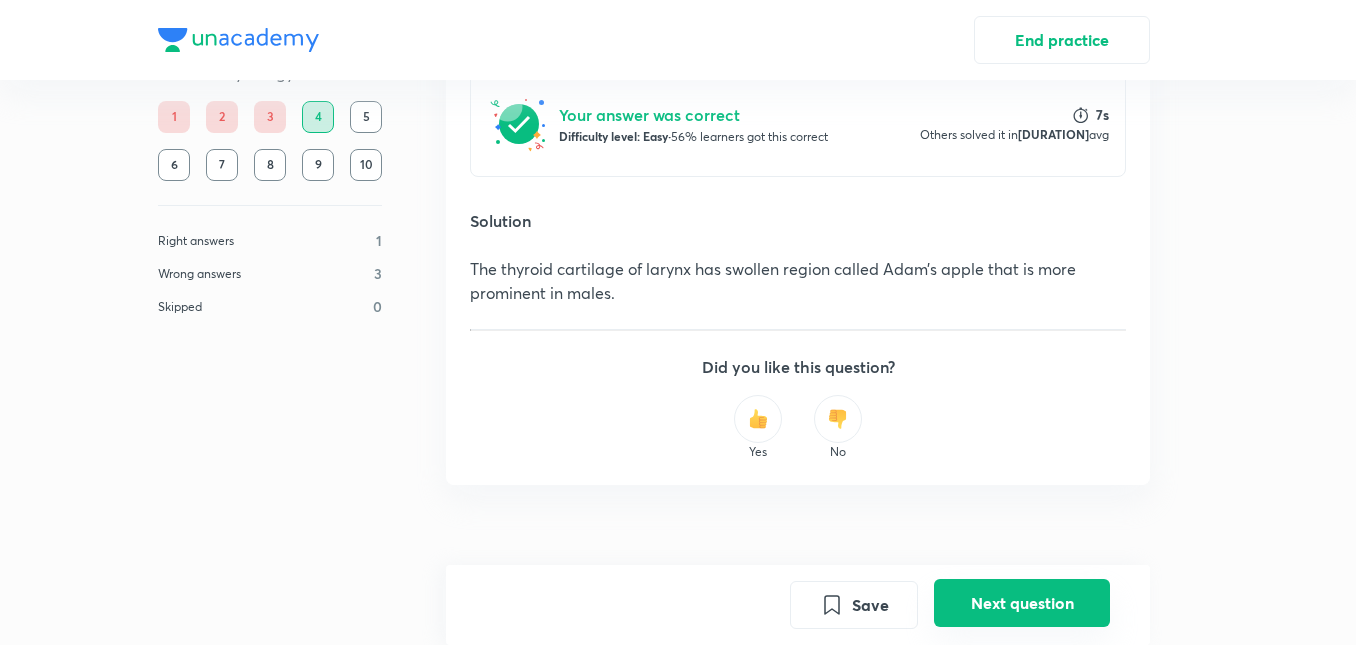 click on "Next question" at bounding box center (1022, 603) 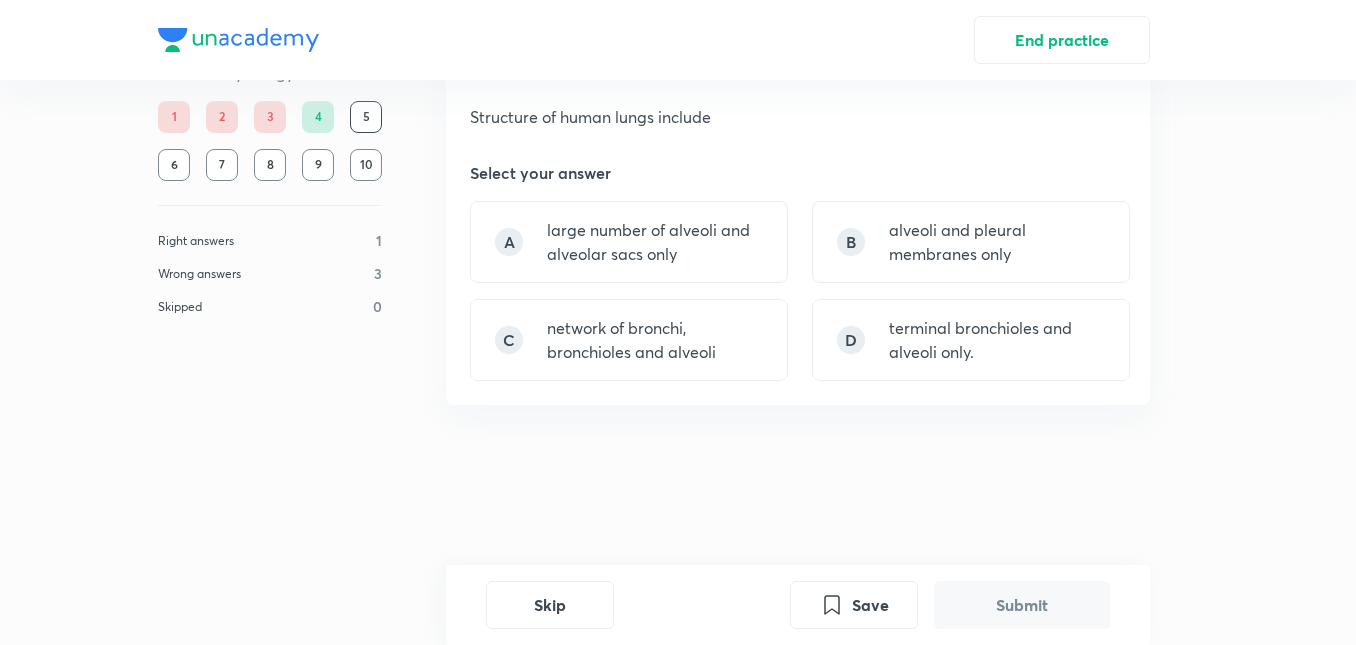 scroll, scrollTop: 0, scrollLeft: 0, axis: both 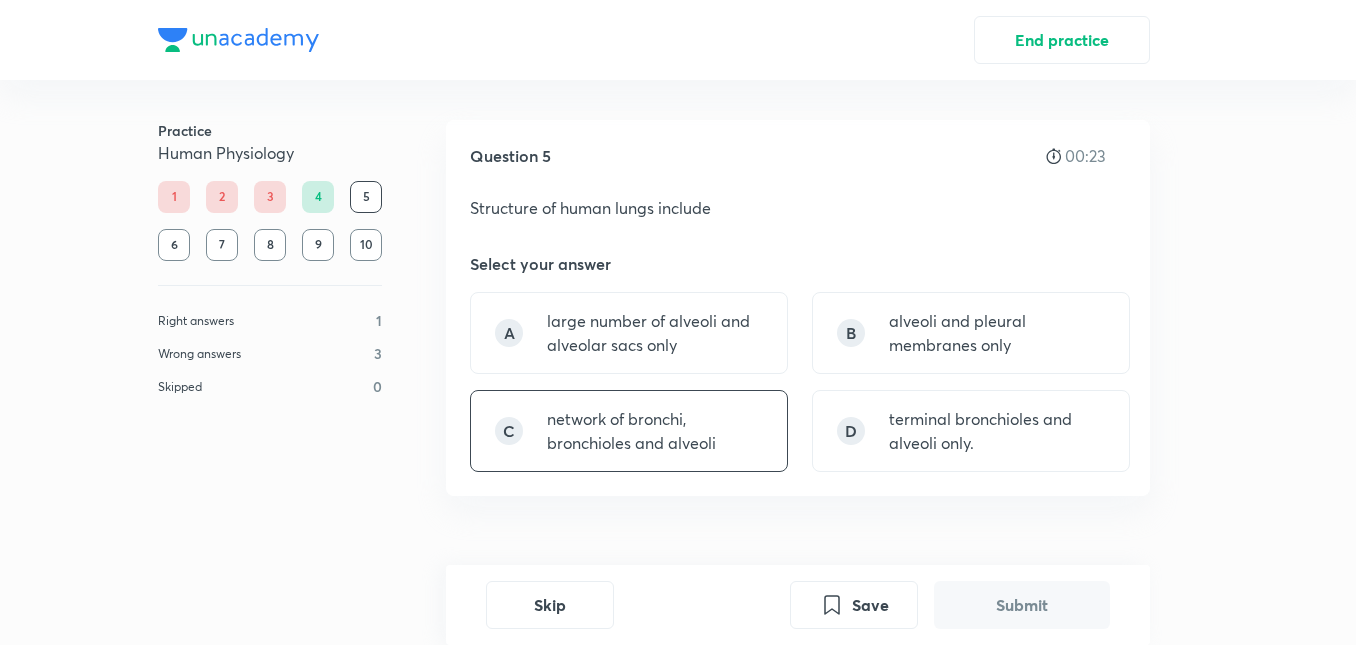 click on "network of bronchi, bronchioles and alveoli" at bounding box center (655, 431) 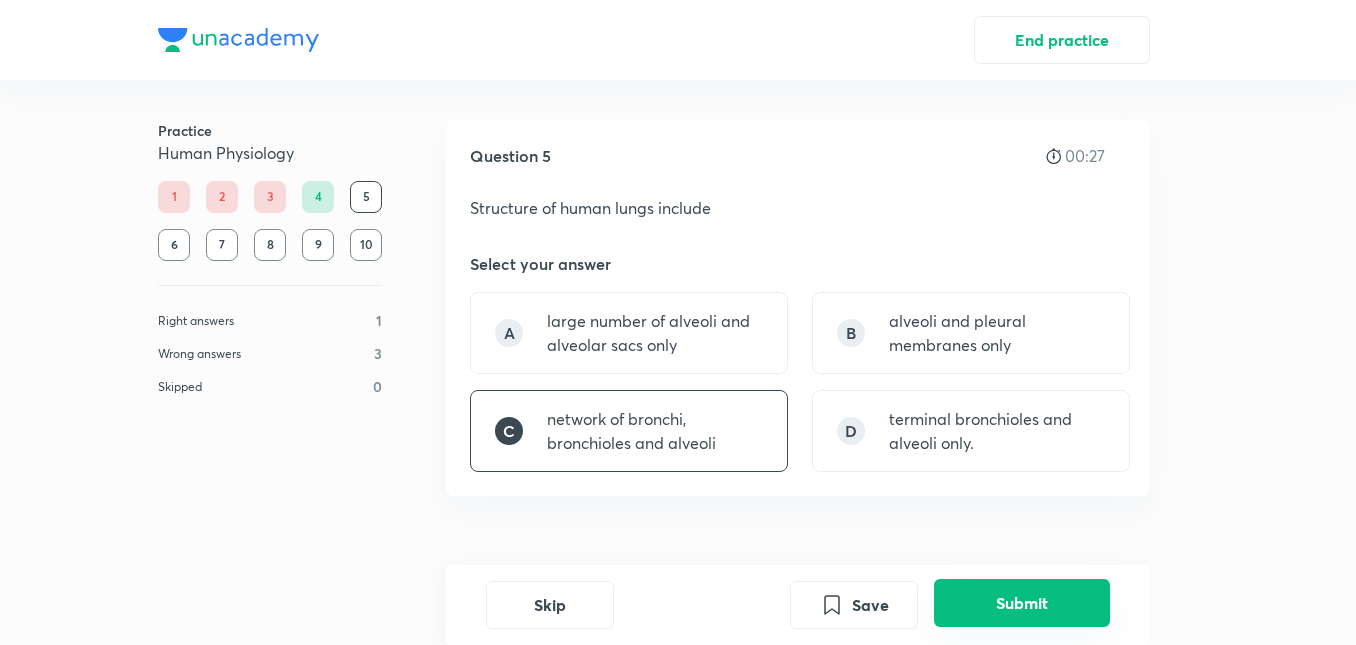 click on "Submit" at bounding box center [1022, 603] 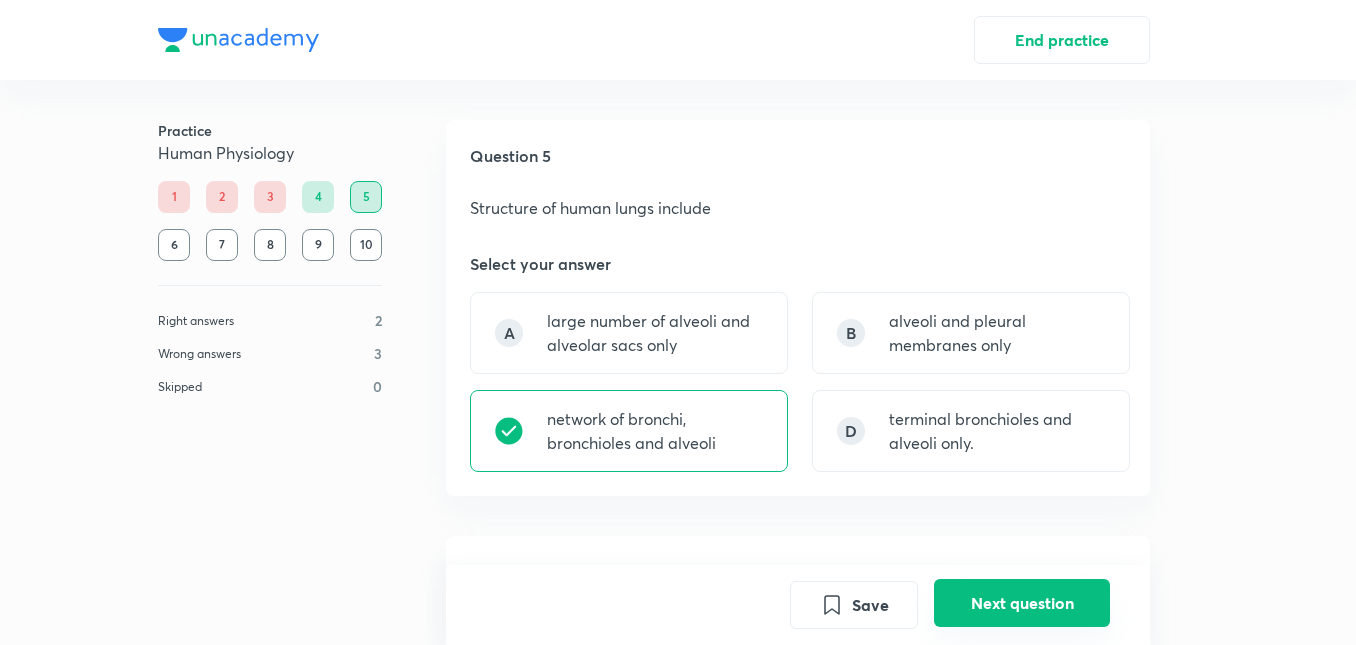 scroll, scrollTop: 529, scrollLeft: 0, axis: vertical 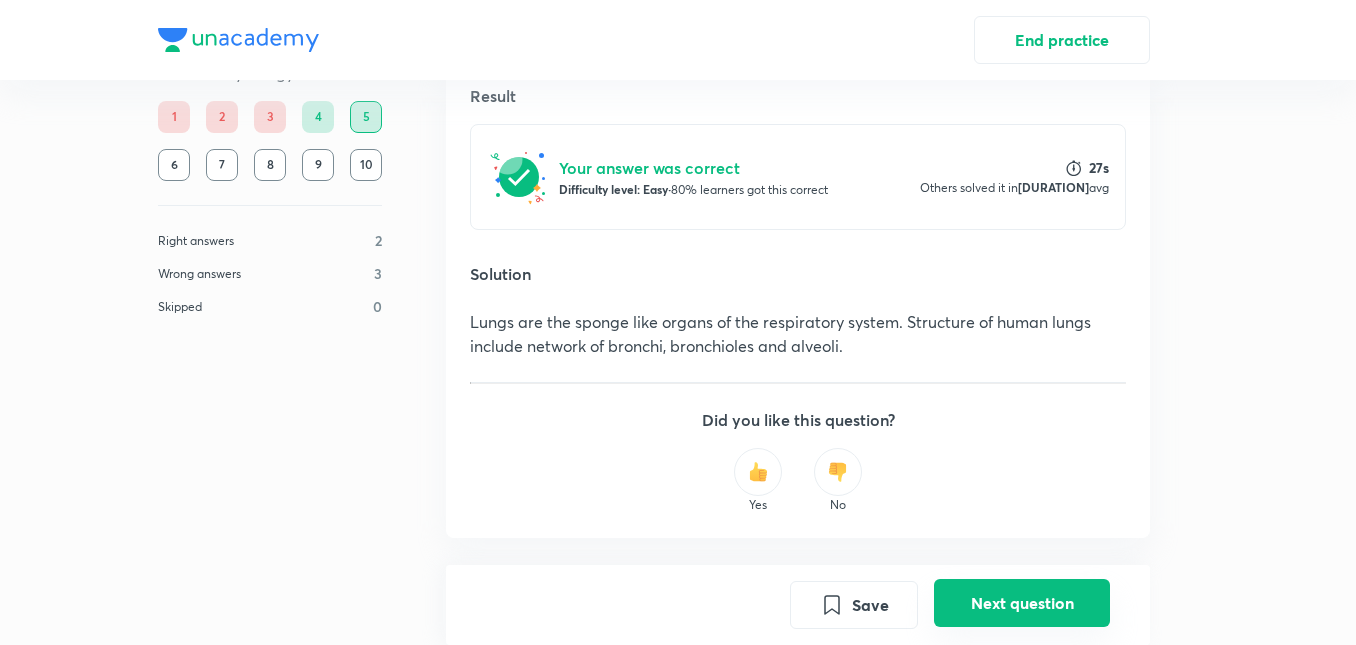 click on "Next question" at bounding box center [1022, 603] 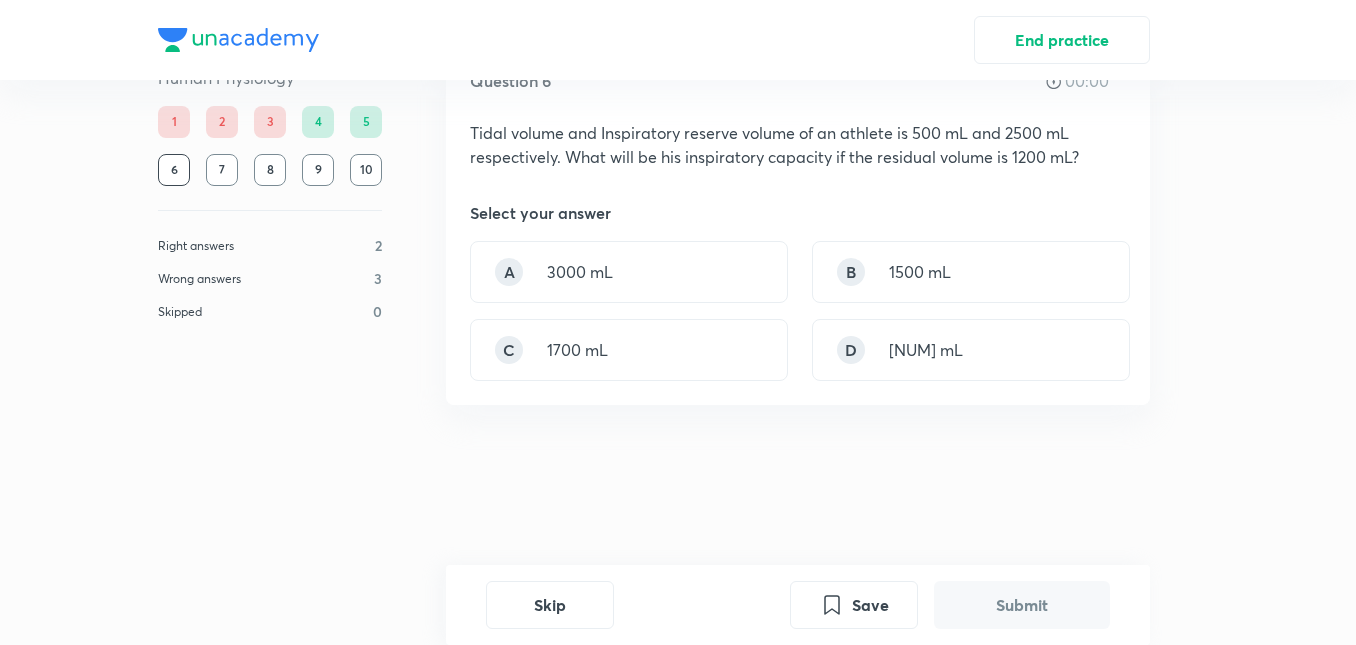 scroll, scrollTop: 0, scrollLeft: 0, axis: both 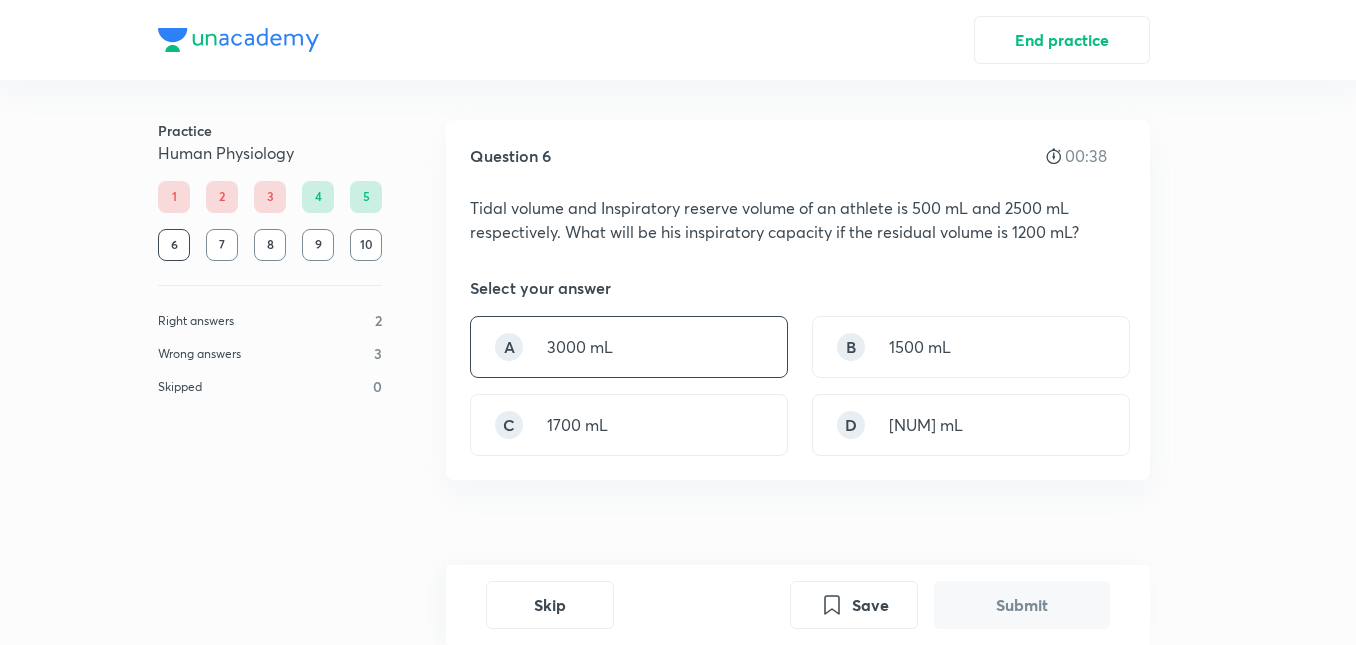 click on "A 3000 mL" at bounding box center [629, 347] 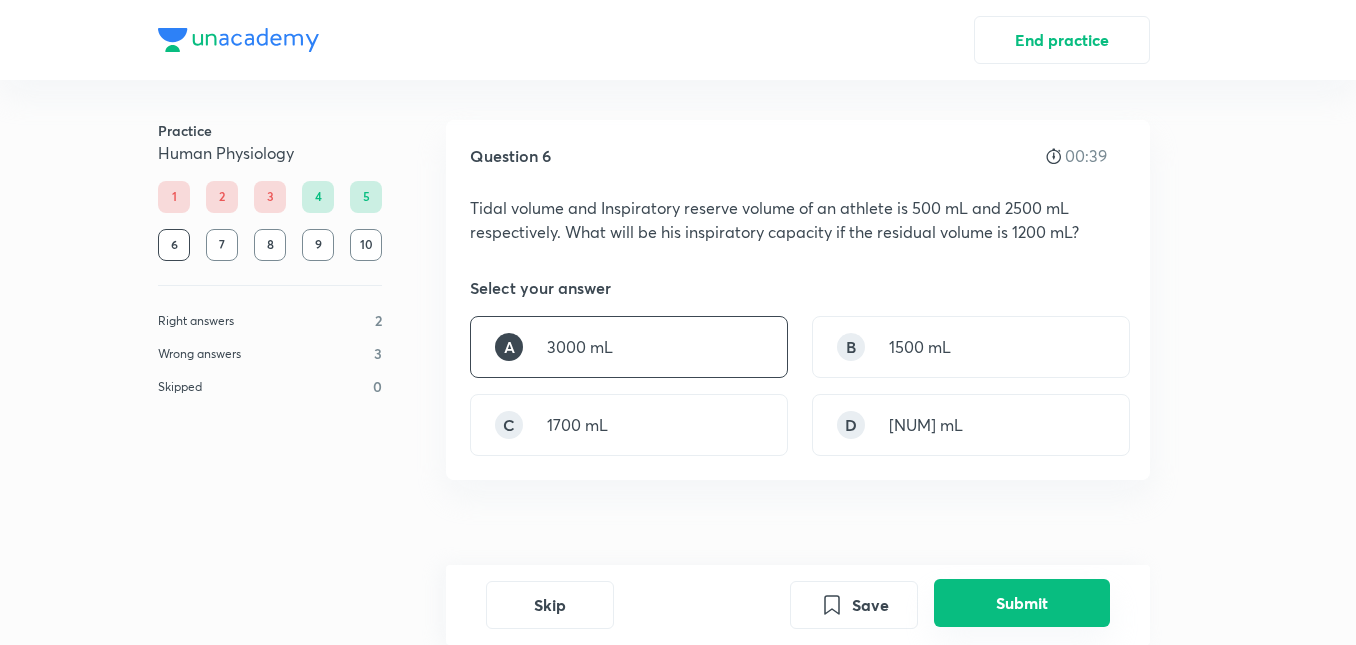 click on "Submit" at bounding box center [1022, 603] 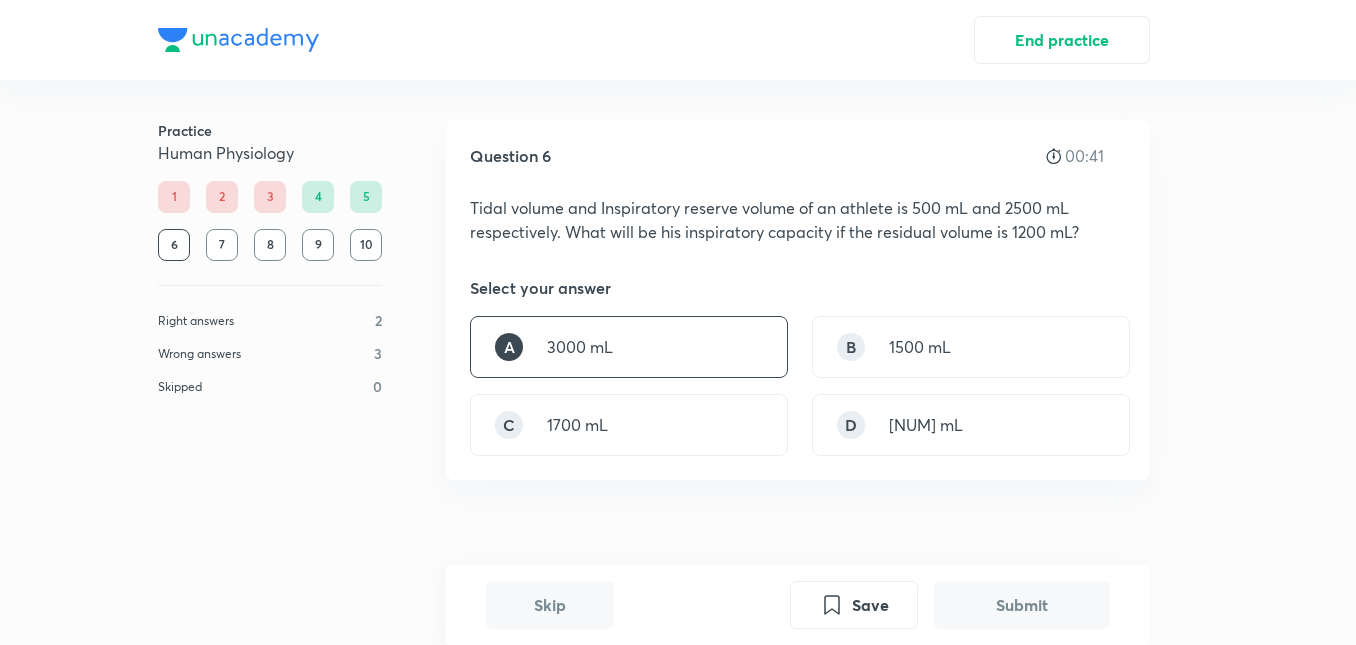 scroll, scrollTop: 520, scrollLeft: 0, axis: vertical 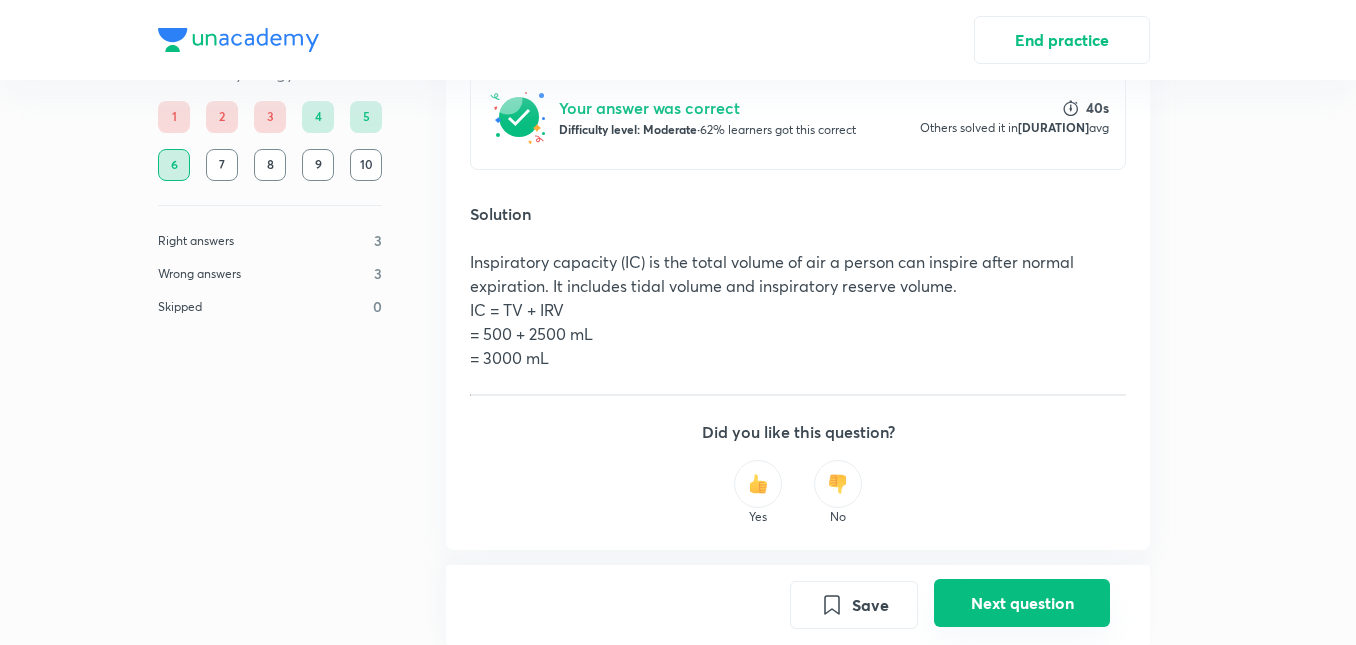 click on "Next question" at bounding box center (1022, 603) 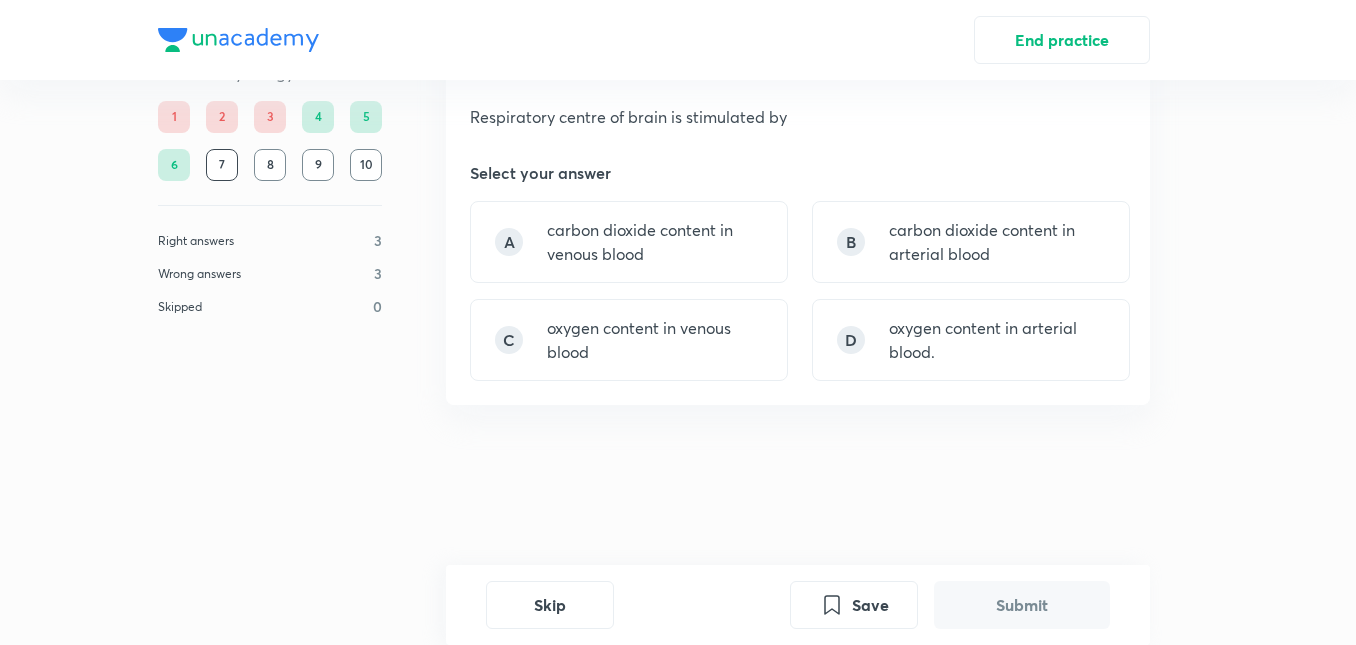scroll, scrollTop: 0, scrollLeft: 0, axis: both 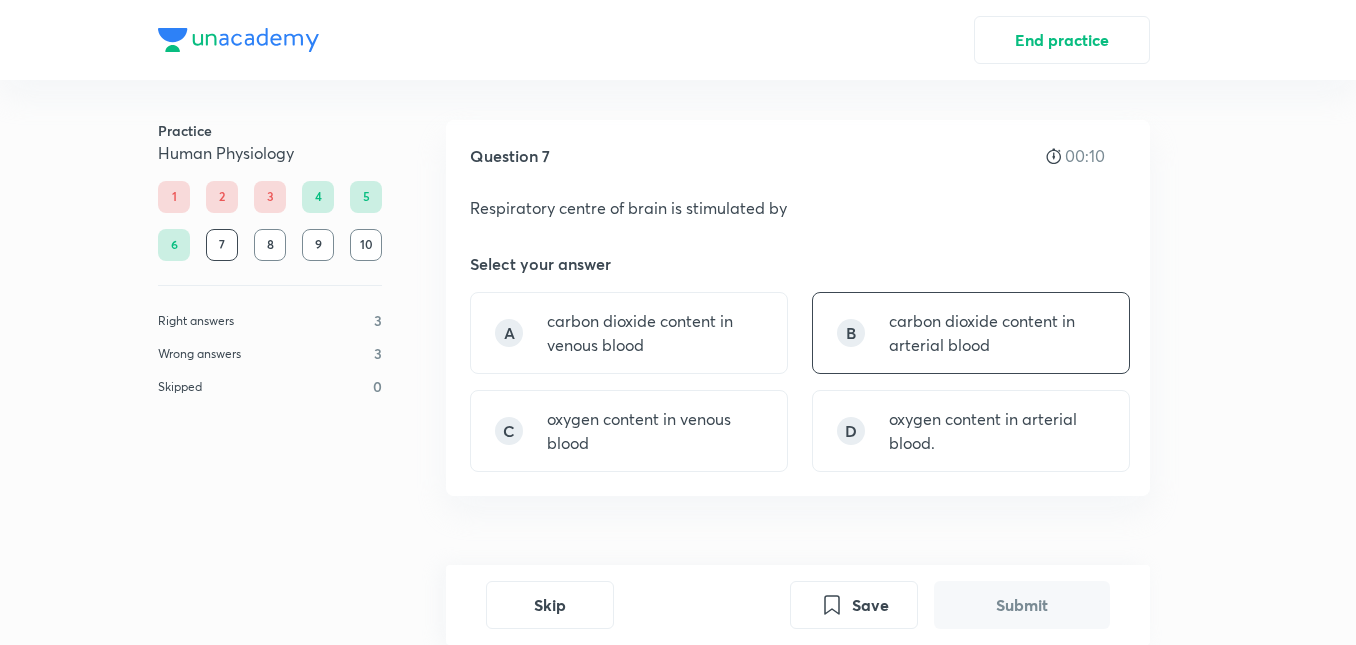 click on "carbon dioxide content in arterial blood" at bounding box center [997, 333] 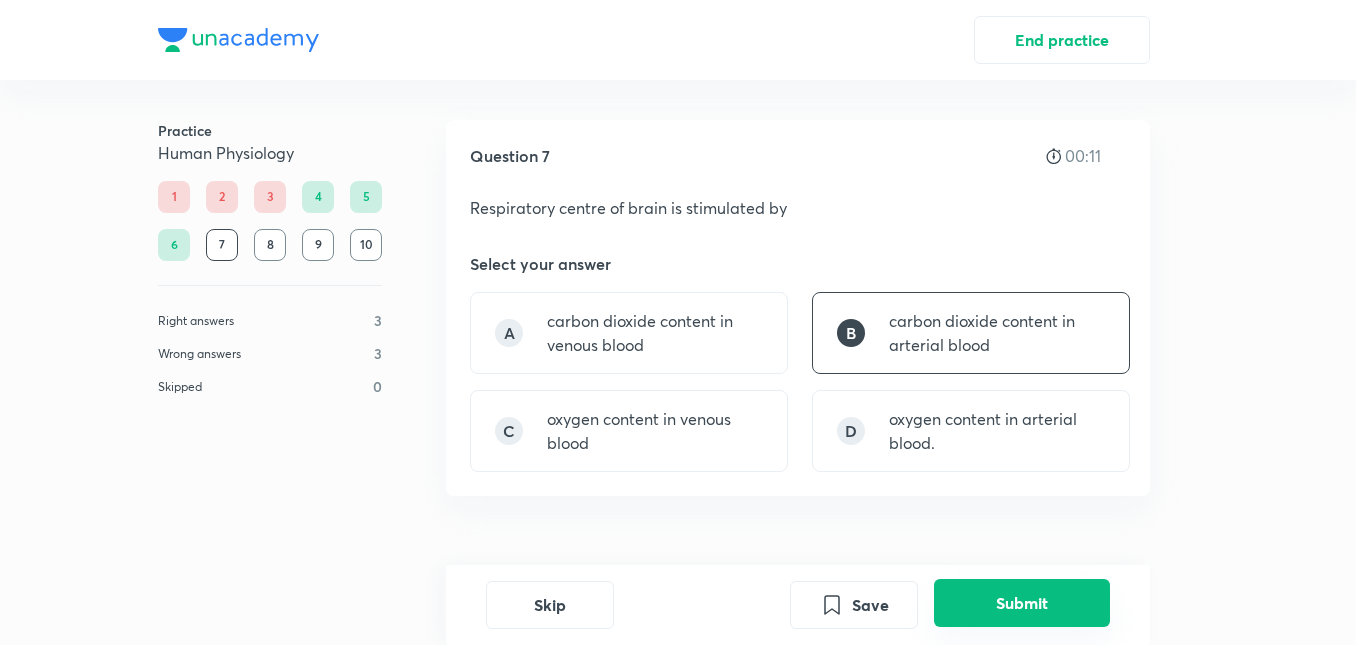 click on "Submit" at bounding box center (1022, 603) 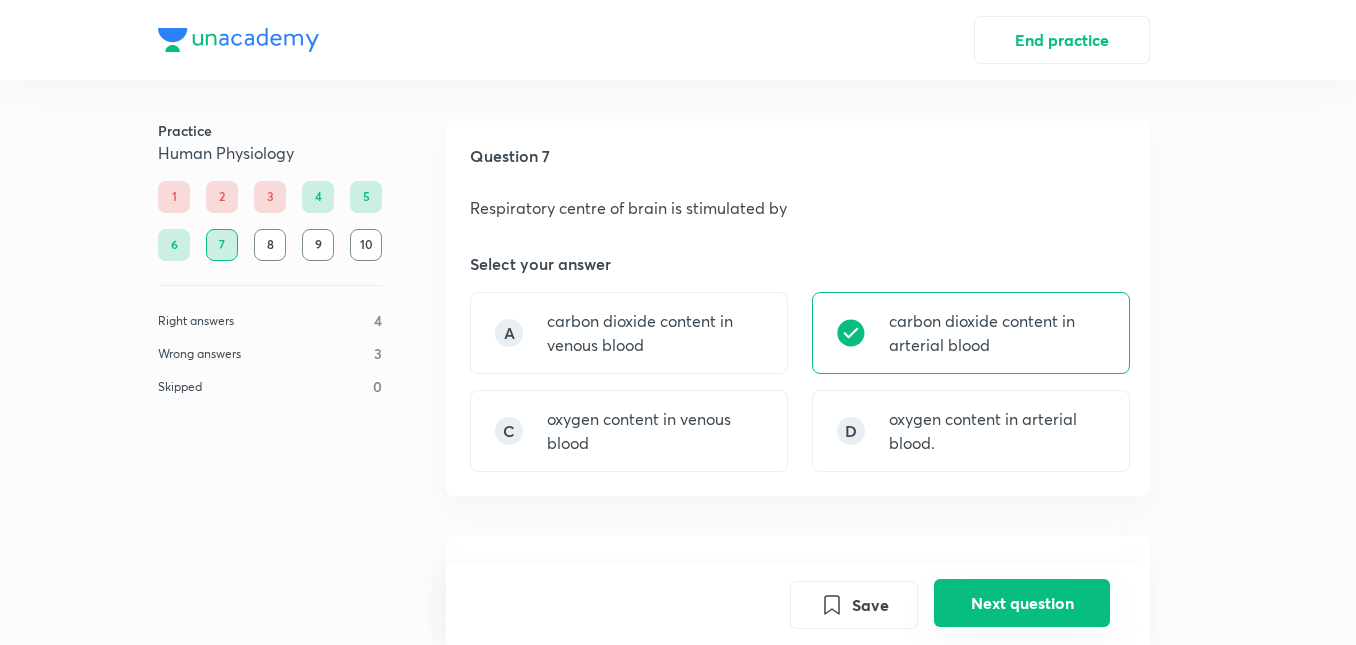 scroll, scrollTop: 536, scrollLeft: 0, axis: vertical 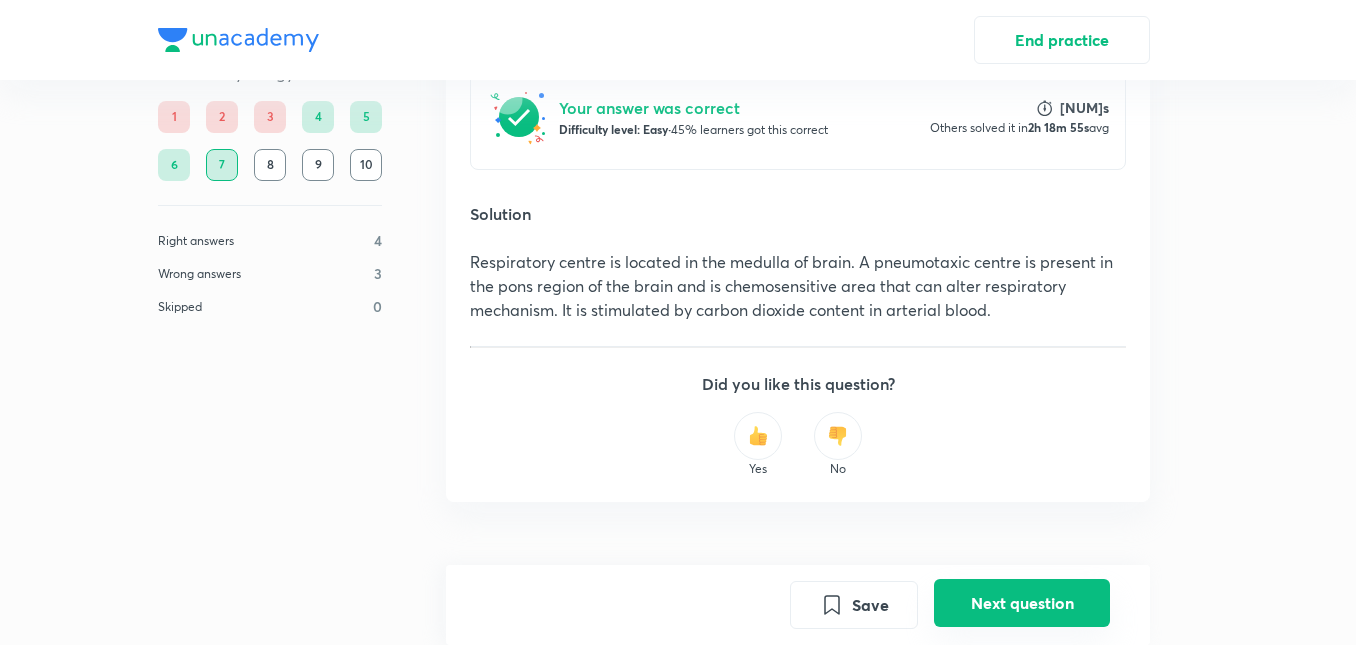 click on "Next question" at bounding box center [1022, 603] 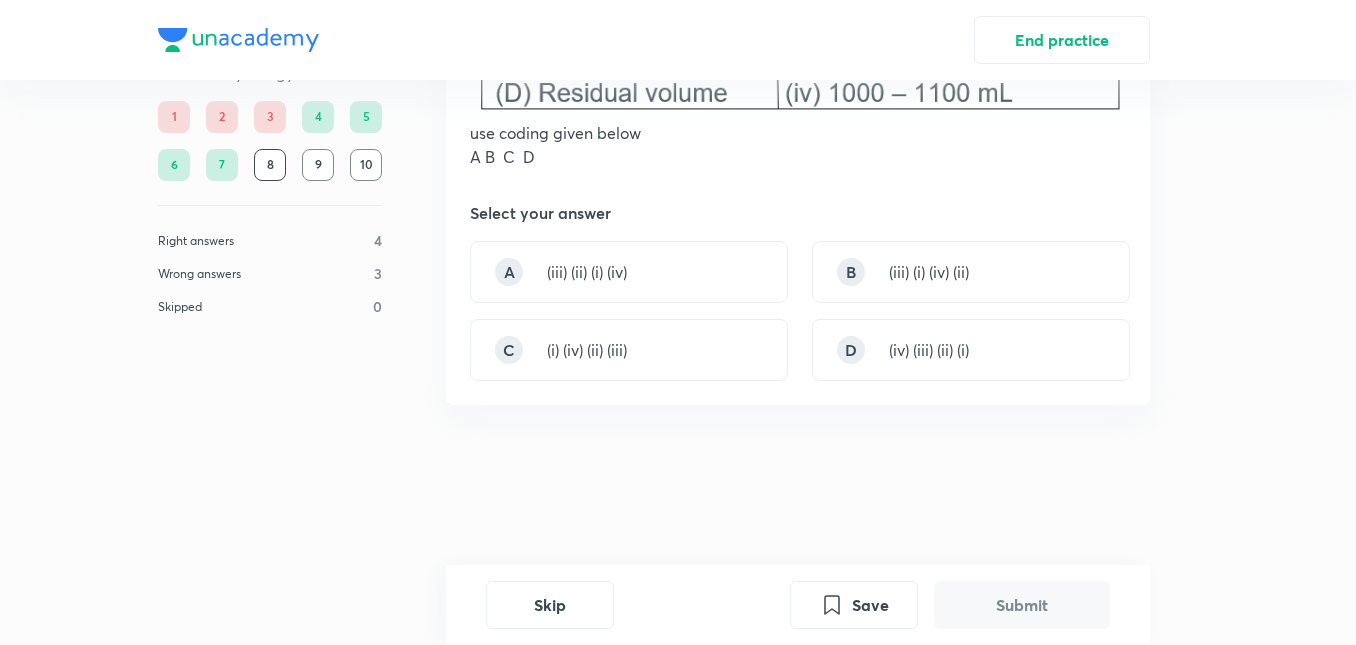 scroll, scrollTop: 0, scrollLeft: 0, axis: both 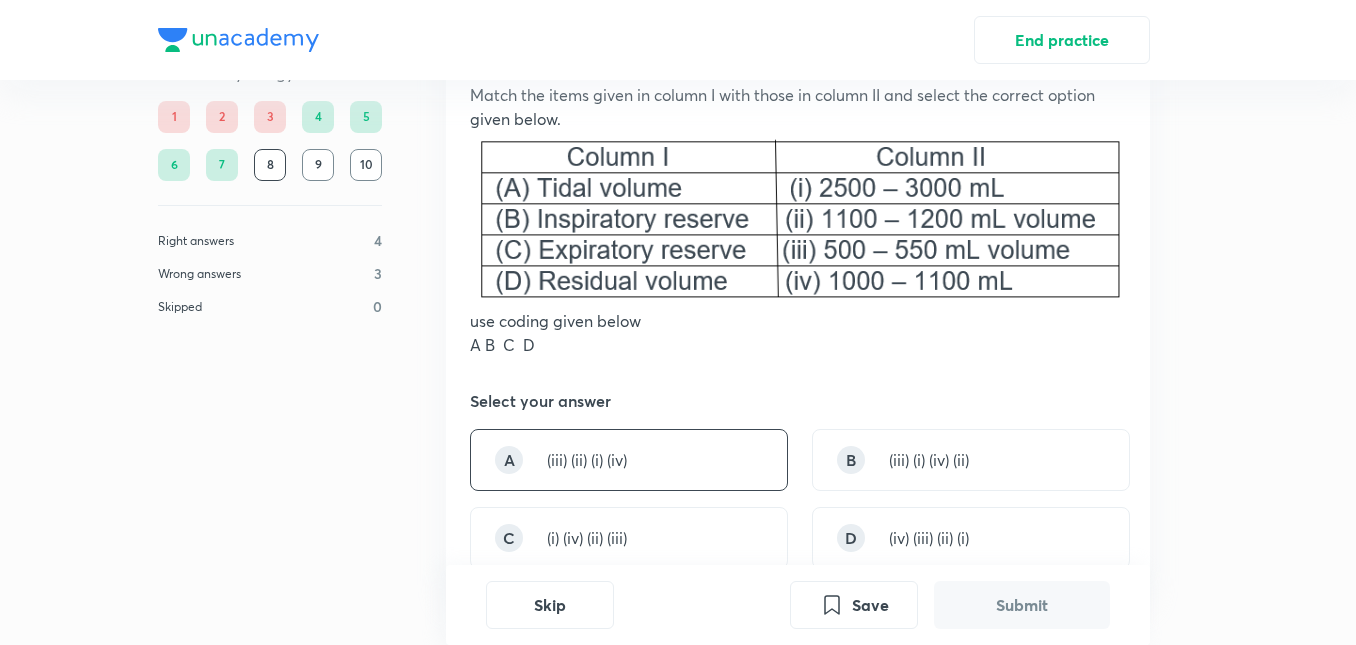 click on "A (iii) (ii) (i) (iv)" at bounding box center (629, 460) 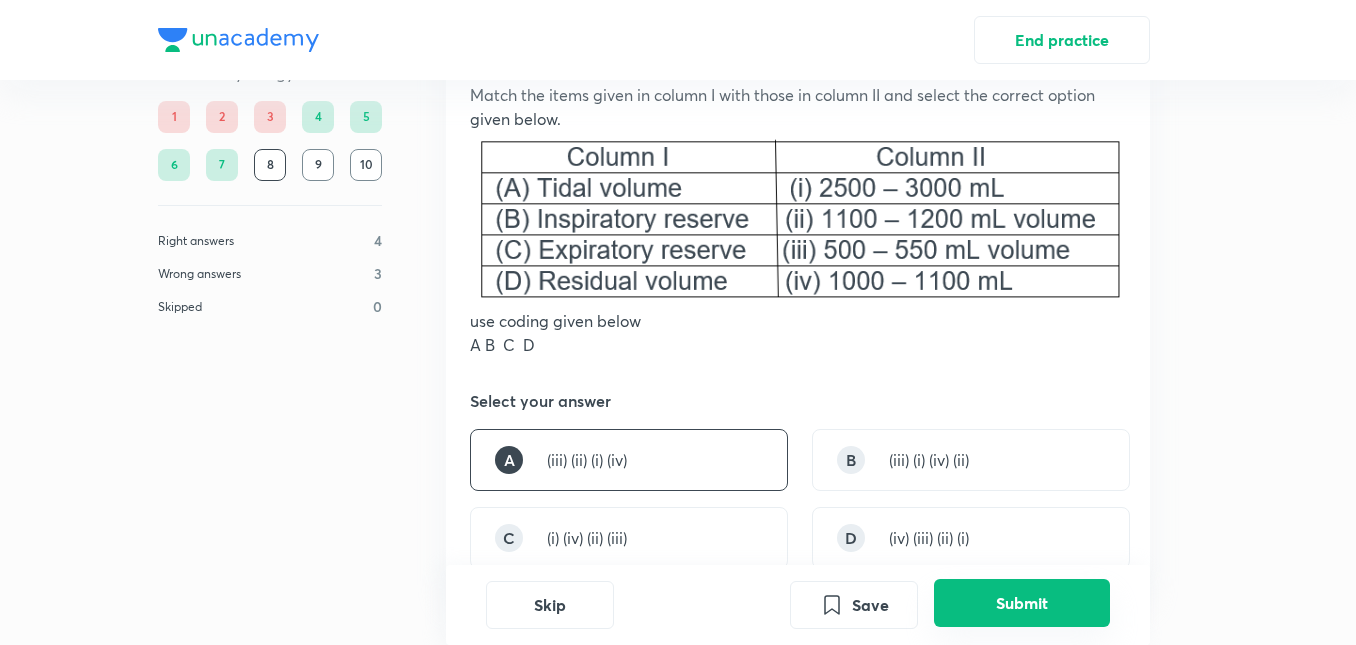 click on "Submit" at bounding box center [1022, 603] 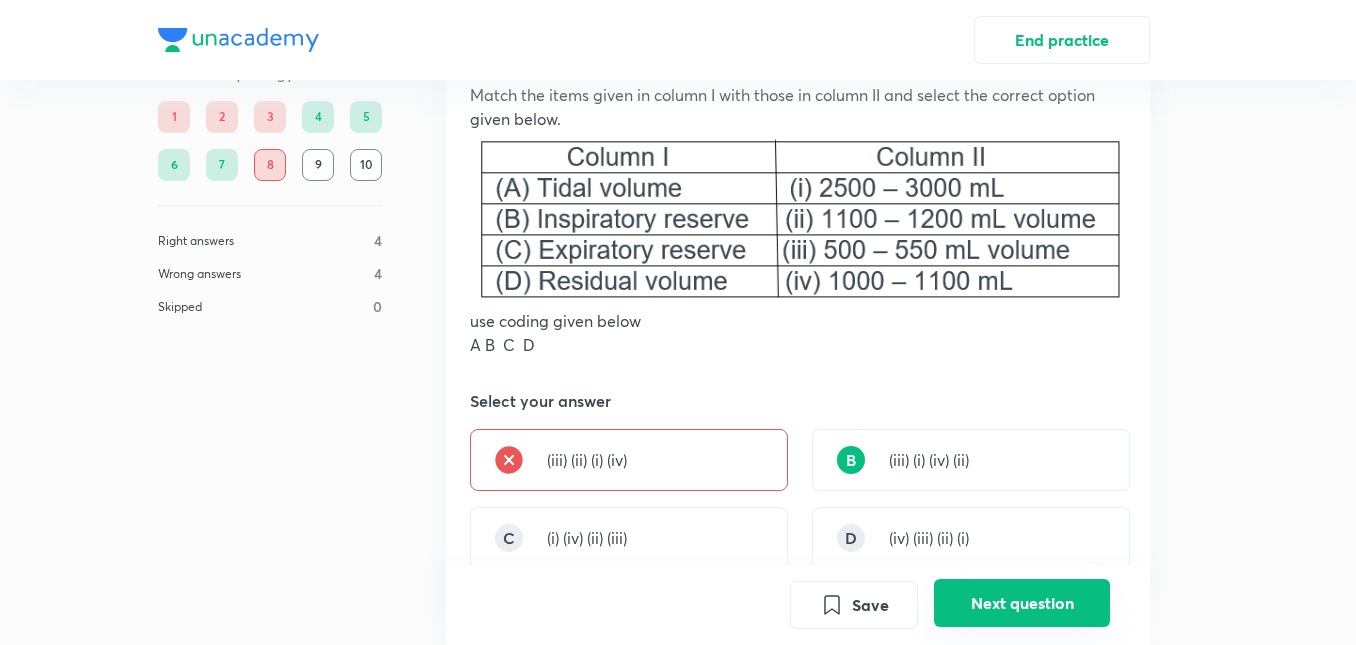 scroll, scrollTop: 746, scrollLeft: 0, axis: vertical 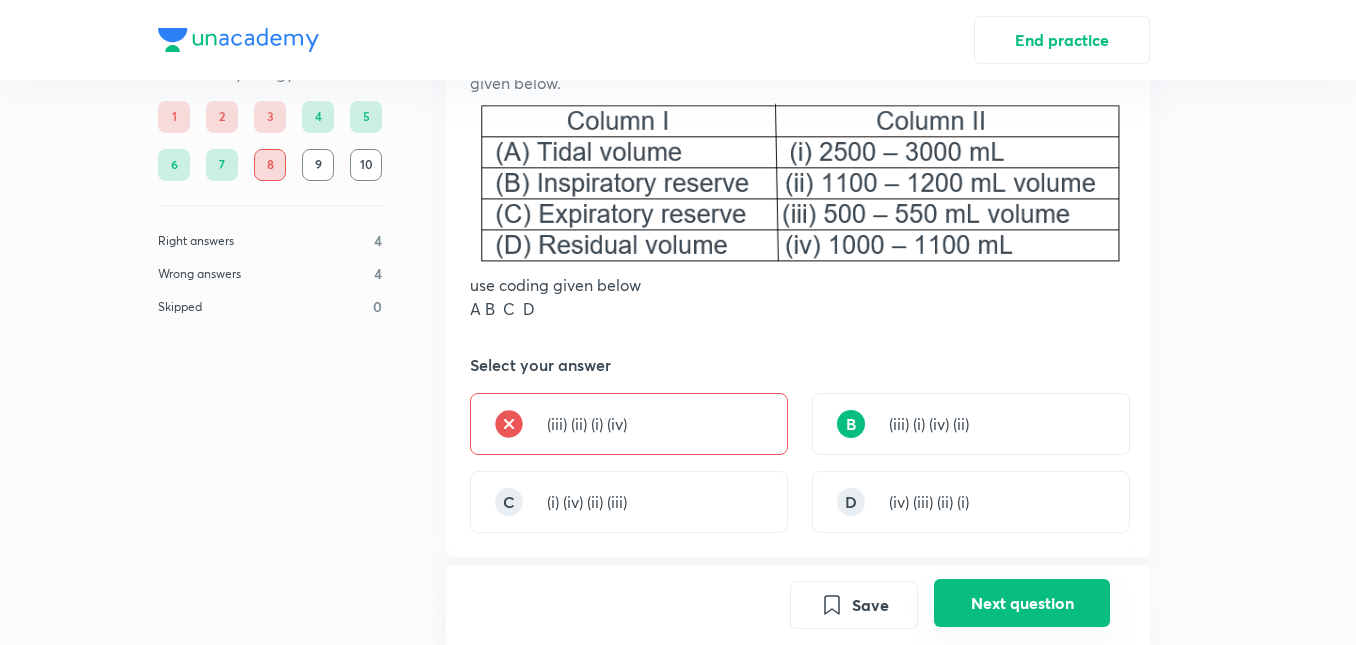 click on "Next question" at bounding box center [1022, 603] 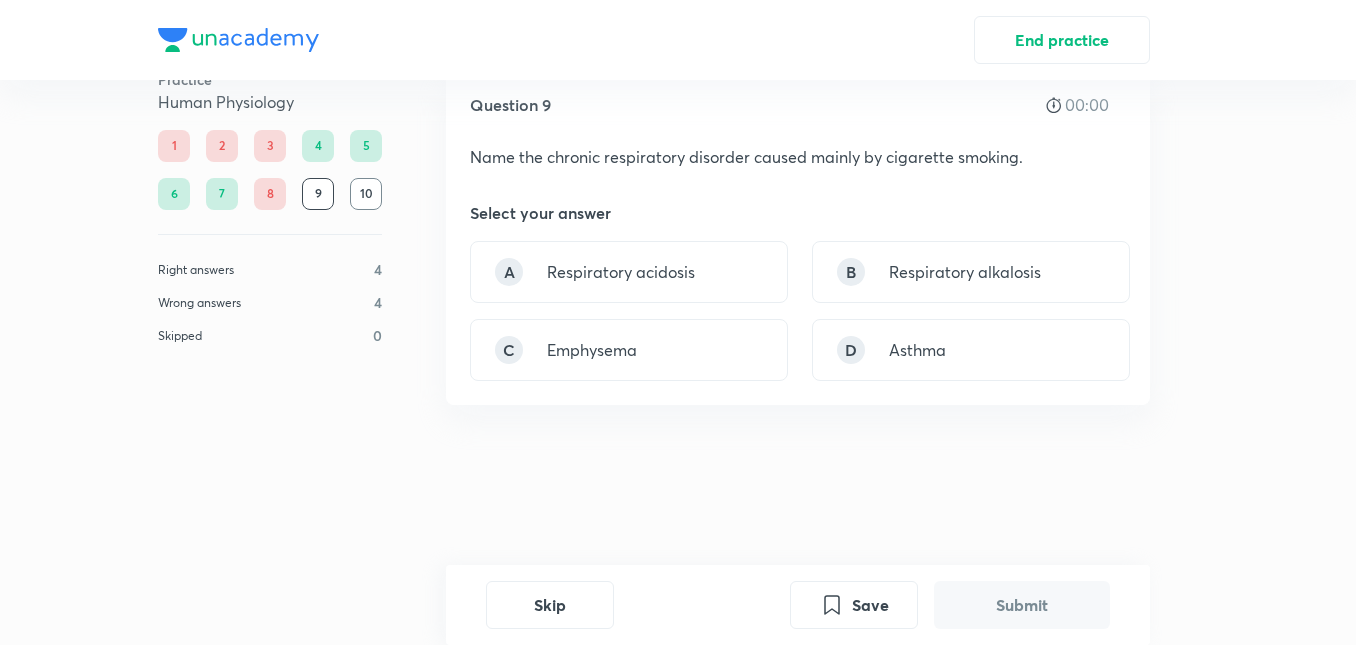 scroll, scrollTop: 0, scrollLeft: 0, axis: both 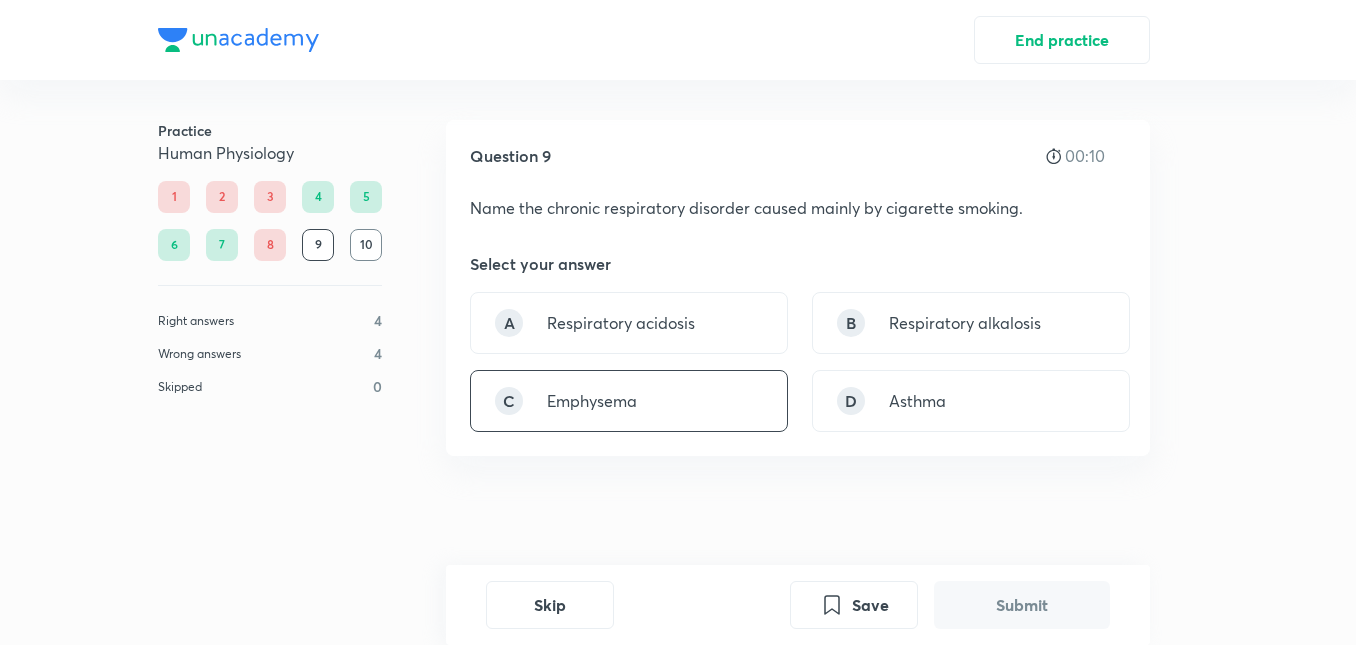 click on "C Emphysema" at bounding box center [629, 401] 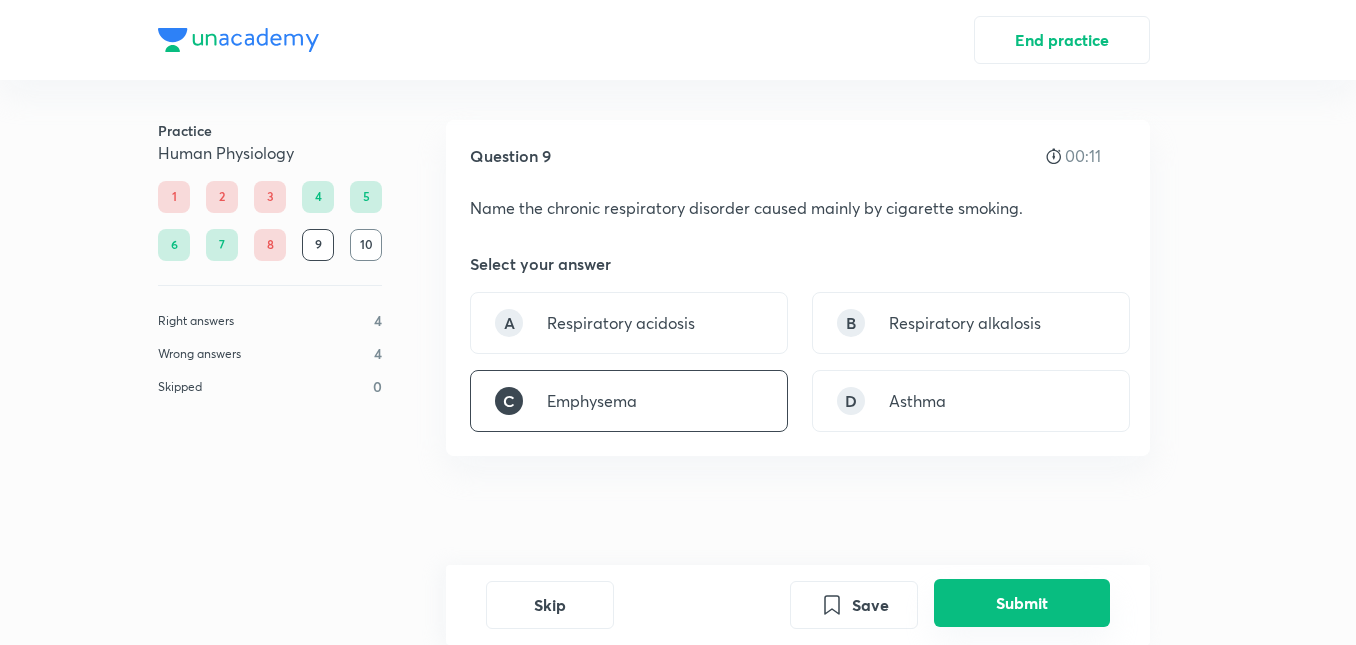 click on "Submit" at bounding box center [1022, 603] 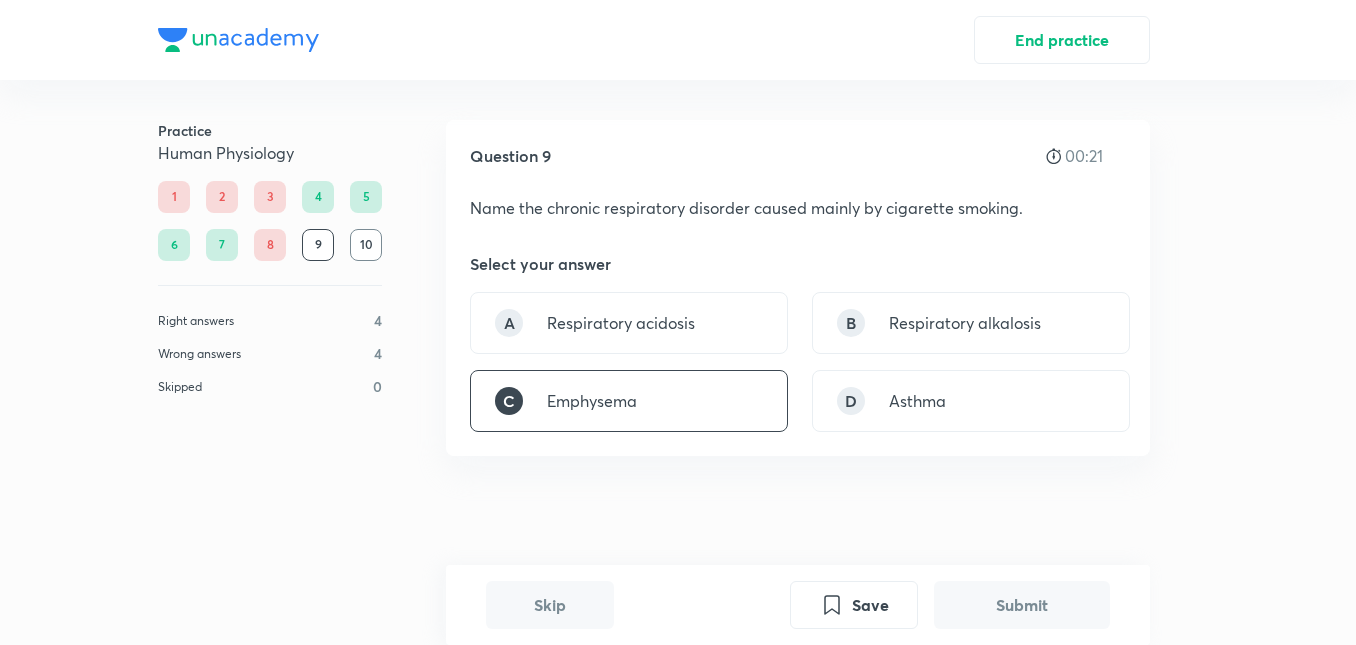 click on "C Emphysema" at bounding box center (629, 401) 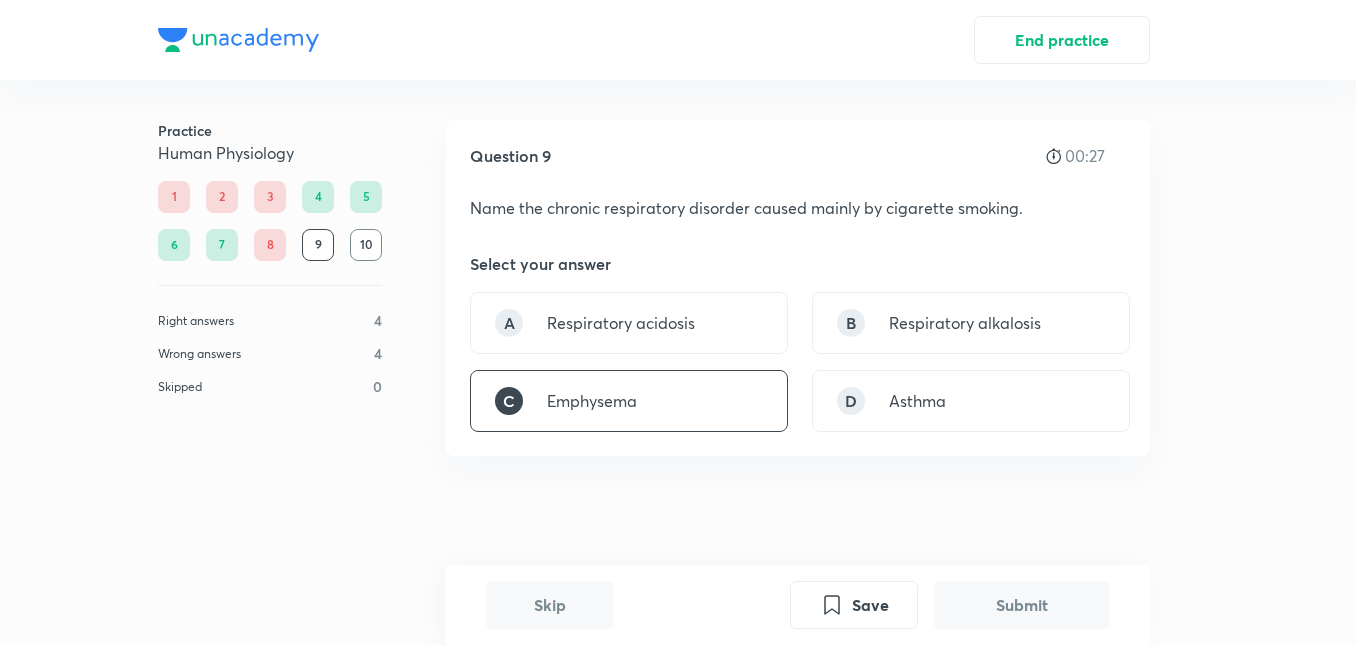 click on "Submit" at bounding box center (1022, 605) 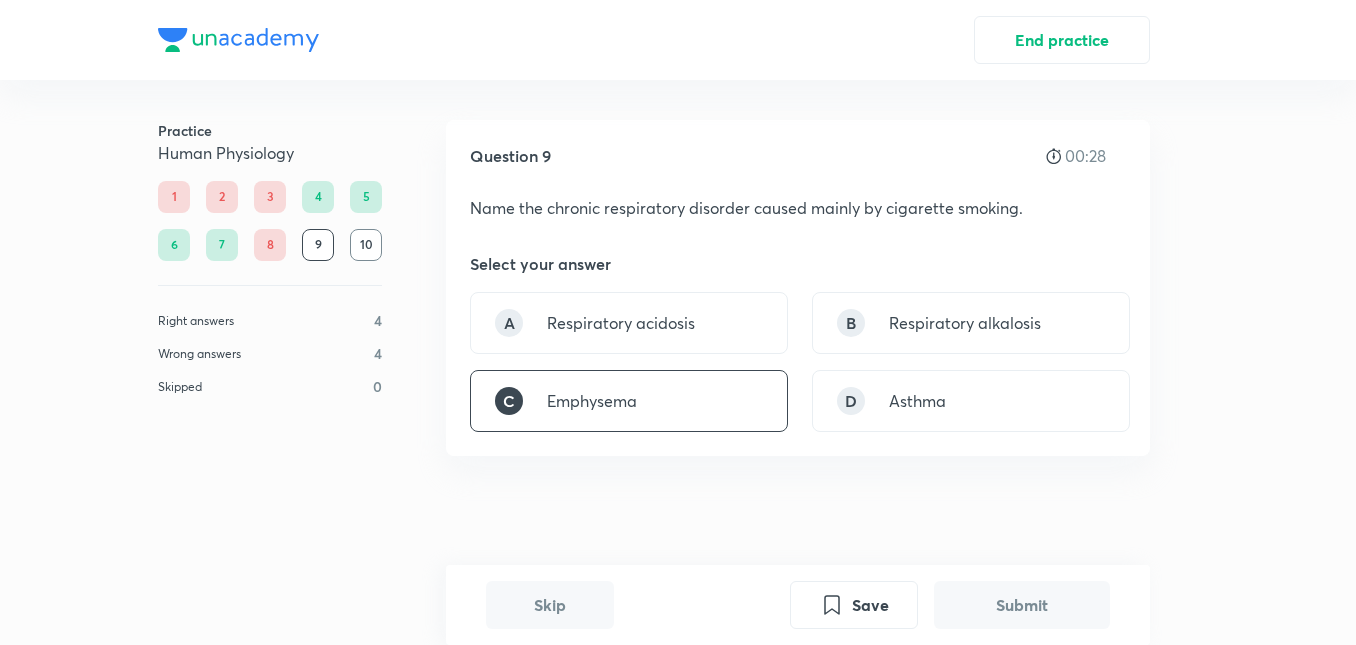 click on "Submit" at bounding box center (1022, 605) 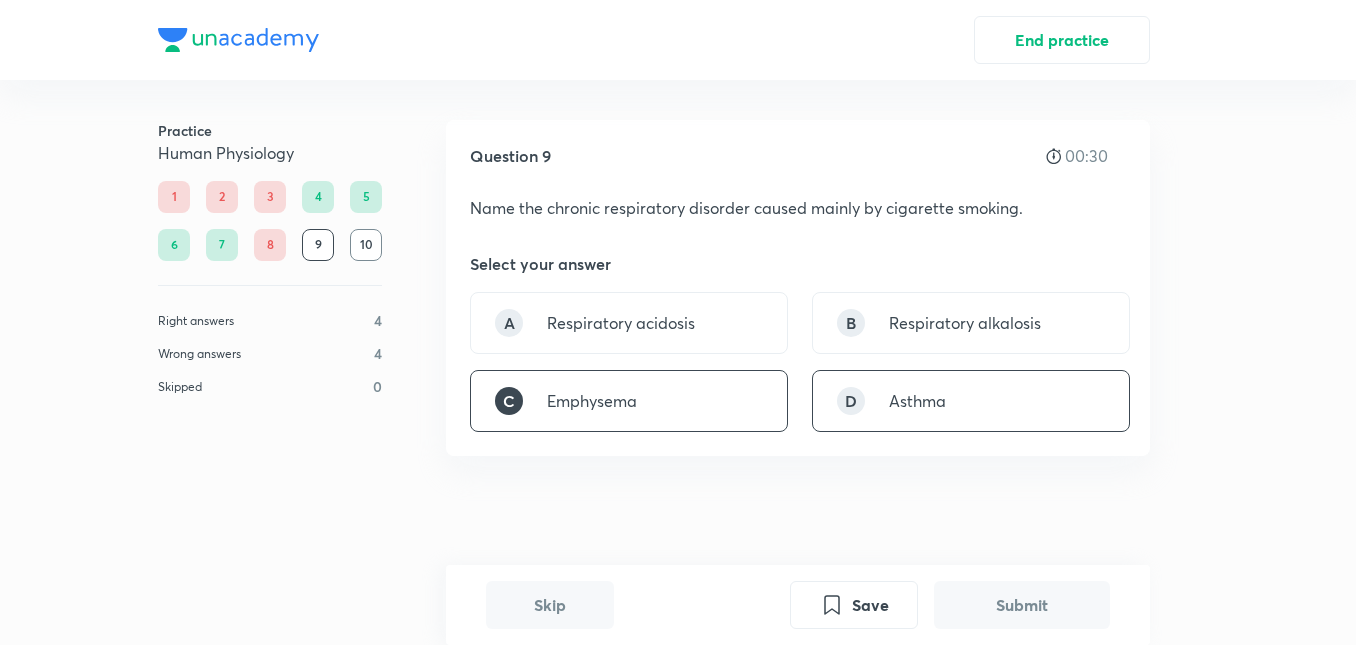 click on "D Asthma" at bounding box center [971, 401] 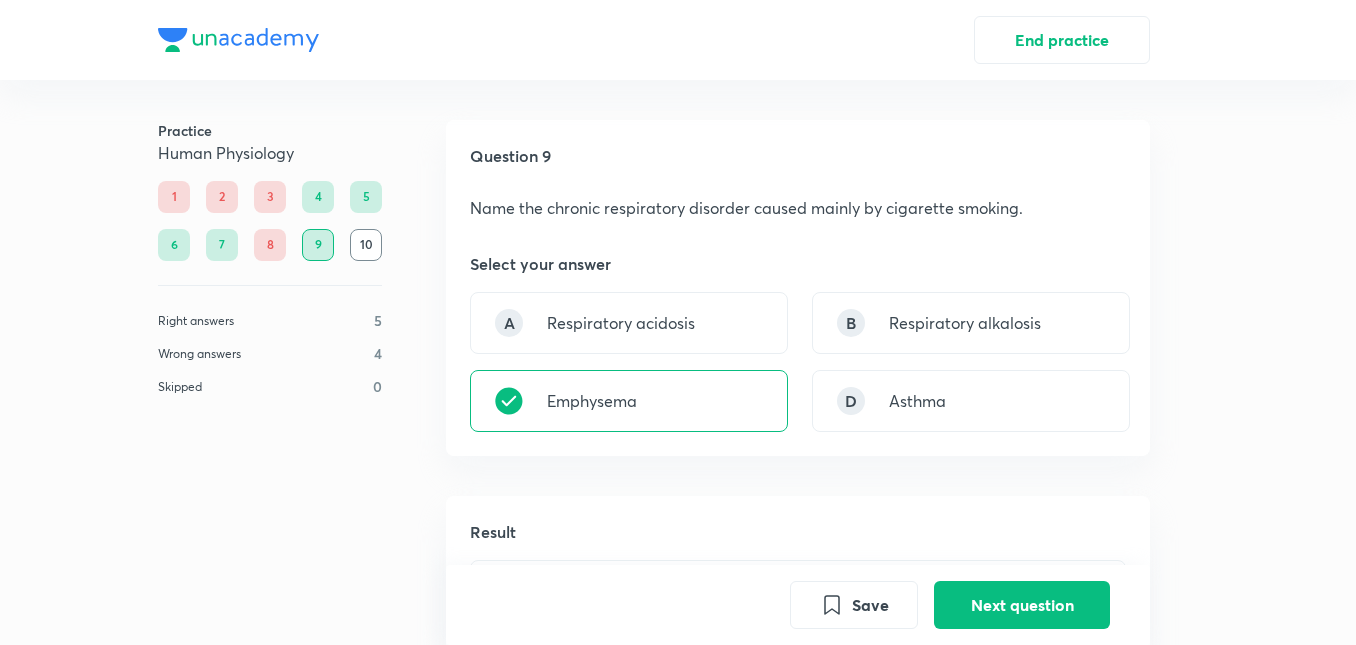 scroll, scrollTop: 496, scrollLeft: 0, axis: vertical 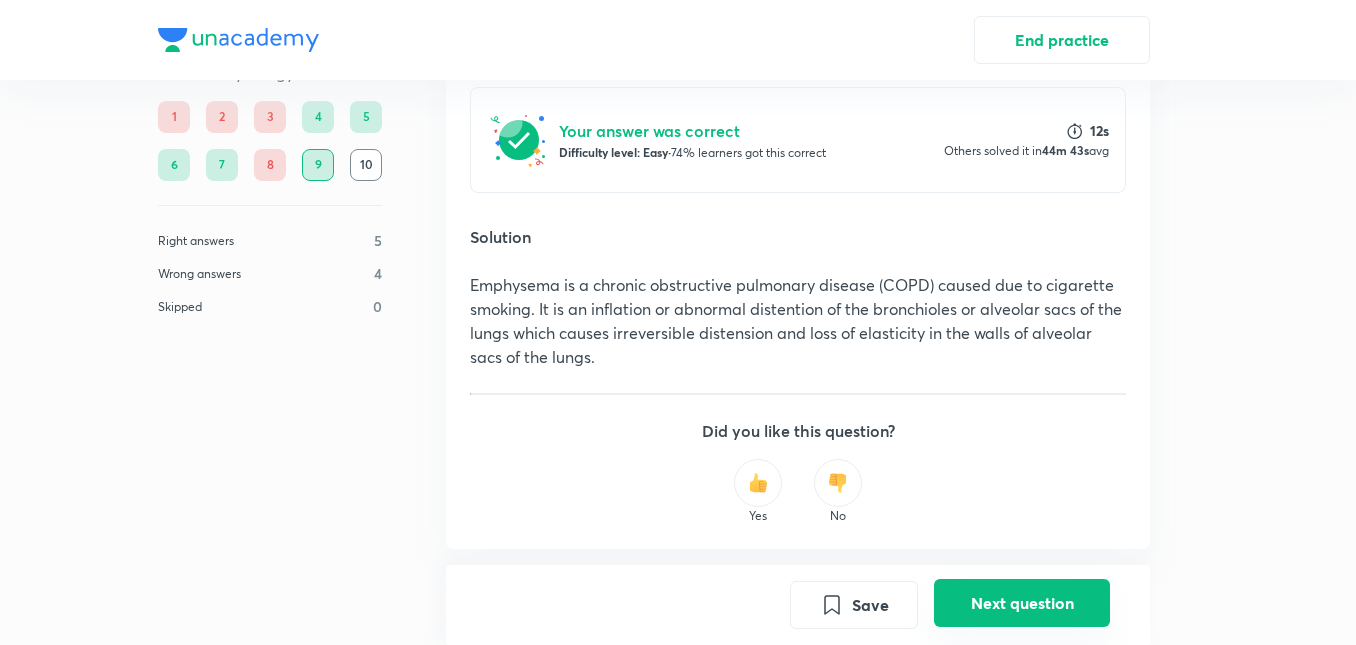 click on "Next question" at bounding box center (1022, 603) 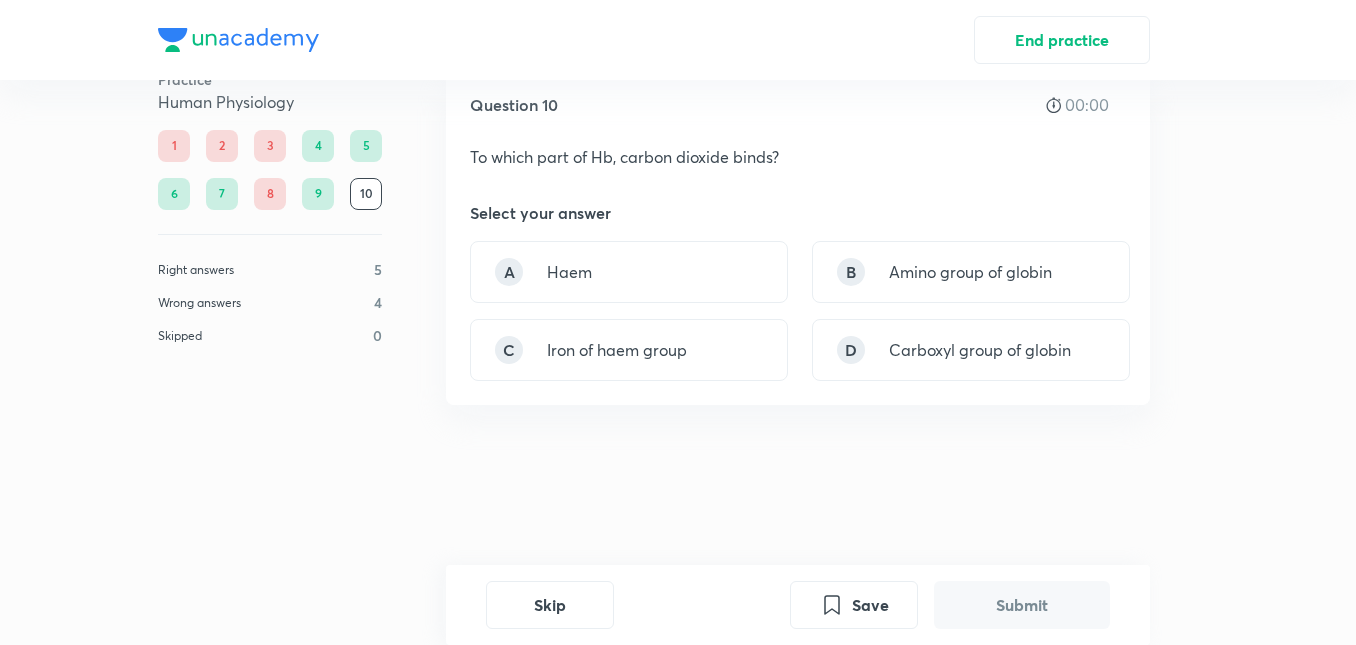 scroll, scrollTop: 0, scrollLeft: 0, axis: both 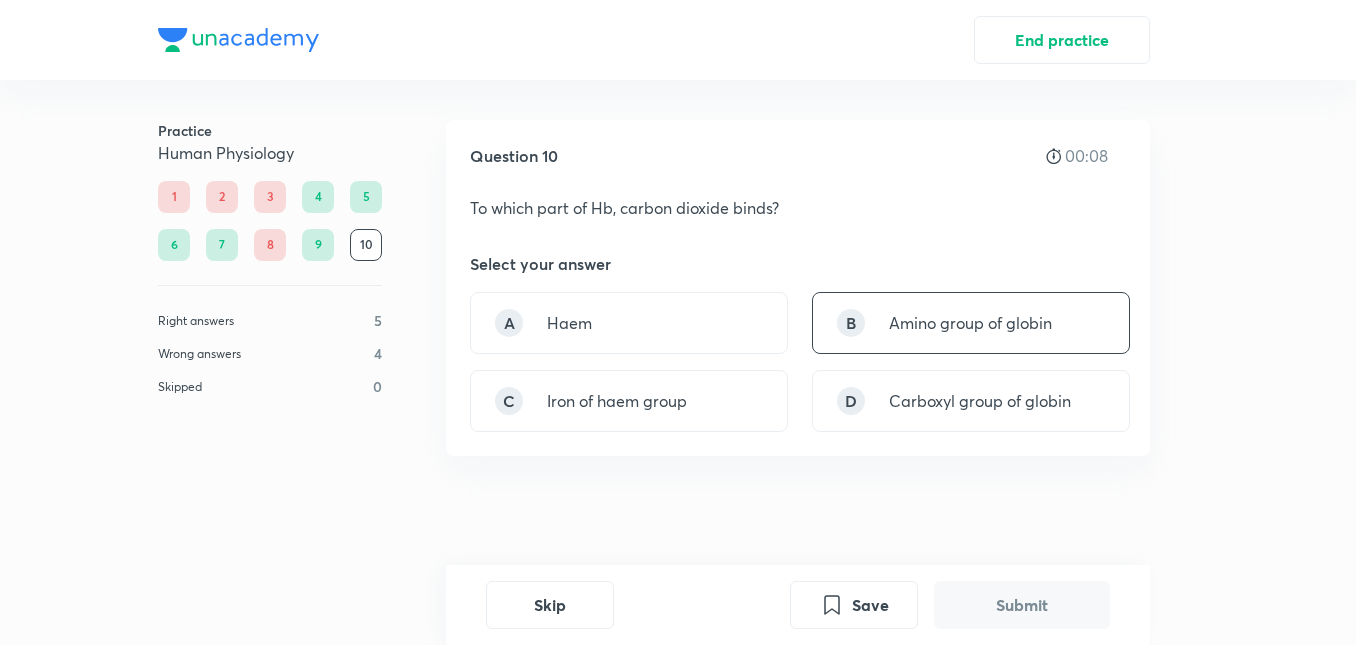 click on "B Amino group of globin" at bounding box center [971, 323] 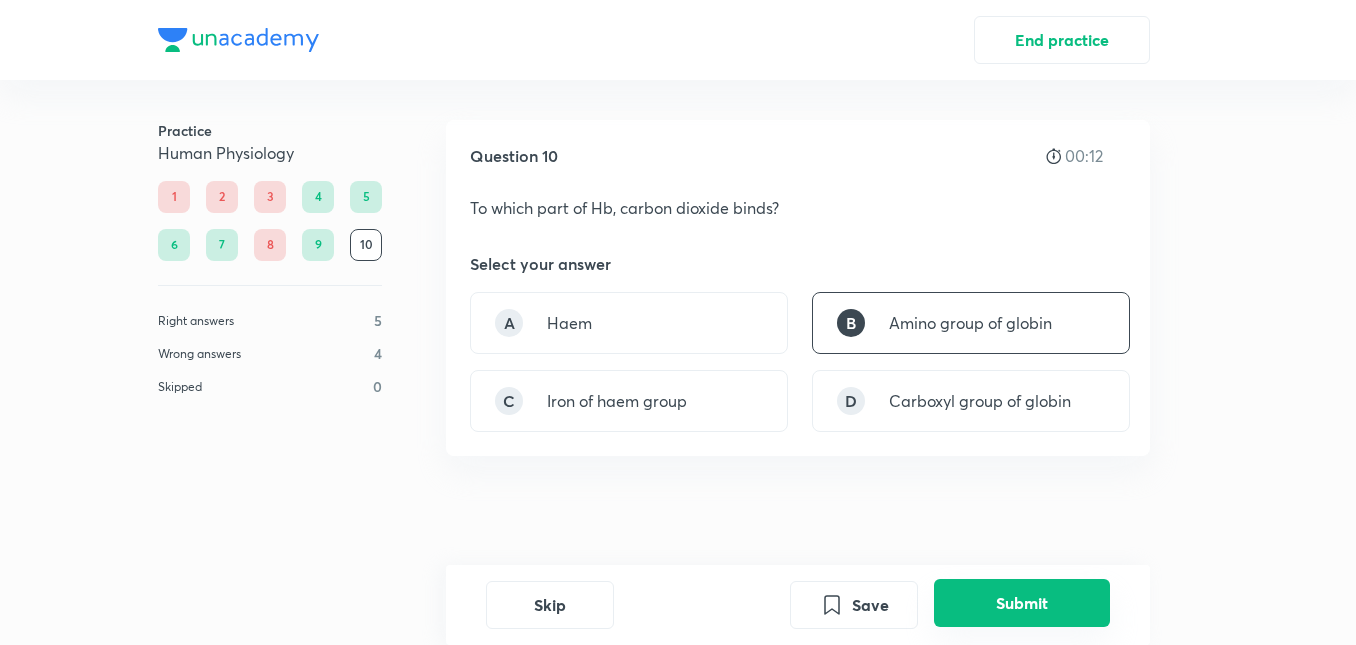 click on "Submit" at bounding box center (1022, 603) 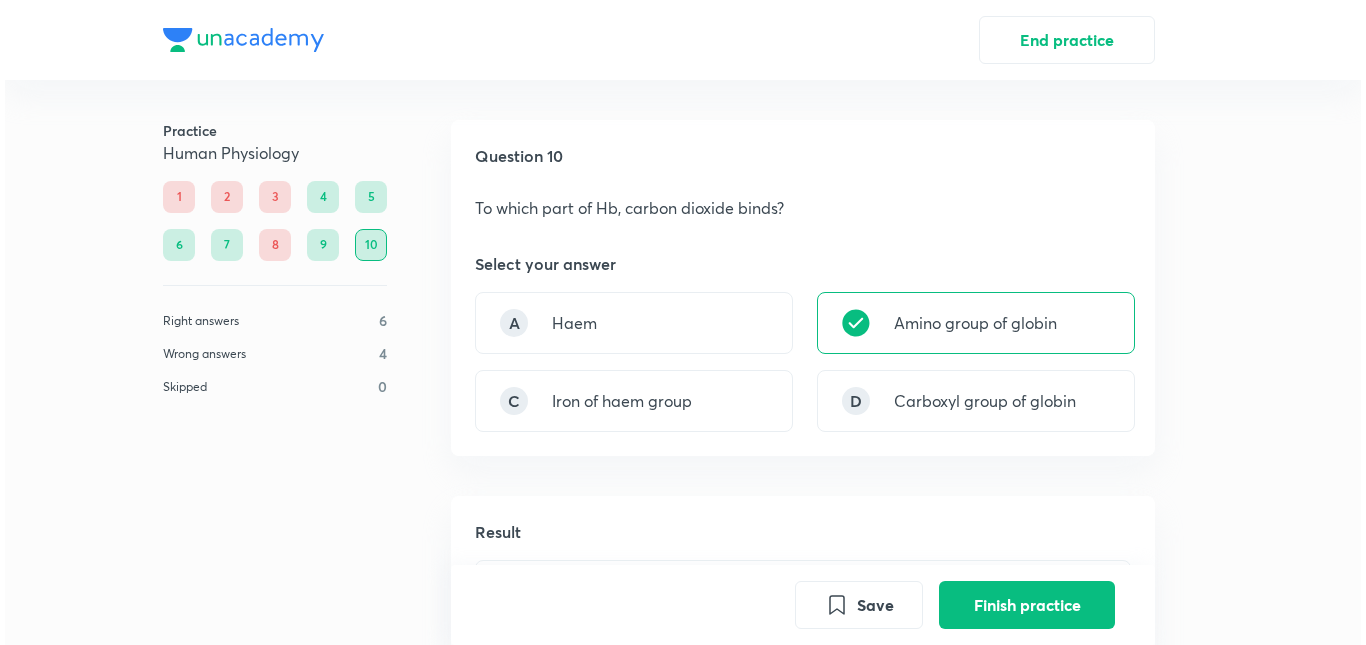 scroll, scrollTop: 489, scrollLeft: 0, axis: vertical 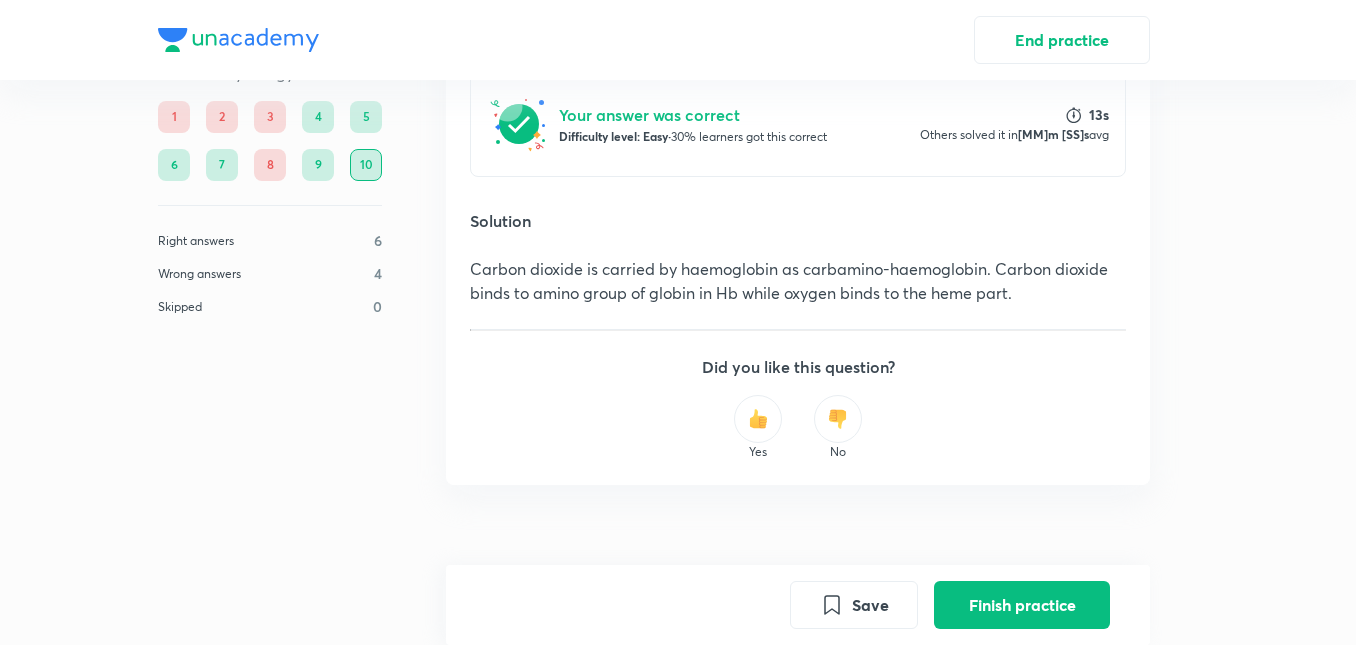 click on "Finish practice" at bounding box center (1022, 605) 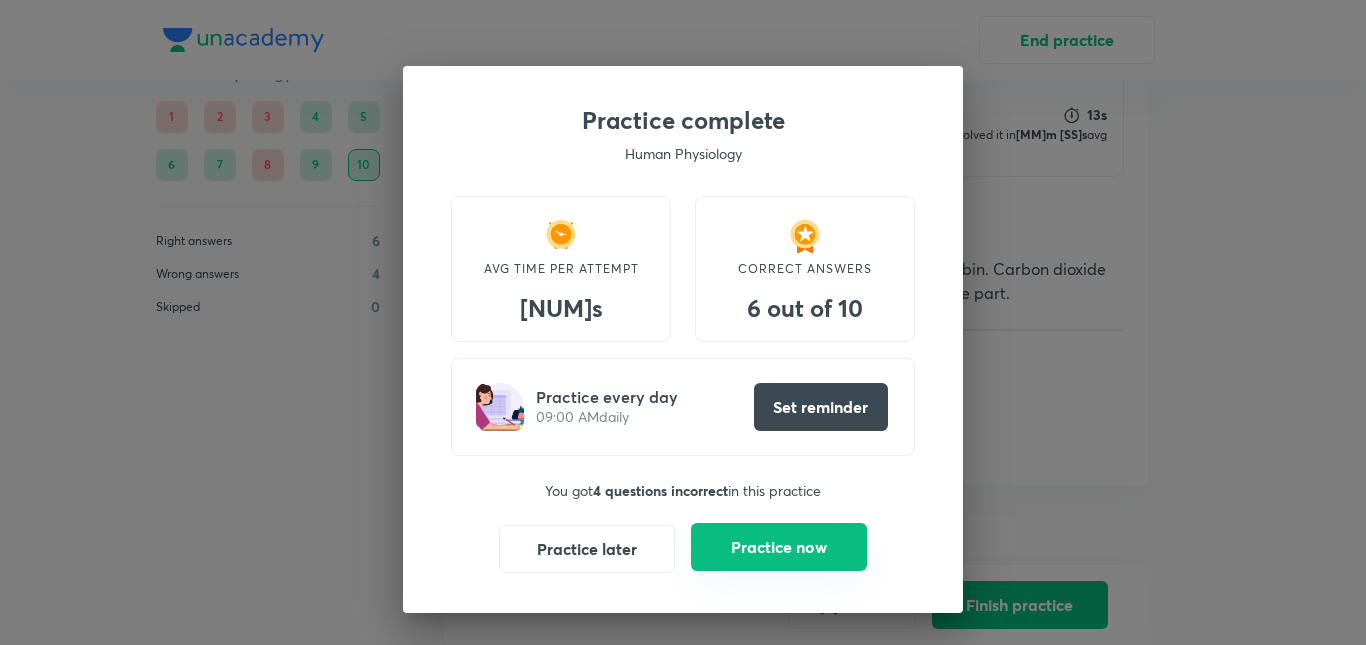 click on "Practice now" at bounding box center (779, 547) 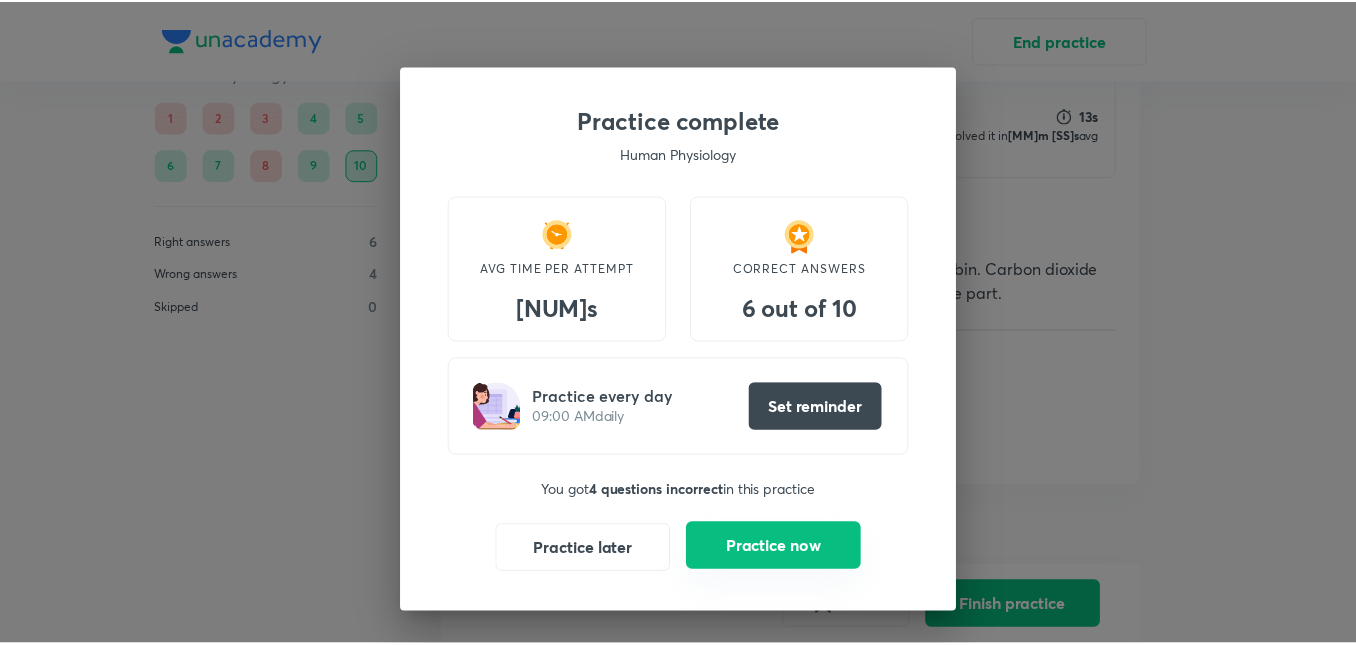 scroll, scrollTop: 0, scrollLeft: 0, axis: both 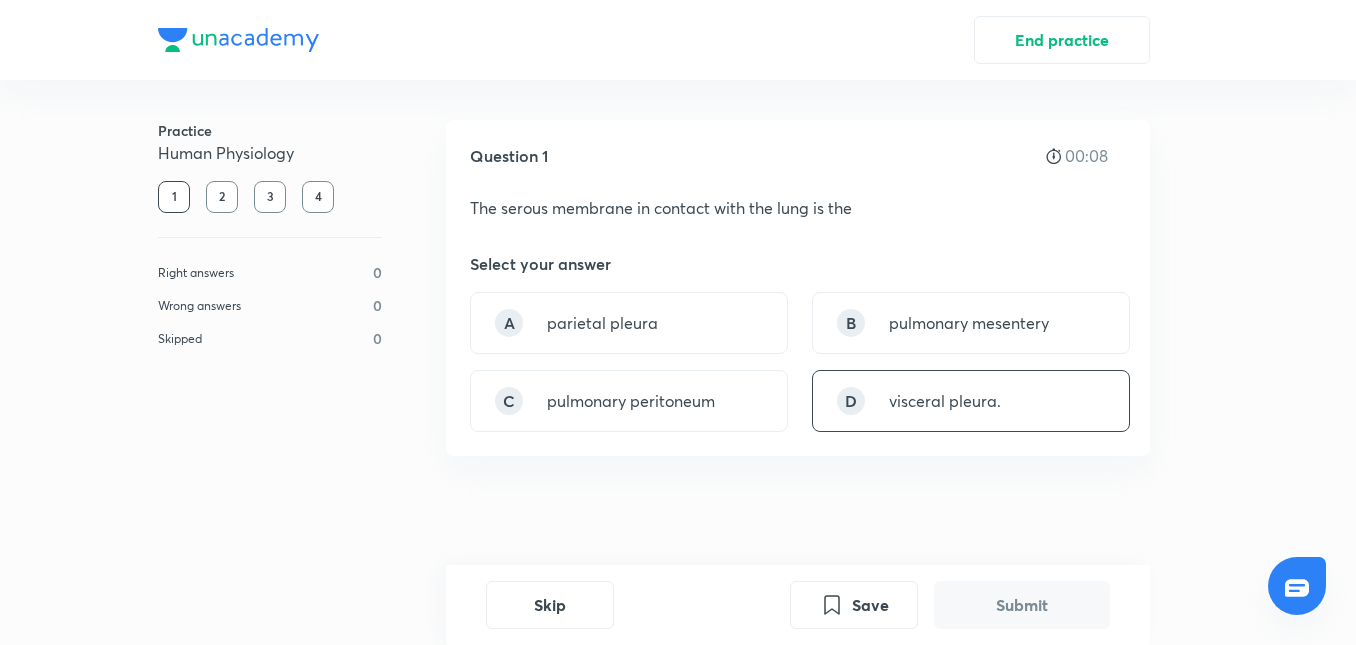 click on "visceral pleura." at bounding box center (945, 401) 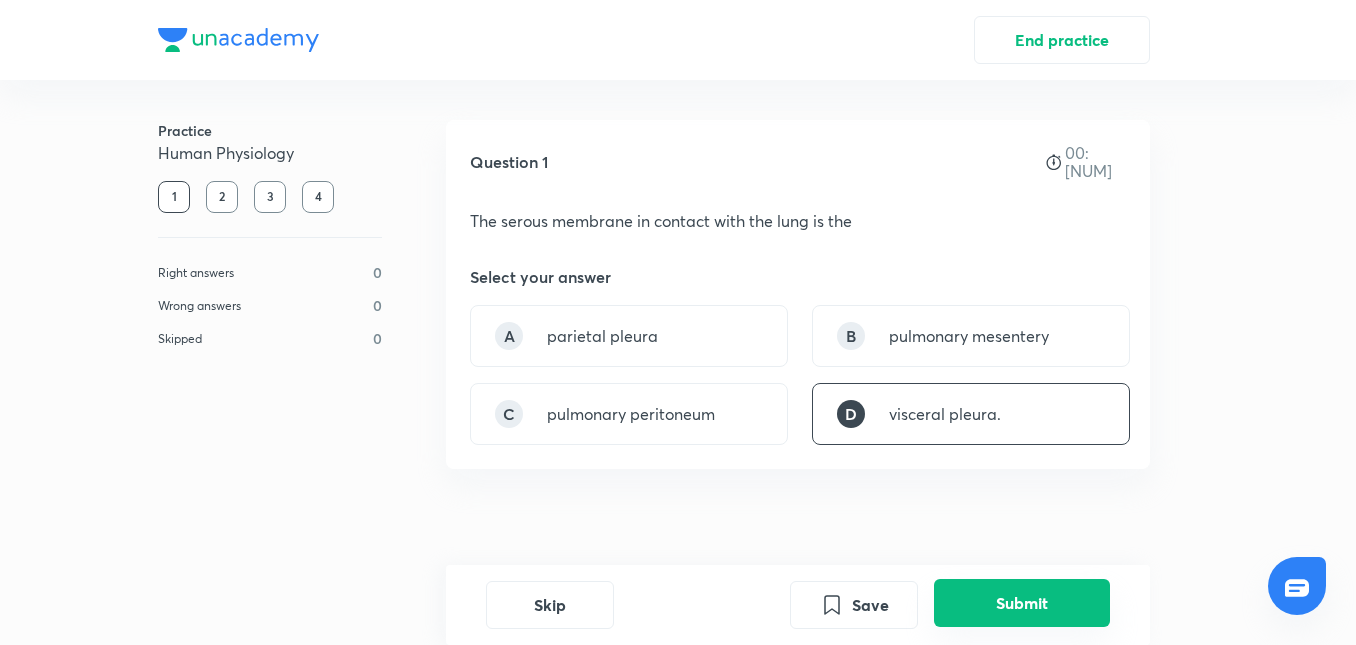 click on "Submit" at bounding box center [1022, 603] 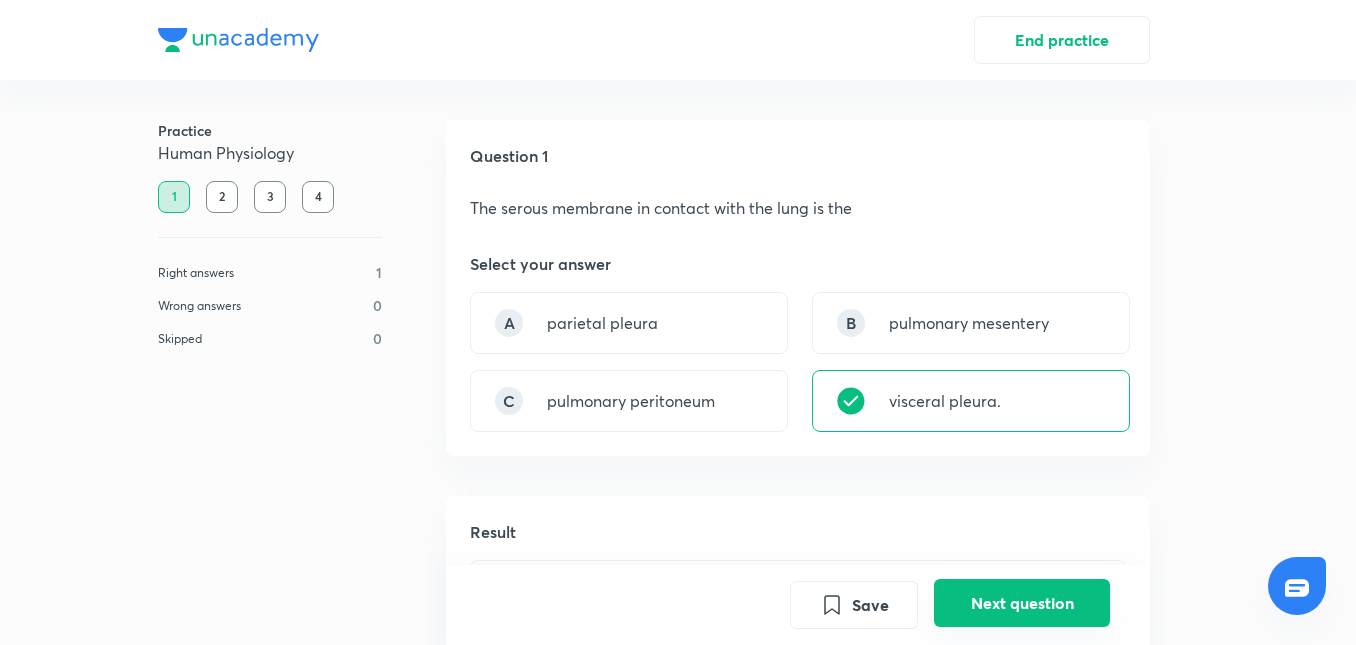 scroll, scrollTop: 496, scrollLeft: 0, axis: vertical 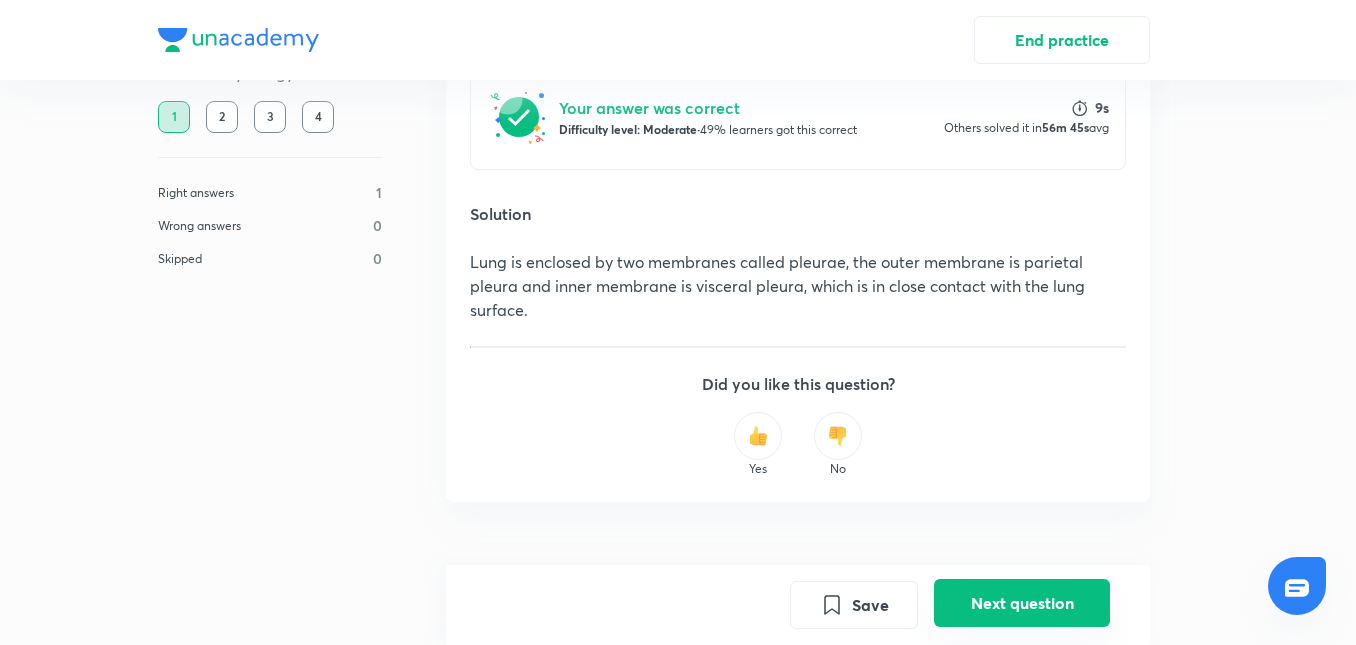click on "Next question" at bounding box center (1022, 603) 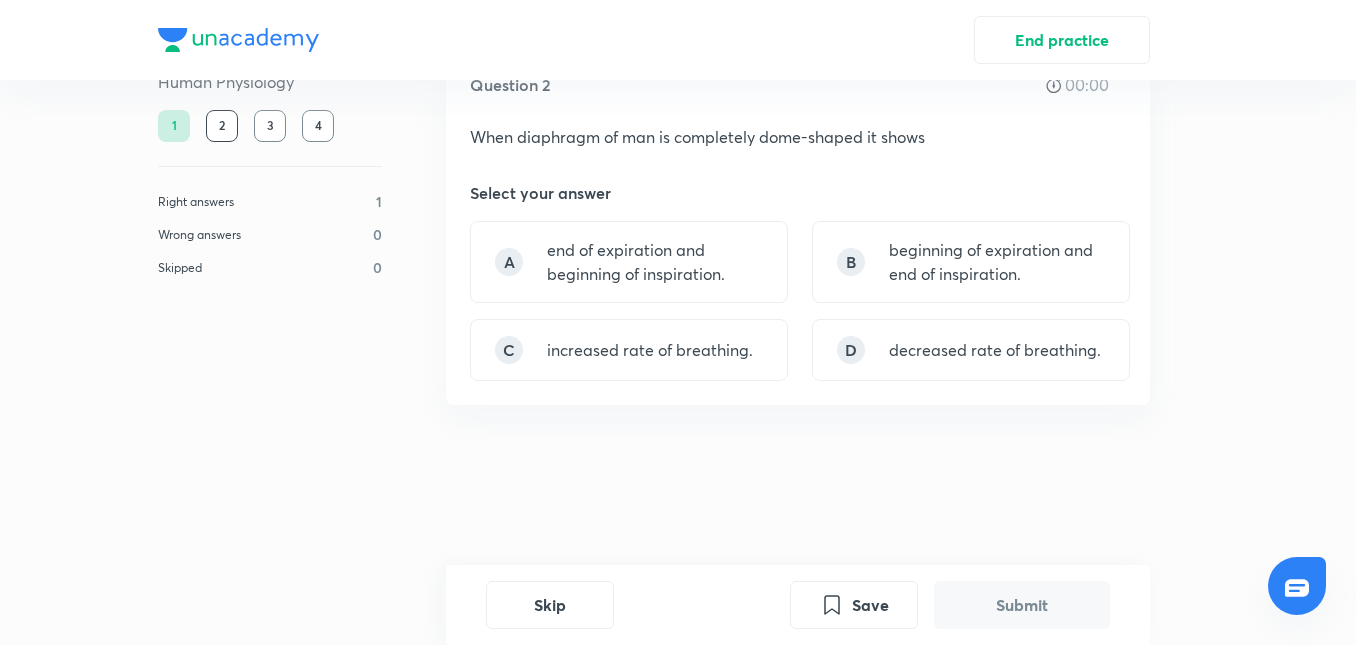 scroll, scrollTop: 0, scrollLeft: 0, axis: both 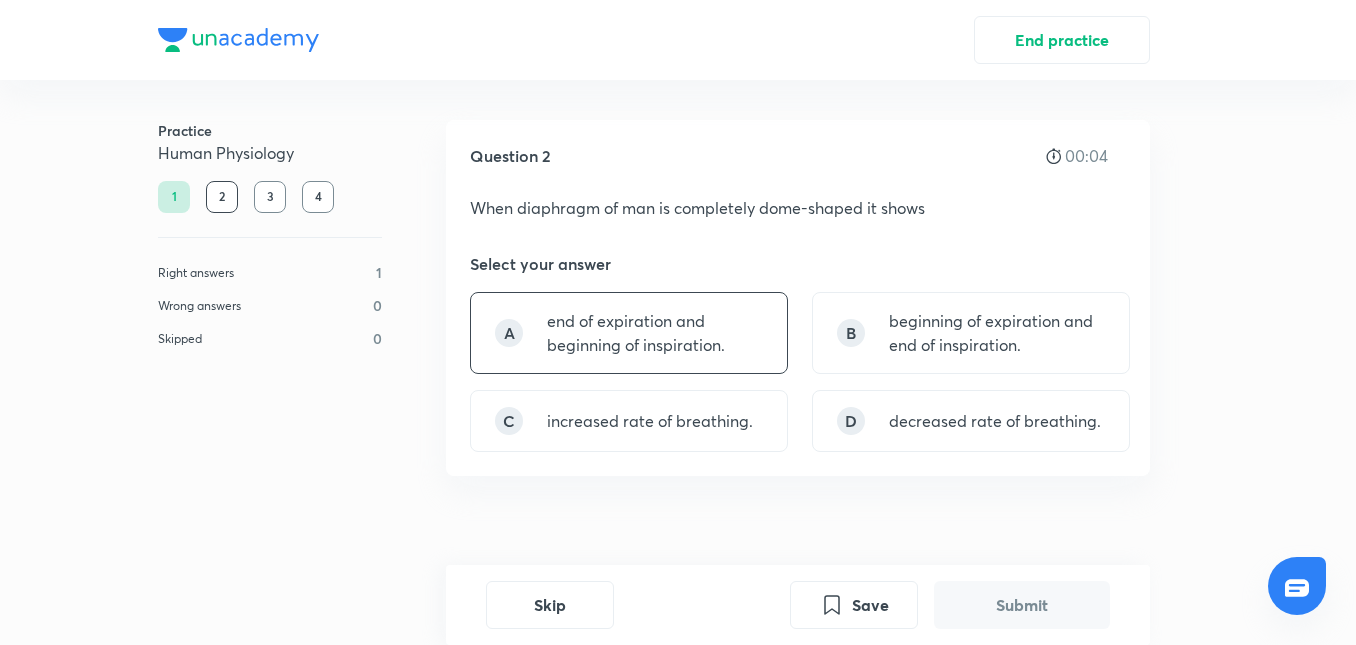 click on "end of expiration and beginning of inspiration." at bounding box center [655, 333] 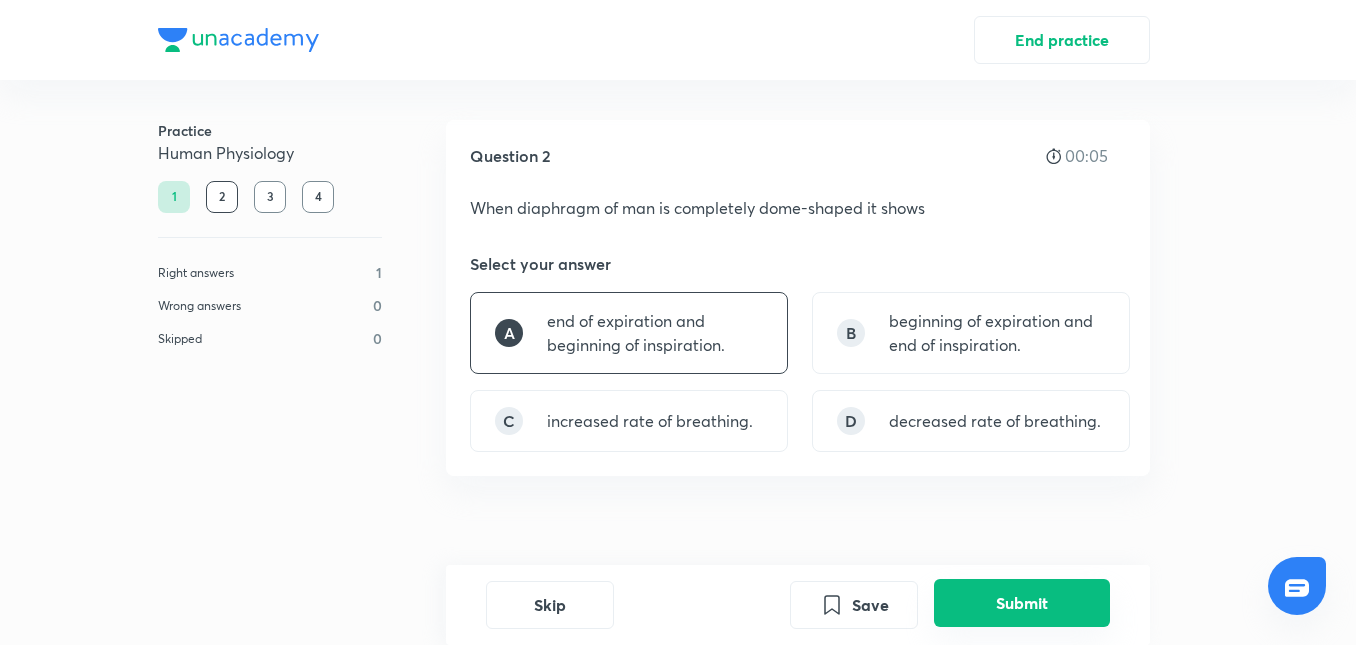 click on "Submit" at bounding box center (1022, 603) 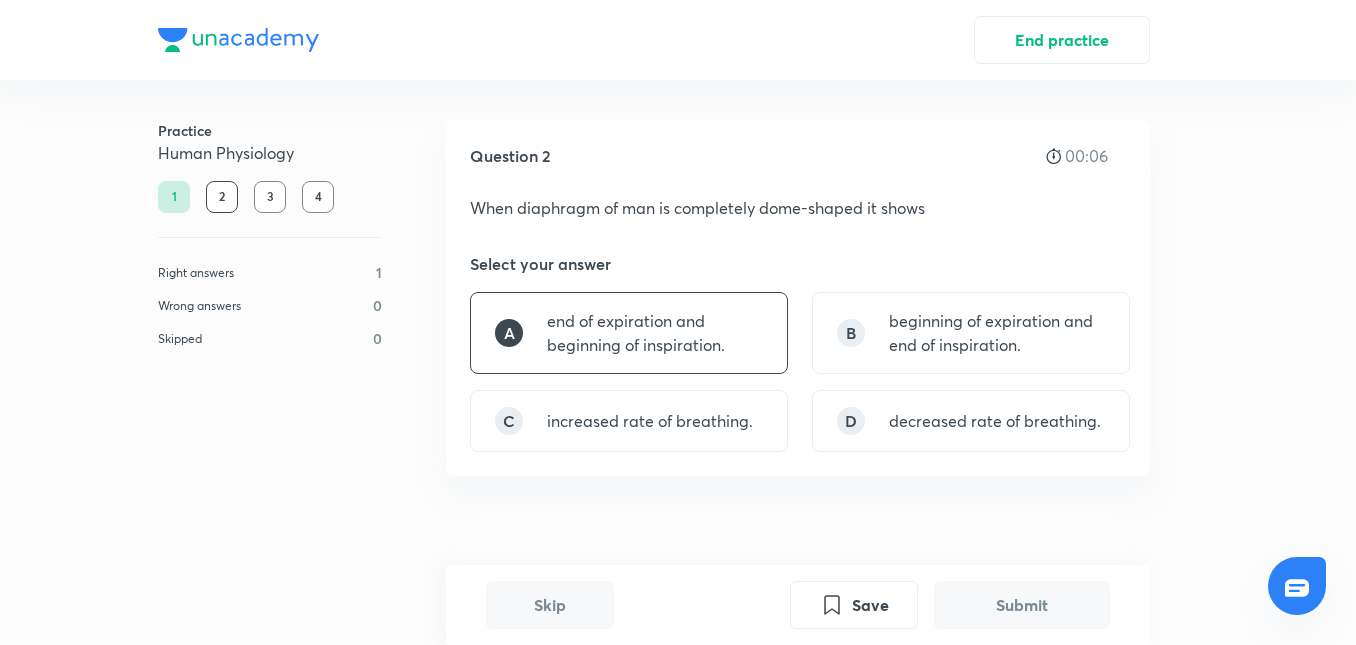 click on "Submit" at bounding box center (1022, 605) 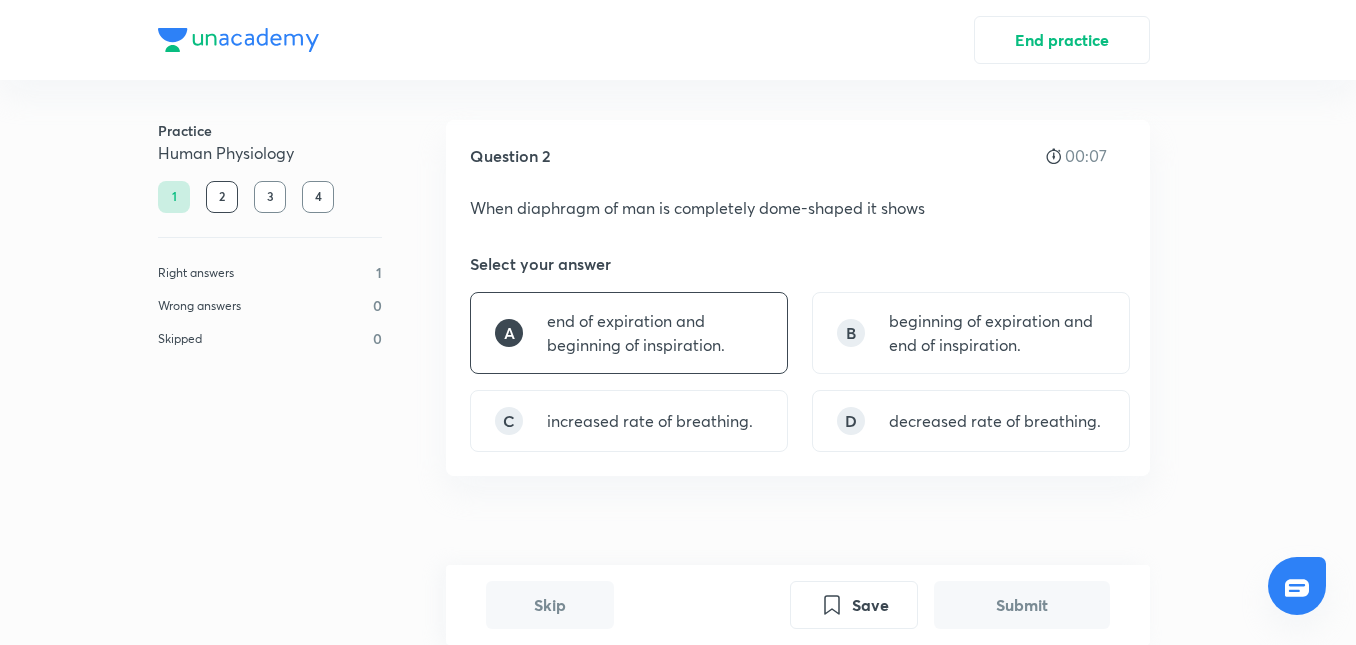 scroll, scrollTop: 516, scrollLeft: 0, axis: vertical 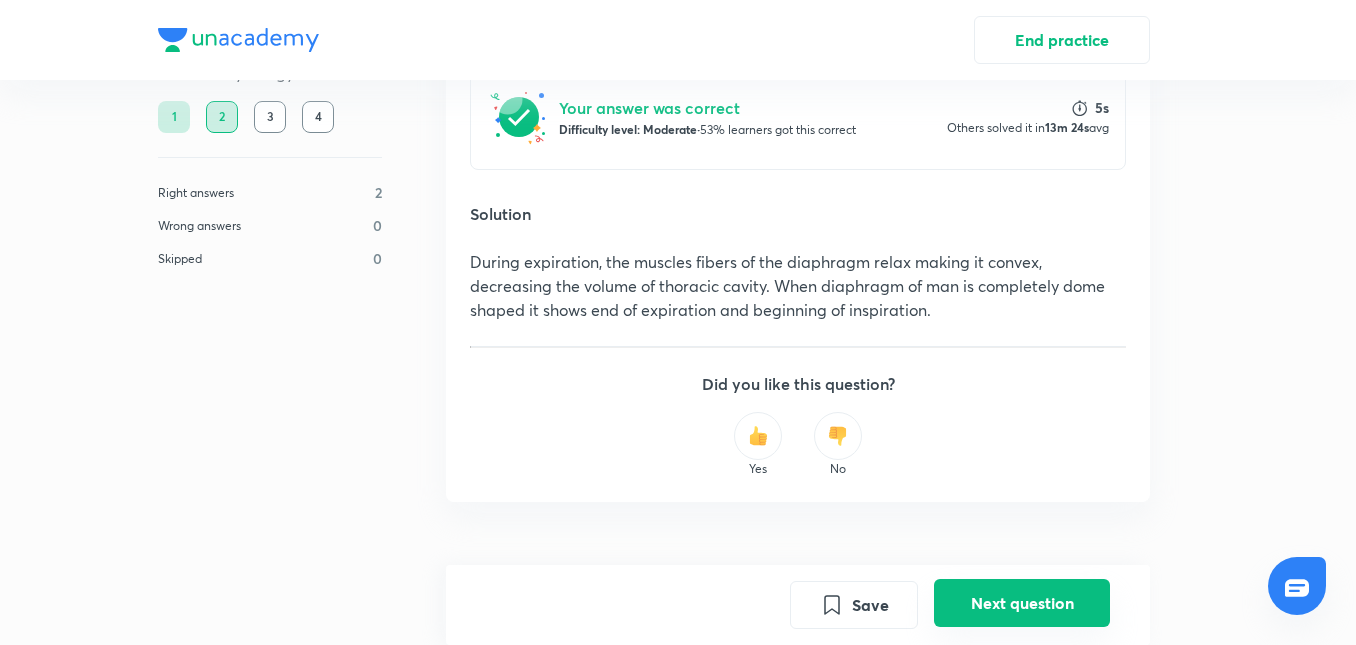 click on "Next question" at bounding box center (1022, 603) 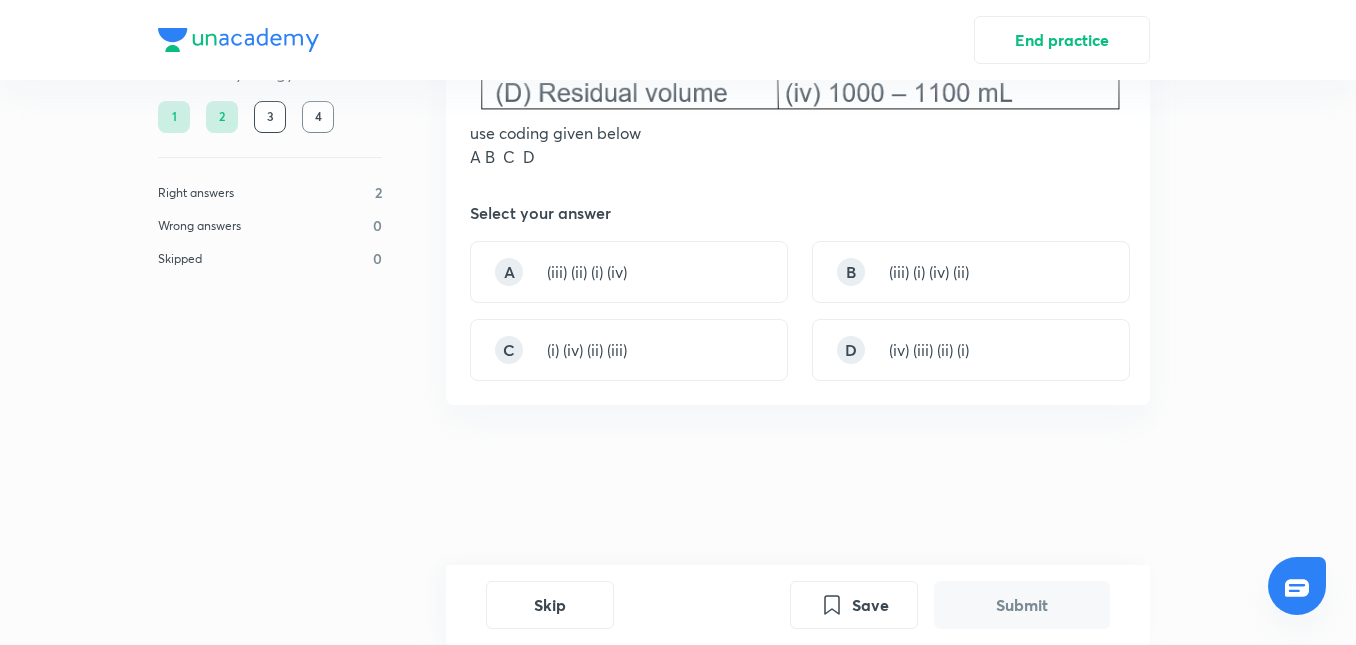 scroll, scrollTop: 0, scrollLeft: 0, axis: both 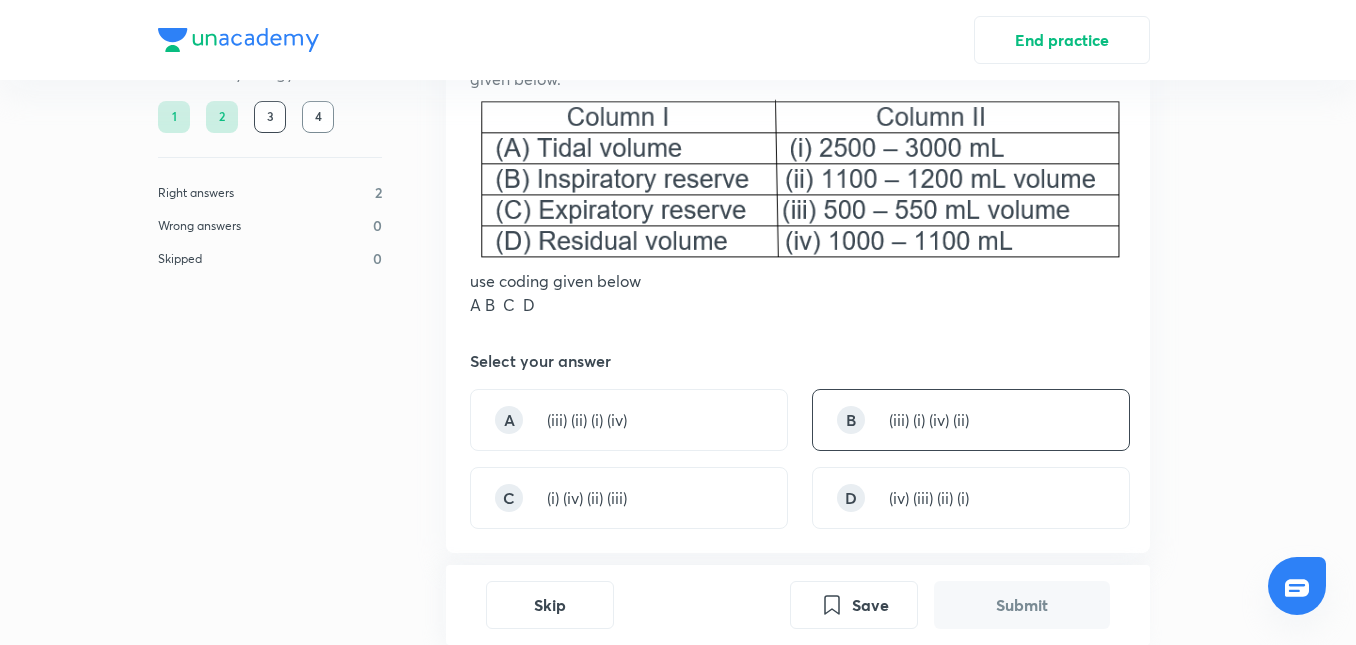 click on "B (iii) (i) (iv) (ii)" at bounding box center (971, 420) 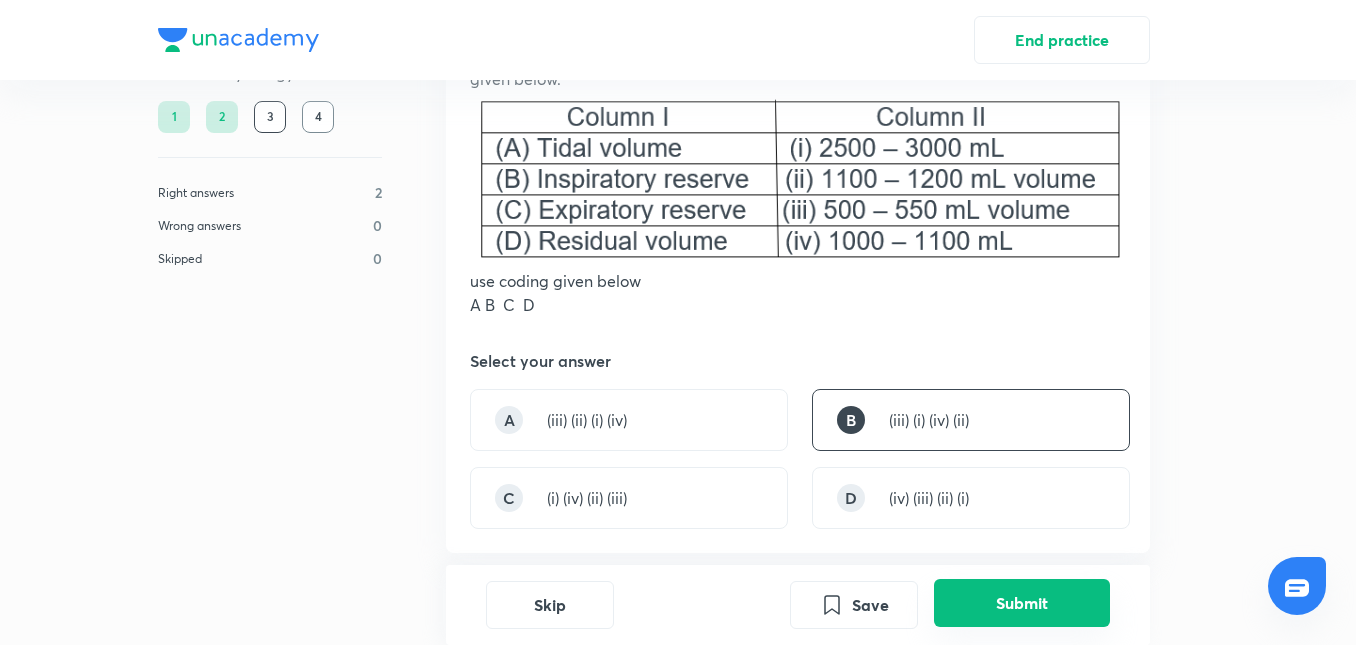click on "Submit" at bounding box center (1022, 603) 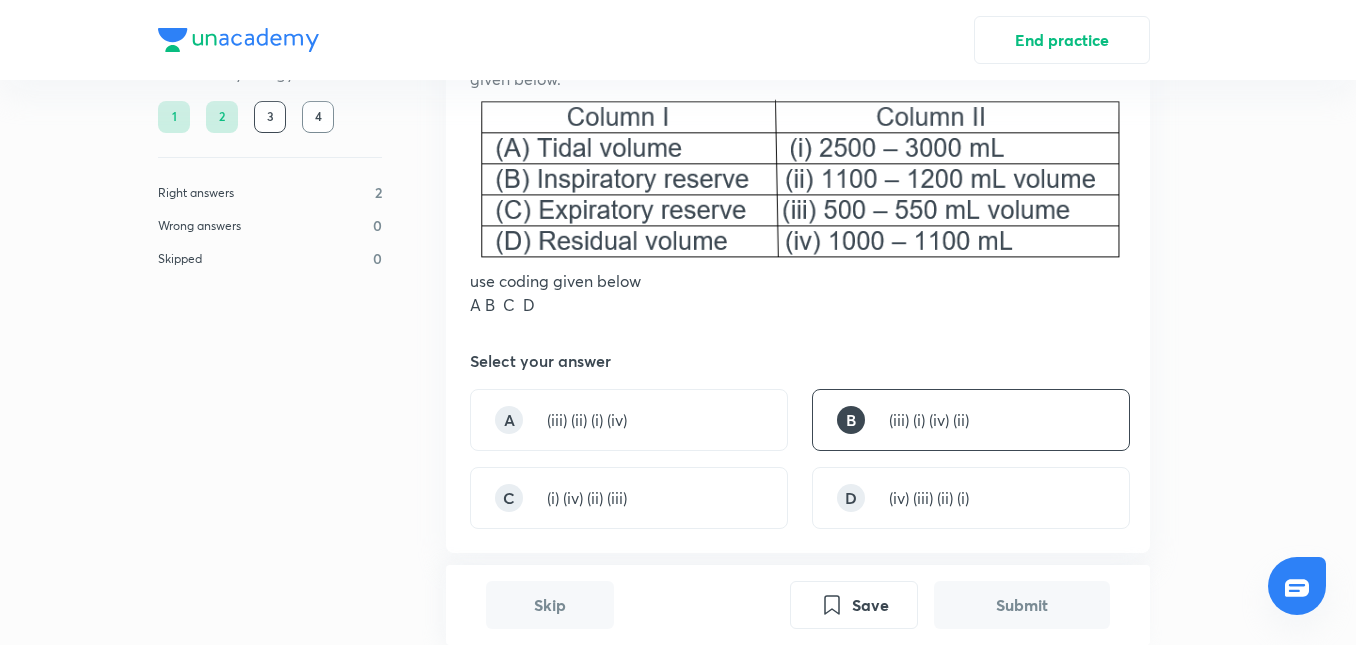 scroll, scrollTop: 746, scrollLeft: 0, axis: vertical 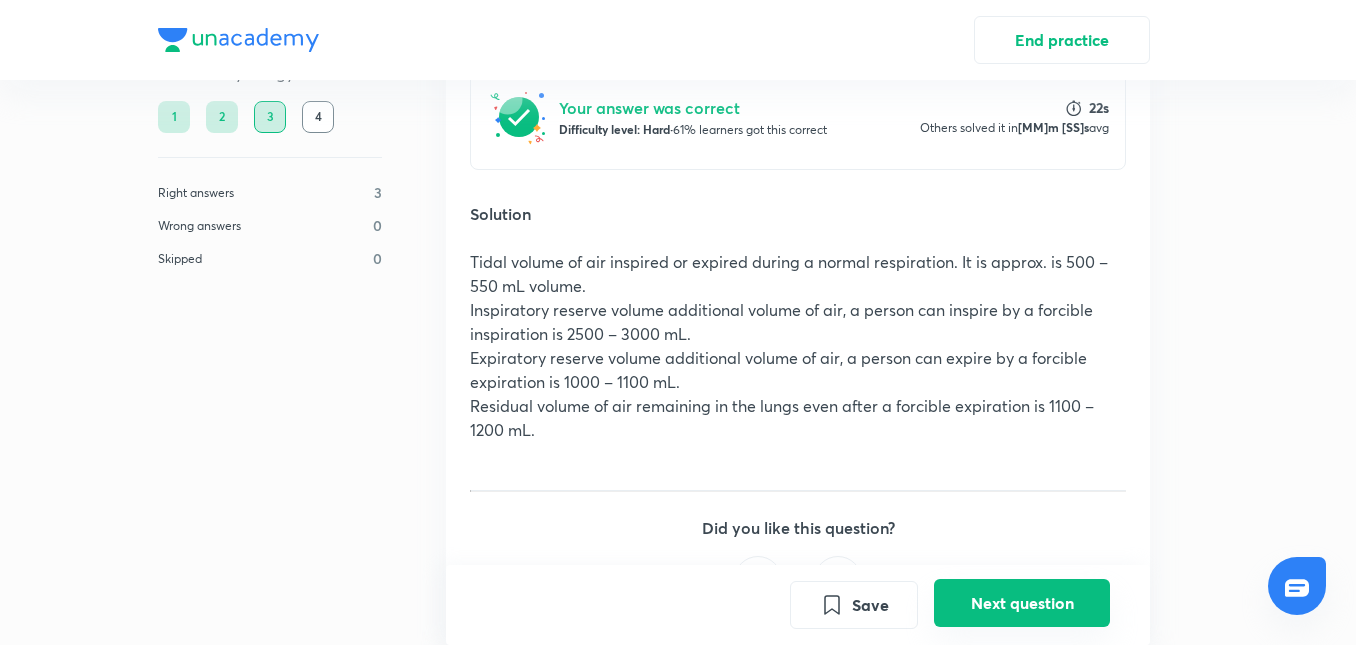 click on "Next question" at bounding box center [1022, 603] 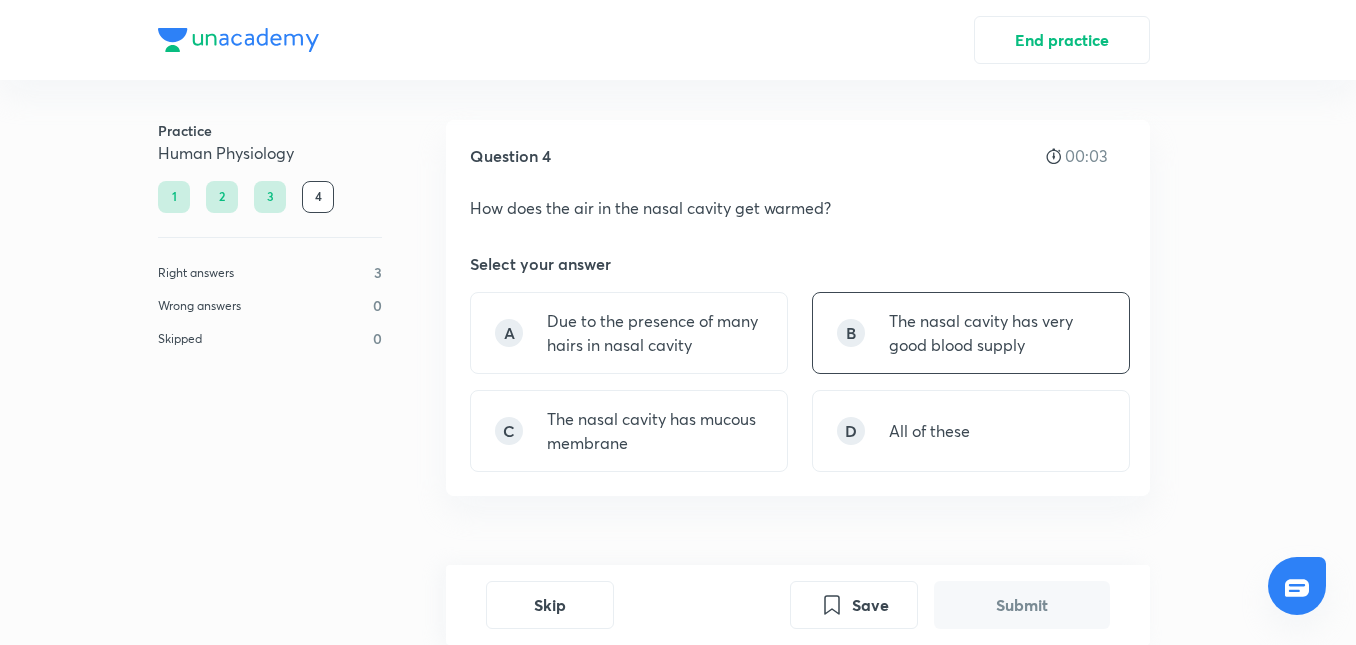 click on "B The nasal cavity has very good blood supply" at bounding box center [971, 333] 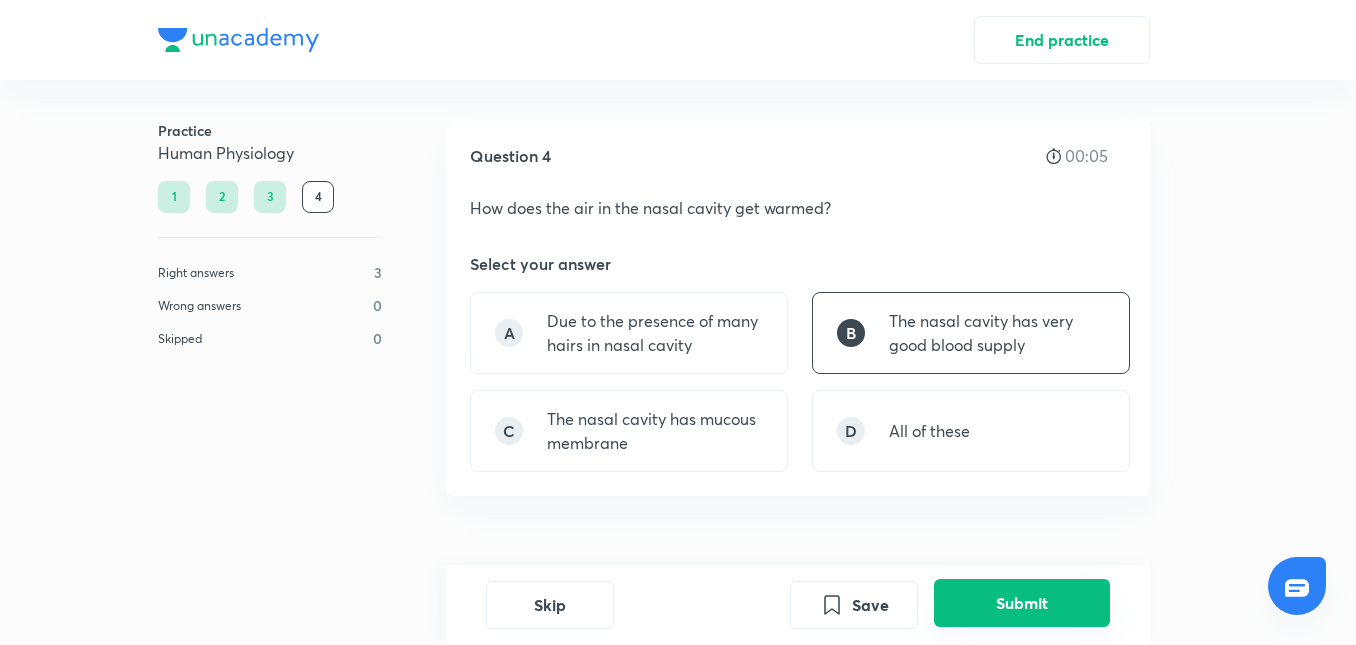 click on "Submit" at bounding box center [1022, 603] 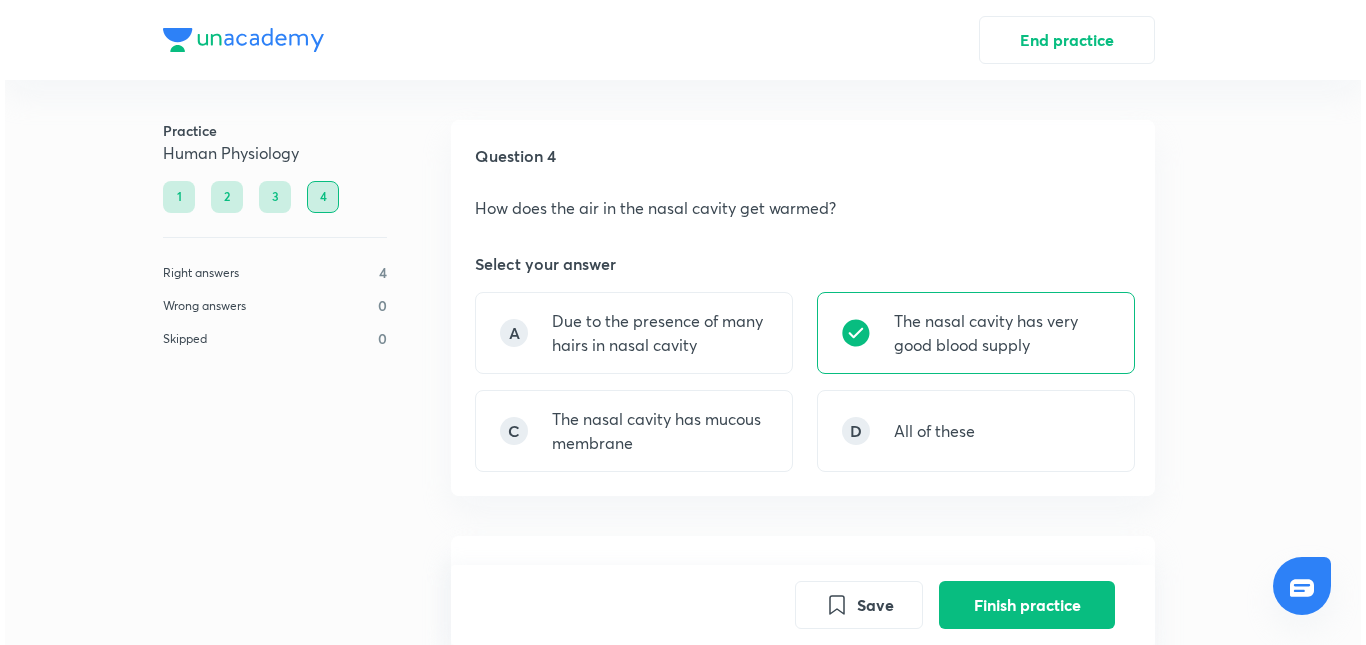scroll, scrollTop: 536, scrollLeft: 0, axis: vertical 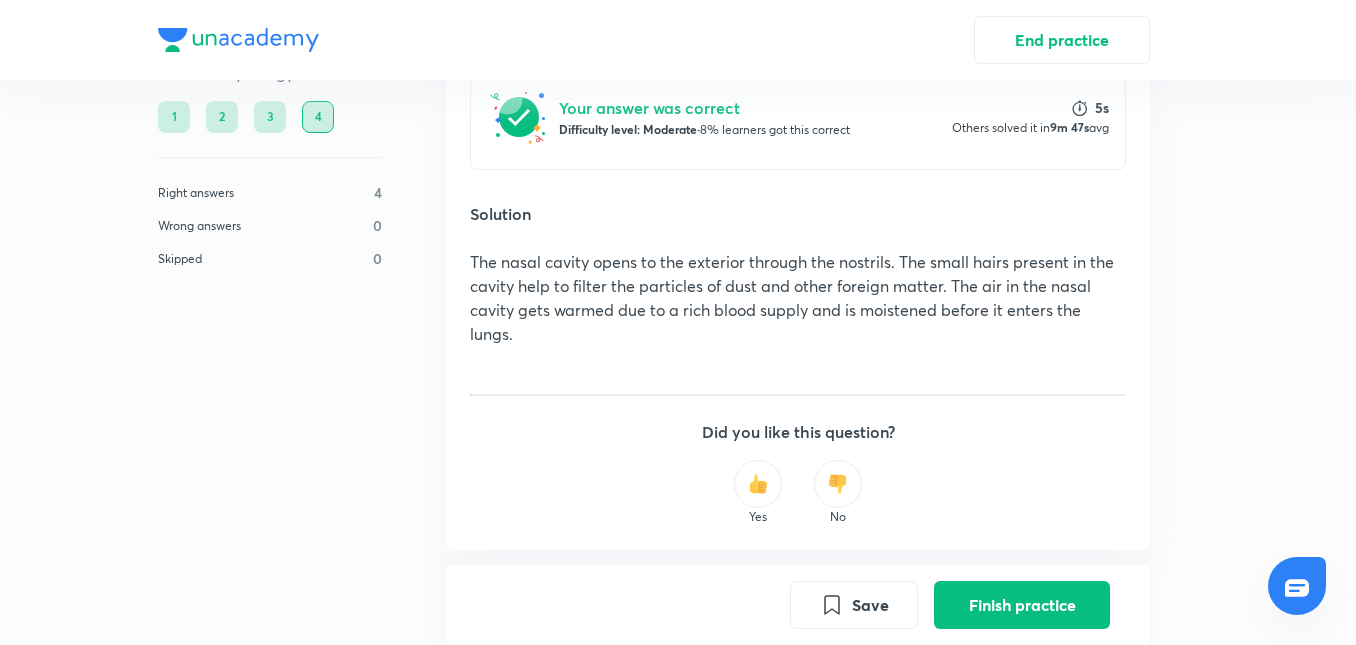 click on "Finish practice" at bounding box center [1022, 605] 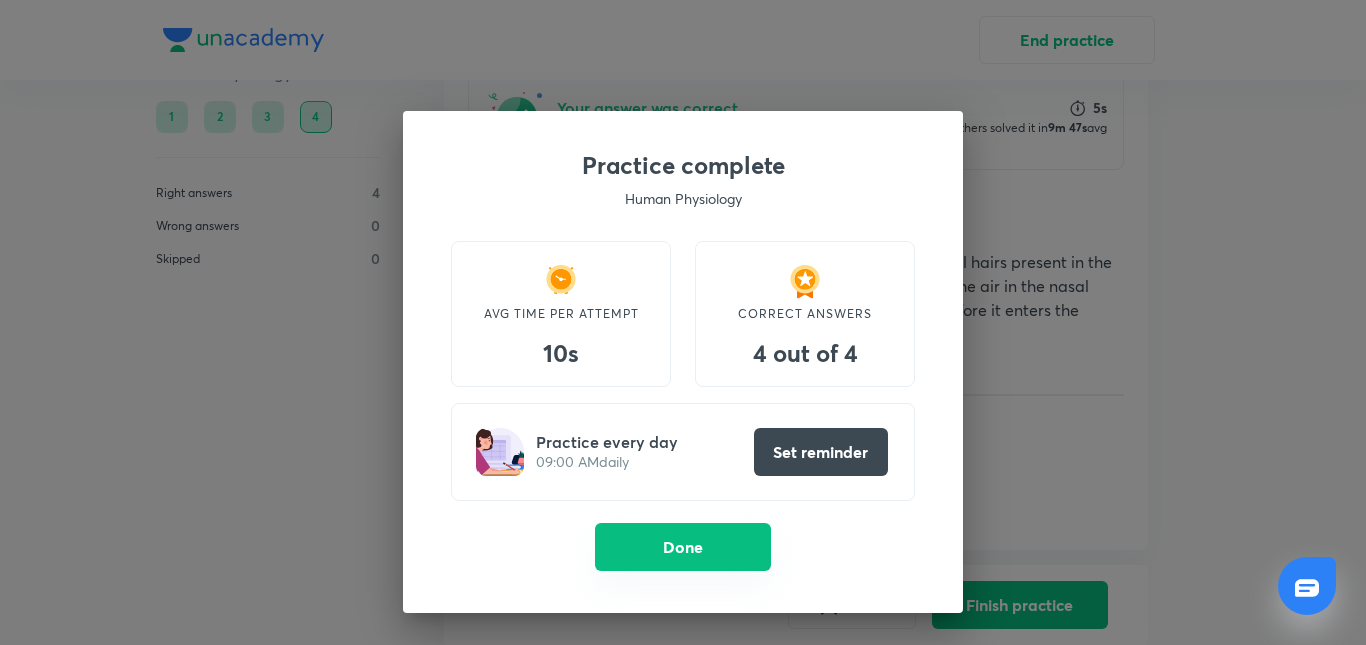 click on "Done" at bounding box center (683, 547) 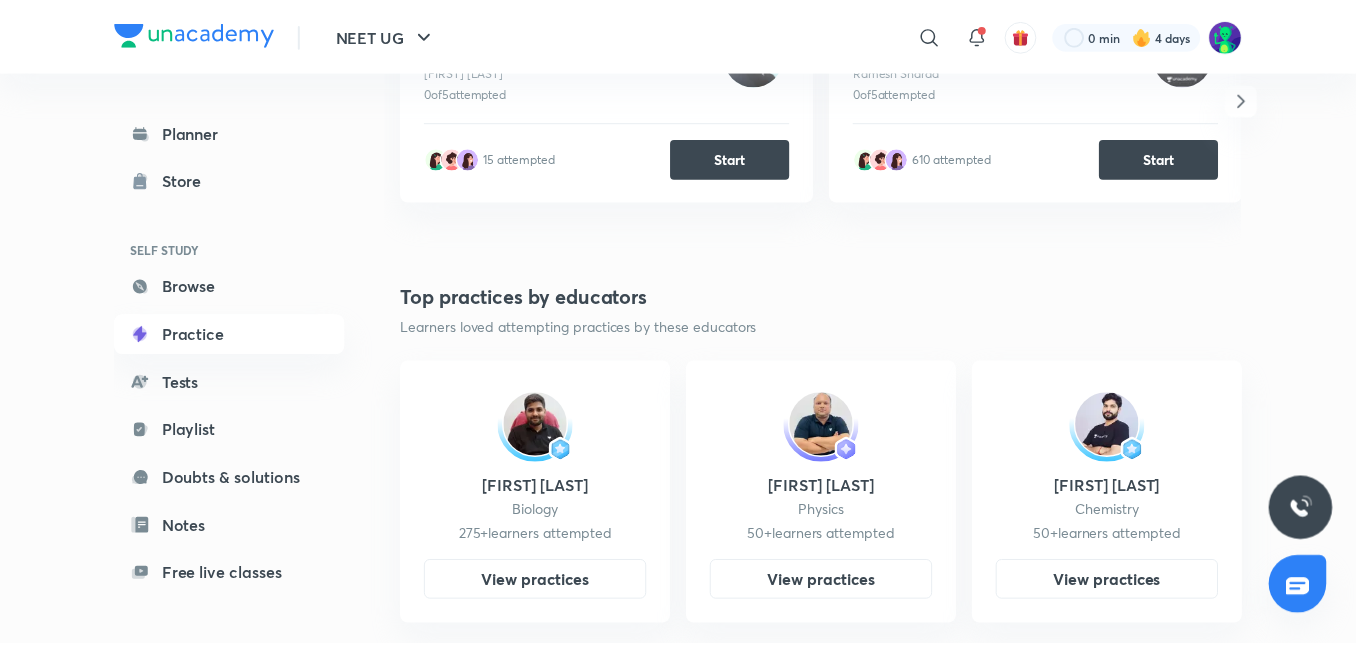 scroll, scrollTop: 0, scrollLeft: 0, axis: both 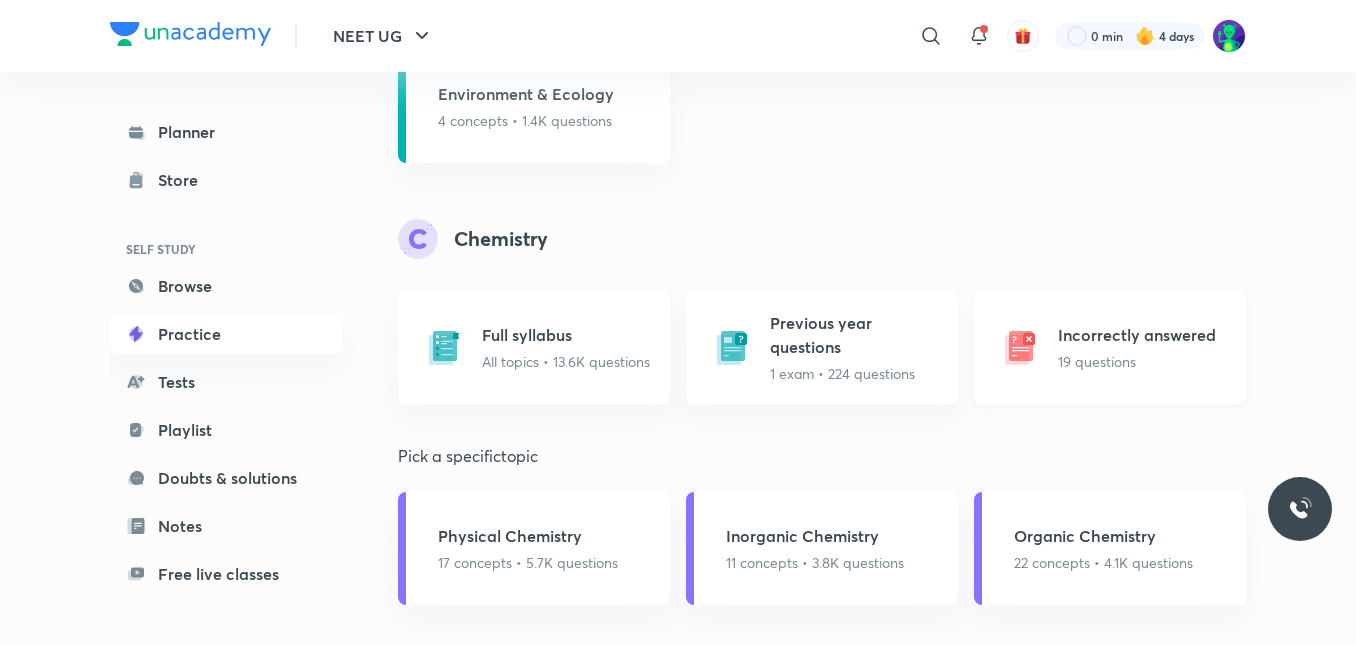 click on "Incorrectly answered" at bounding box center (1137, 335) 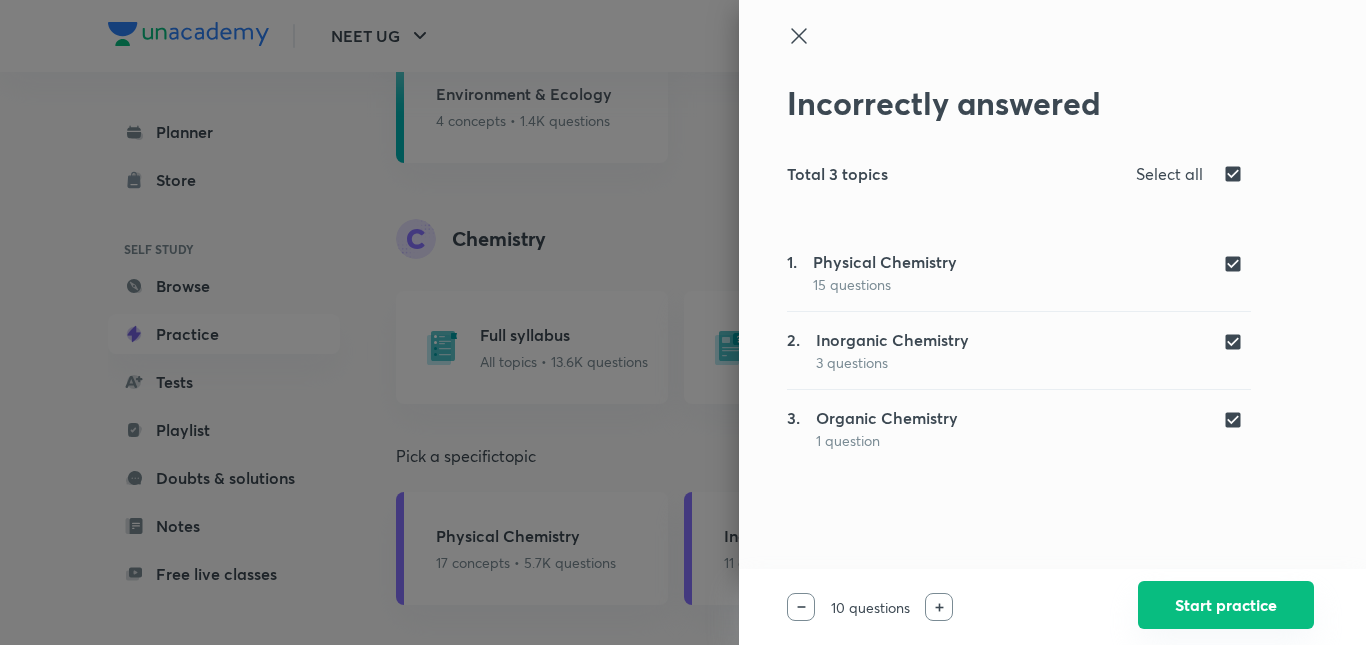 click on "Start practice" at bounding box center (1226, 605) 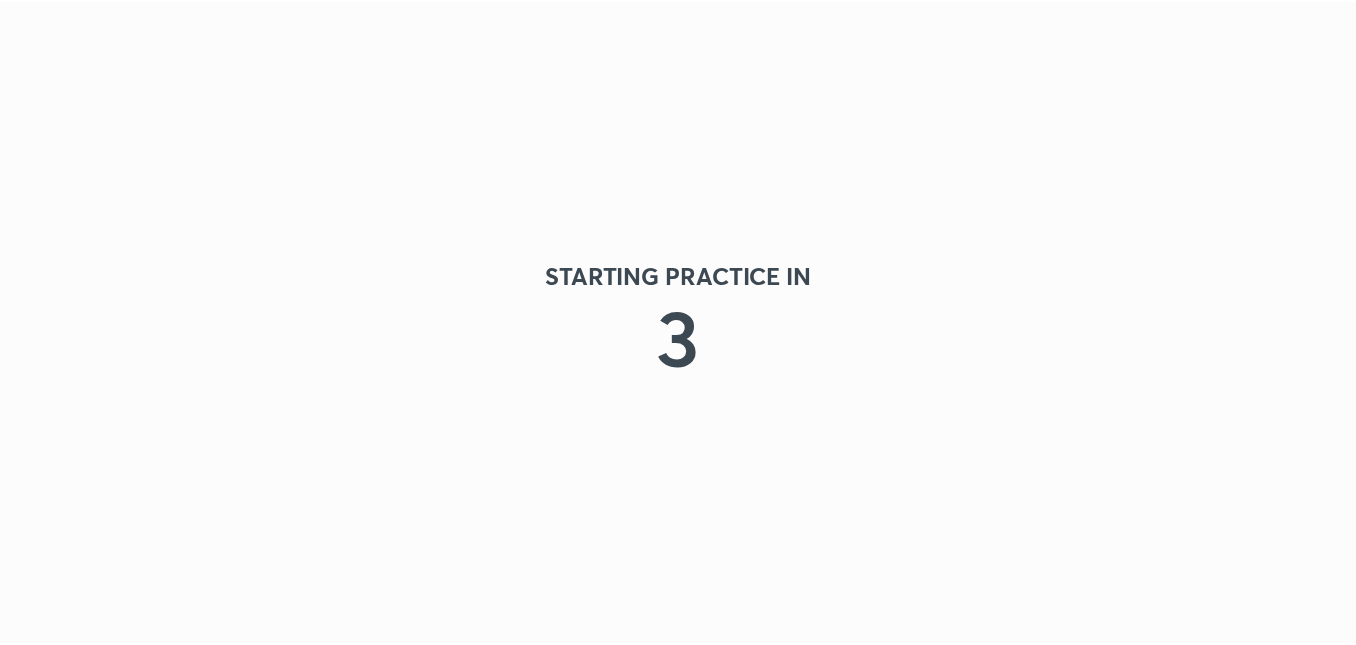 scroll, scrollTop: 0, scrollLeft: 0, axis: both 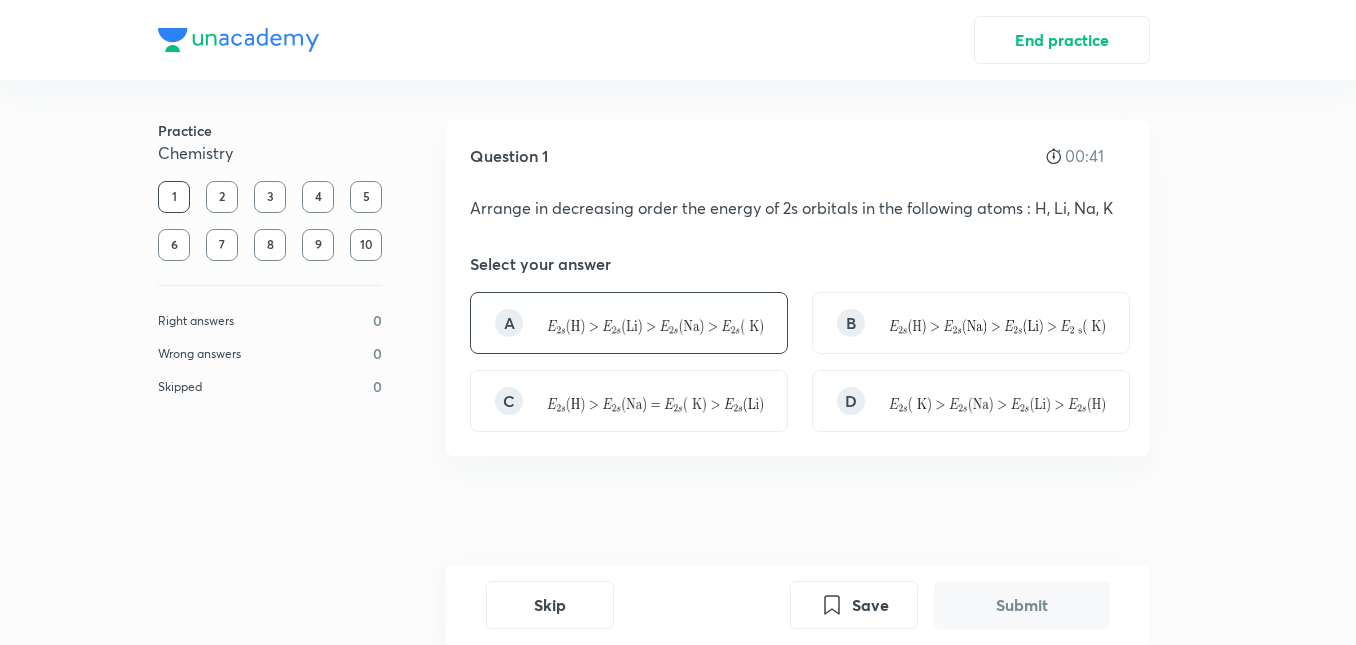 click at bounding box center [655, 327] 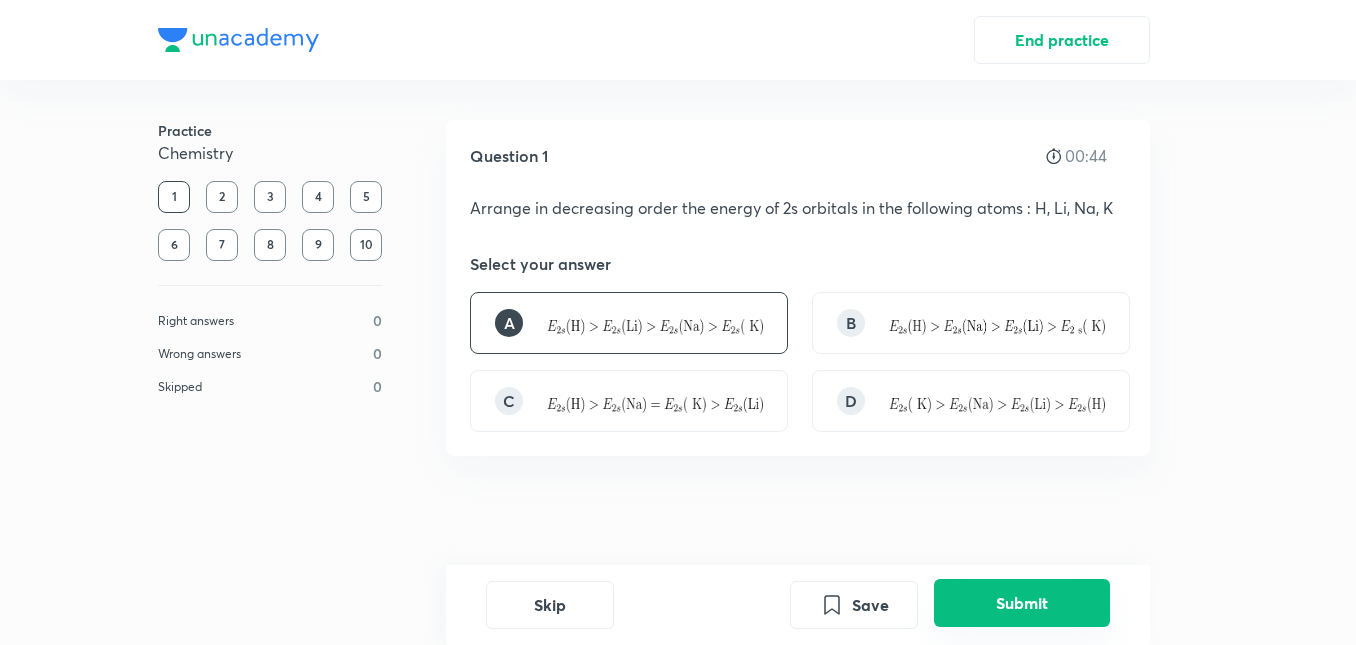 click on "Submit" at bounding box center (1022, 603) 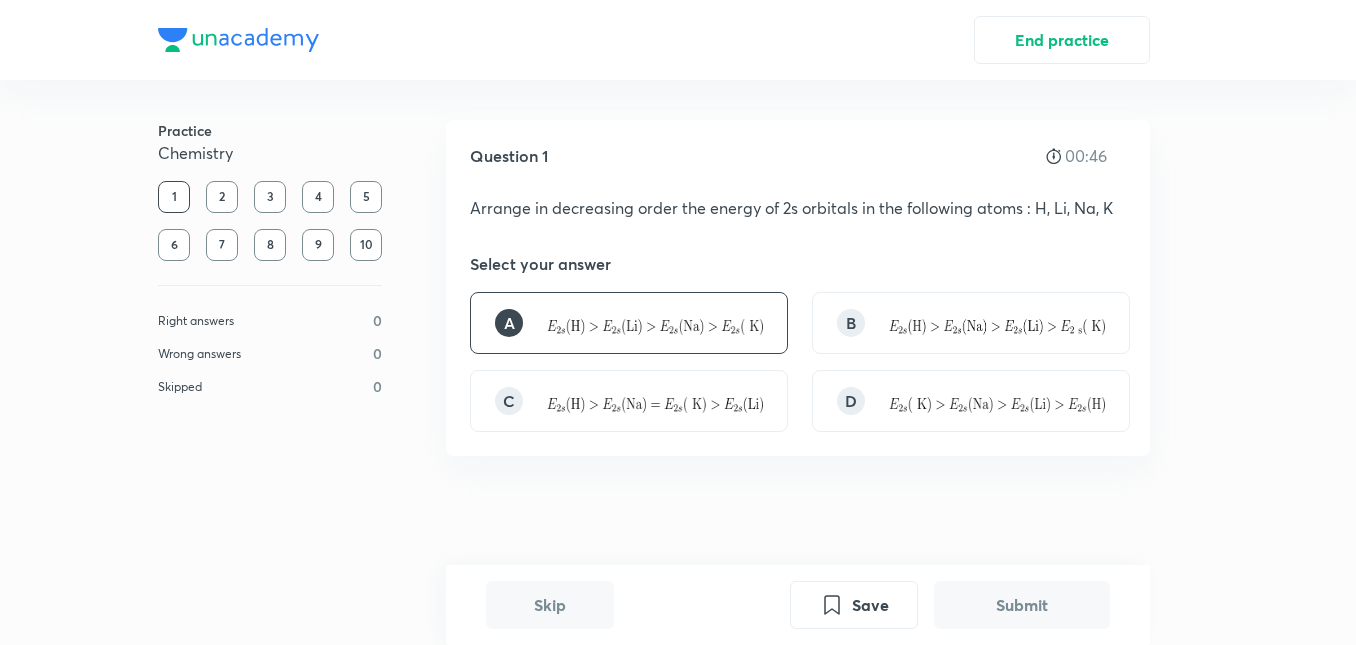 scroll, scrollTop: 496, scrollLeft: 0, axis: vertical 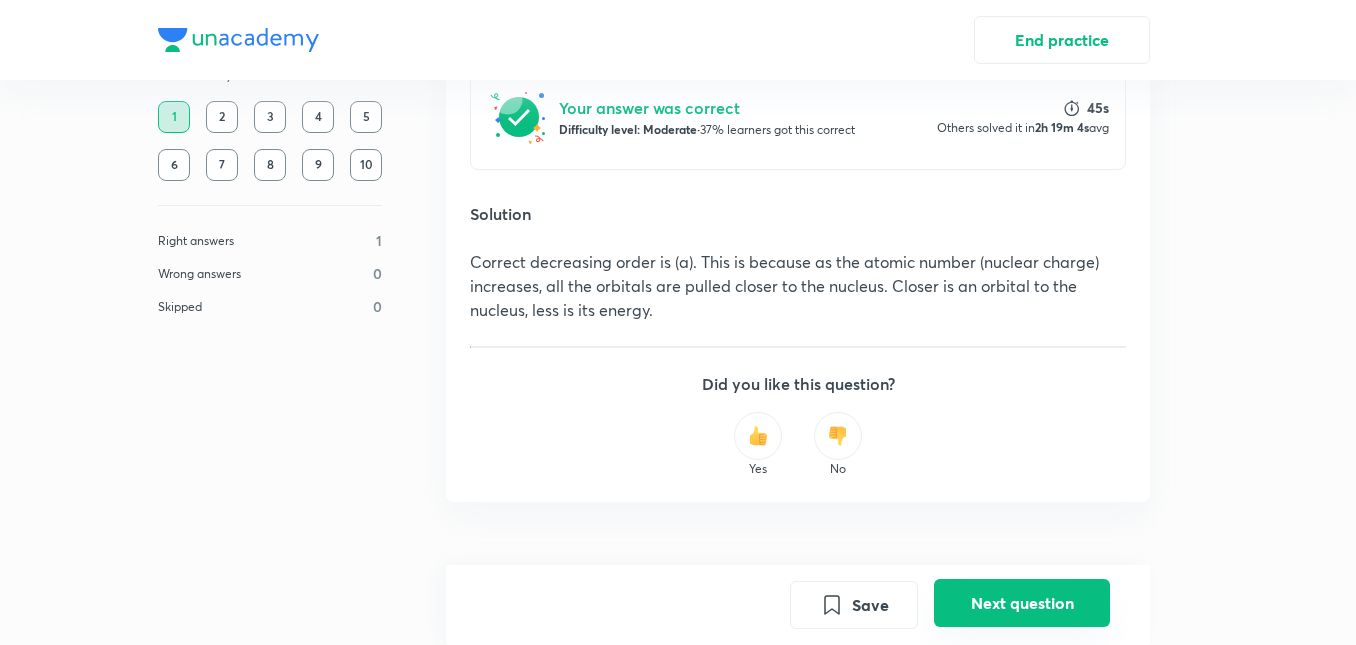 click on "Next question" at bounding box center (1022, 603) 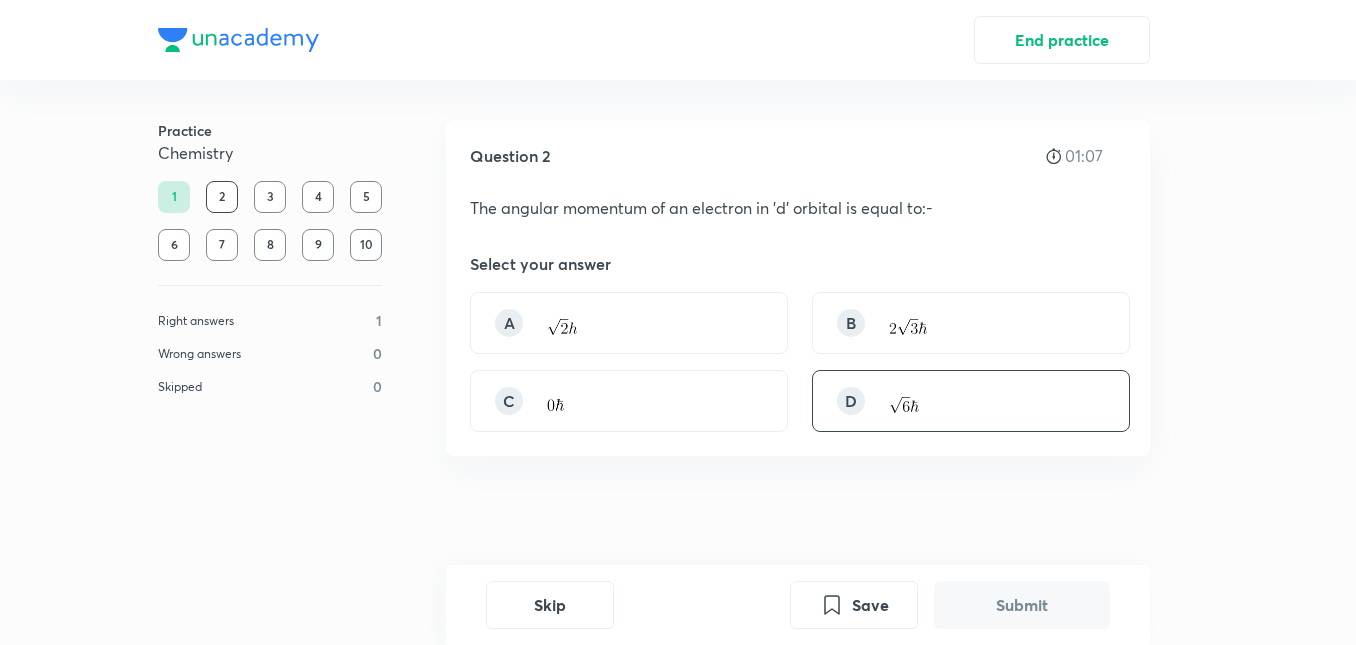click on "D" at bounding box center (971, 401) 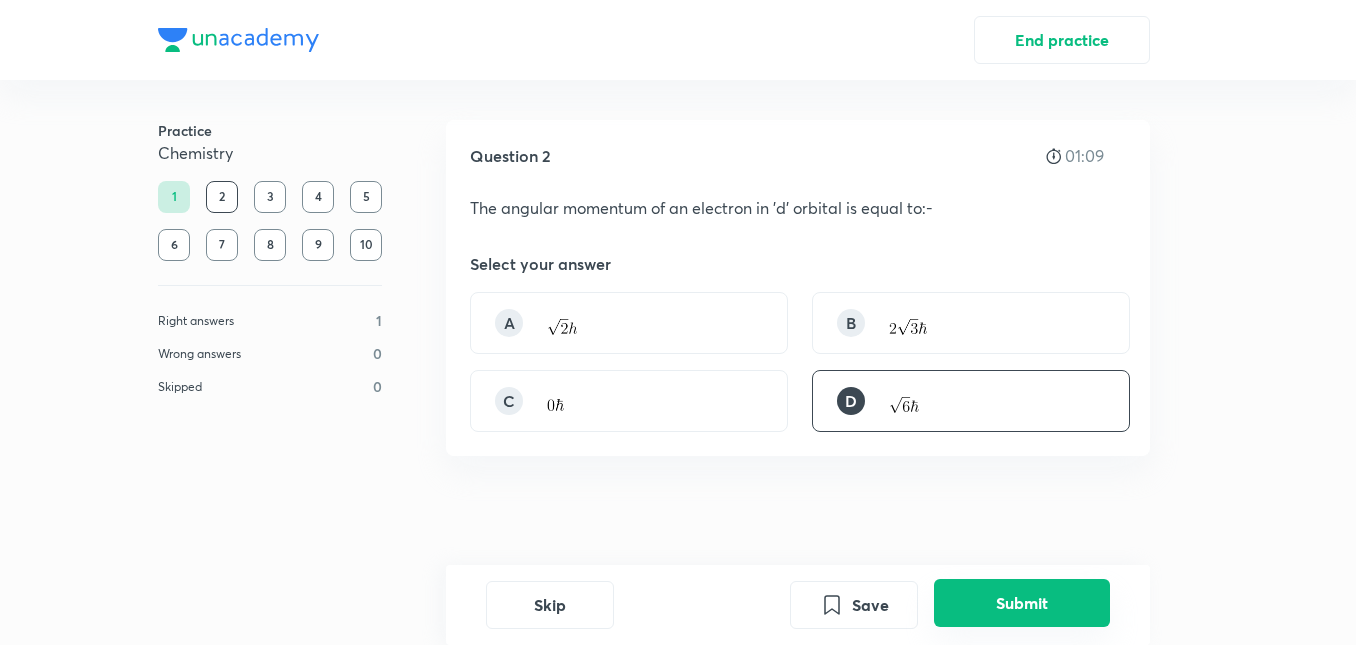 click on "Submit" at bounding box center [1022, 603] 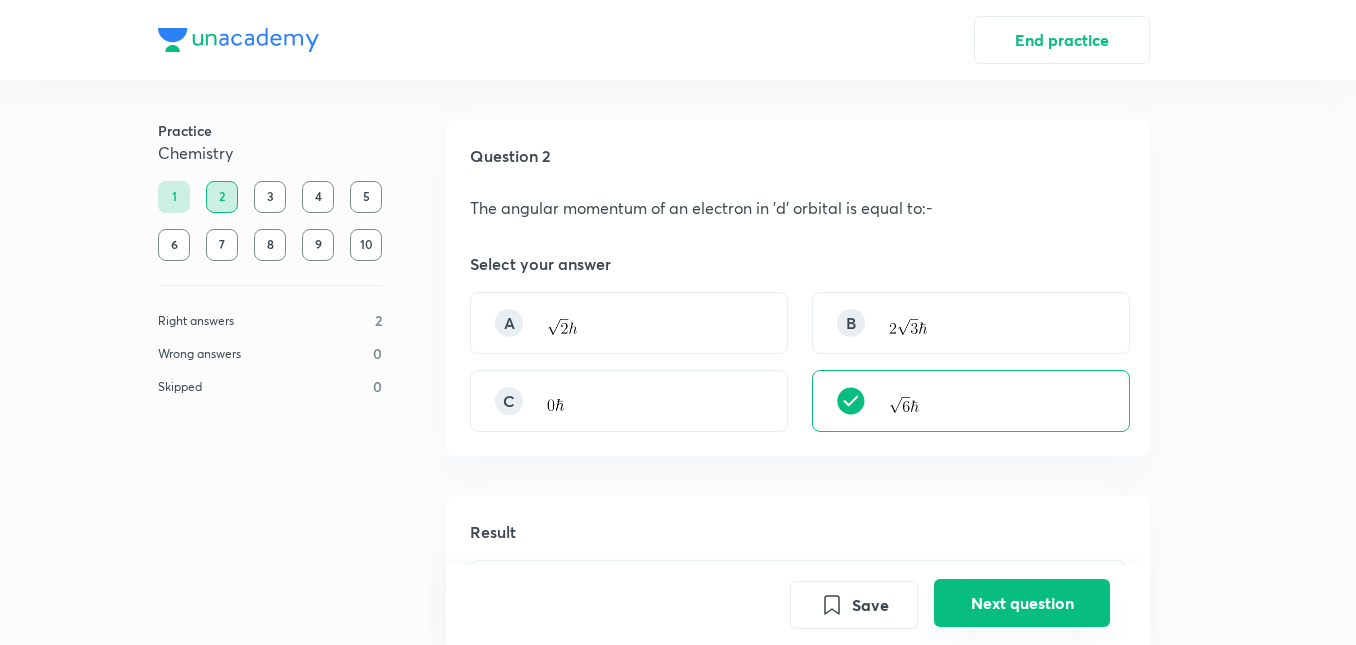scroll, scrollTop: 496, scrollLeft: 0, axis: vertical 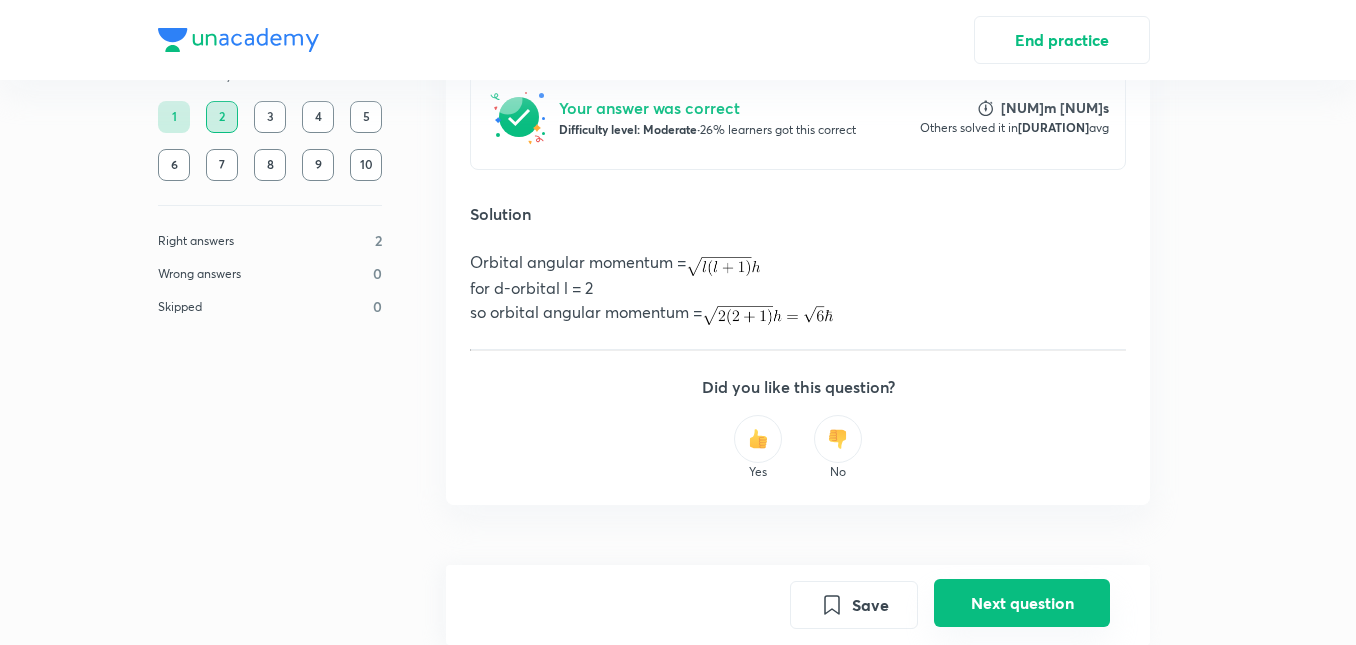 drag, startPoint x: 1016, startPoint y: 589, endPoint x: 1042, endPoint y: 597, distance: 27.202942 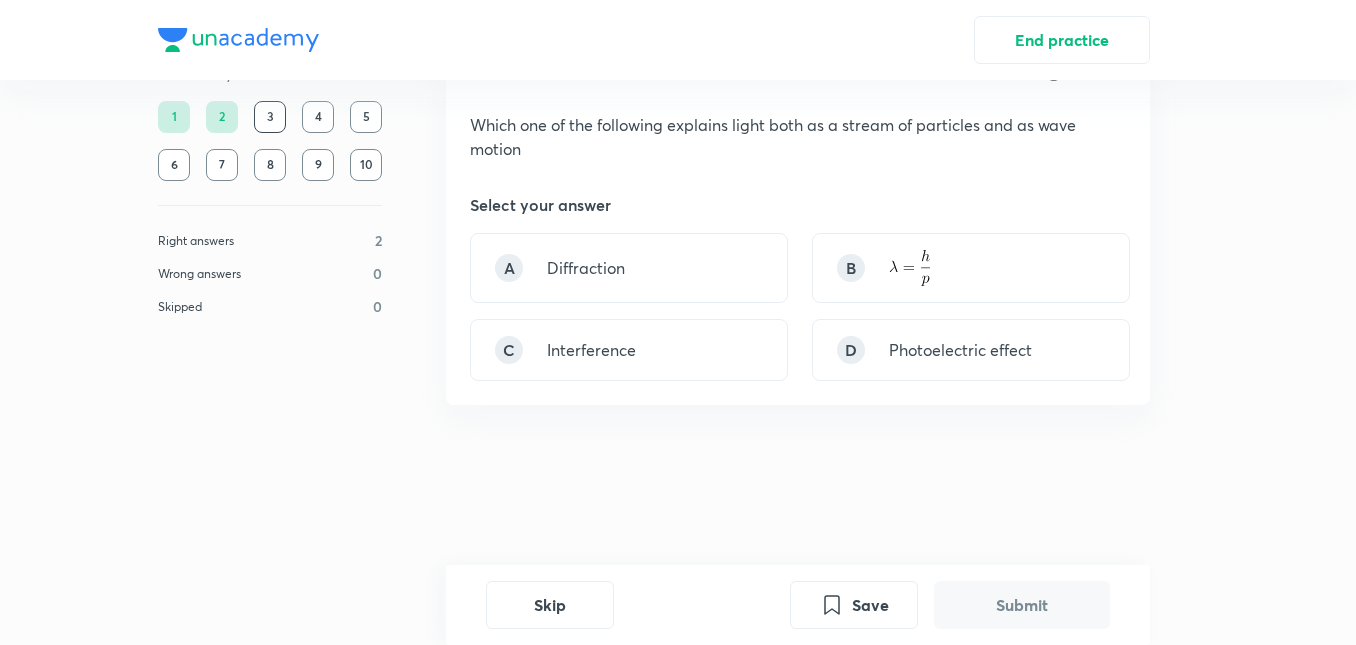 scroll, scrollTop: 0, scrollLeft: 0, axis: both 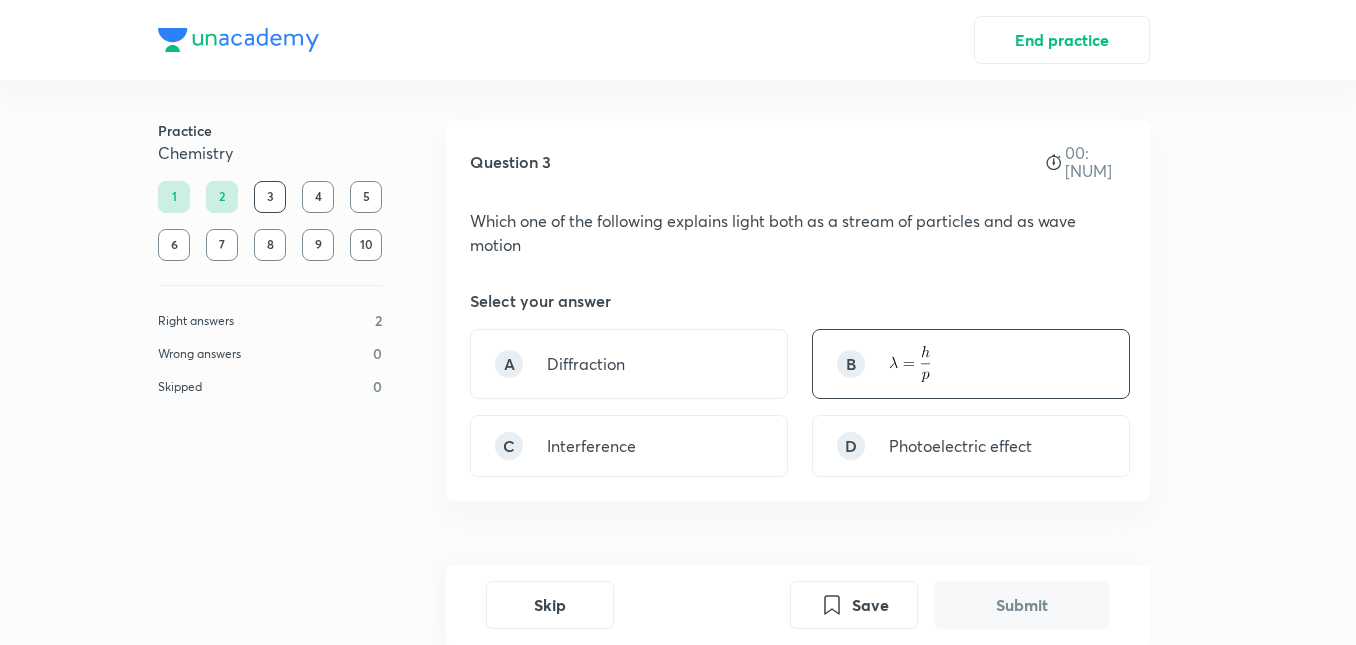click on "B" at bounding box center [971, 364] 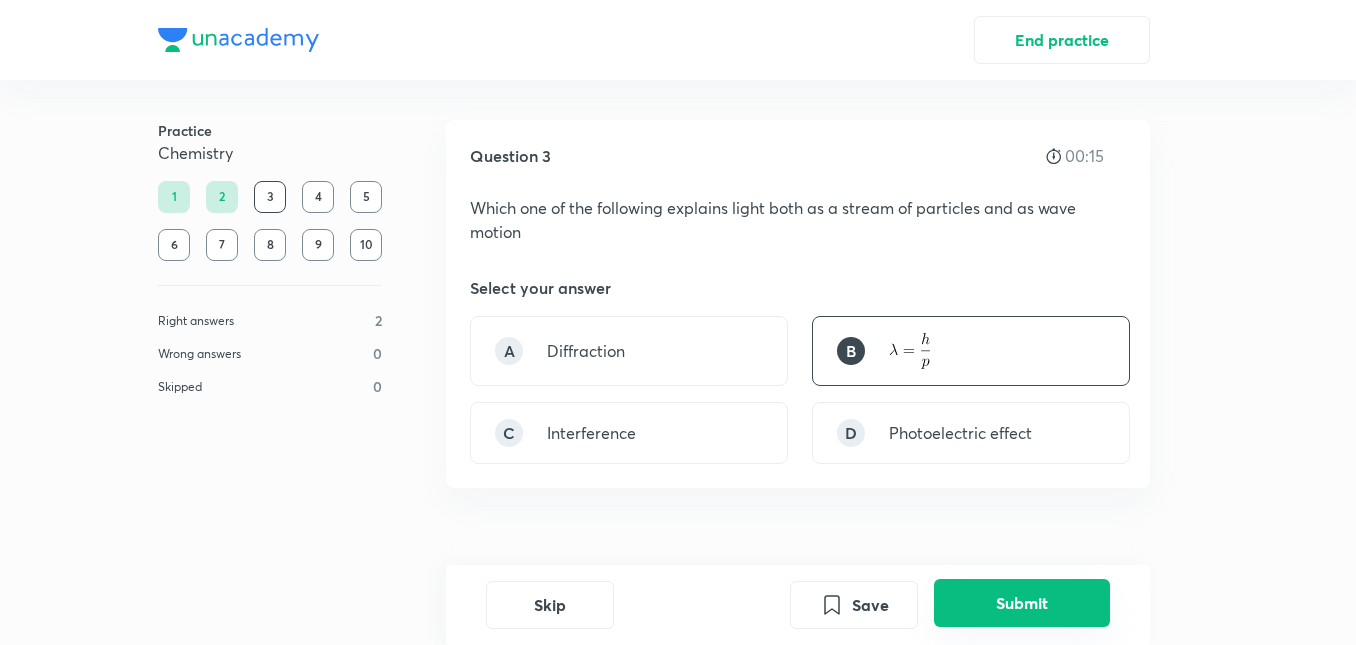 click on "Submit" at bounding box center [1022, 603] 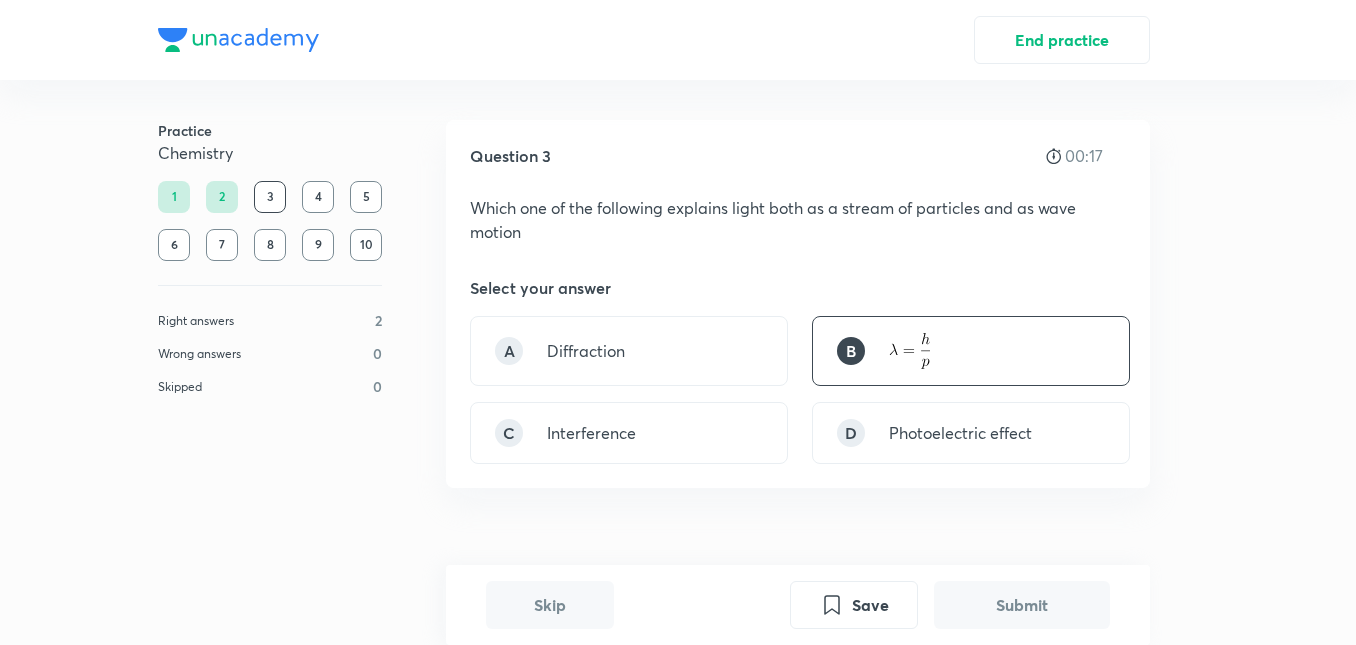scroll, scrollTop: 528, scrollLeft: 0, axis: vertical 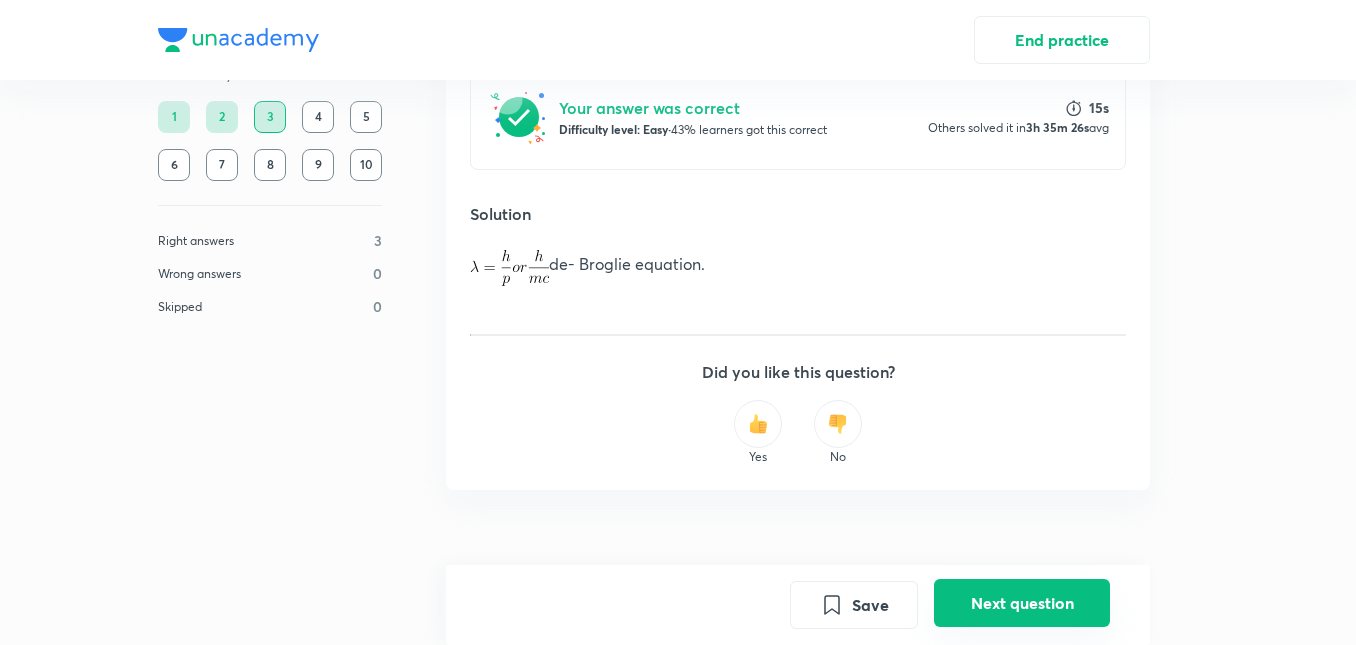 click on "Next question" at bounding box center [1022, 603] 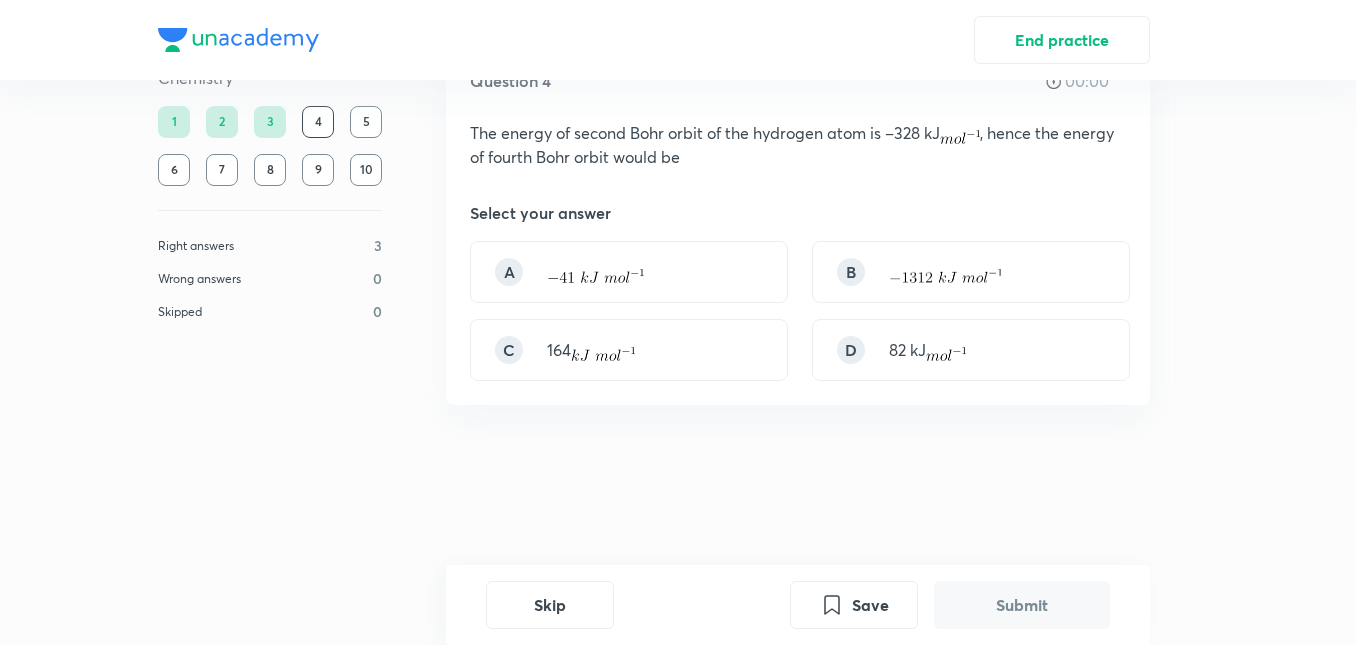 scroll, scrollTop: 0, scrollLeft: 0, axis: both 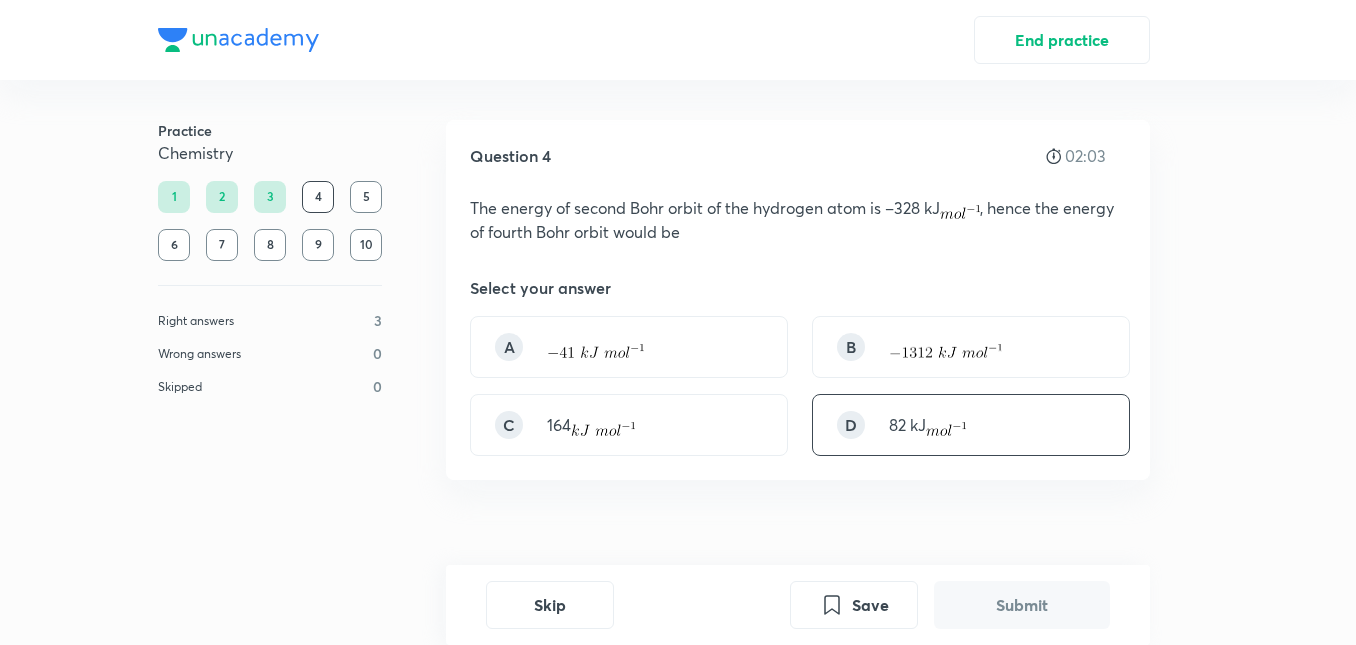 click on "D 82 kJ" at bounding box center [971, 425] 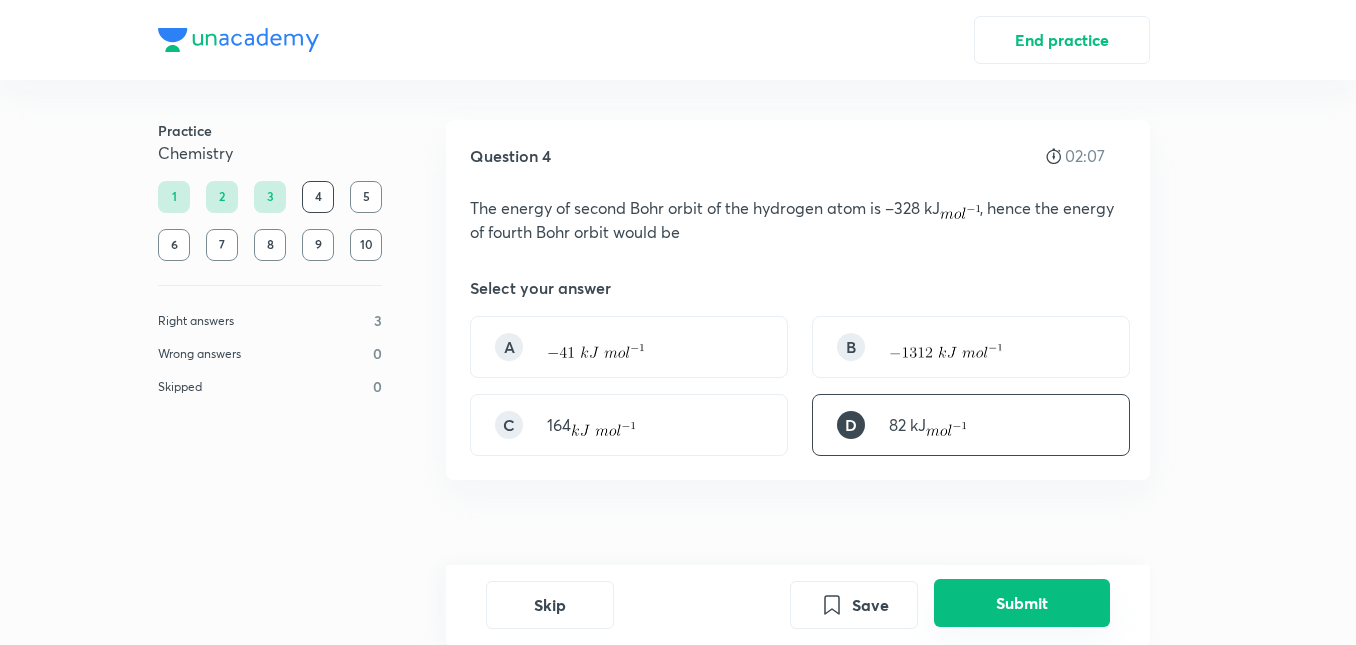 click on "Submit" at bounding box center [1022, 603] 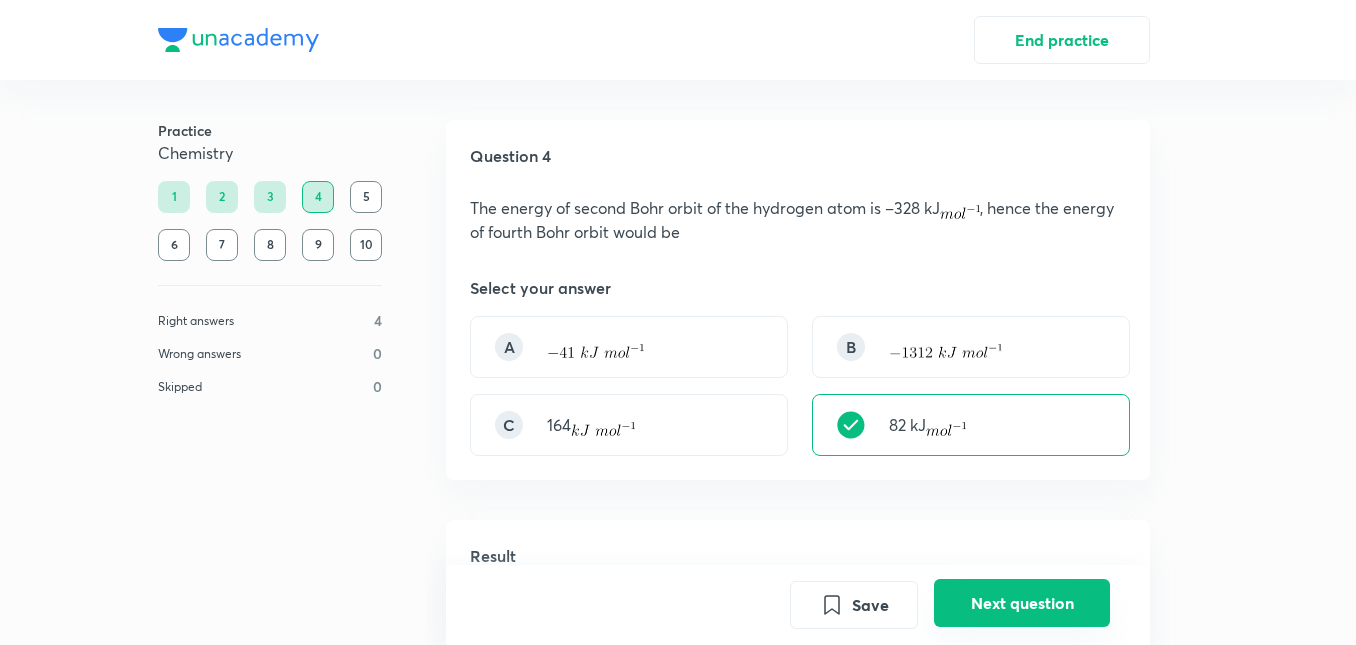 scroll, scrollTop: 502, scrollLeft: 0, axis: vertical 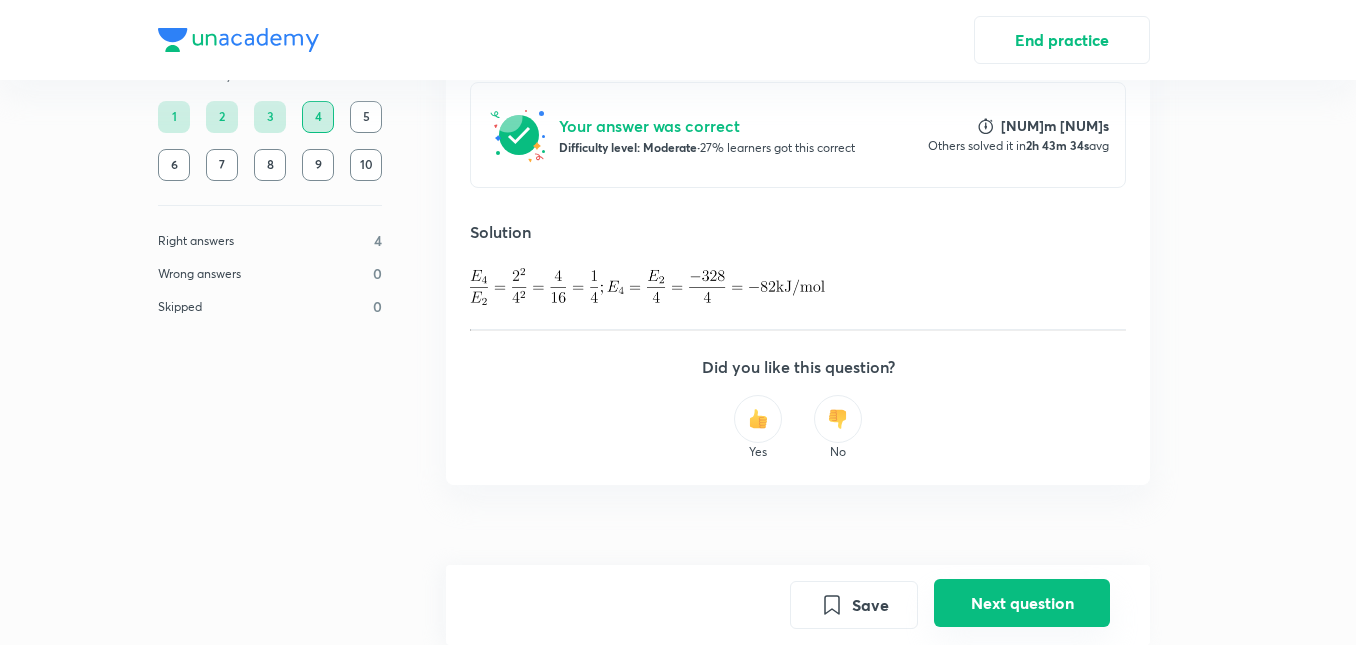 click on "Next question" at bounding box center (1022, 603) 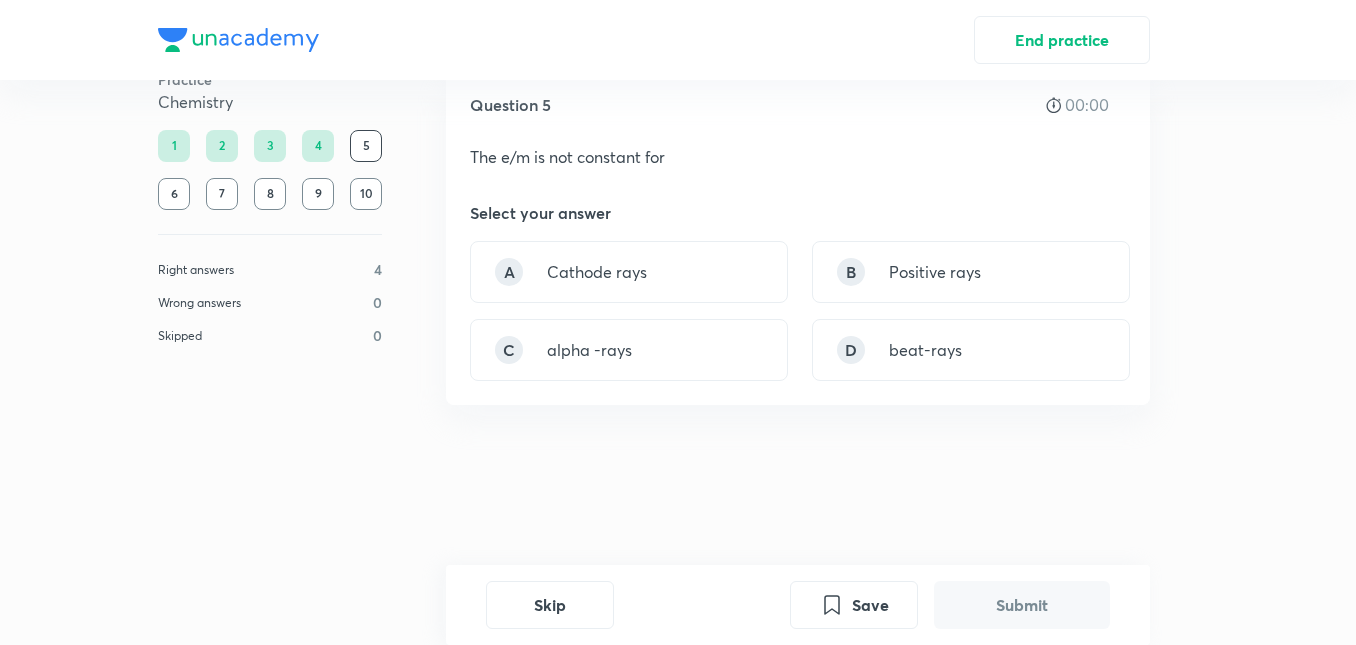 scroll, scrollTop: 0, scrollLeft: 0, axis: both 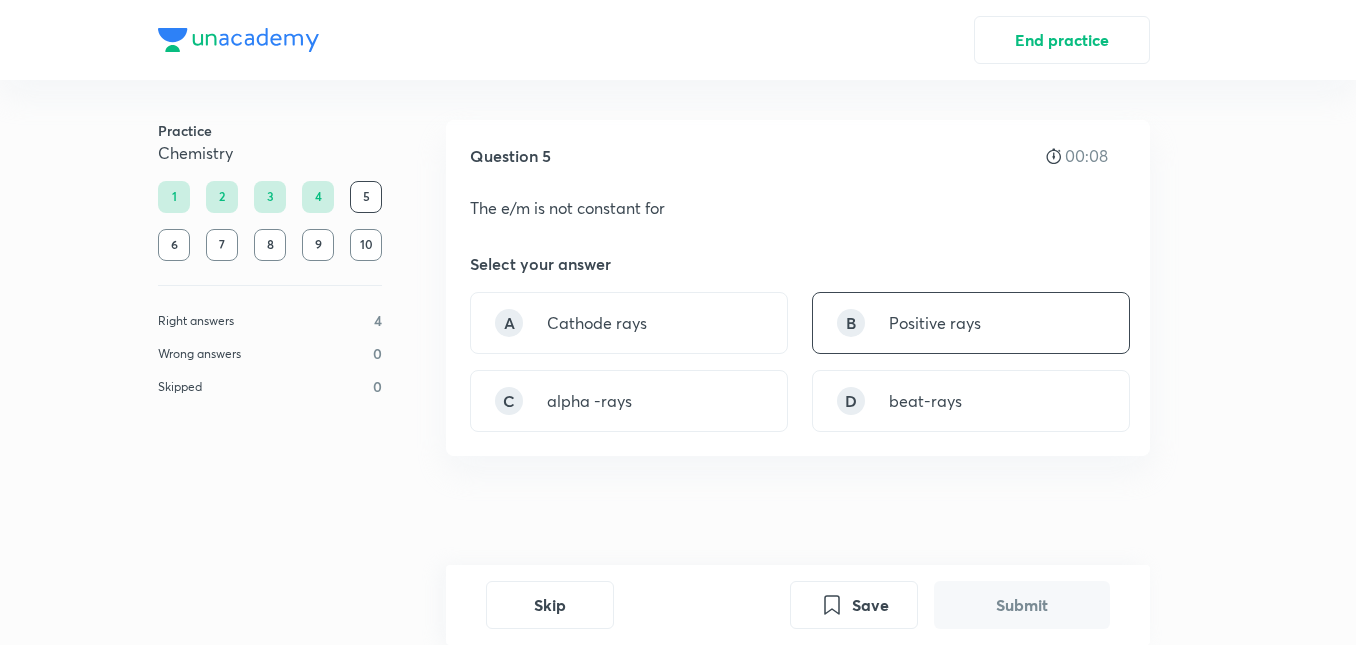 click on "Positive rays" at bounding box center (935, 323) 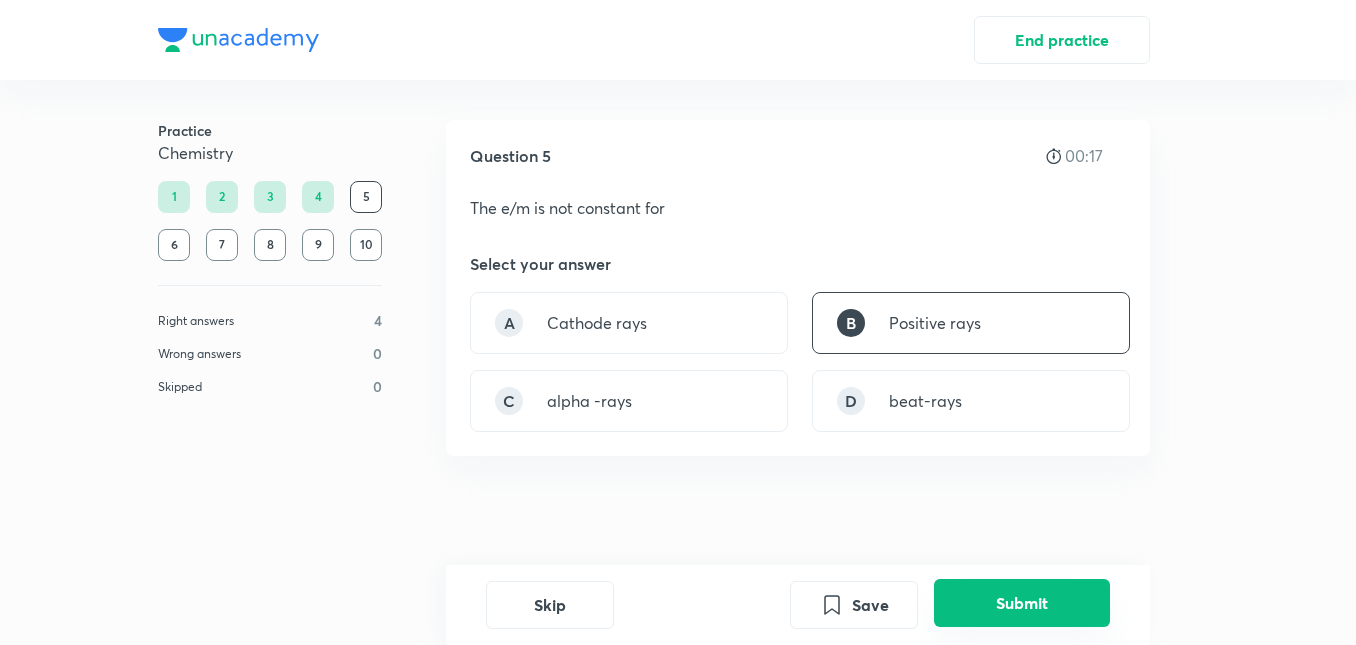 click on "Submit" at bounding box center [1022, 603] 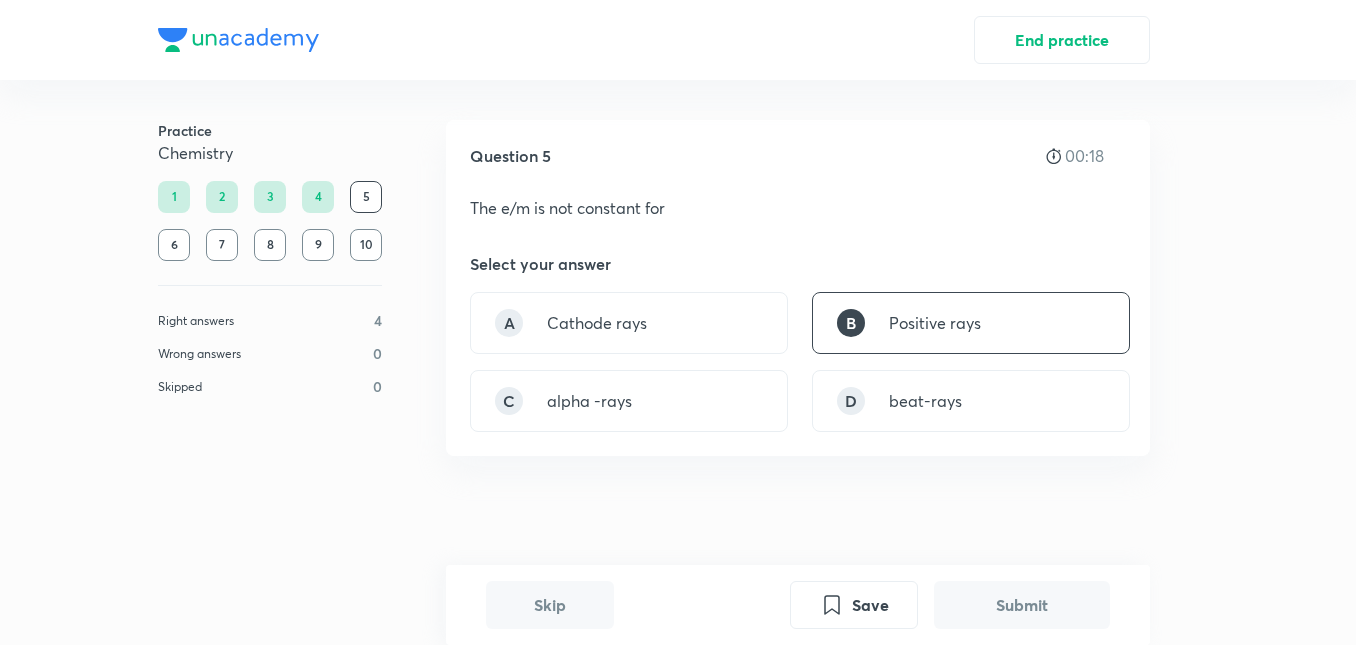 scroll, scrollTop: 496, scrollLeft: 0, axis: vertical 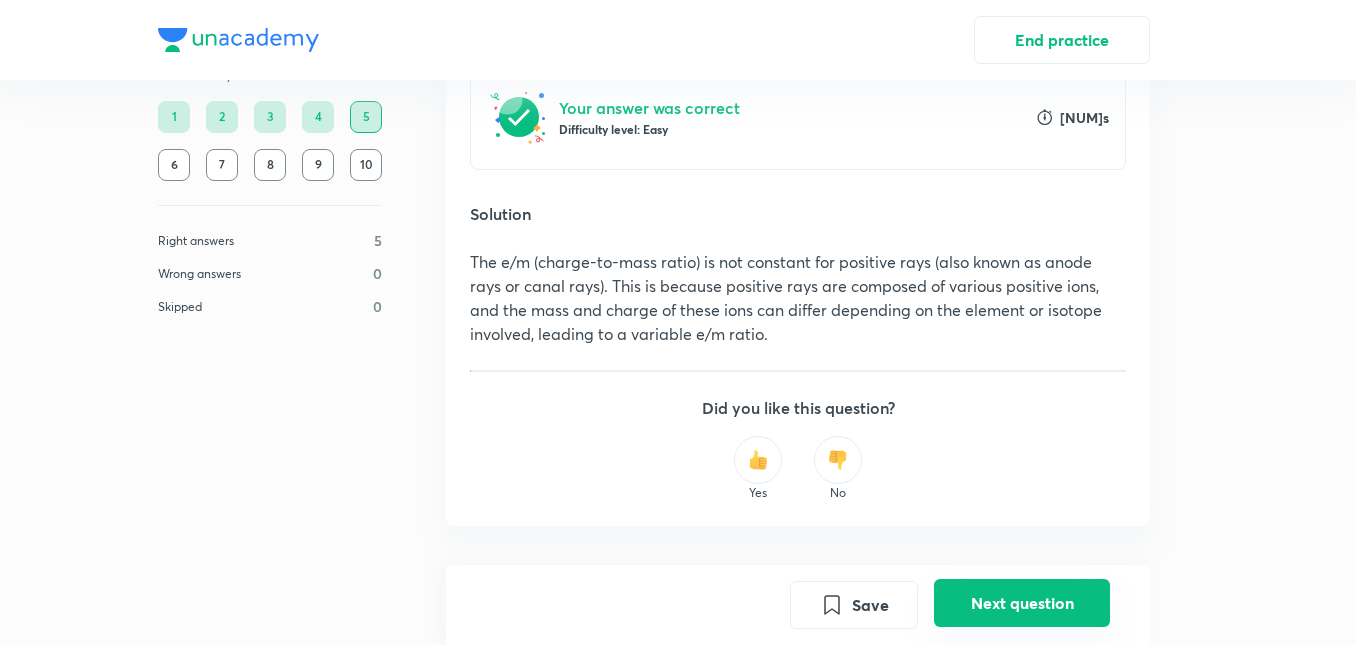 click on "Next question" at bounding box center (1022, 603) 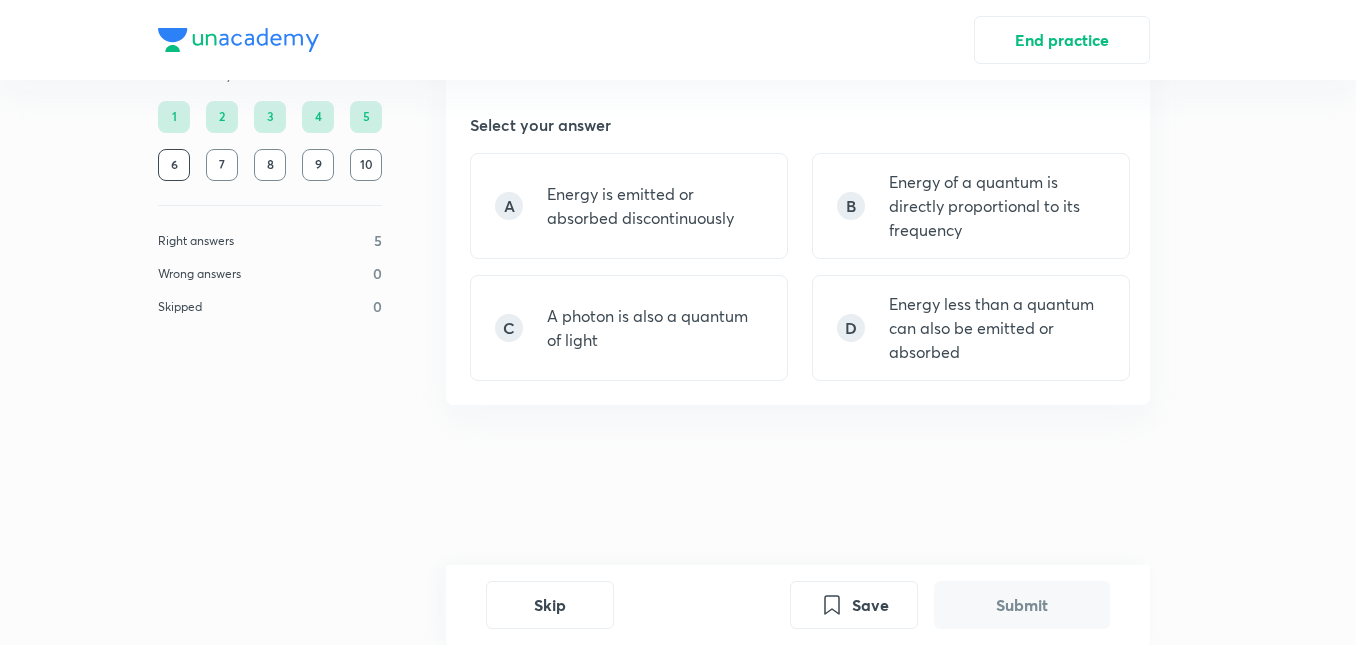 scroll, scrollTop: 0, scrollLeft: 0, axis: both 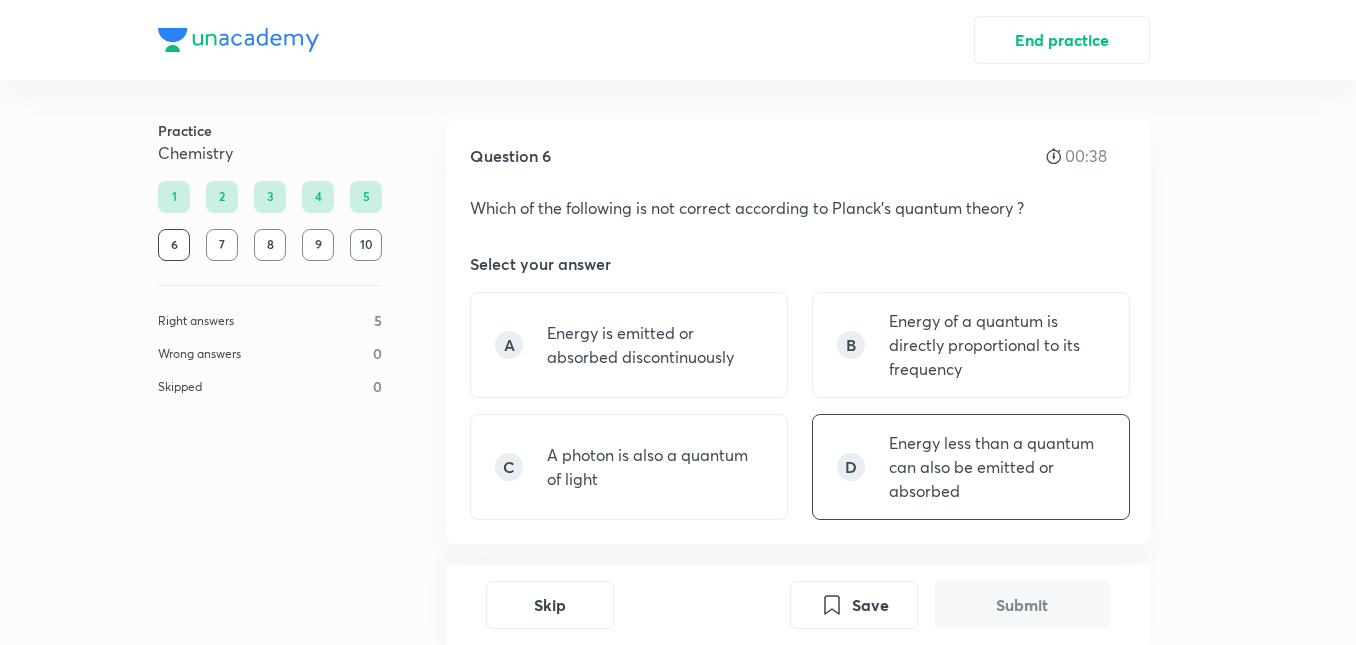click on "Energy less than a quantum can also be emitted or absorbed" at bounding box center (997, 467) 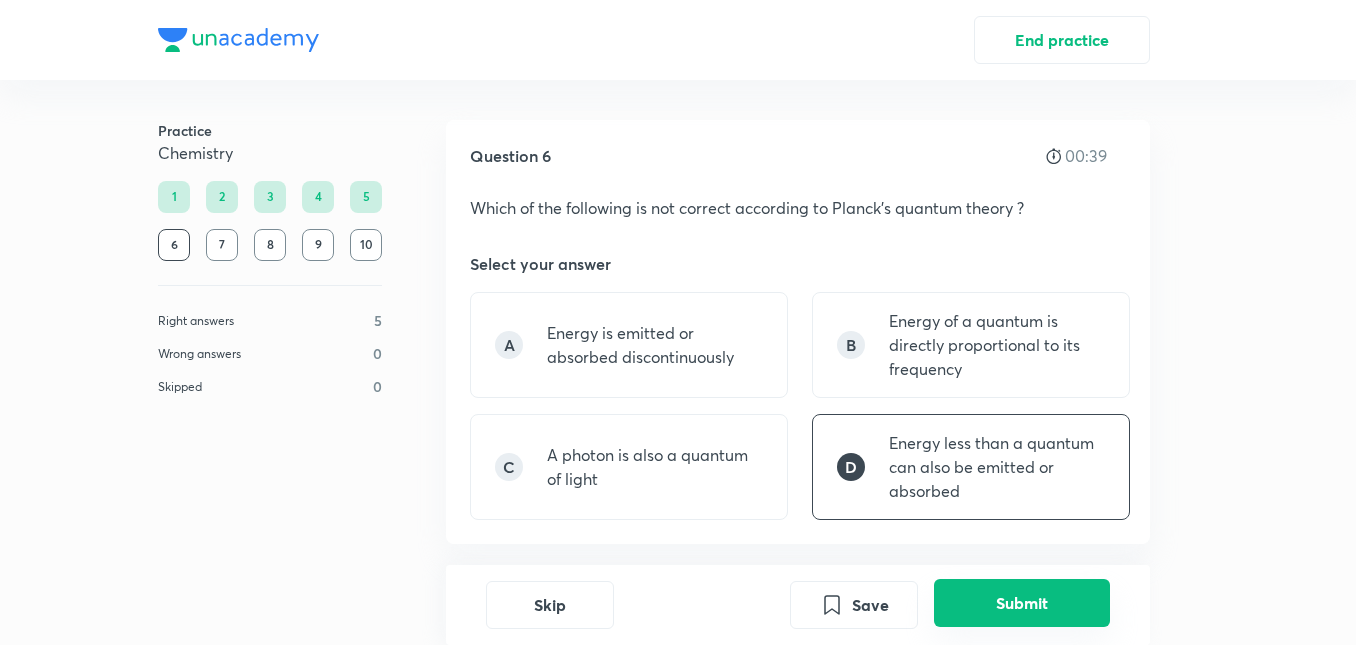 click on "Submit" at bounding box center (1022, 603) 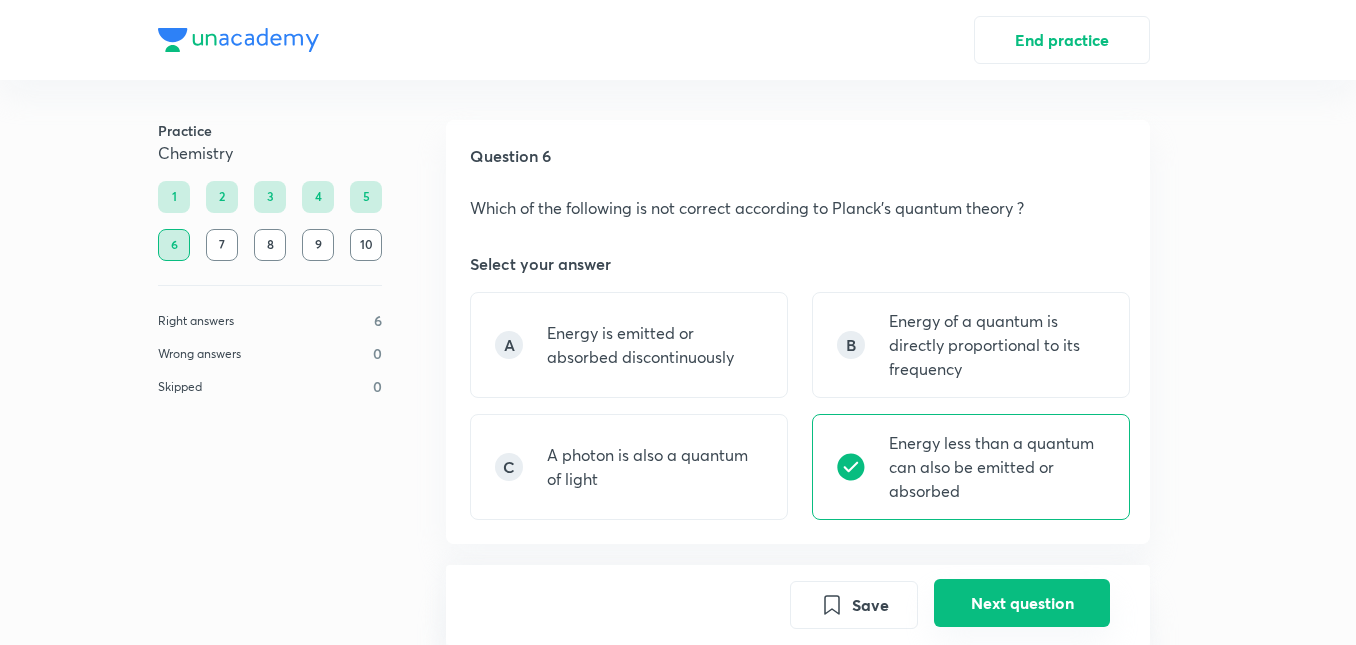 scroll, scrollTop: 553, scrollLeft: 0, axis: vertical 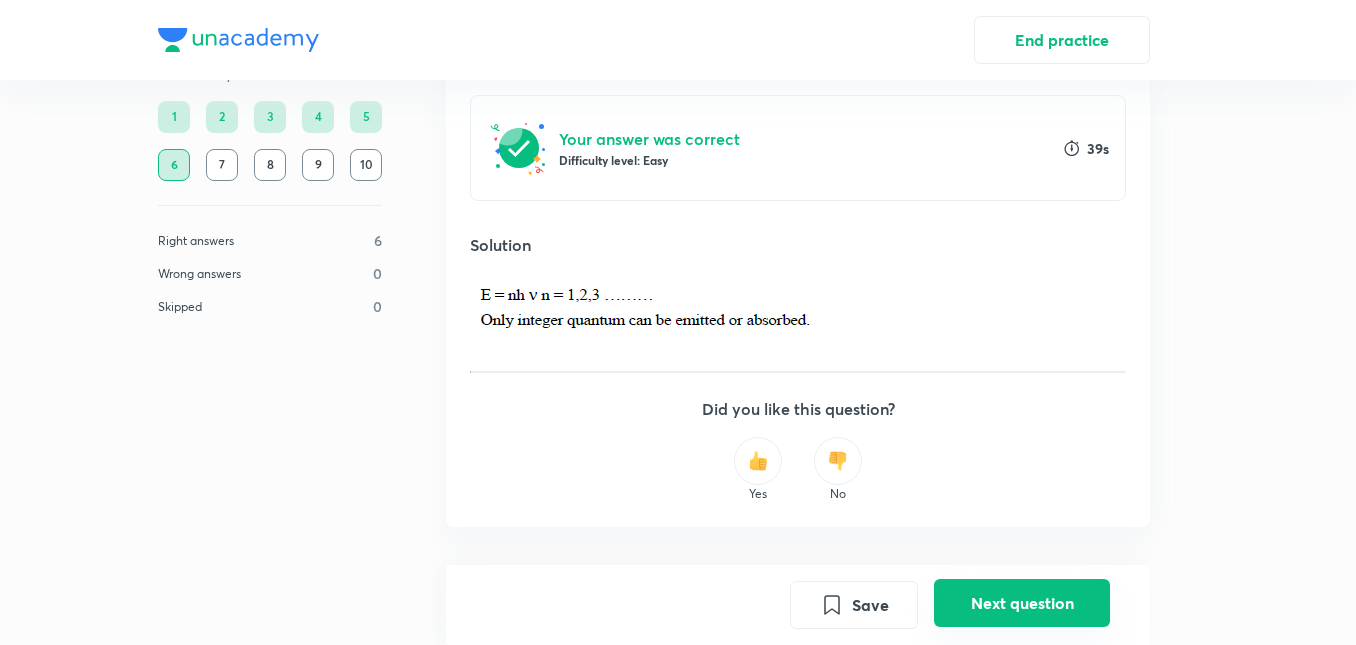 click on "Next question" at bounding box center [1022, 603] 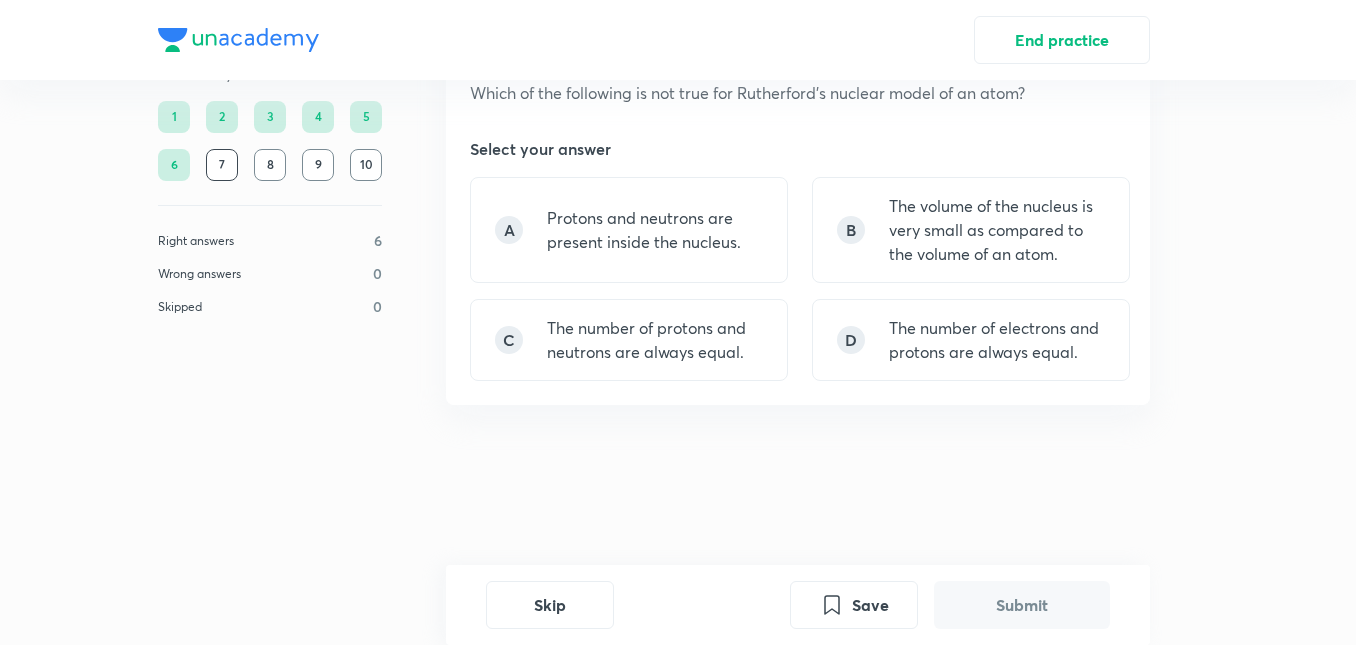 scroll, scrollTop: 0, scrollLeft: 0, axis: both 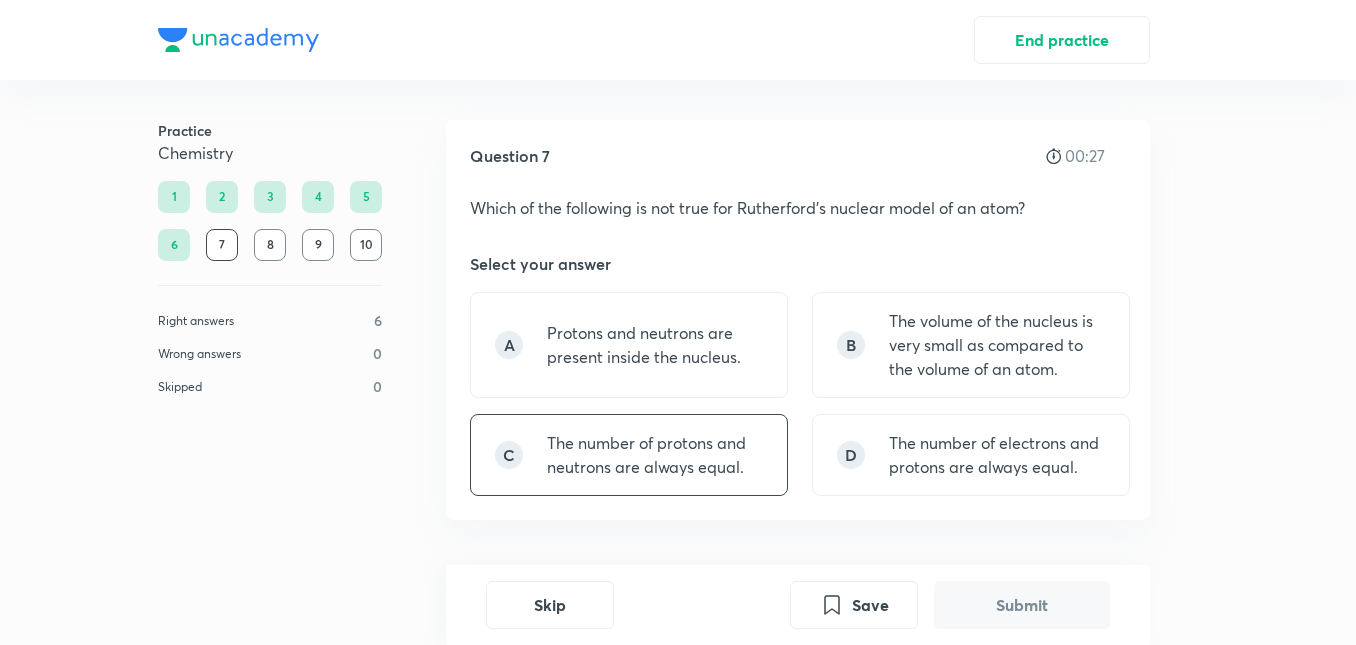 click on "The number of protons and neutrons are always equal." at bounding box center (655, 455) 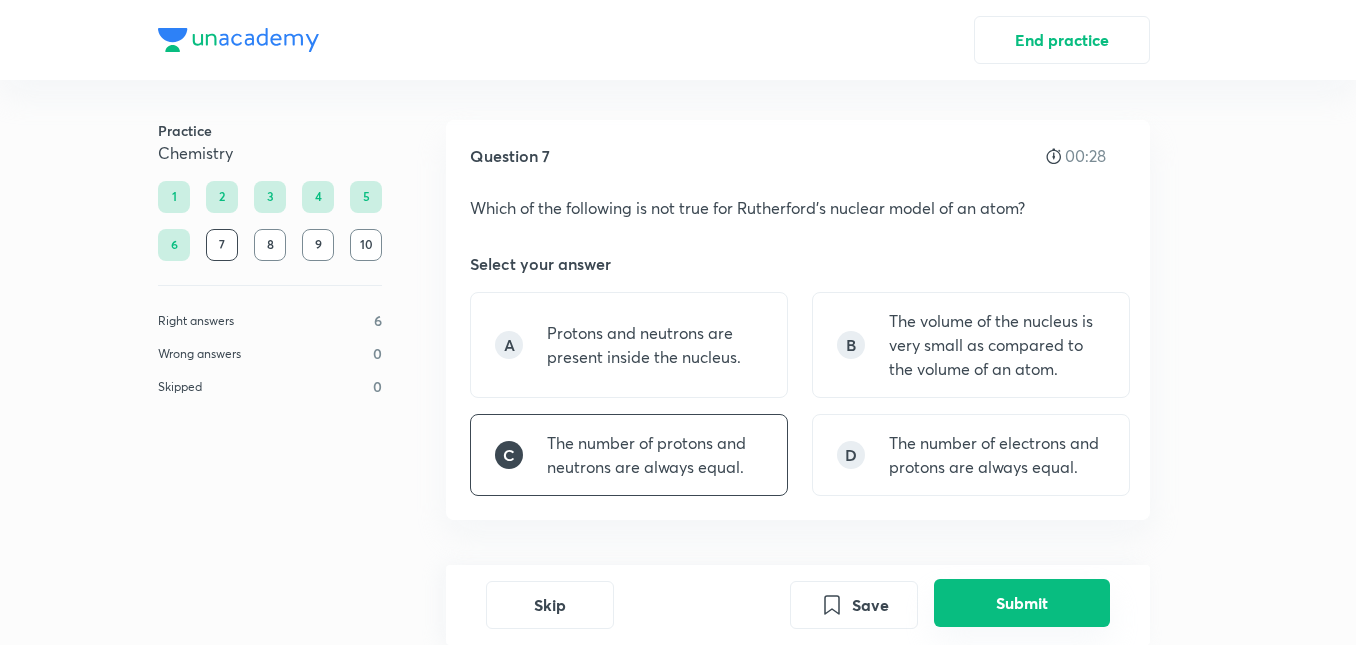click on "Submit" at bounding box center [1022, 603] 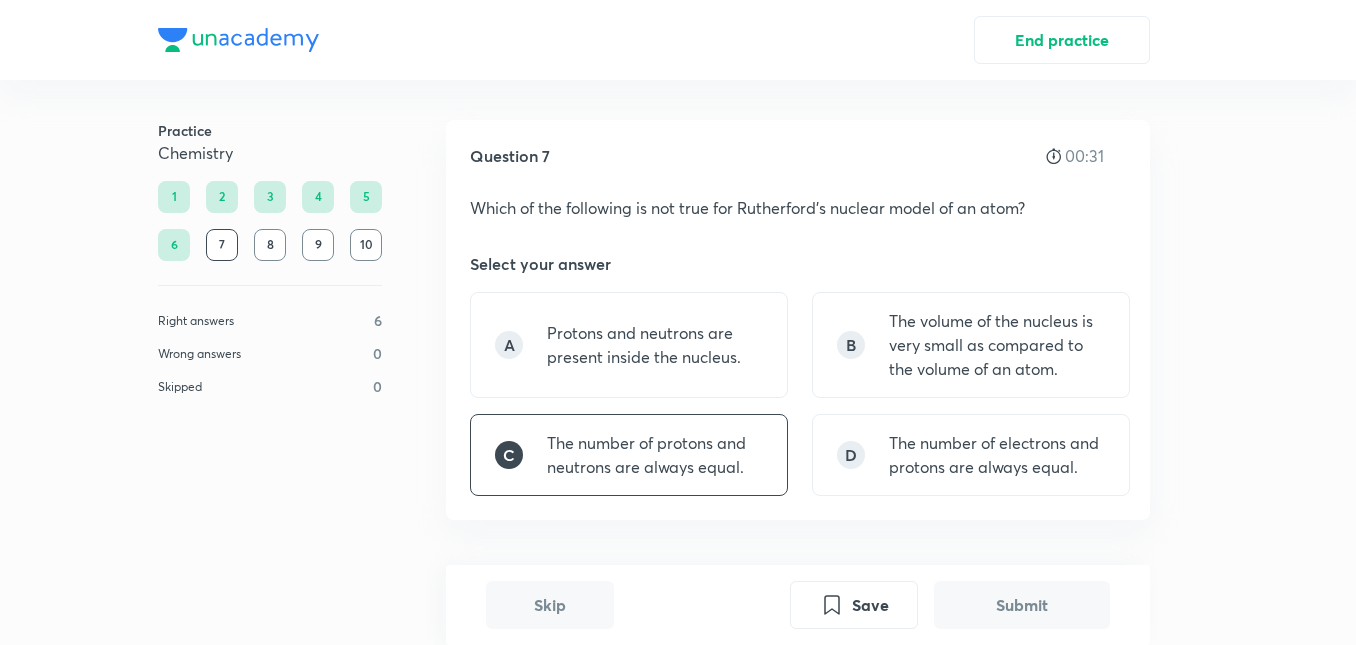 scroll, scrollTop: 553, scrollLeft: 0, axis: vertical 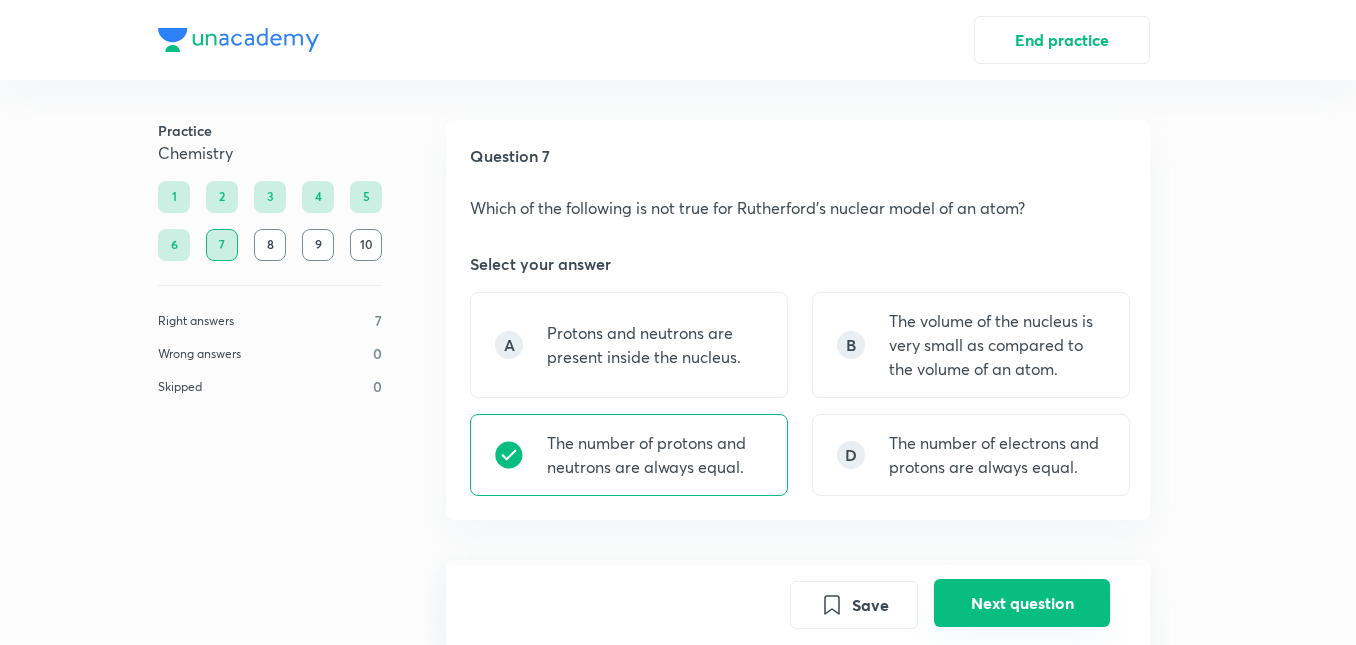 click on "Next question" at bounding box center (1022, 603) 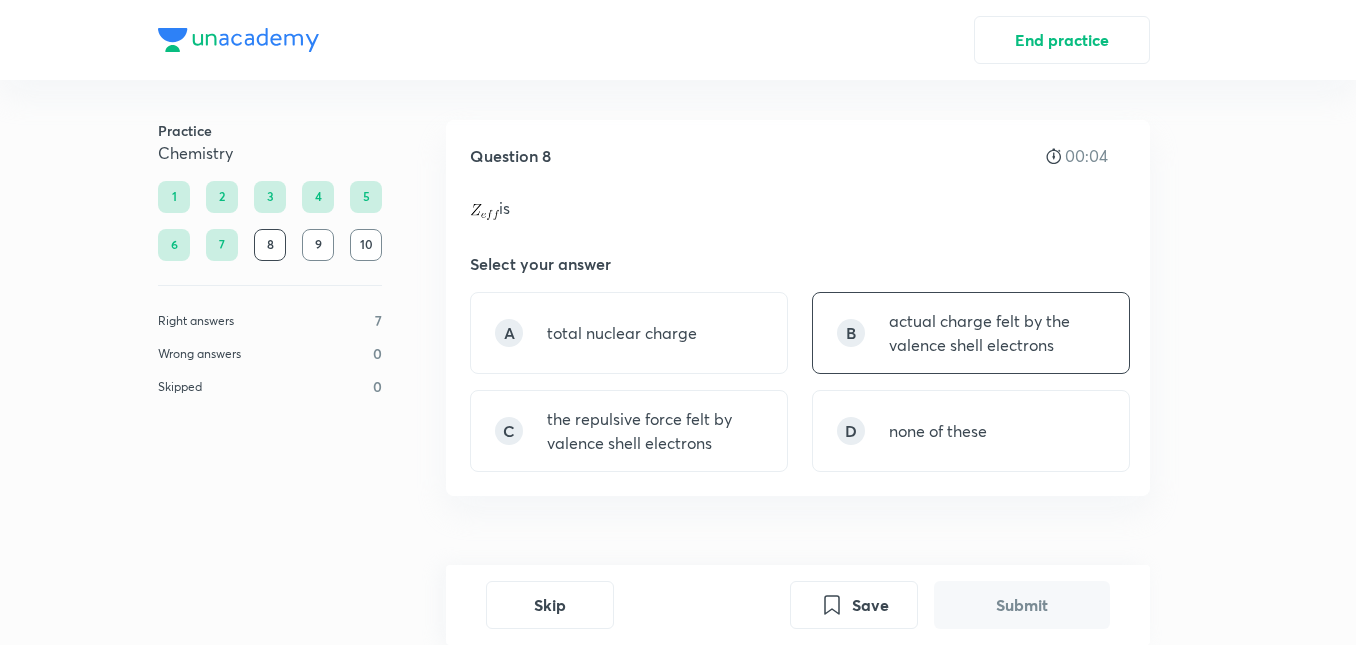 click on "actual charge felt by the valence shell electrons" at bounding box center [997, 333] 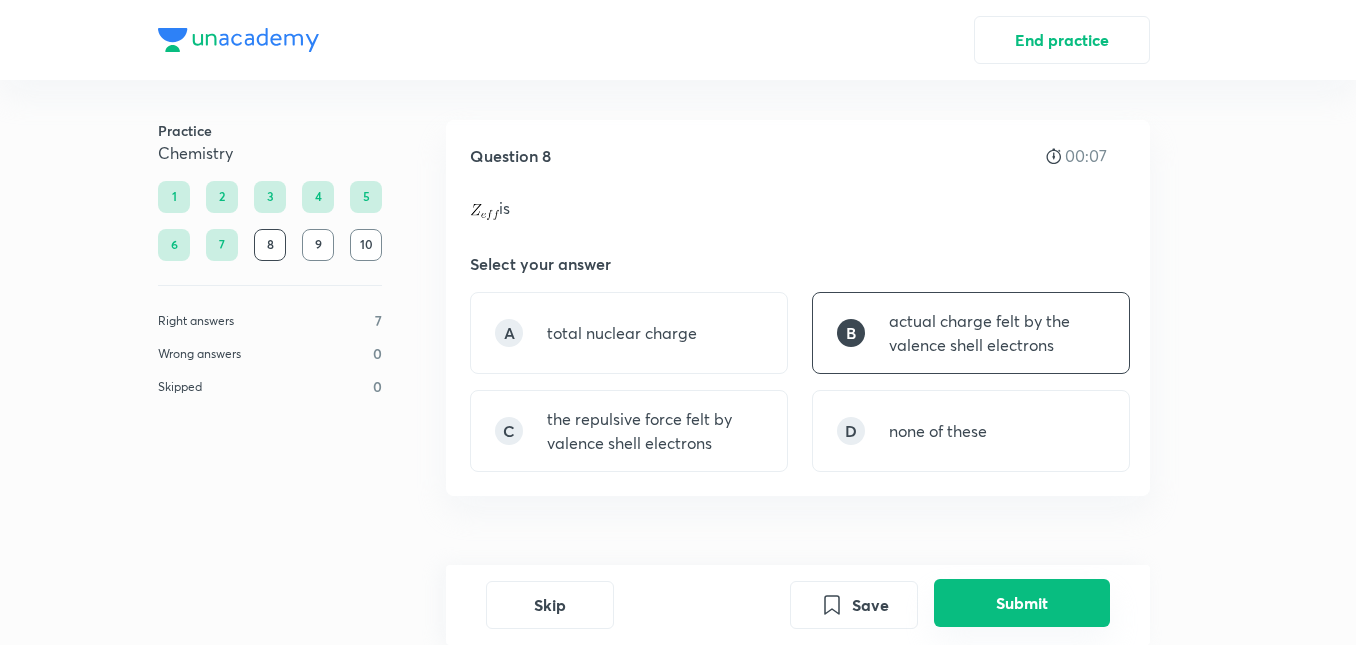 click on "Submit" at bounding box center (1022, 603) 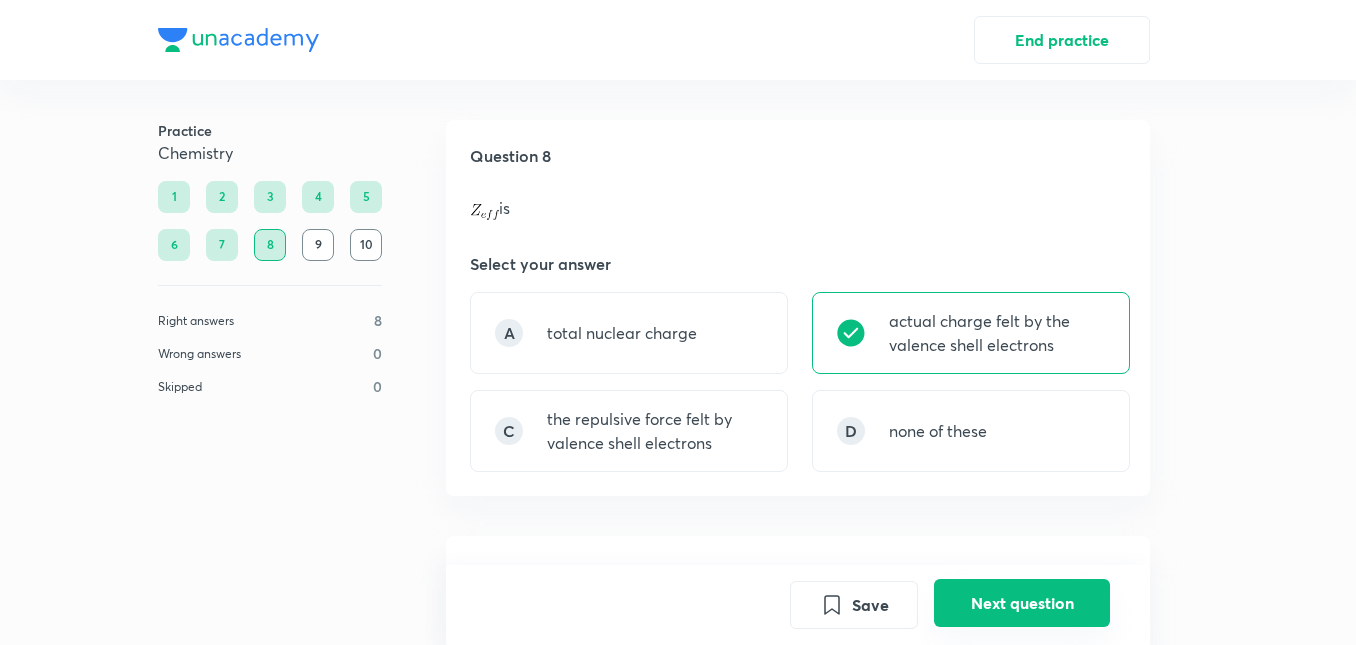 scroll, scrollTop: 529, scrollLeft: 0, axis: vertical 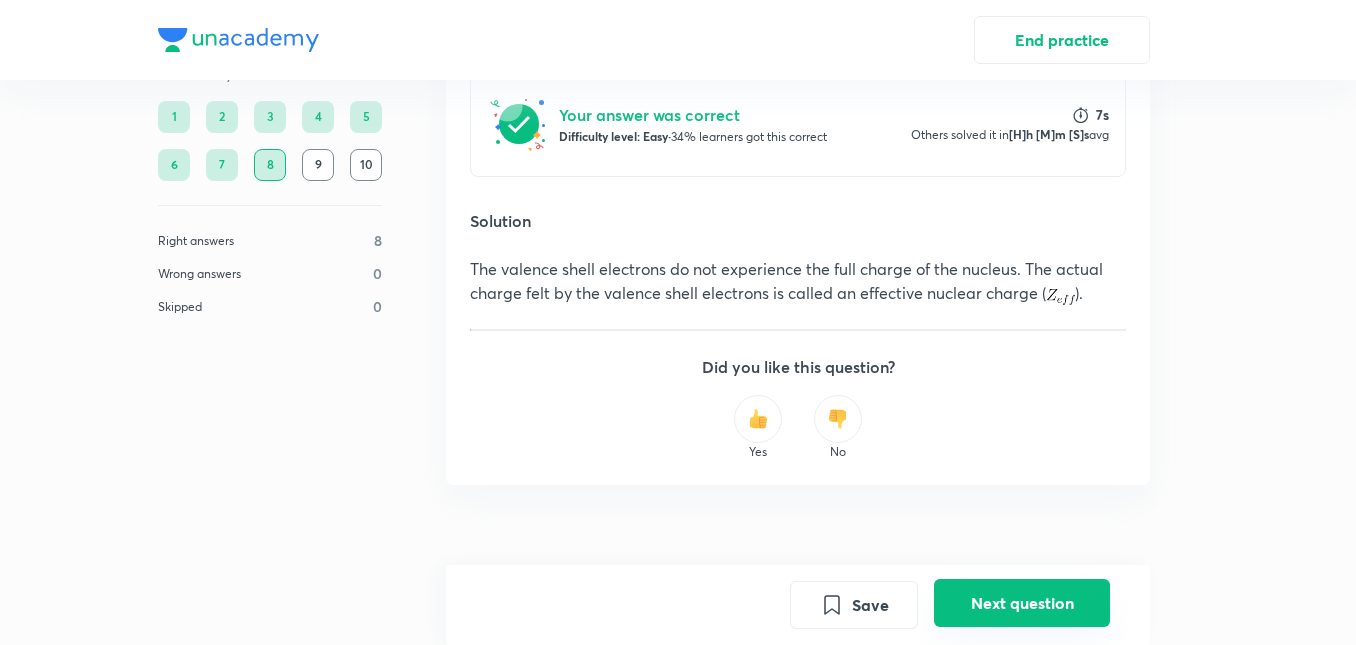 click on "Next question" at bounding box center (1022, 603) 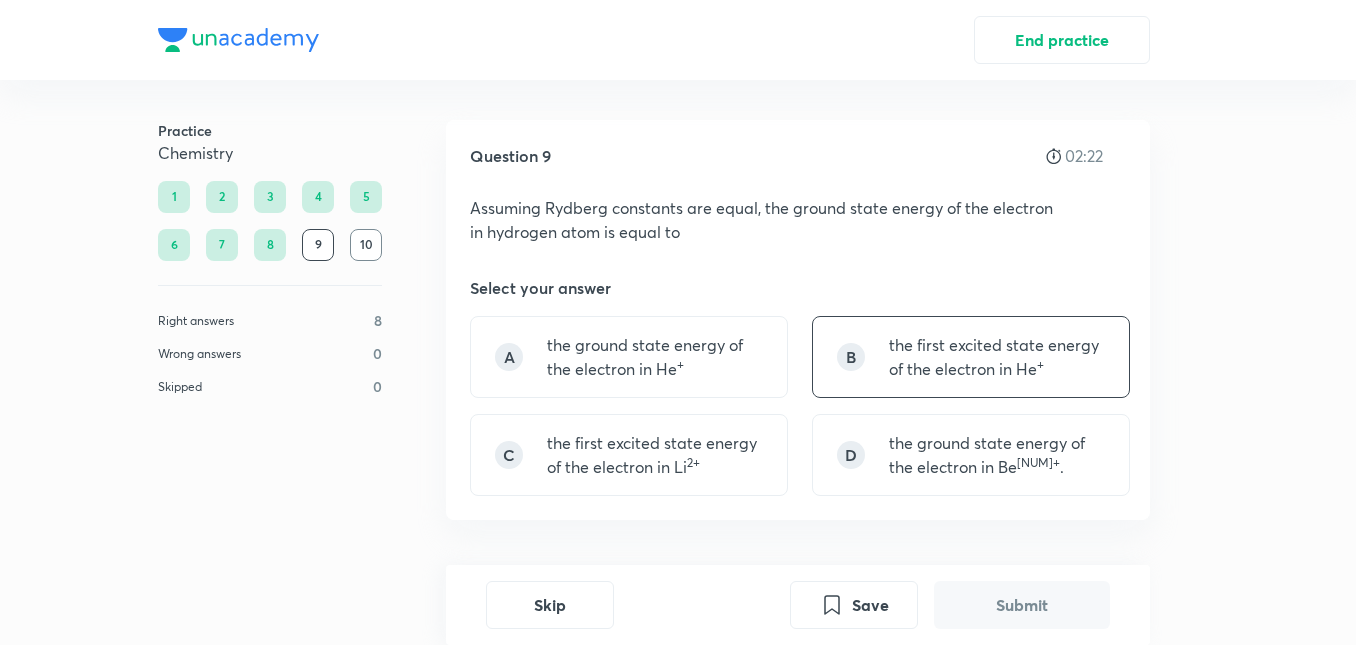 click on "the first excited state energy of the electron in He +" at bounding box center (997, 357) 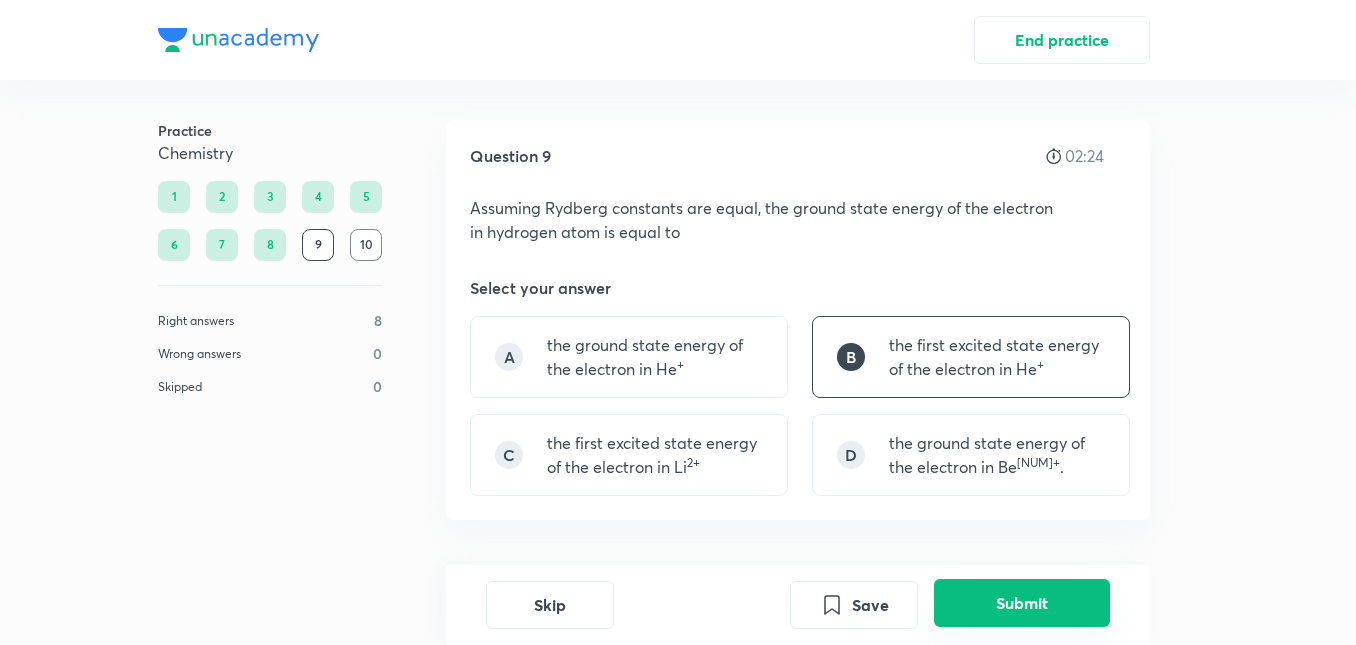 click on "Submit" at bounding box center [1022, 603] 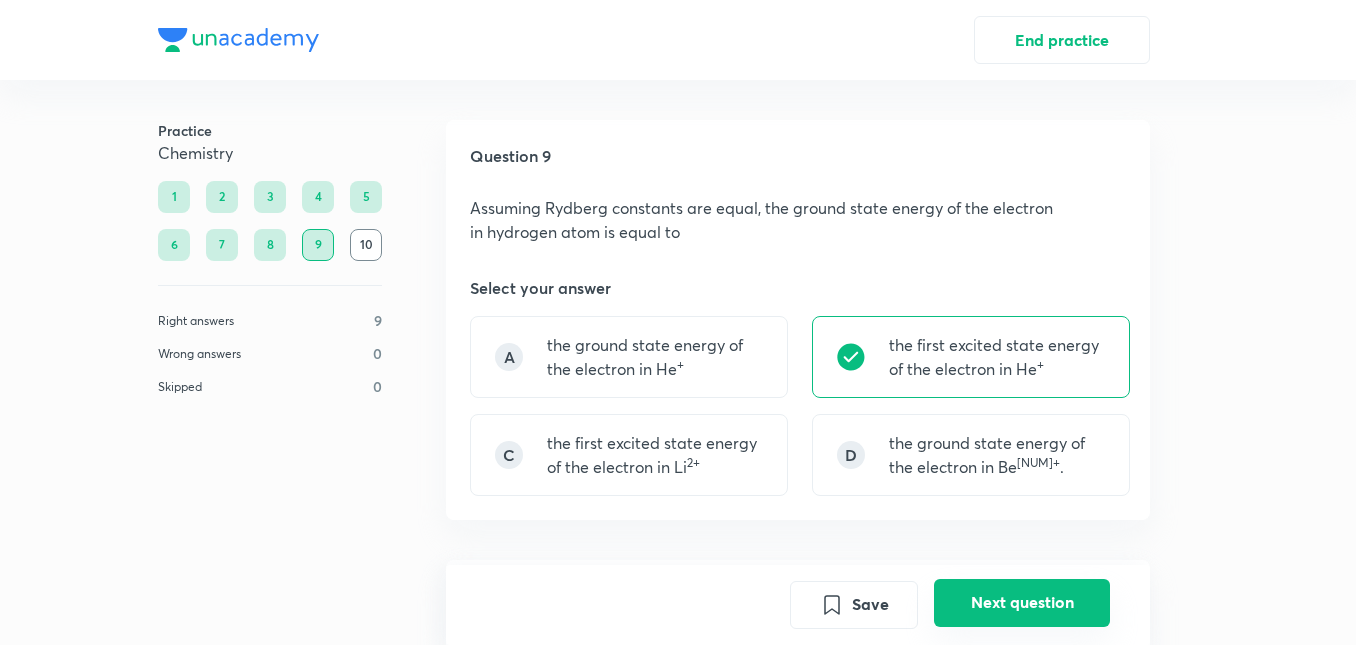 scroll, scrollTop: 560, scrollLeft: 0, axis: vertical 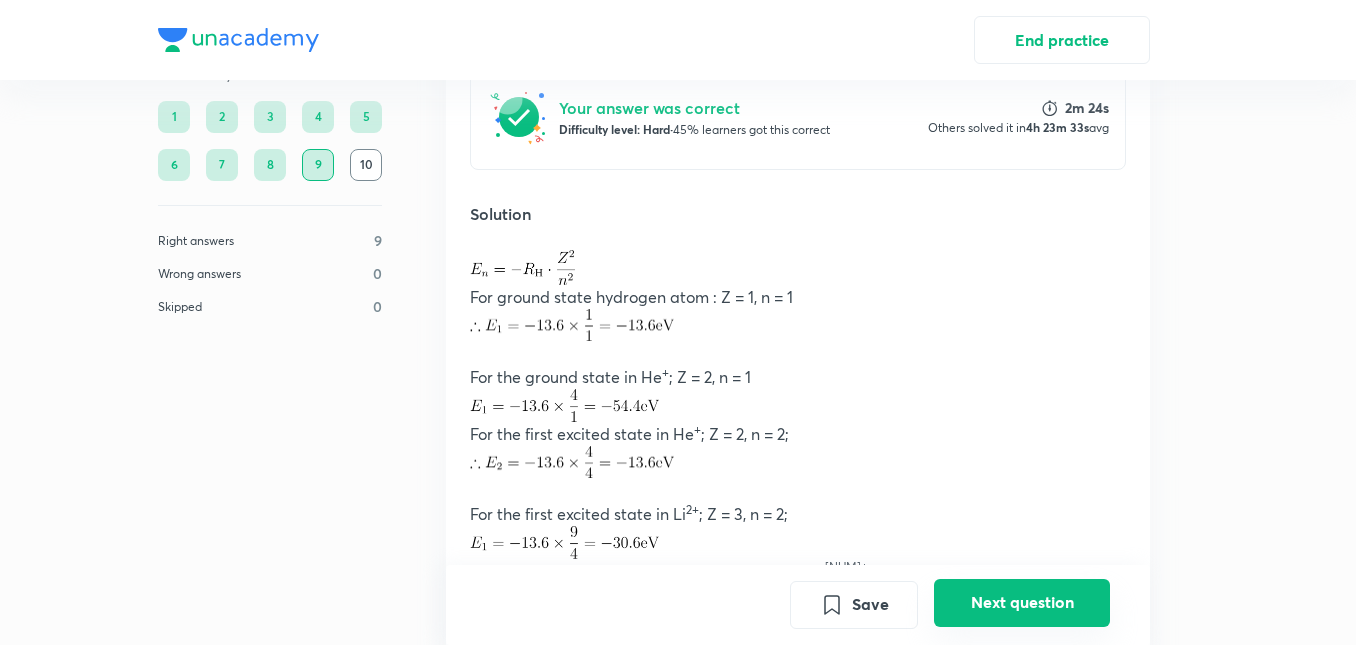 click on "Next question" at bounding box center [1022, 603] 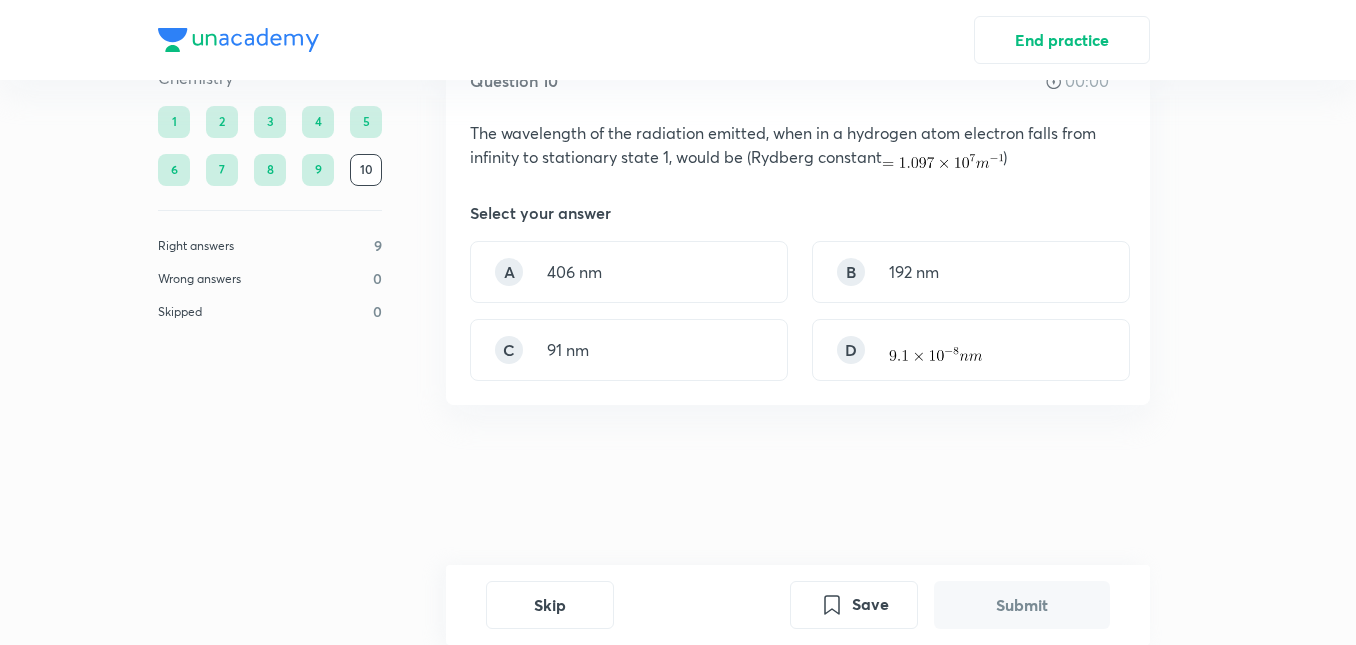 scroll, scrollTop: 0, scrollLeft: 0, axis: both 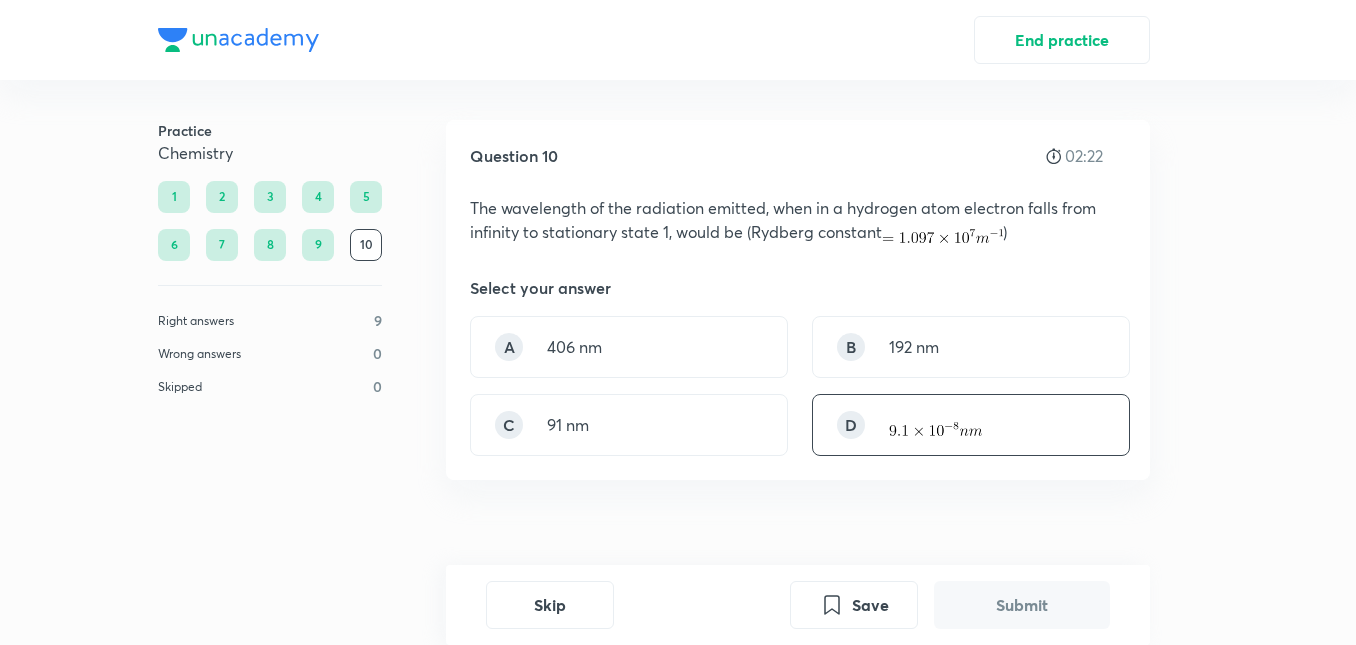 click at bounding box center (935, 425) 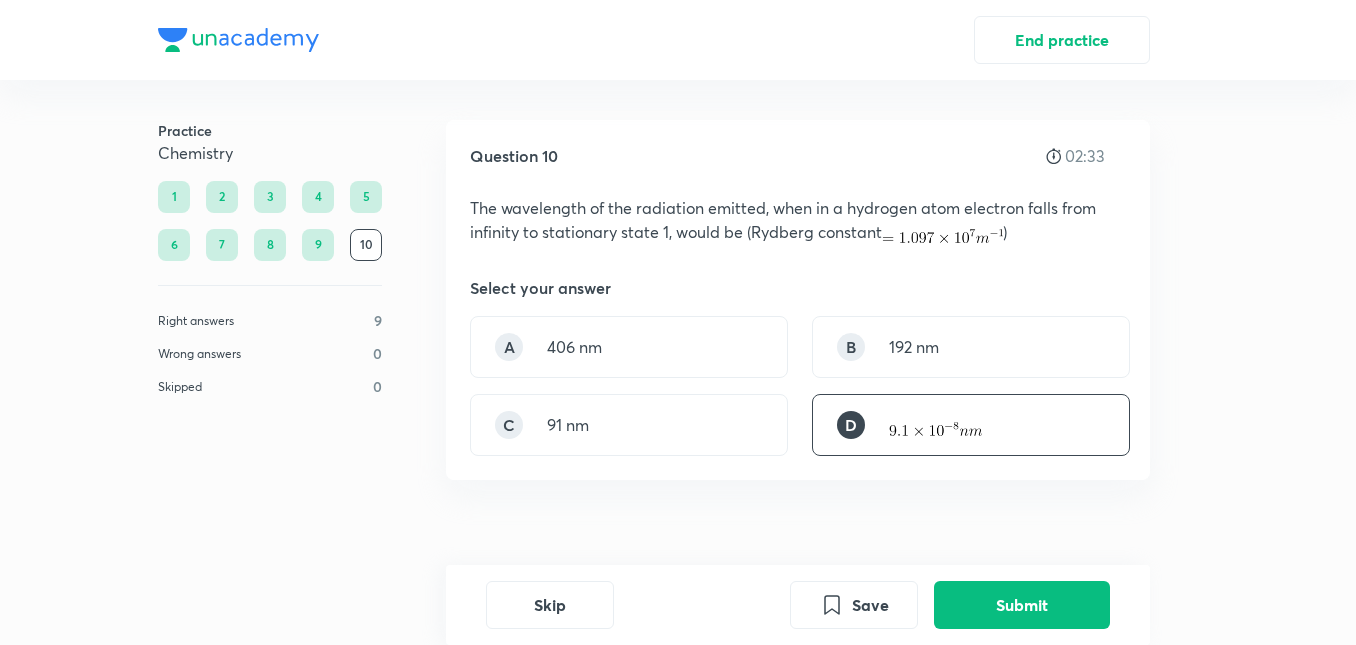 click on "Question 10 02:33 The wavelength of the radiation emitted, when in a hydrogen atom electron falls from infinity to stationary state 1, would be (Rydberg constant   ) Select your answer A 406 nm B 192 nm C 91 nm D Skip Save Submit No internet connection" at bounding box center (678, 322) 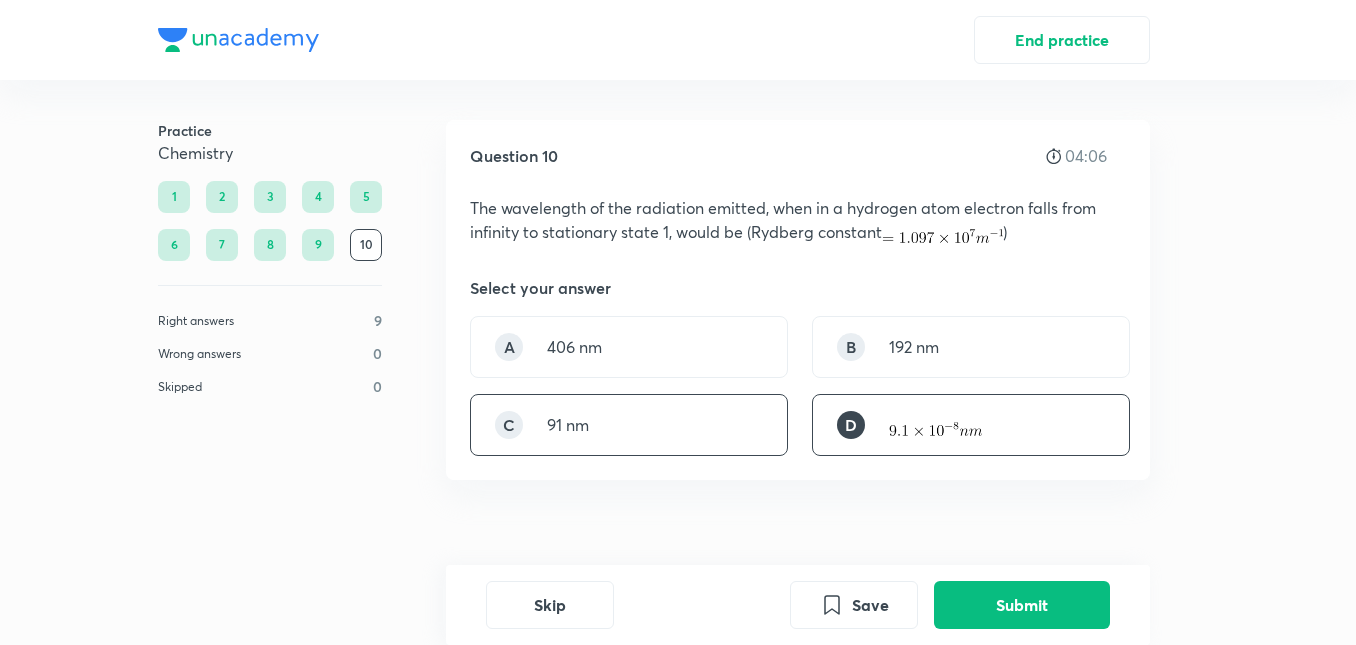 click on "C 91 nm" at bounding box center (629, 425) 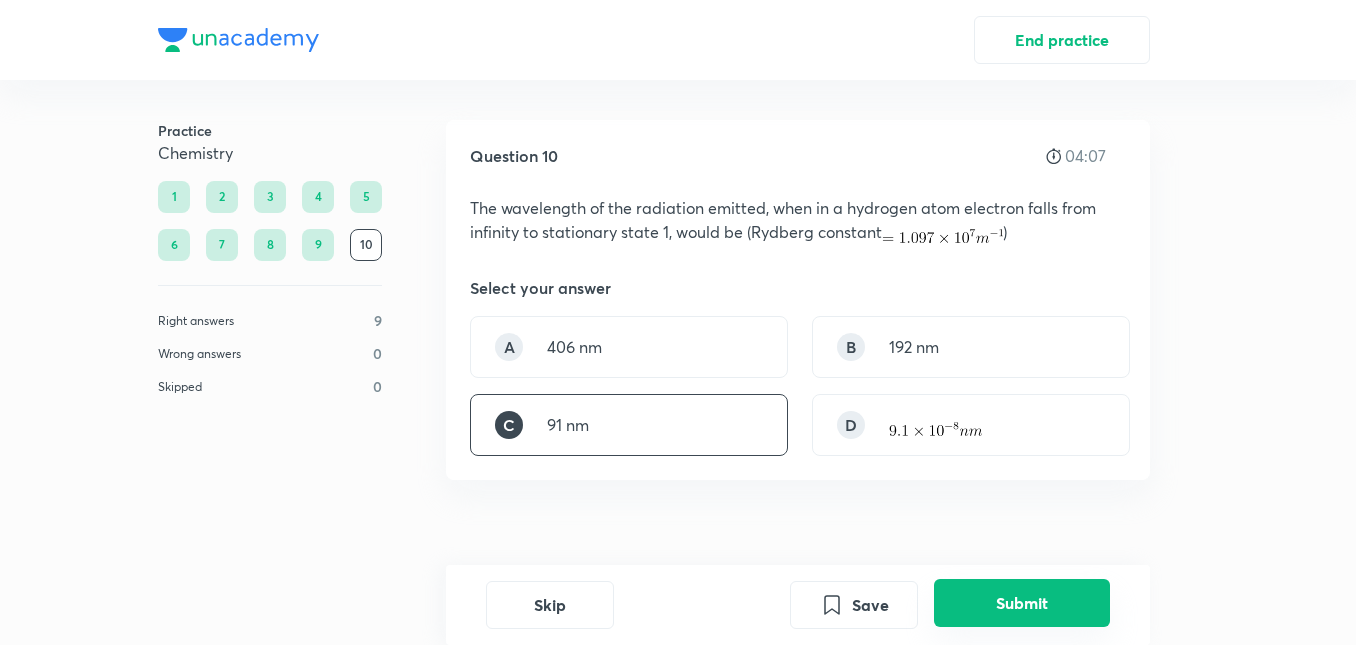 click on "Submit" at bounding box center [1022, 603] 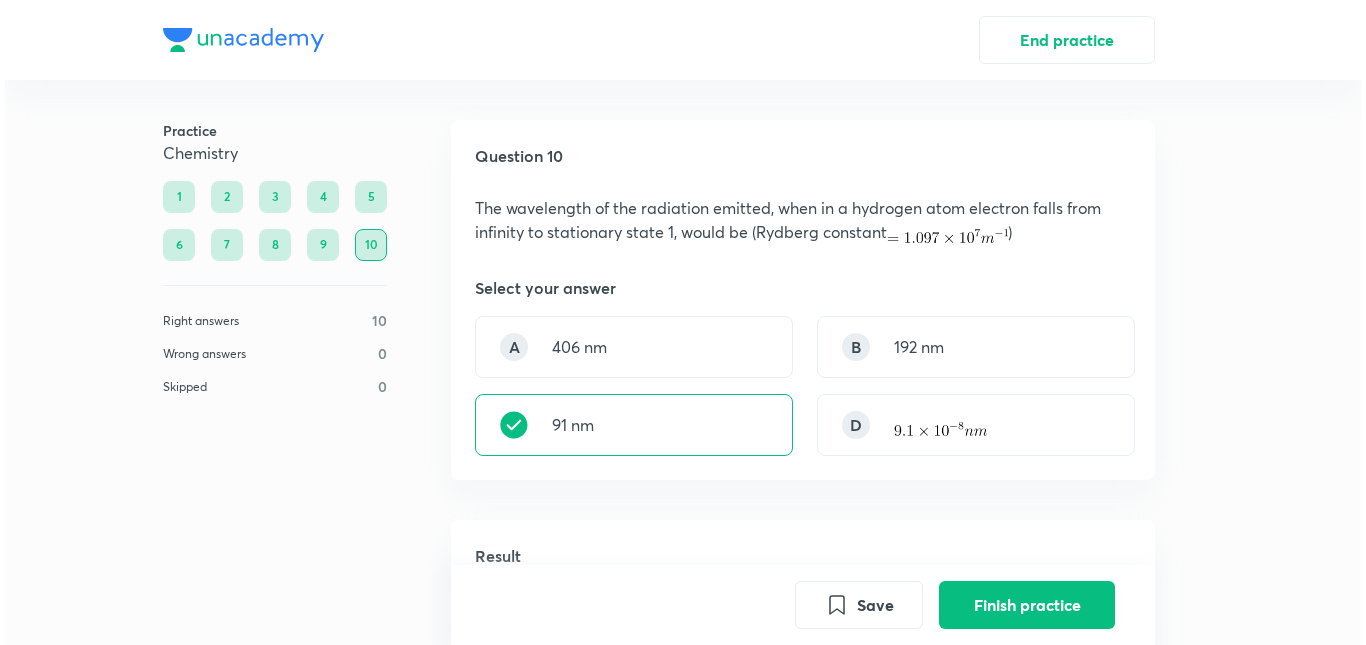 scroll, scrollTop: 520, scrollLeft: 0, axis: vertical 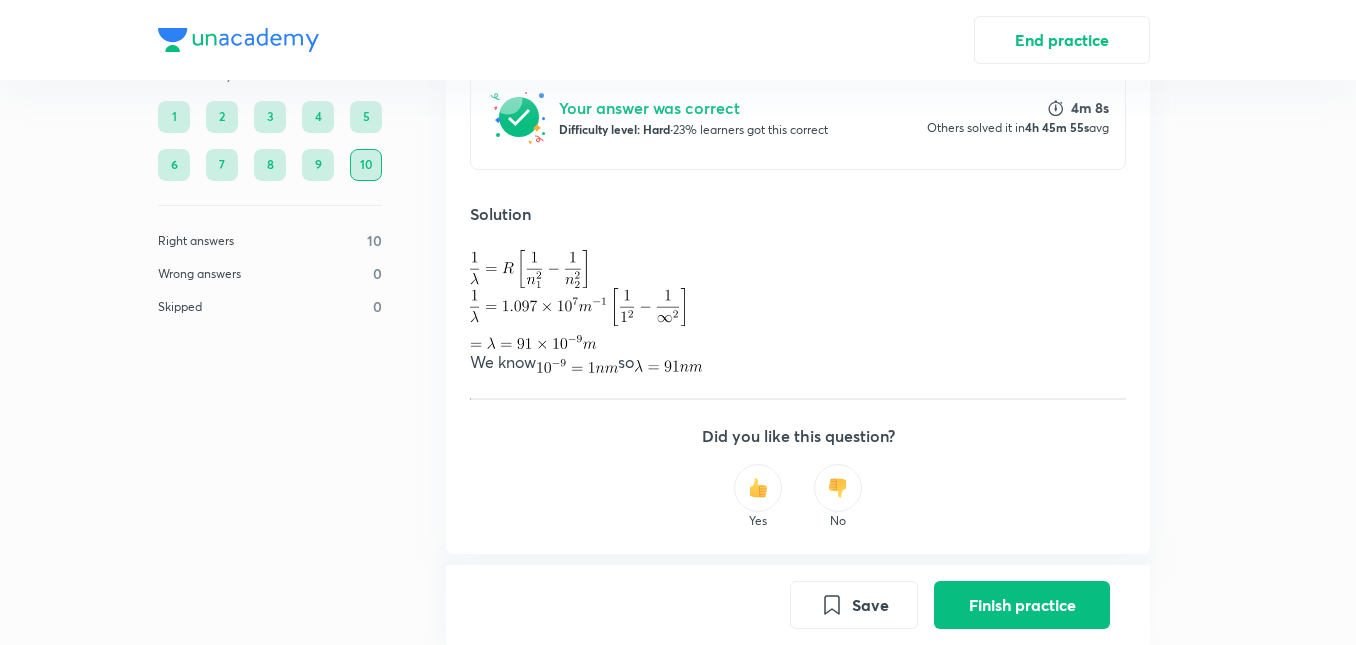 click on "Finish practice" at bounding box center (1022, 605) 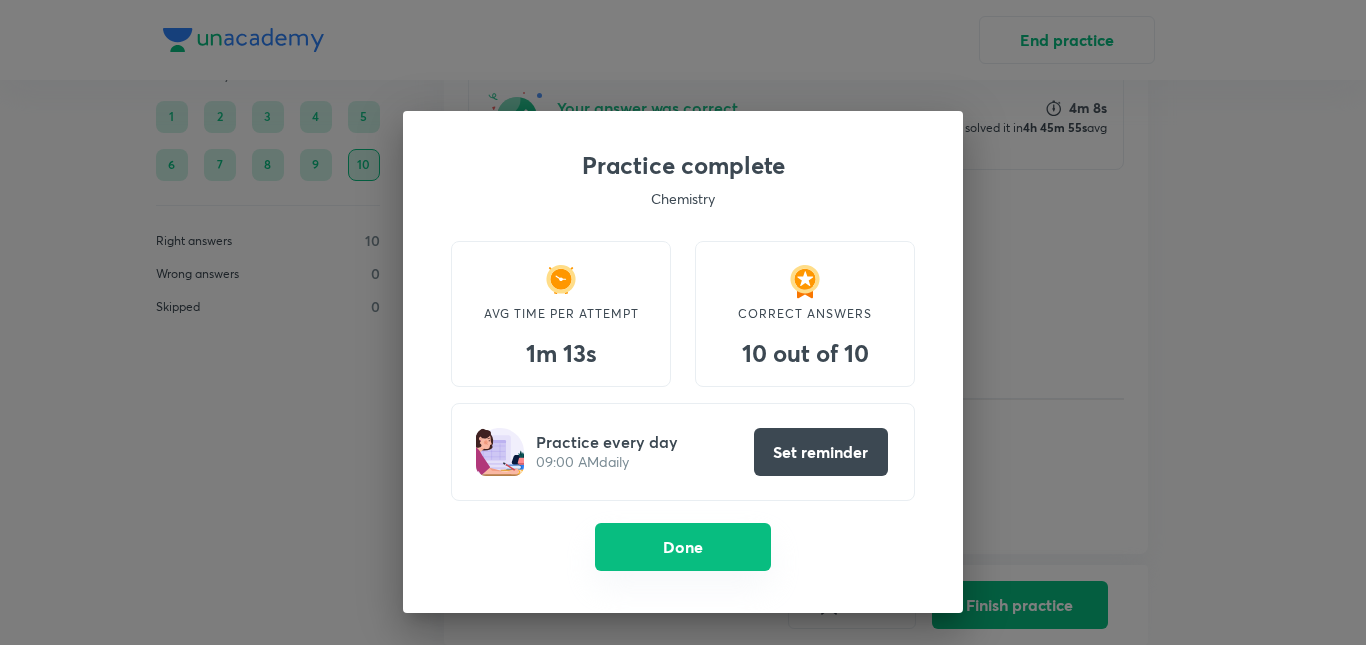 click on "Done" at bounding box center (683, 547) 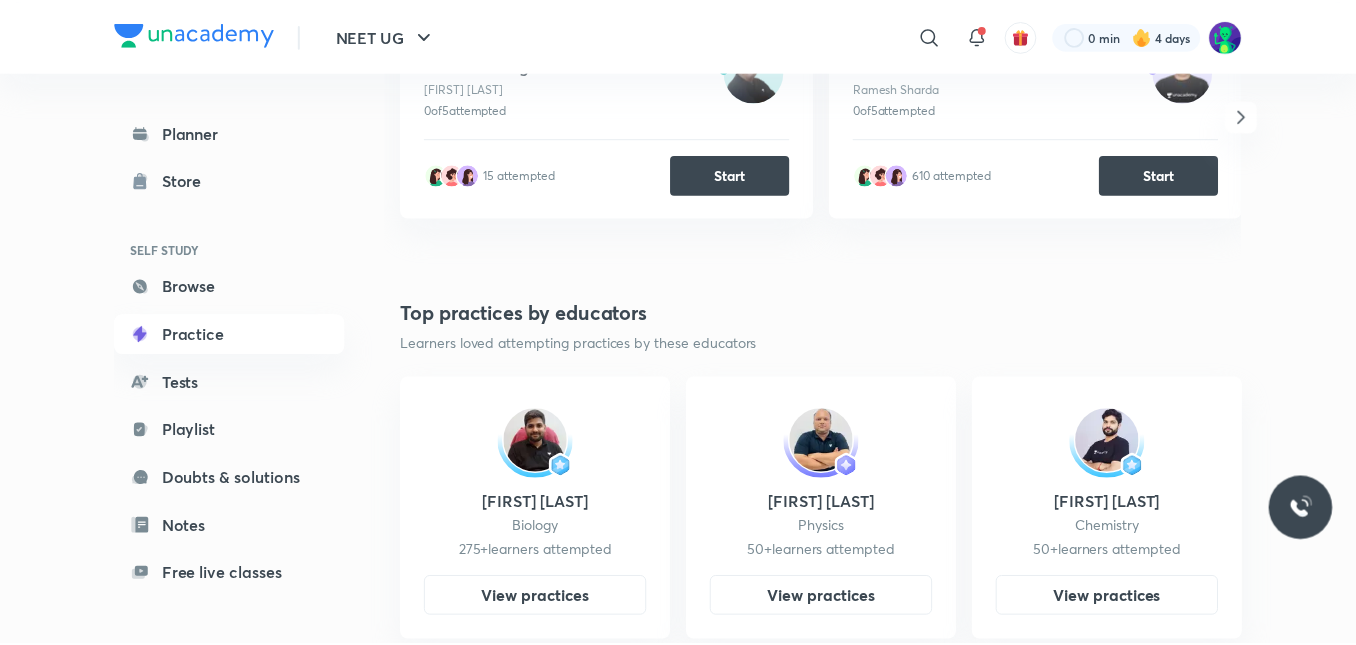 scroll, scrollTop: 0, scrollLeft: 0, axis: both 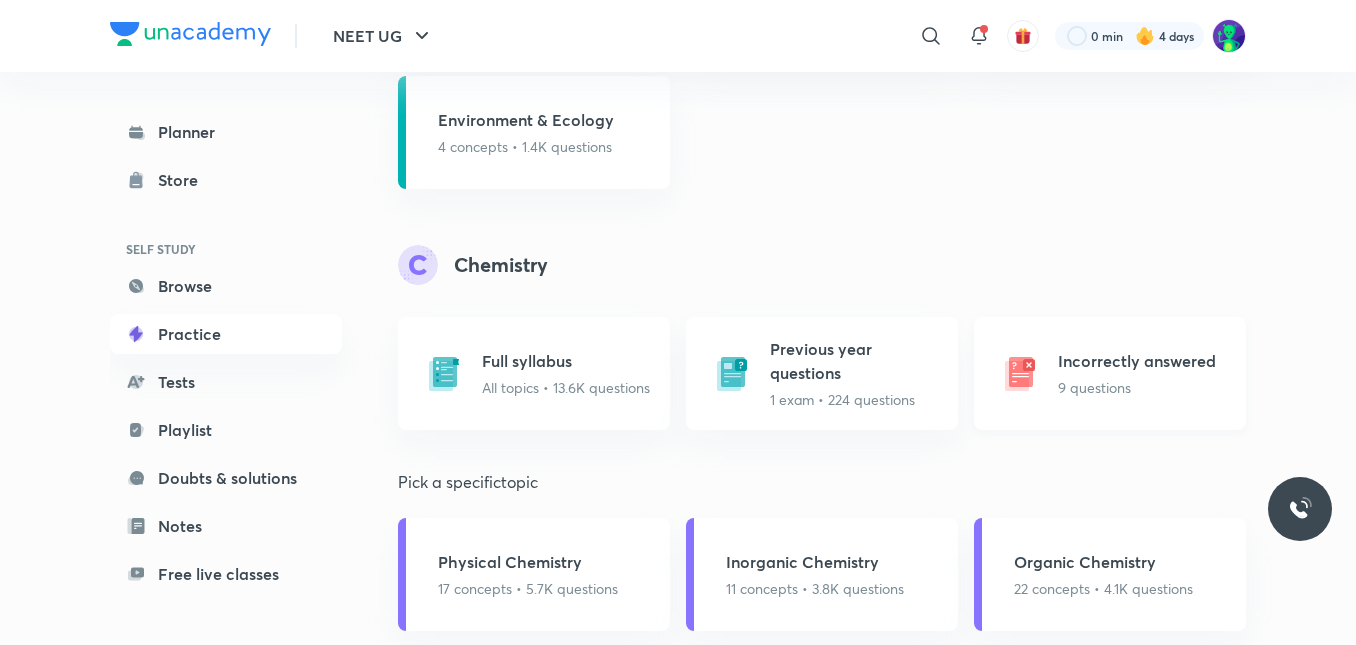 click on "9 questions" at bounding box center (1137, 387) 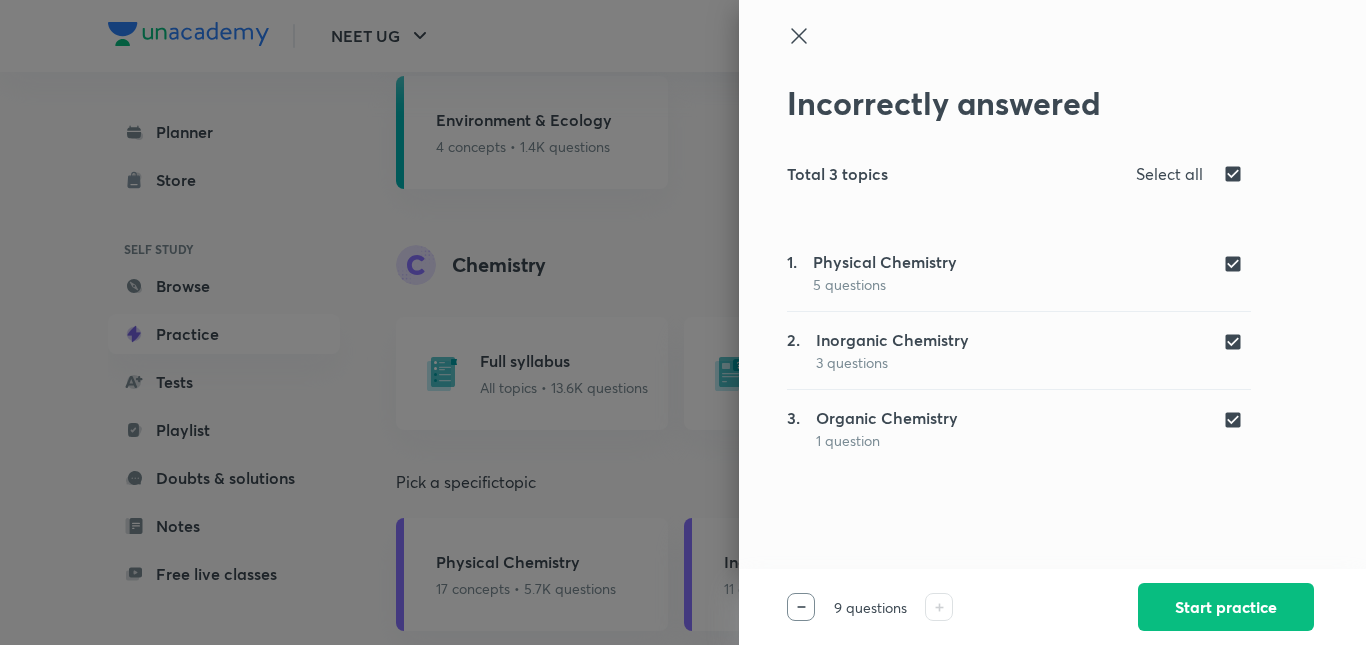 click on "1. Physical Chemistry 5 questions 2. Inorganic Chemistry 3 questions 3. Organic Chemistry 1 question" at bounding box center [1019, 390] 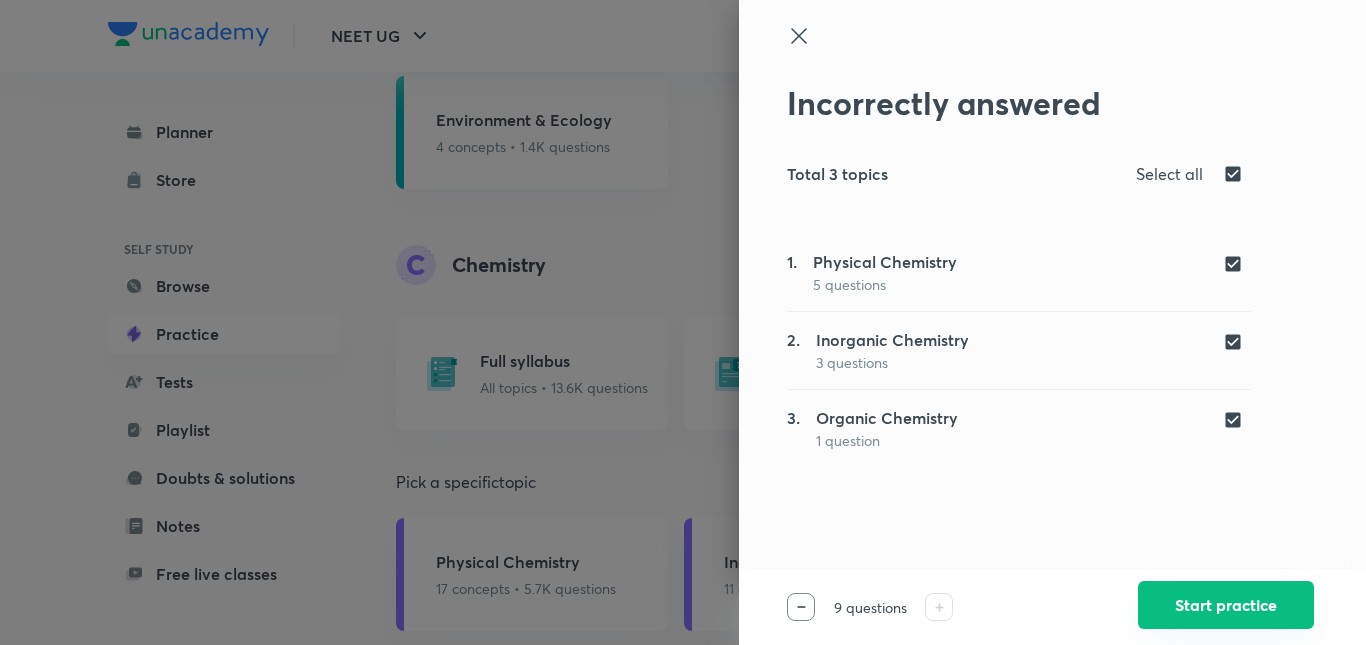 click on "Start practice" at bounding box center [1226, 605] 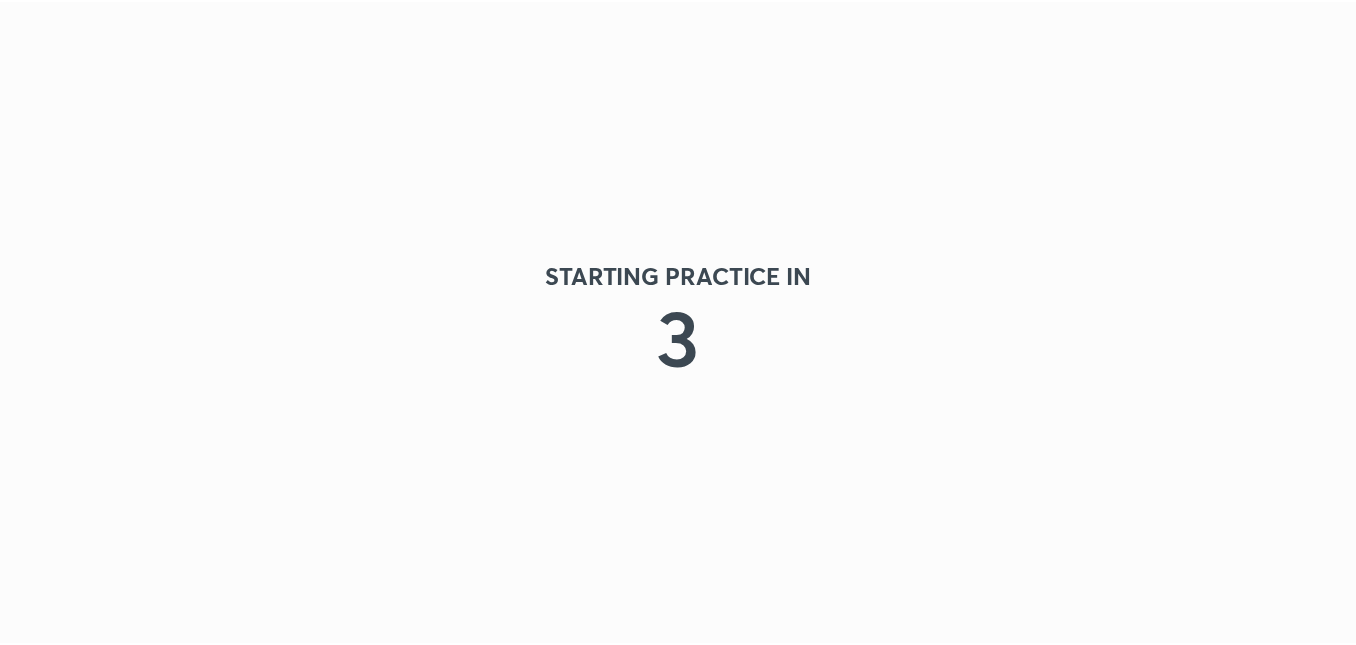 scroll, scrollTop: 0, scrollLeft: 0, axis: both 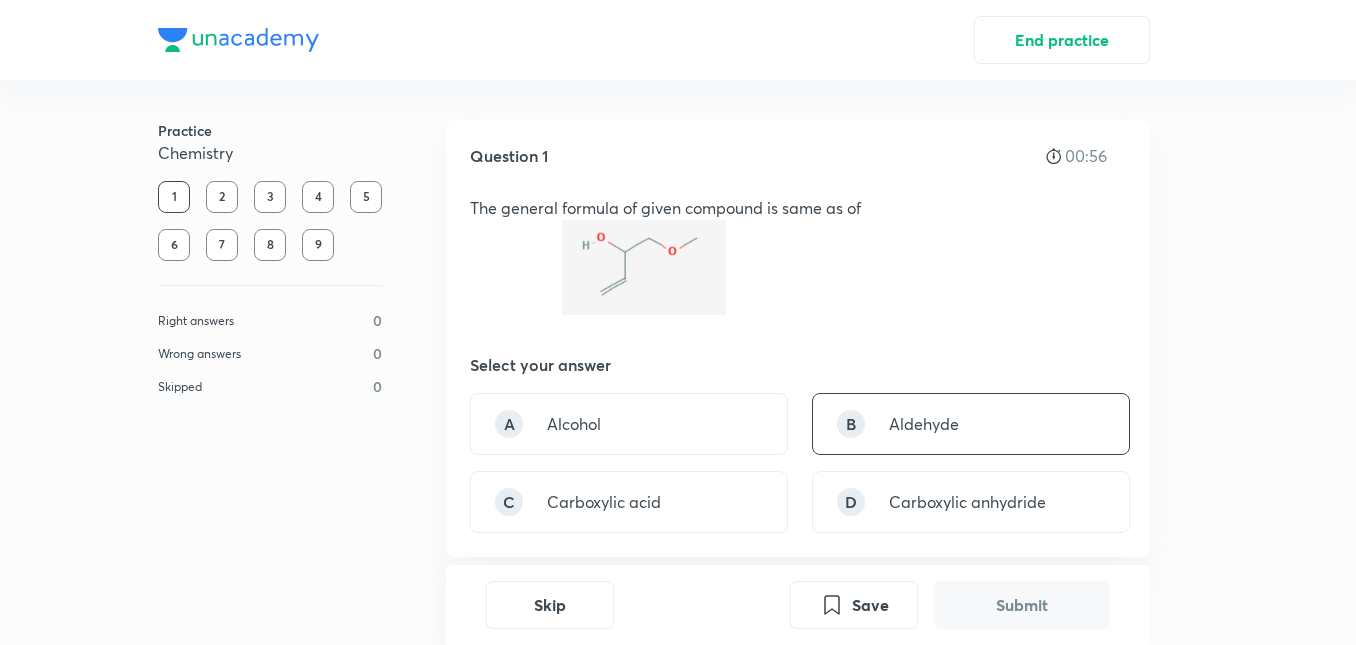 click on "B Aldehyde" at bounding box center [971, 424] 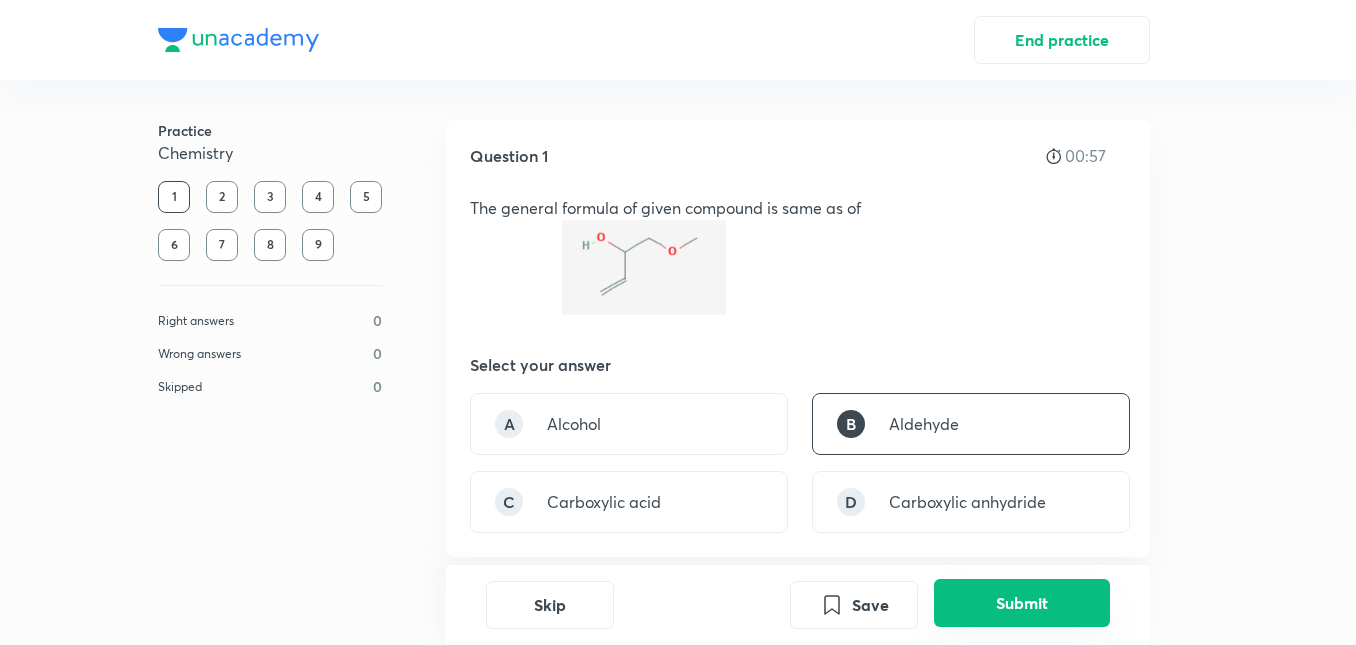 click on "Submit" at bounding box center [1022, 603] 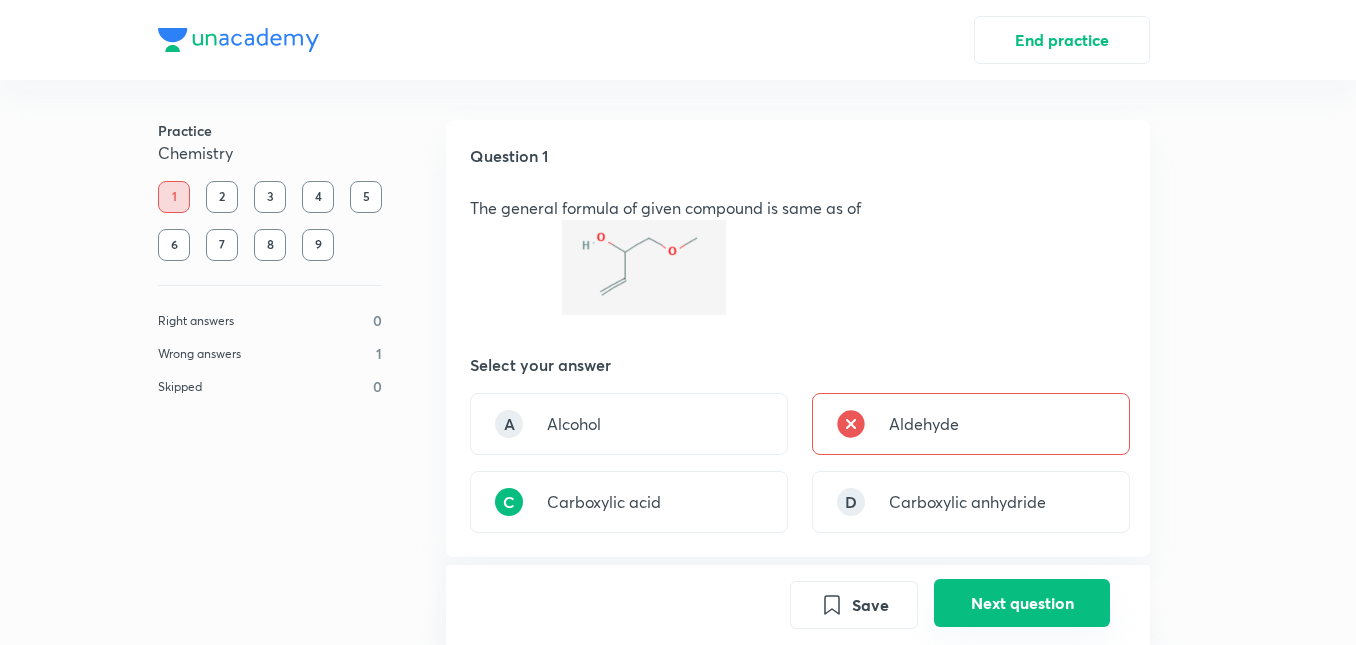 scroll, scrollTop: 545, scrollLeft: 0, axis: vertical 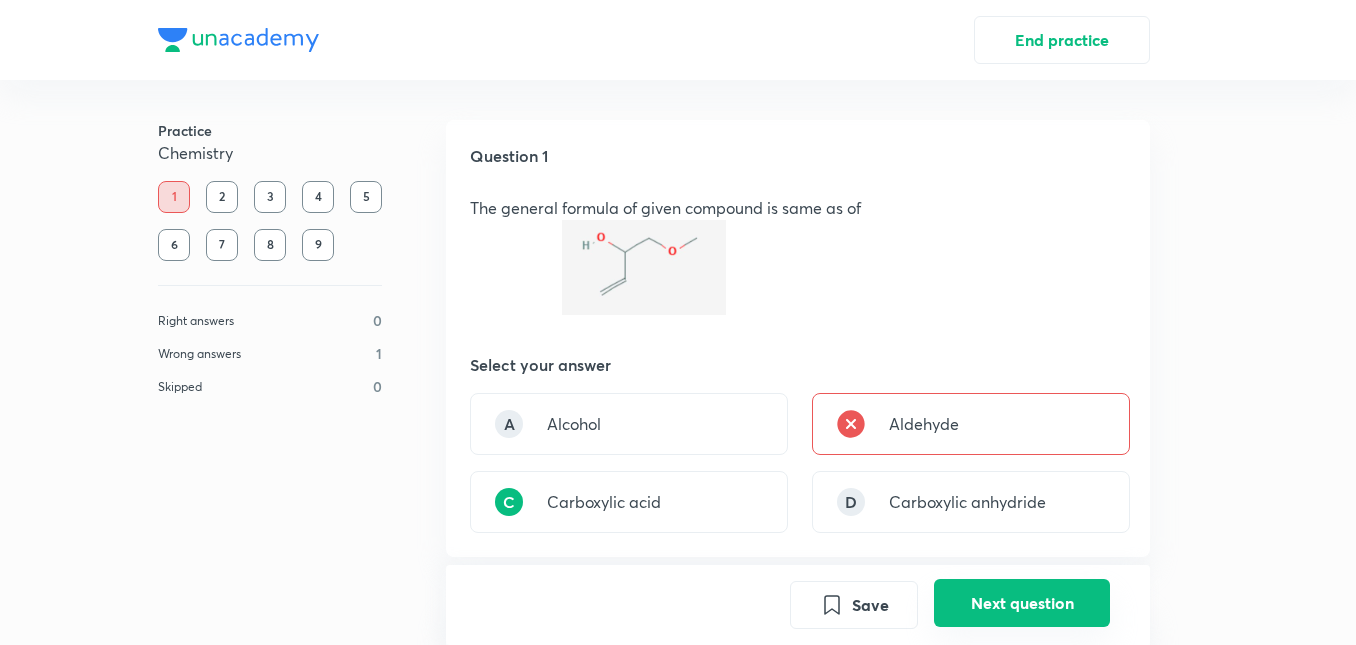click on "Next question" at bounding box center (1022, 603) 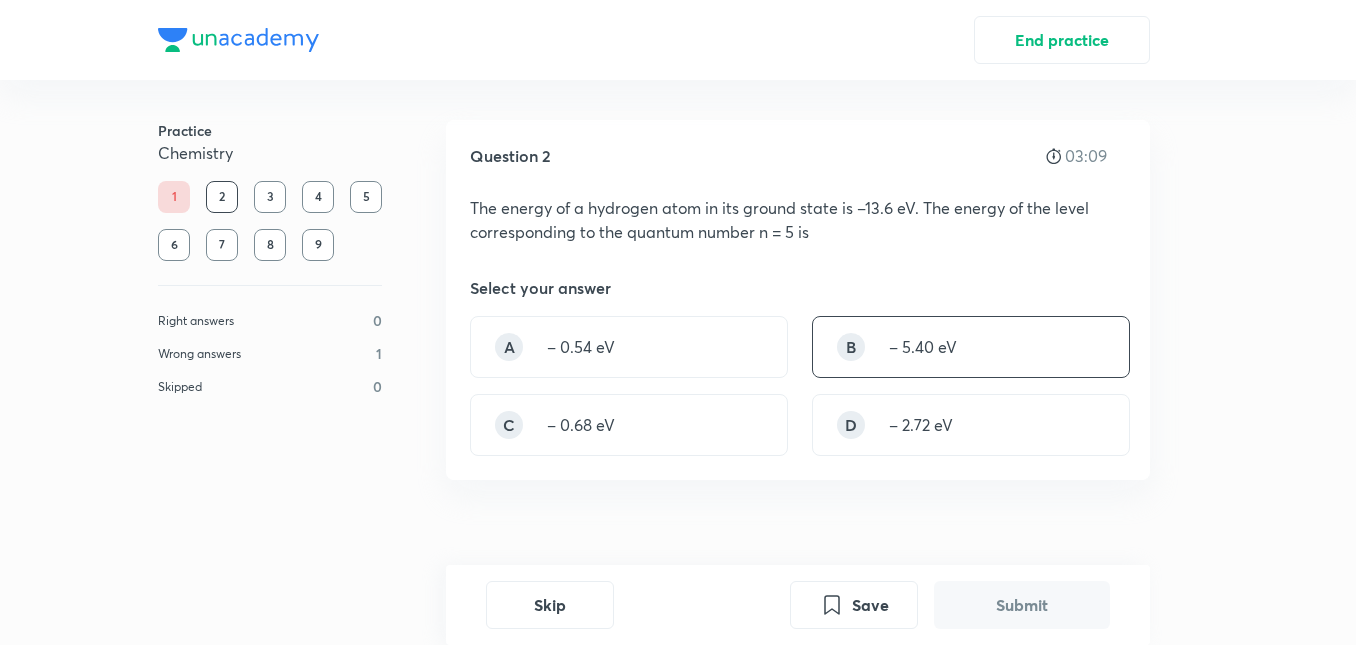click on "B  – 5.40 eV" at bounding box center [971, 347] 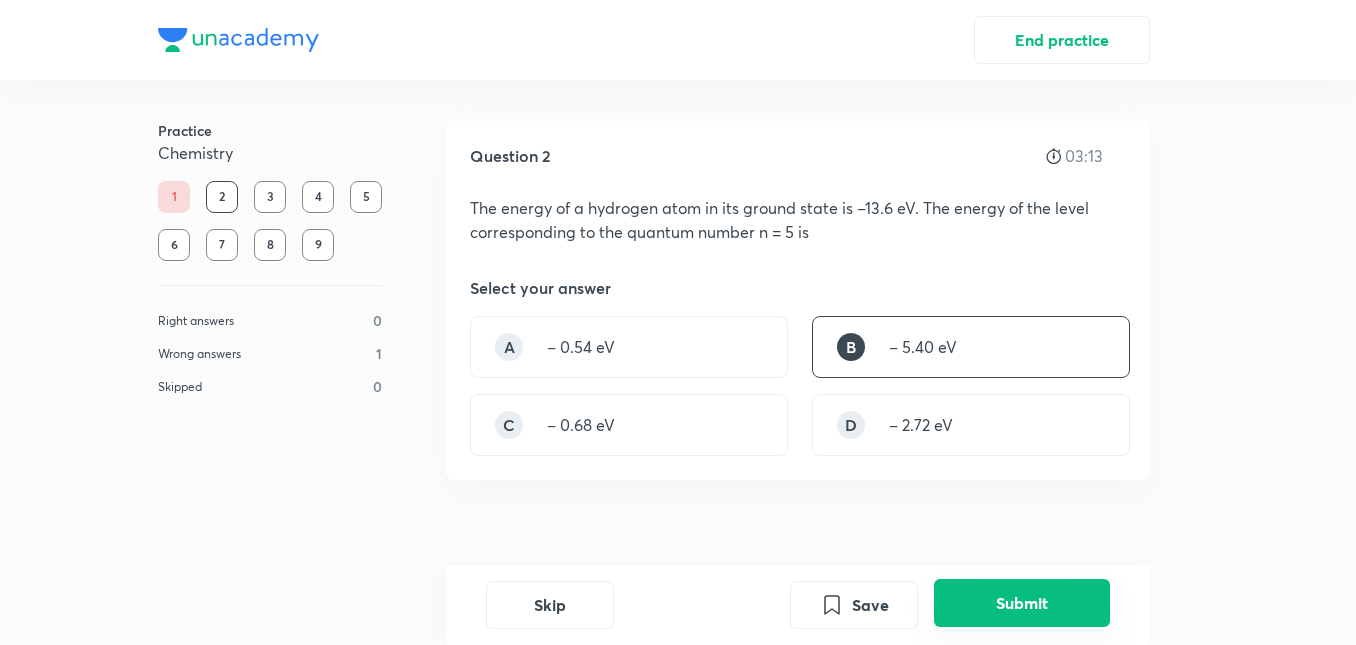 click on "Submit" at bounding box center [1022, 603] 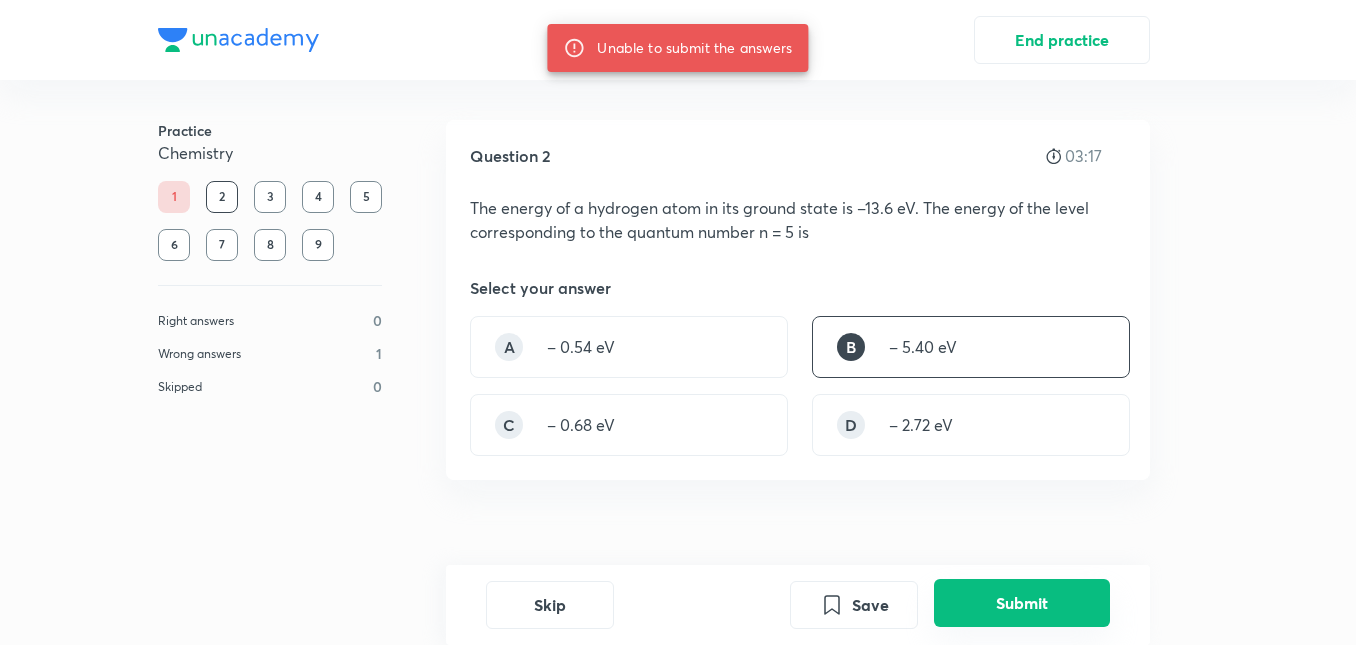 click on "Submit" at bounding box center (1022, 603) 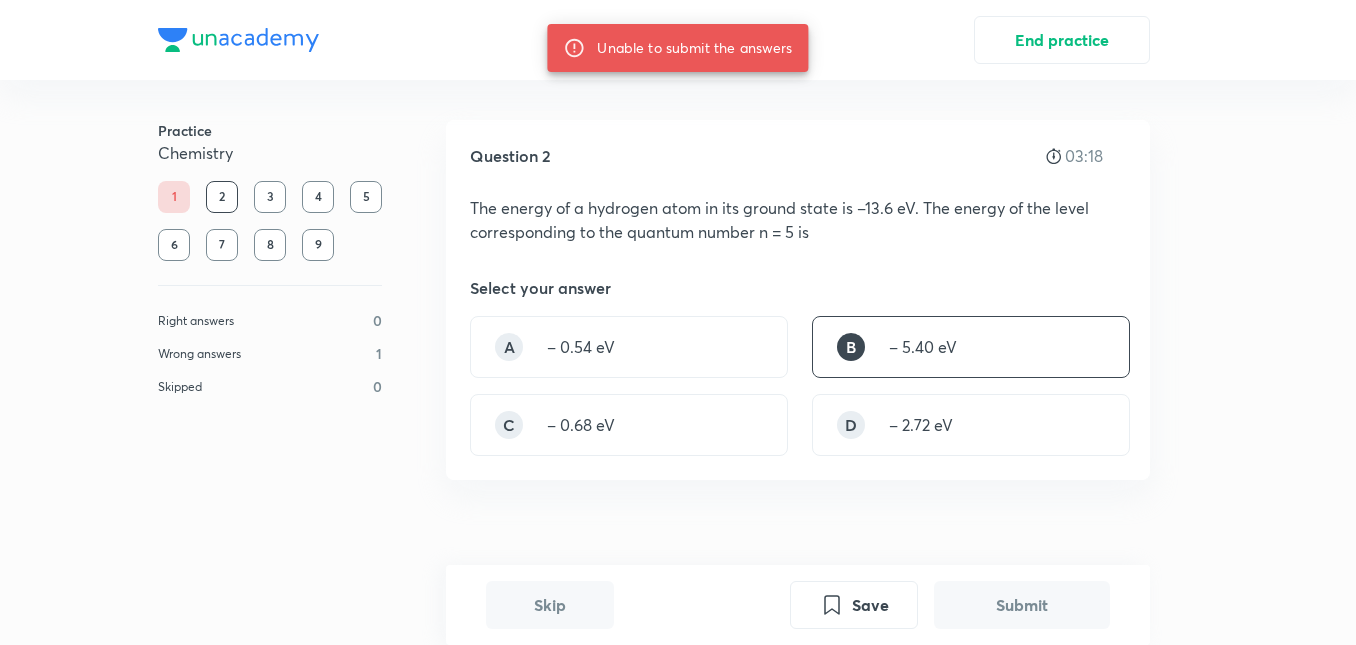 scroll, scrollTop: 477, scrollLeft: 0, axis: vertical 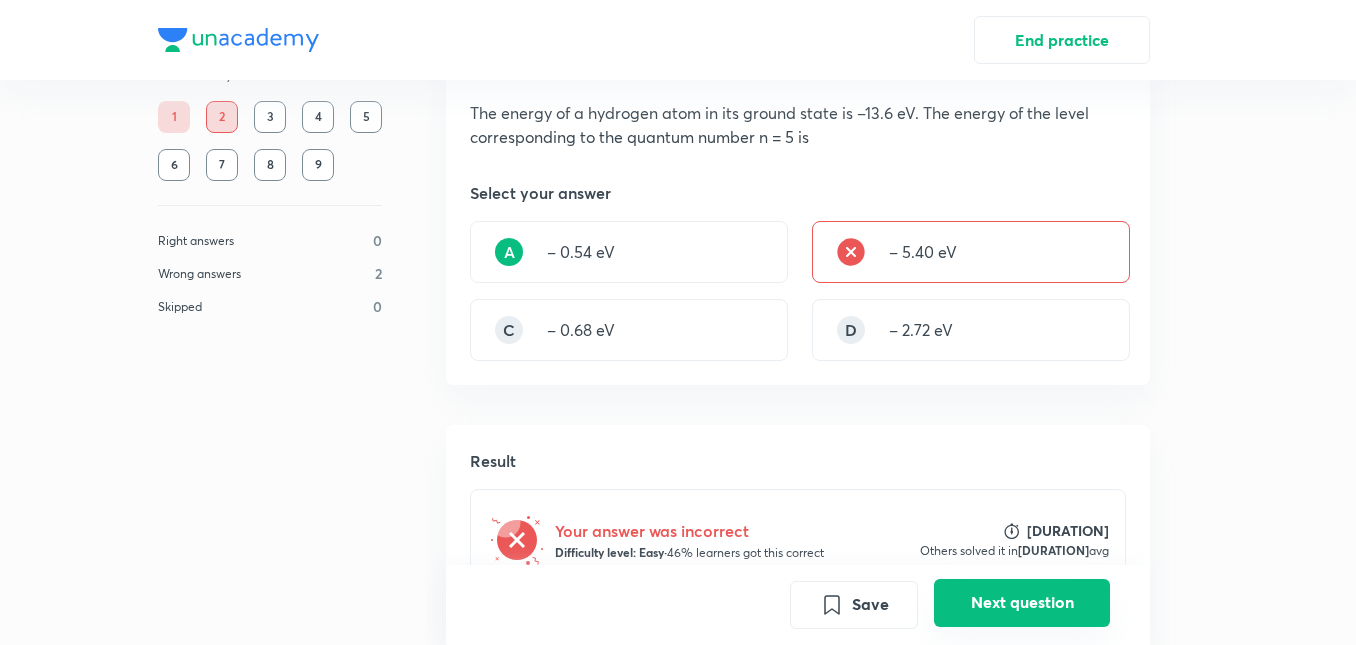 click on "Next question" at bounding box center [1022, 603] 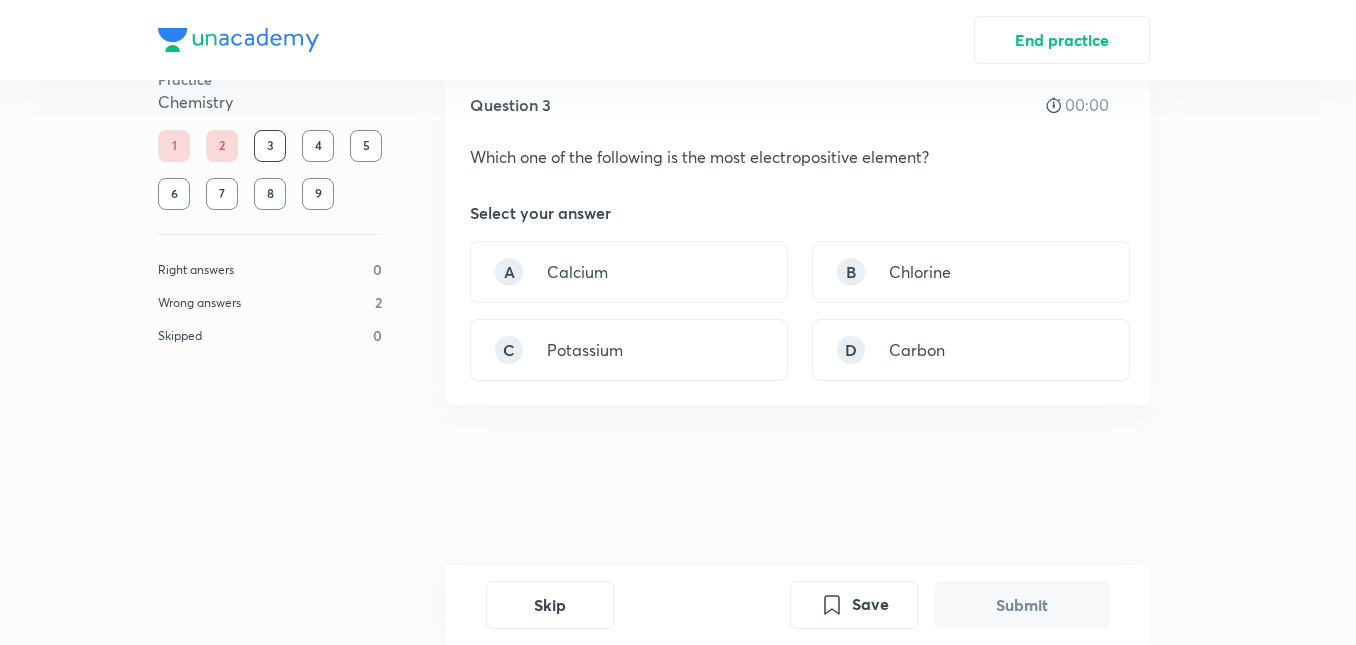scroll, scrollTop: 0, scrollLeft: 0, axis: both 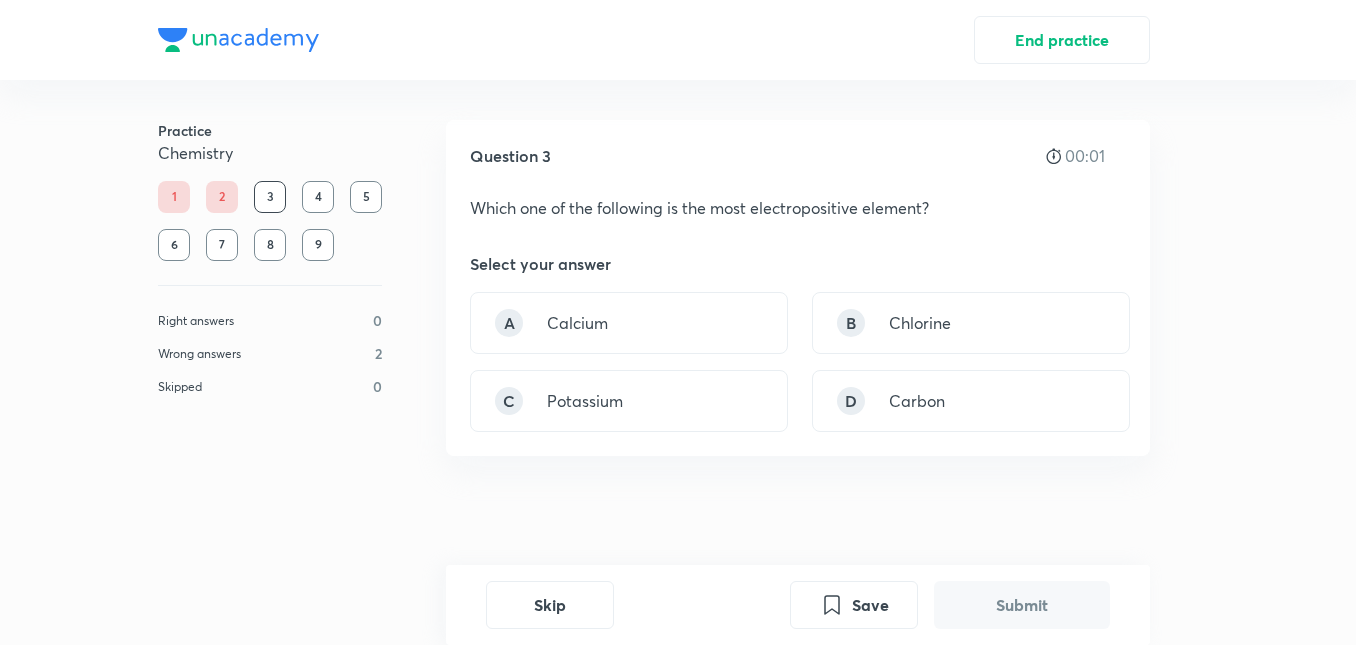 click on "Submit" at bounding box center [1022, 605] 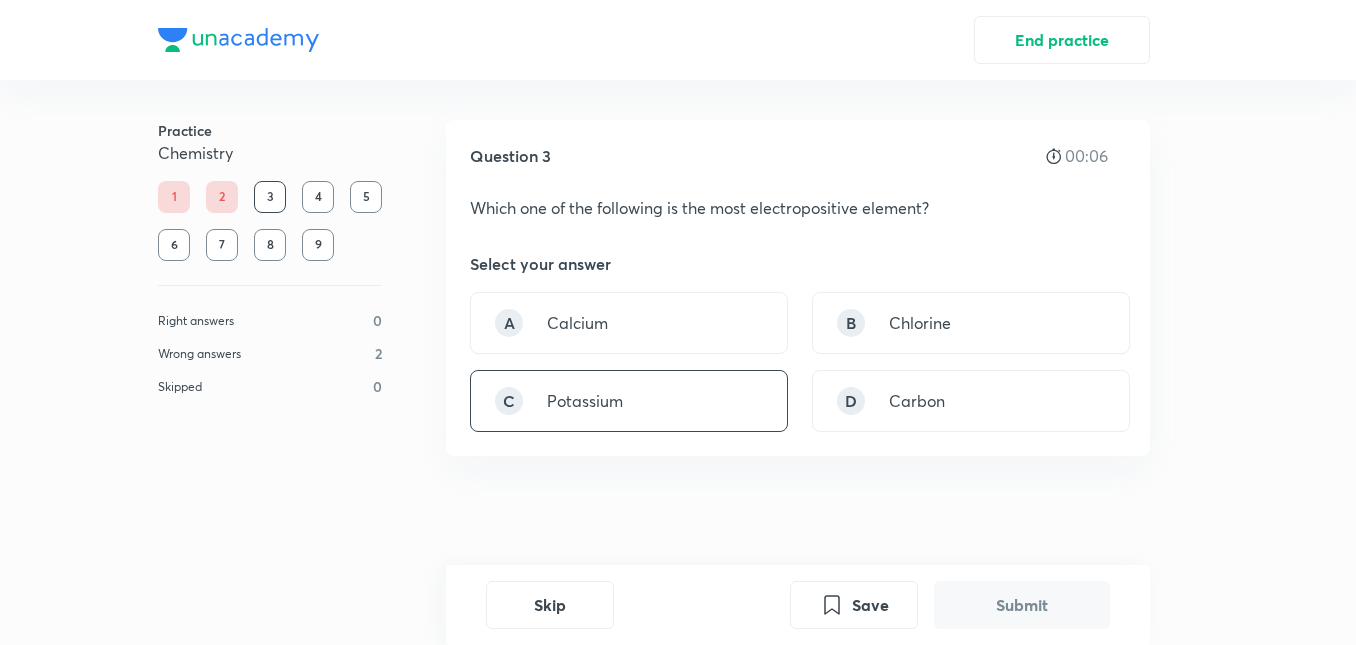 click on "C Potassium" at bounding box center (629, 401) 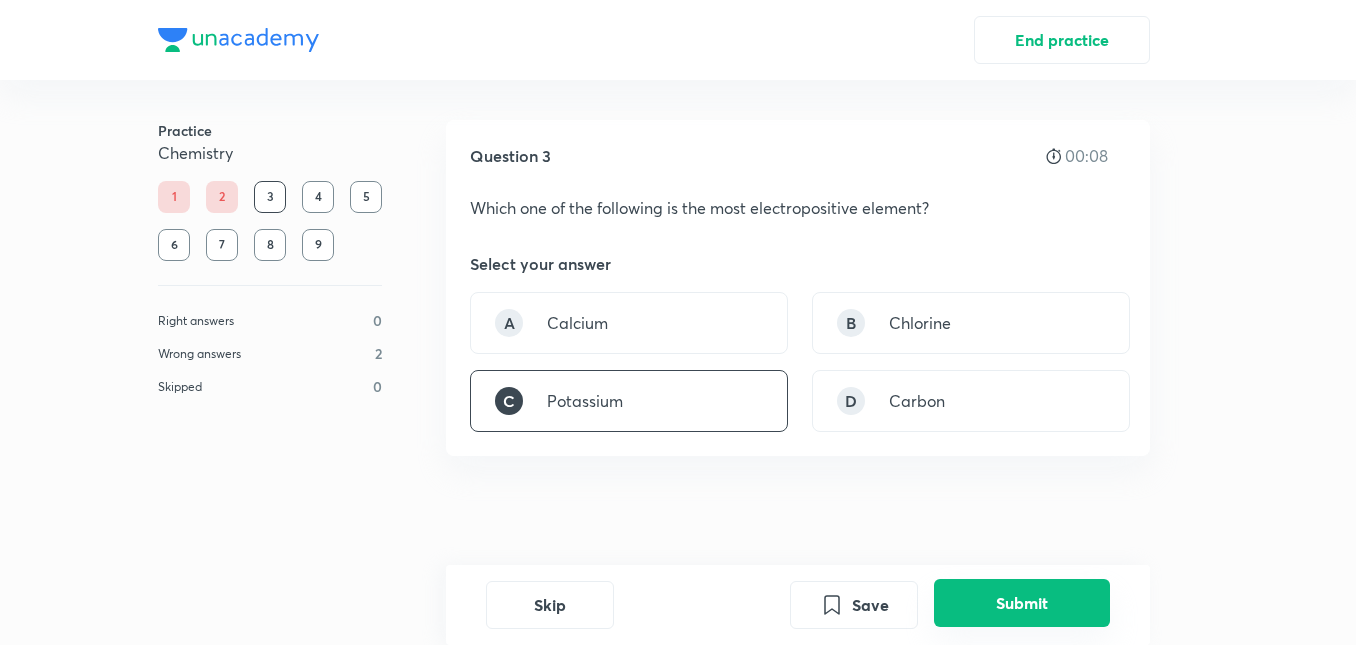 click on "Submit" at bounding box center [1022, 603] 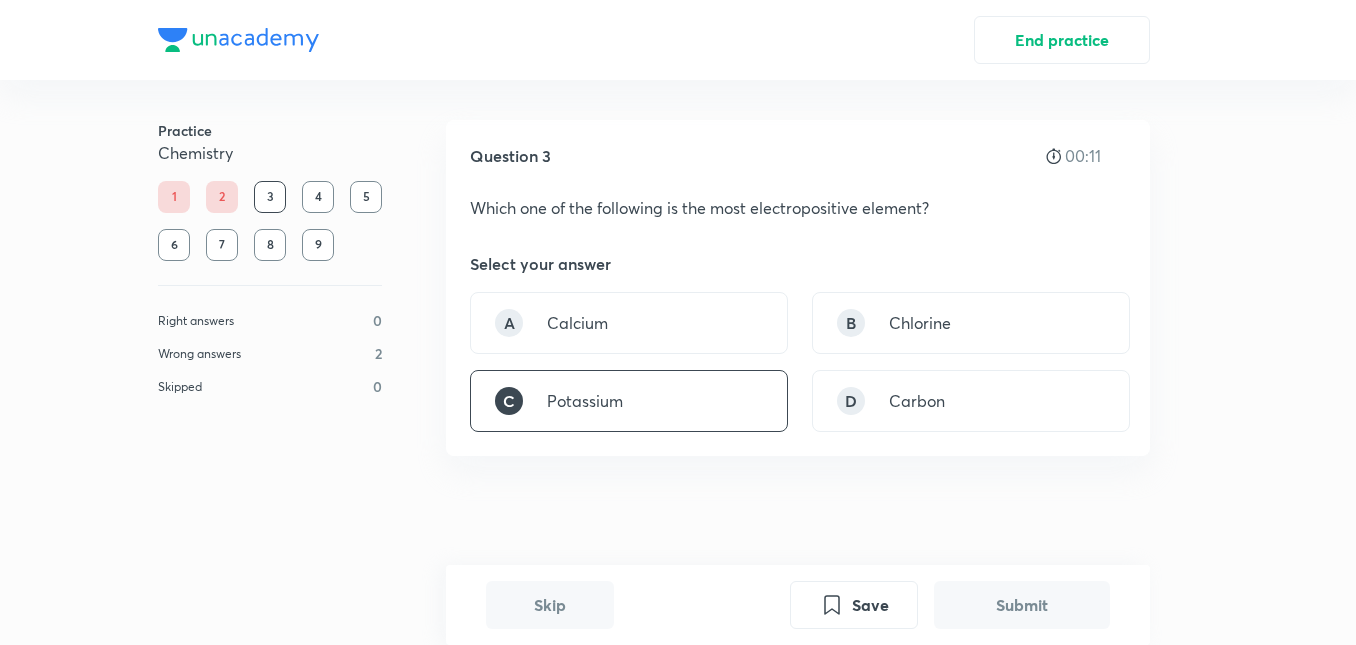 scroll, scrollTop: 489, scrollLeft: 0, axis: vertical 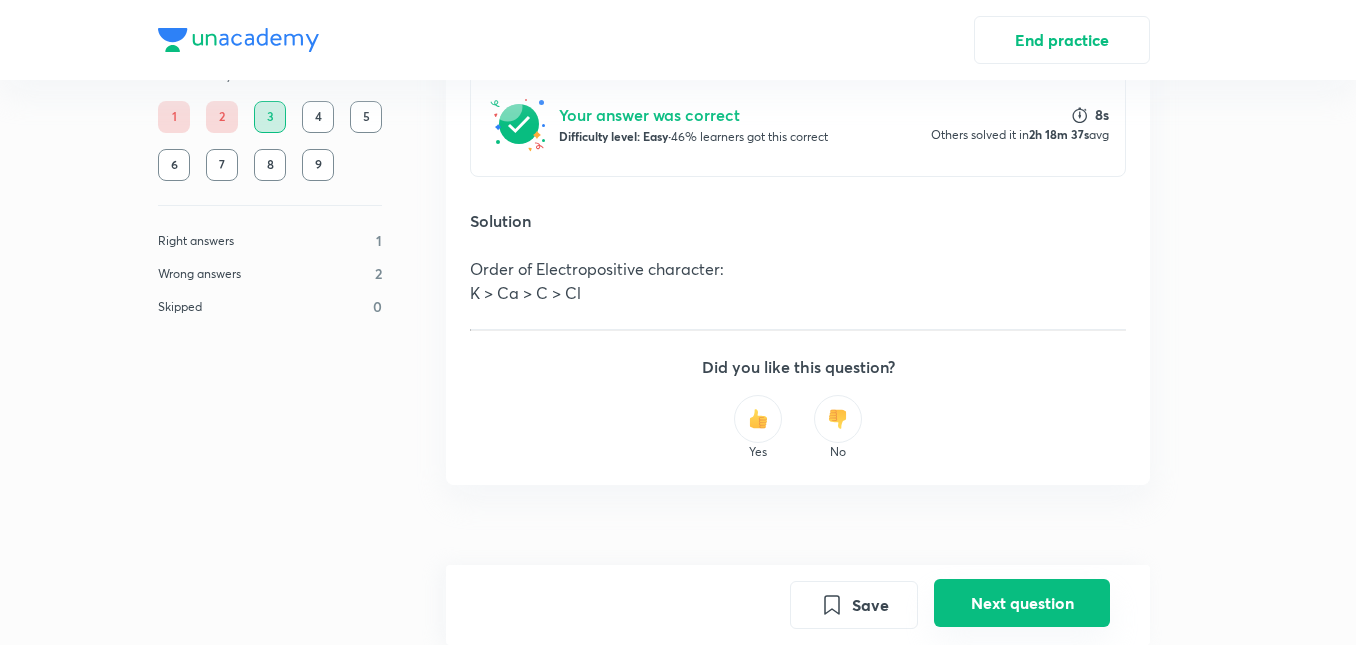 click on "Next question" at bounding box center (1022, 603) 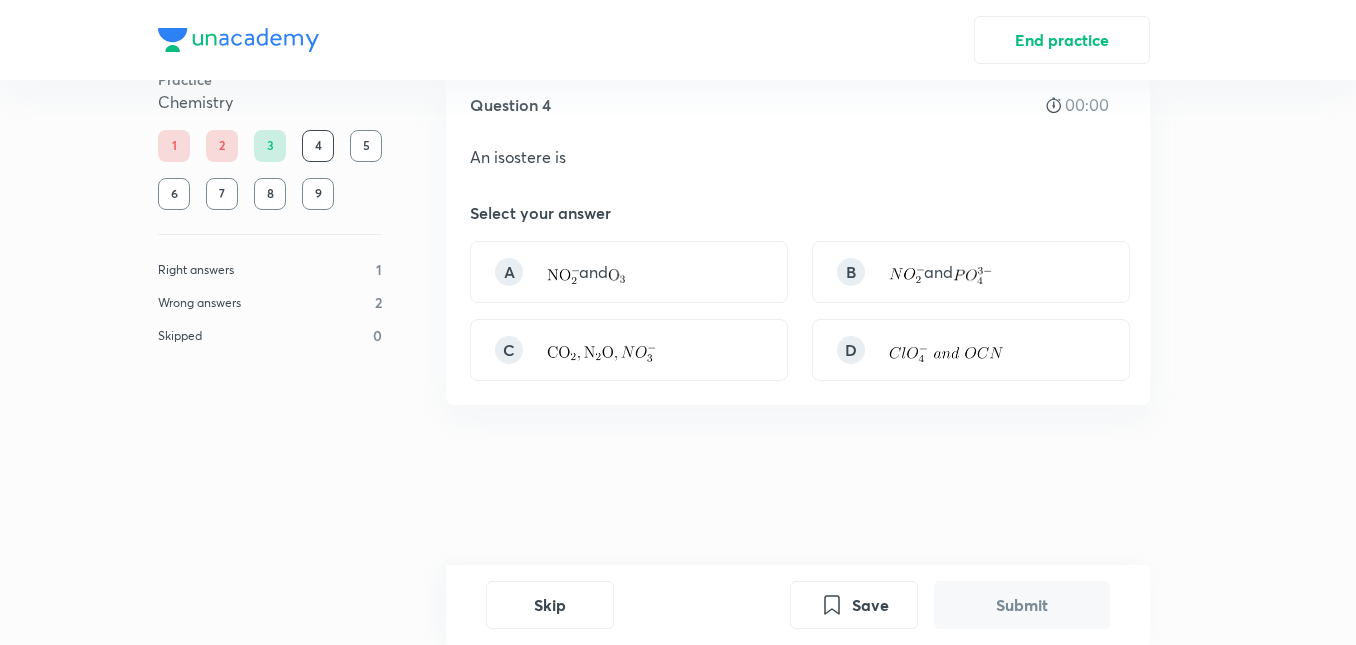 scroll, scrollTop: 0, scrollLeft: 0, axis: both 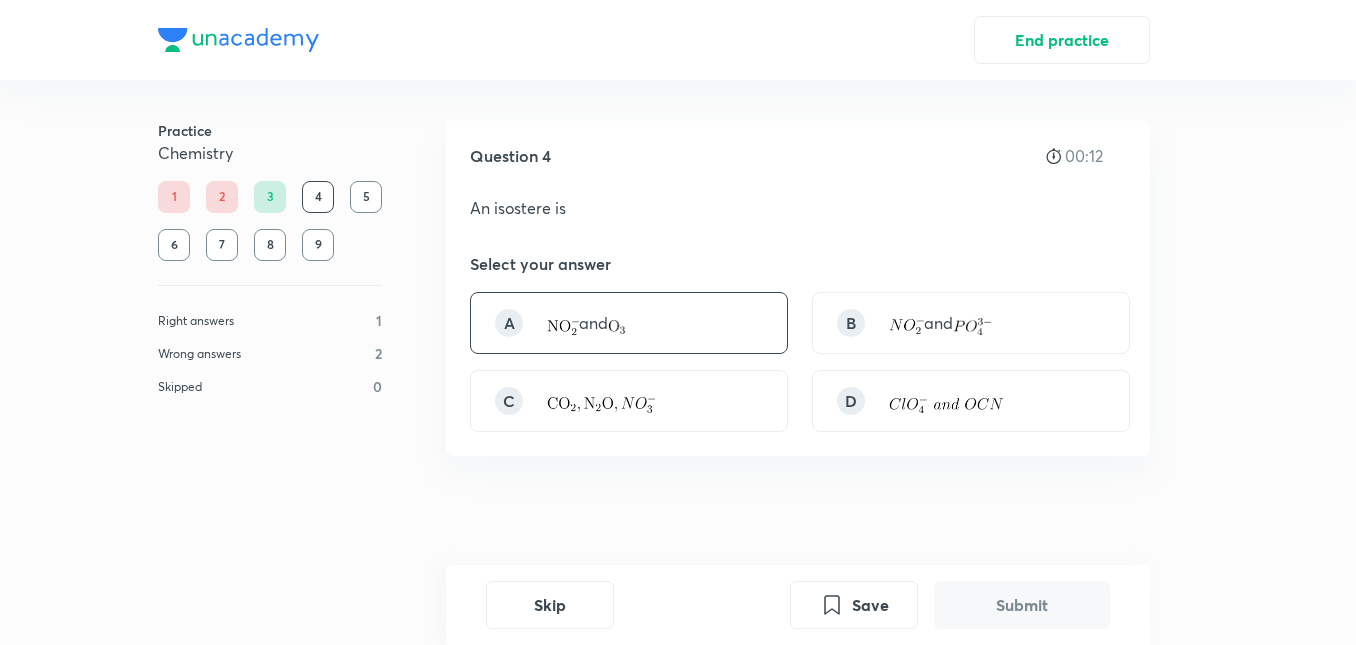 click on "A  and" at bounding box center [629, 323] 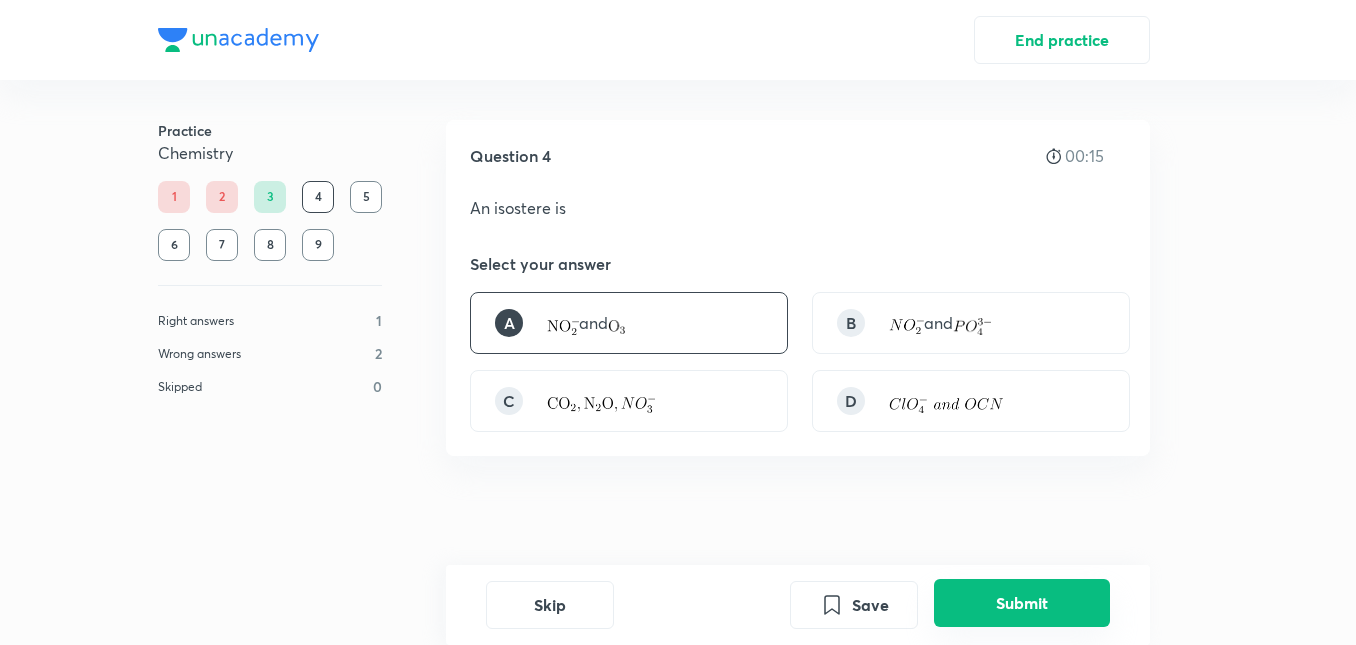 click on "Submit" at bounding box center [1022, 603] 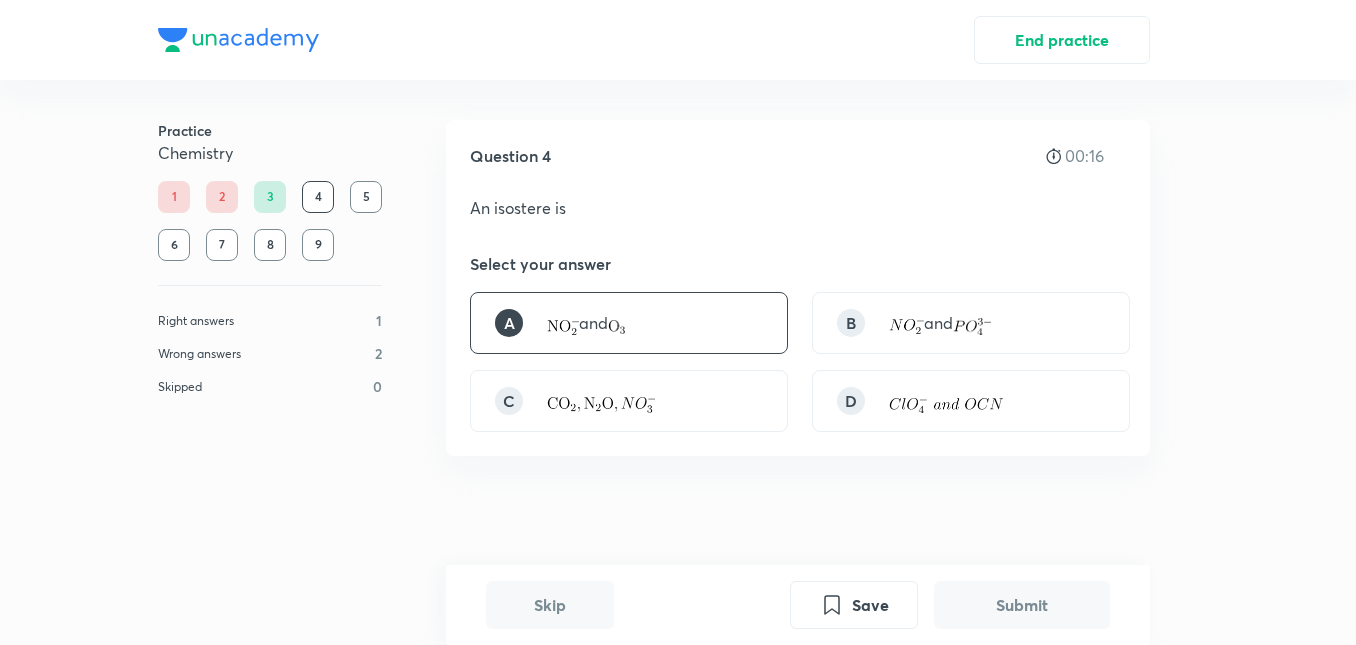 scroll, scrollTop: 489, scrollLeft: 0, axis: vertical 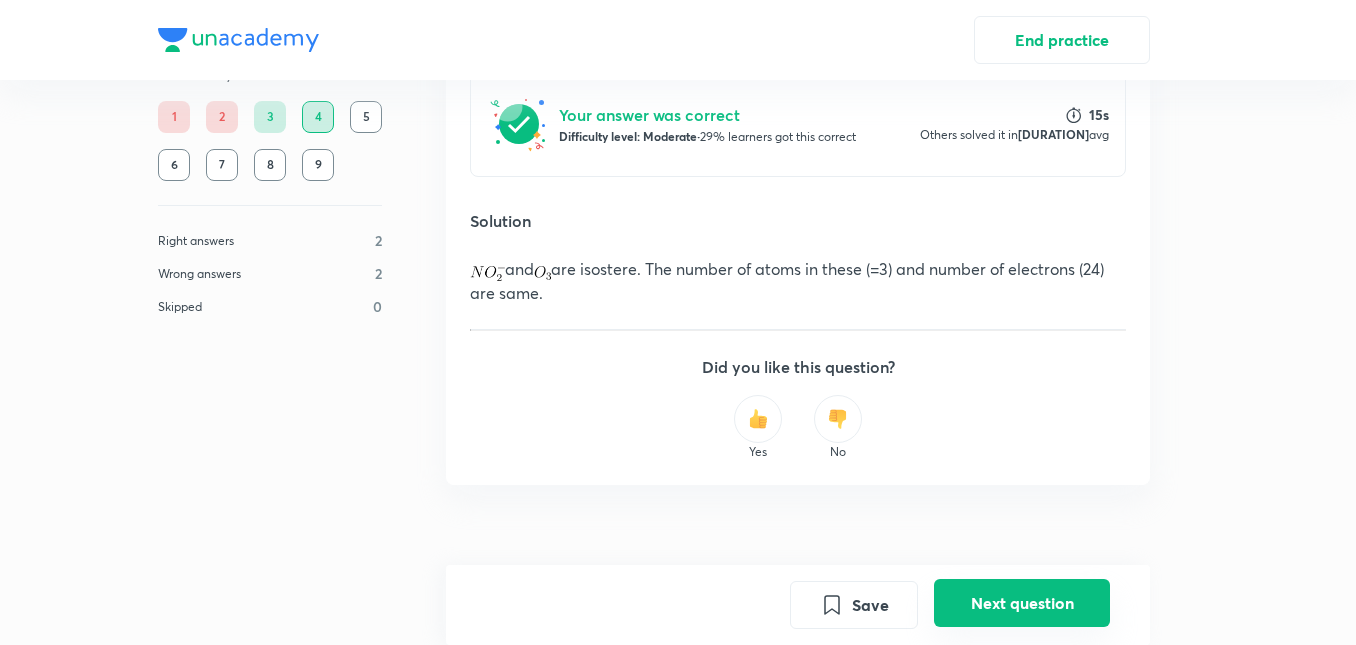 click on "Next question" at bounding box center (1022, 603) 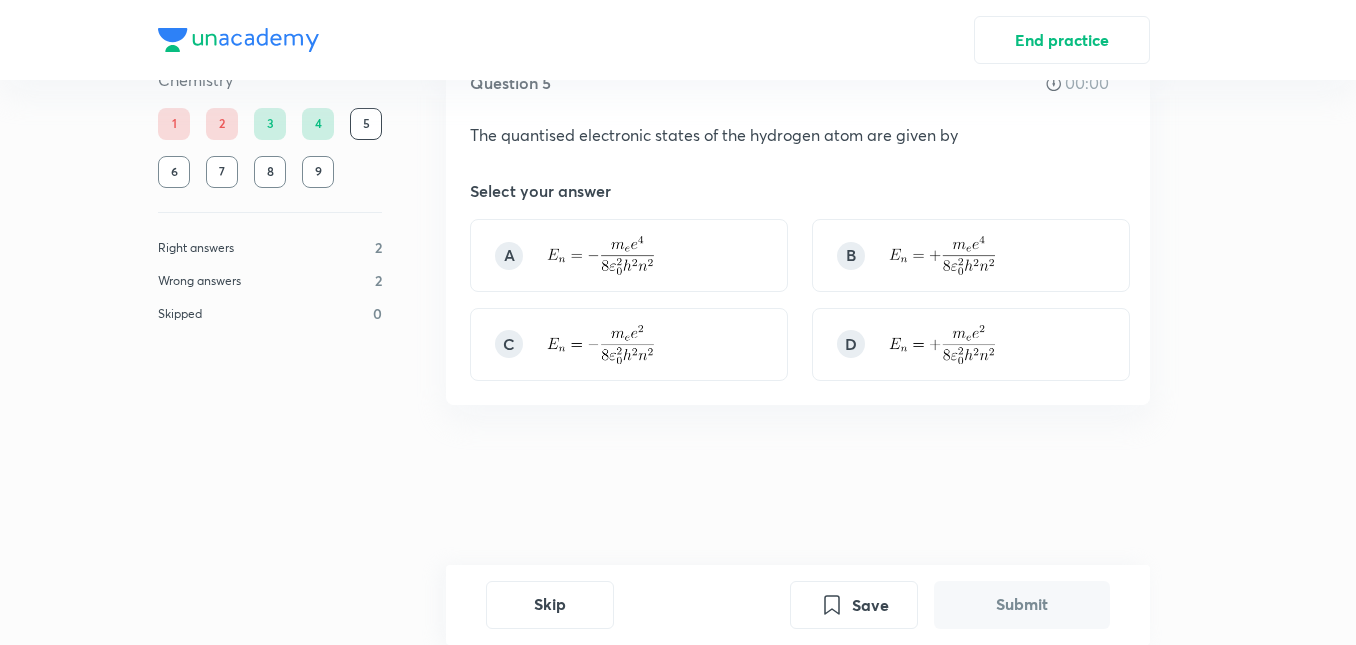 scroll, scrollTop: 0, scrollLeft: 0, axis: both 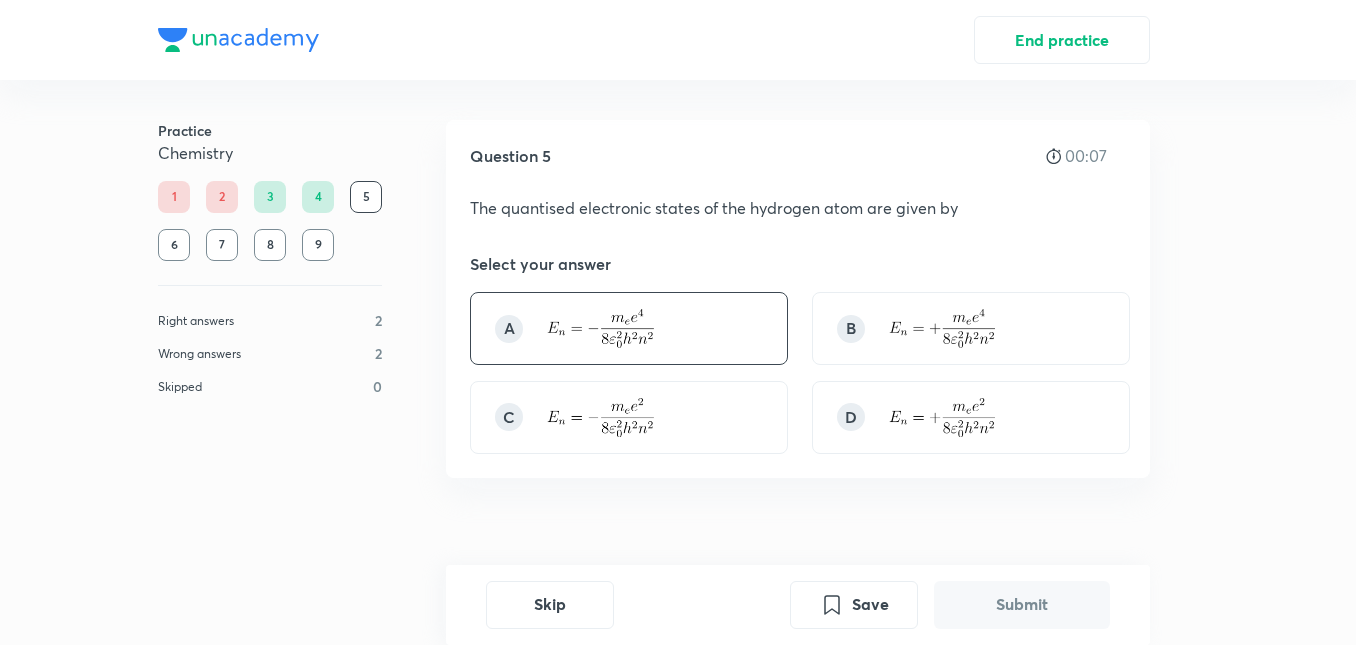 click at bounding box center (600, 328) 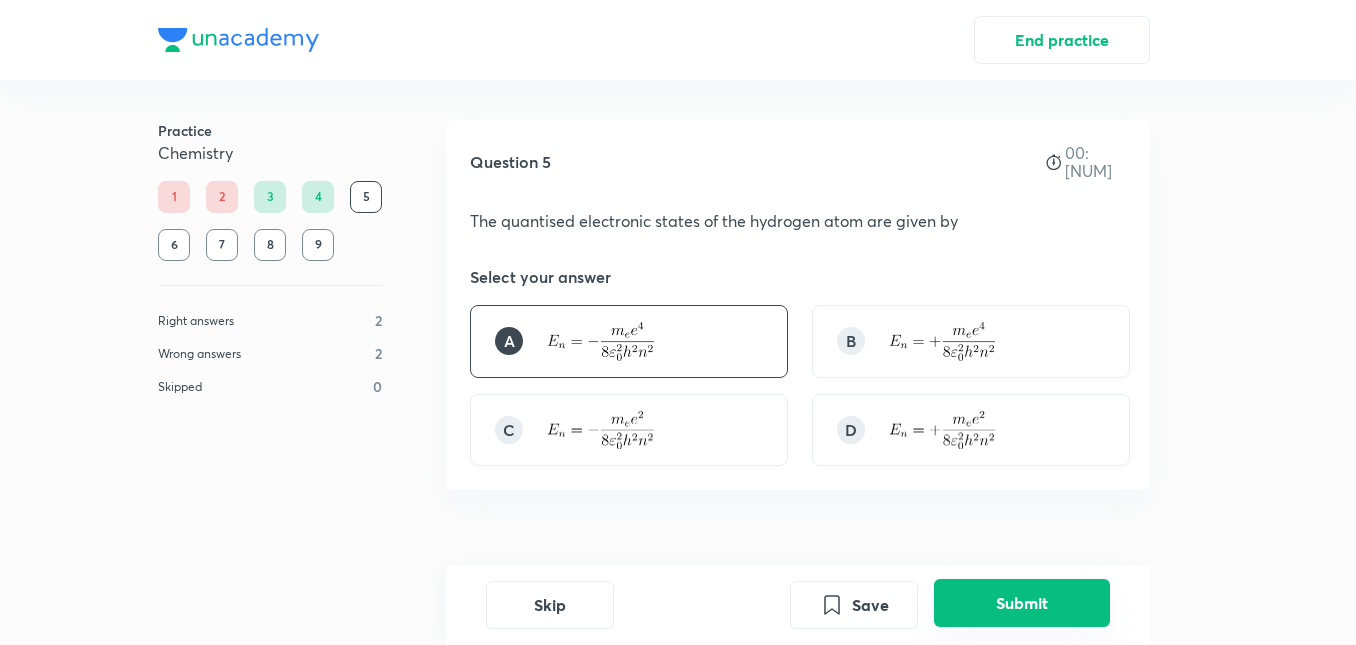 click on "Submit" at bounding box center (1022, 603) 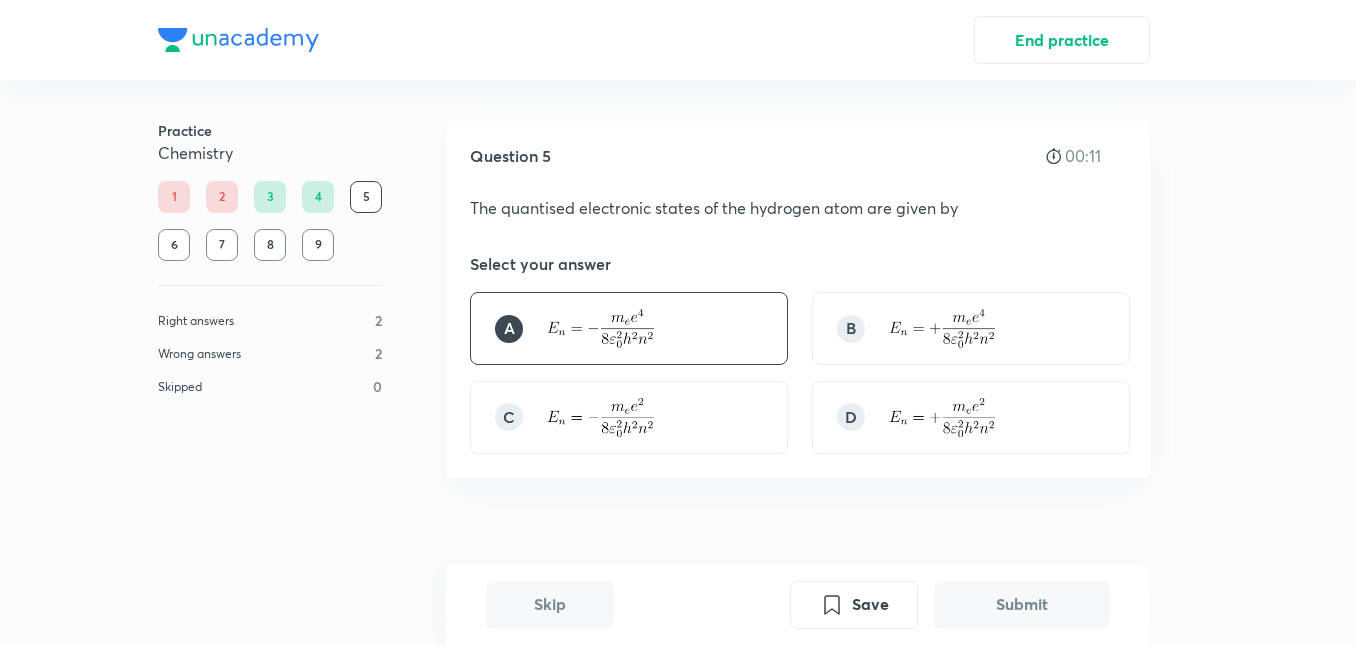 scroll, scrollTop: 518, scrollLeft: 0, axis: vertical 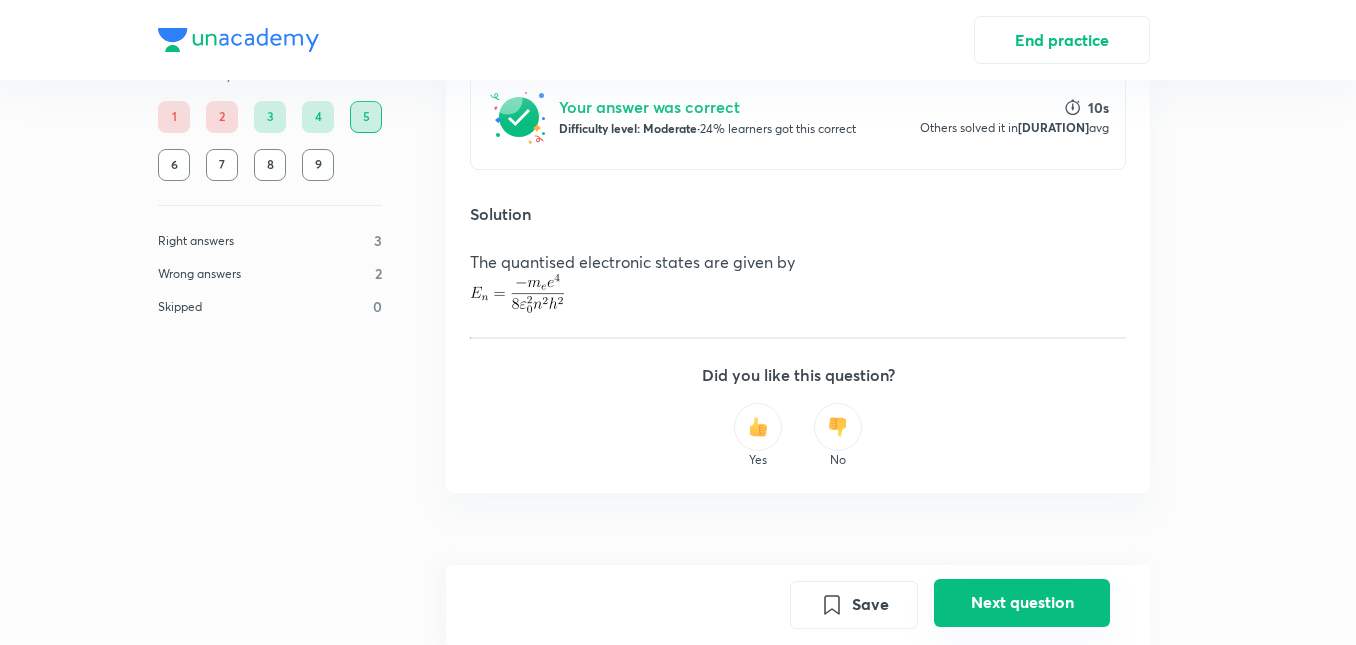 click on "Next question" at bounding box center (1022, 603) 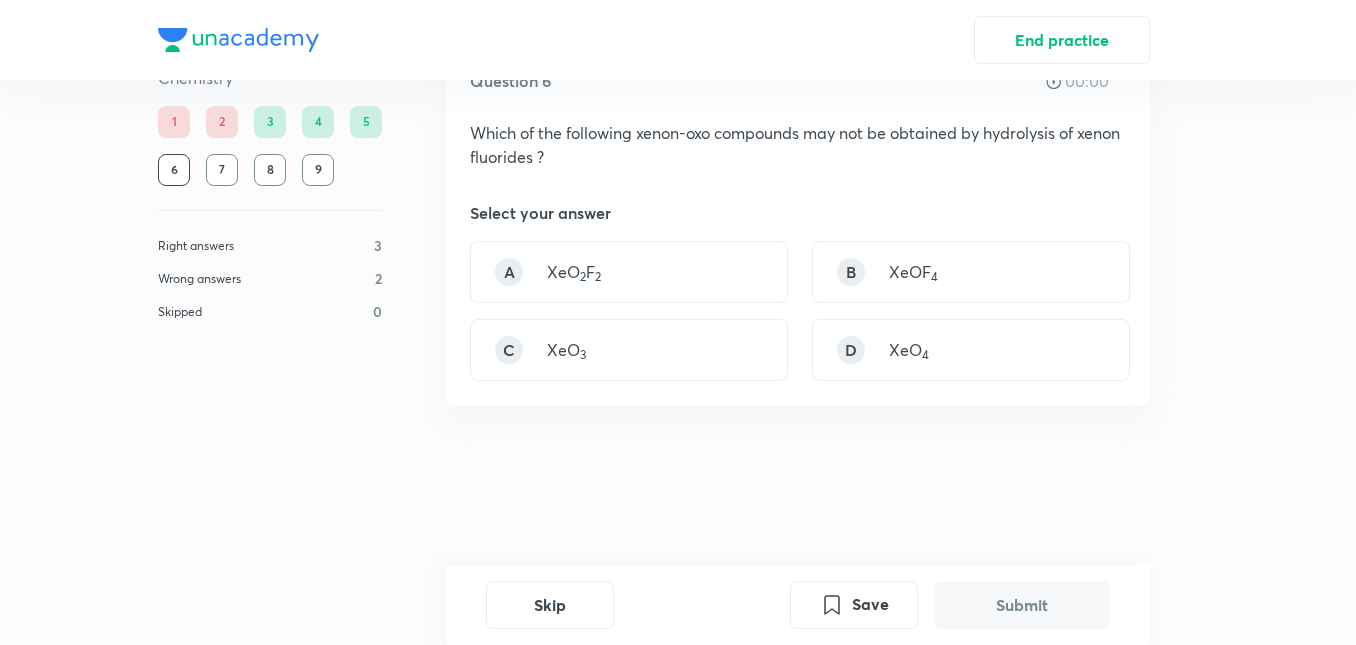 scroll, scrollTop: 0, scrollLeft: 0, axis: both 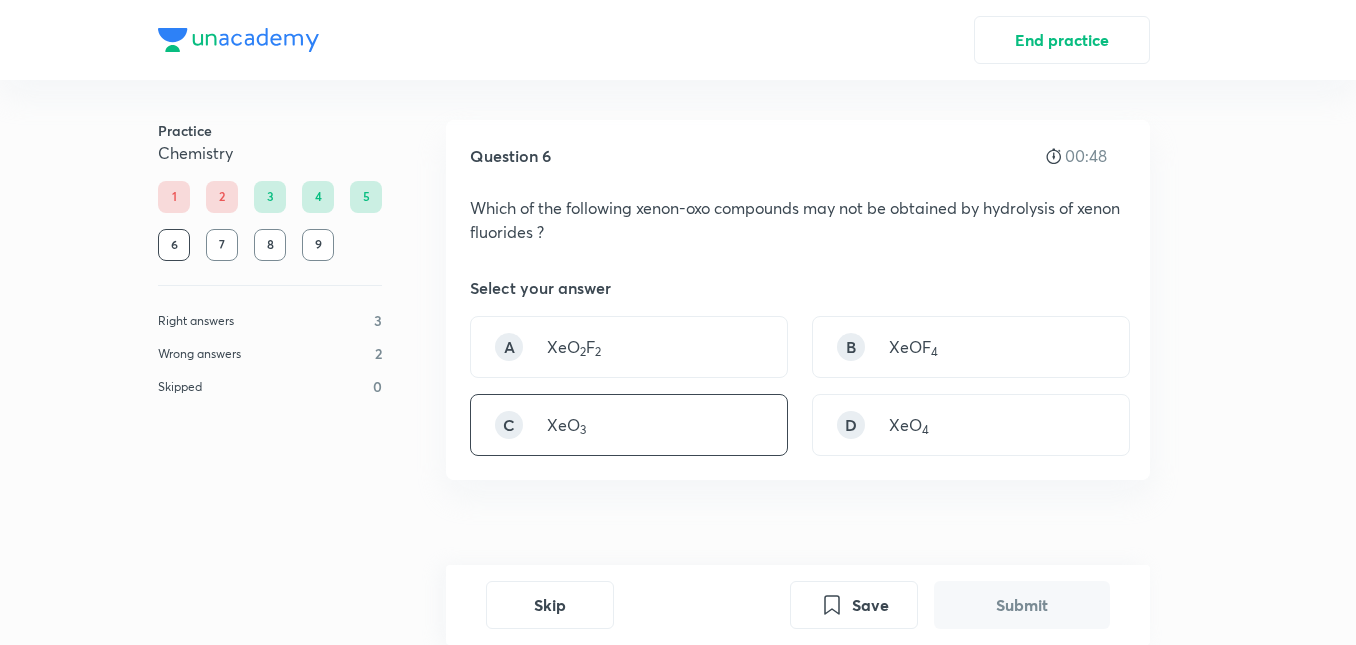 click on "C XeO 3" at bounding box center (629, 425) 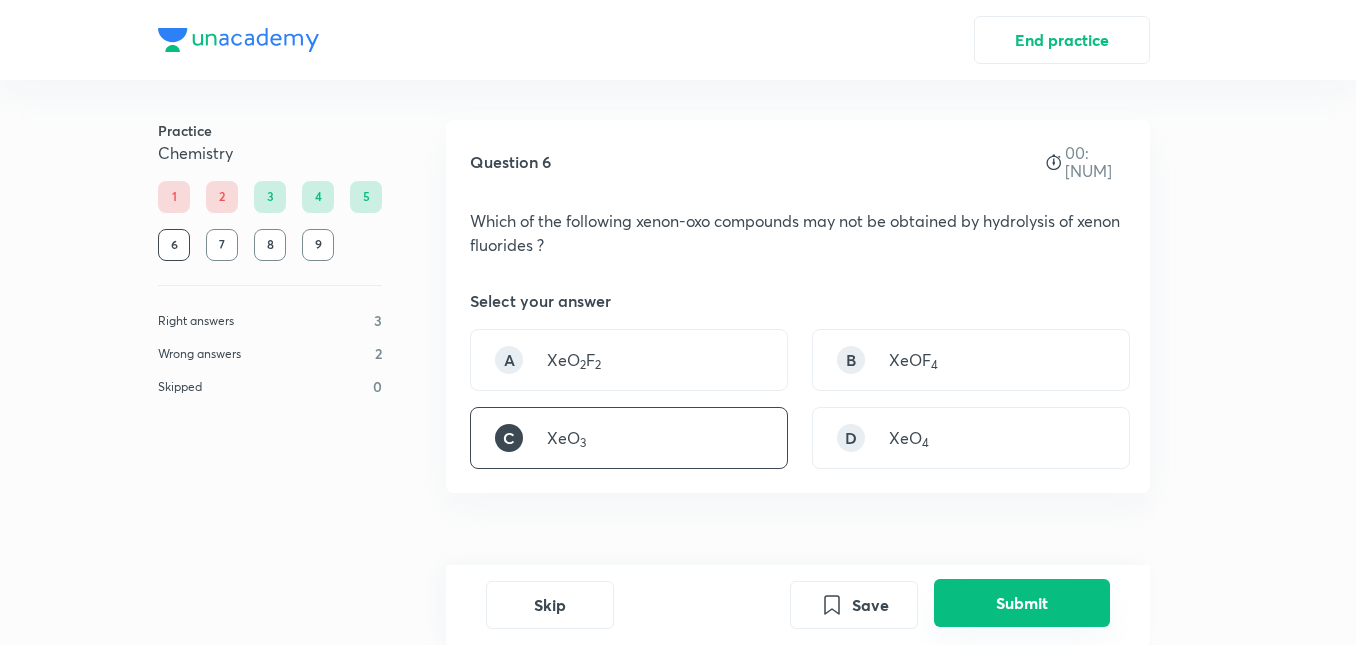 click on "Submit" at bounding box center (1022, 603) 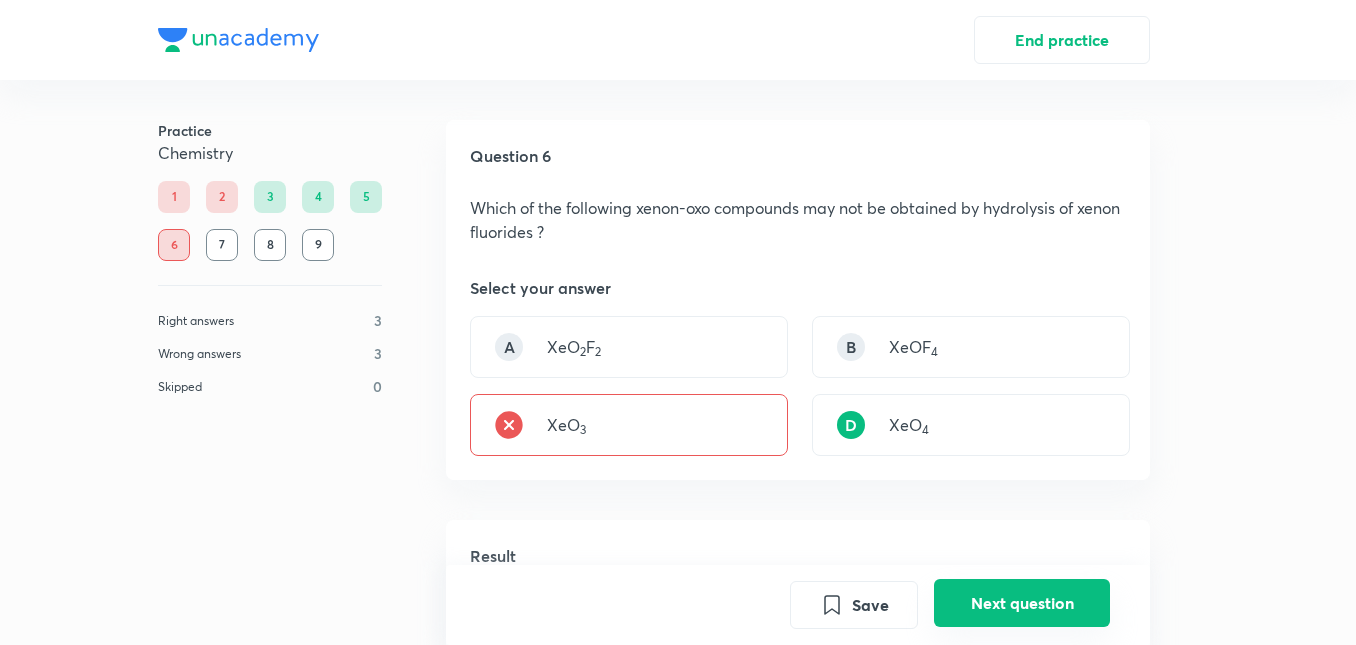 scroll, scrollTop: 520, scrollLeft: 0, axis: vertical 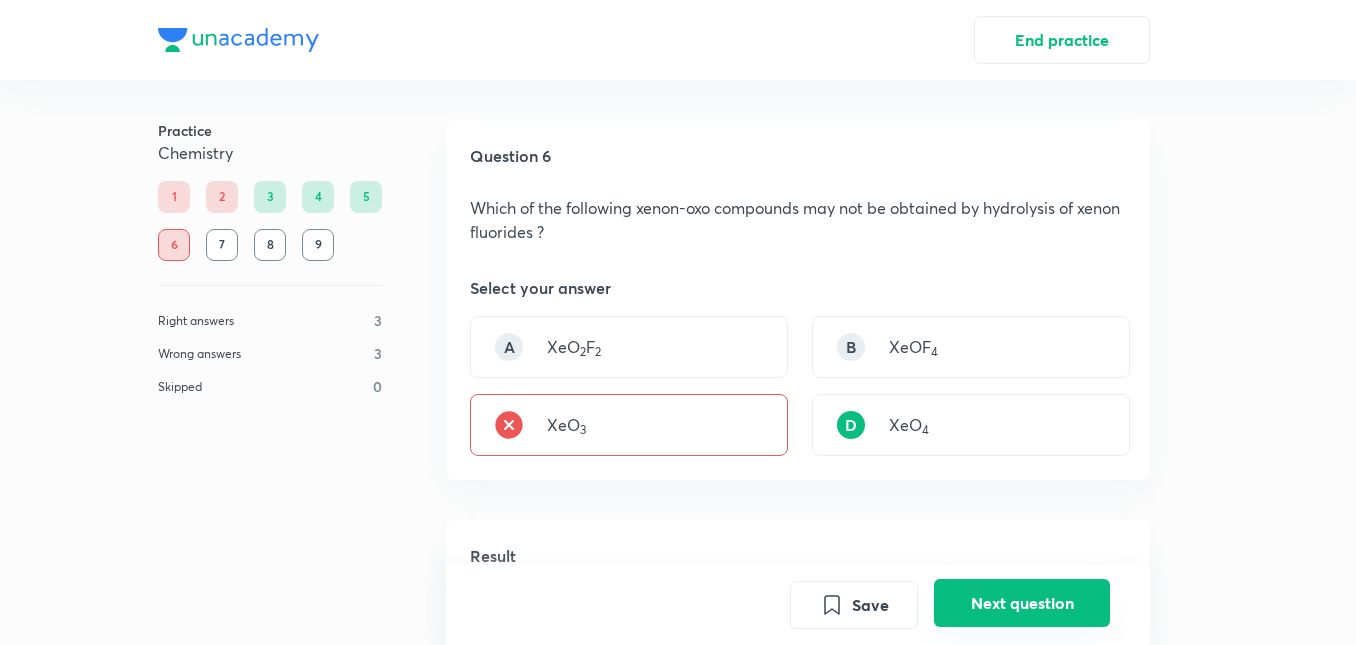 click on "Next question" at bounding box center [1022, 603] 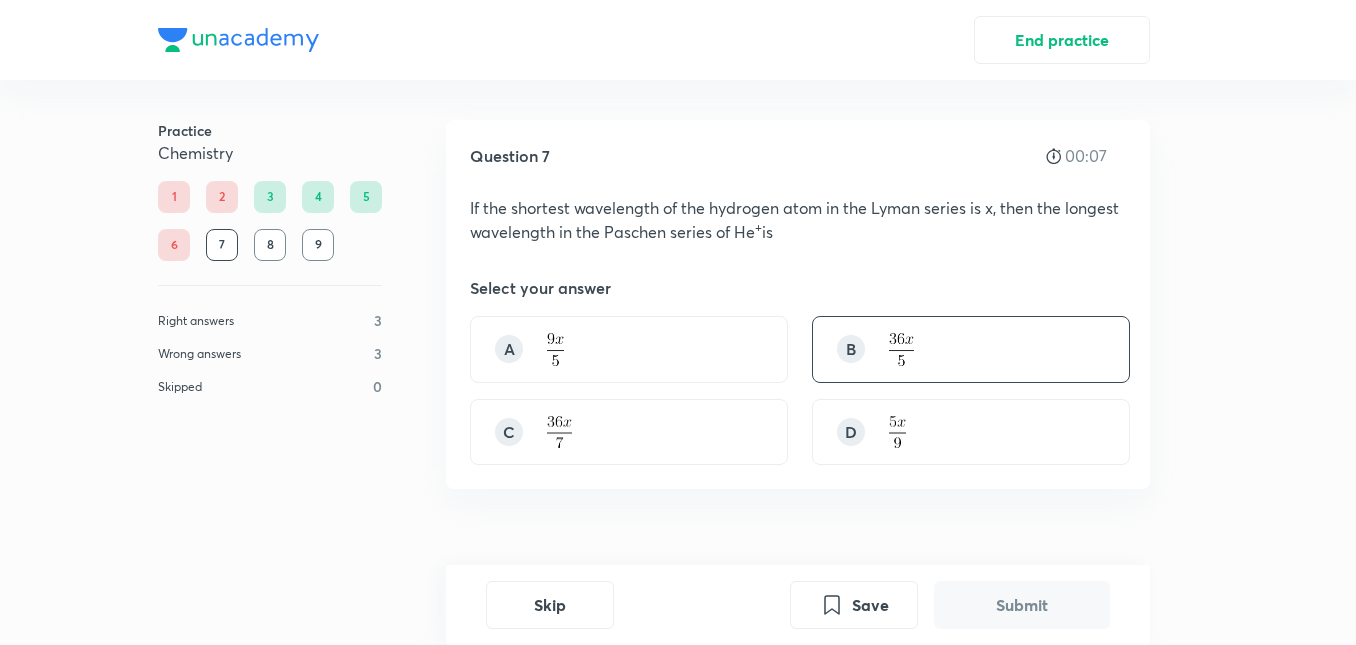 click on "B" at bounding box center [971, 349] 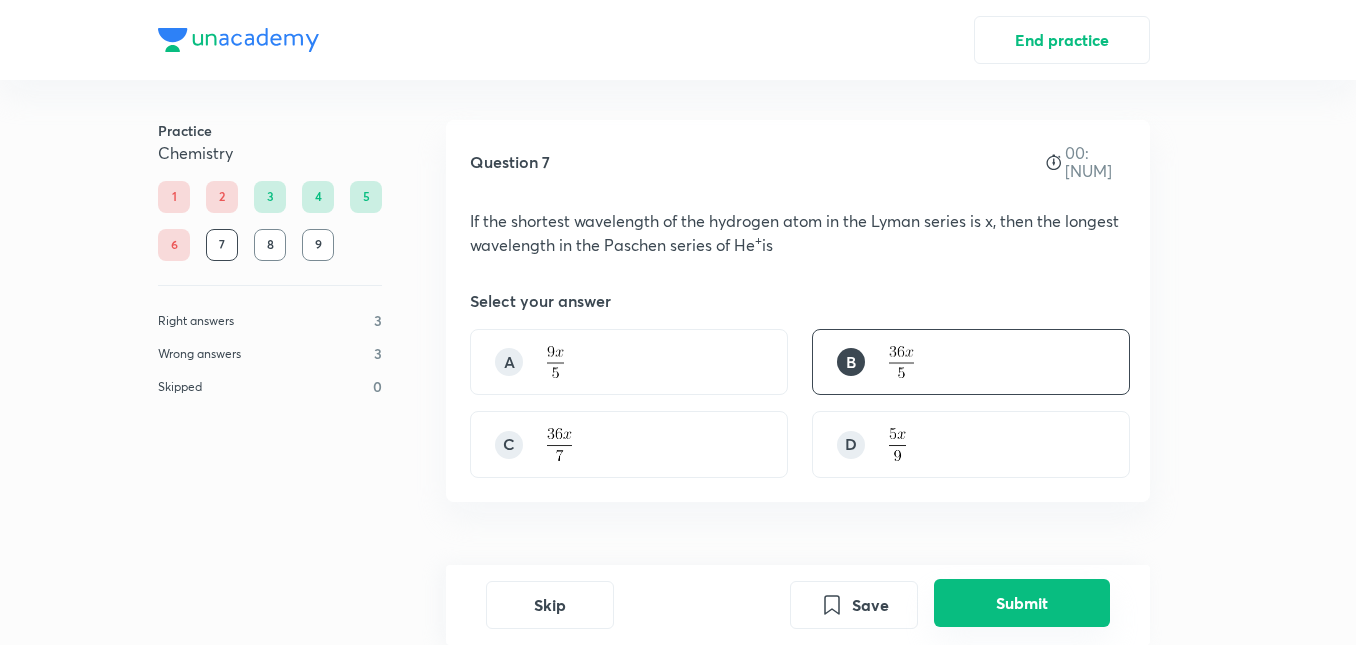 click on "Submit" at bounding box center [1022, 603] 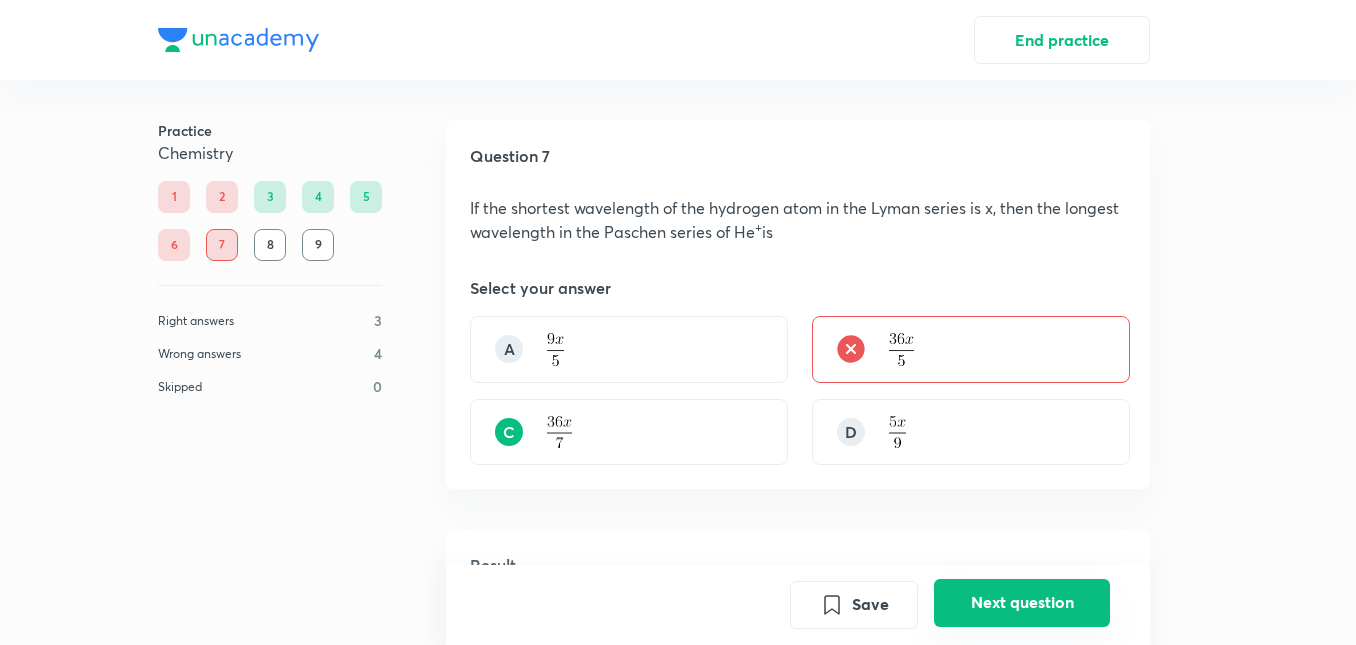 scroll, scrollTop: 529, scrollLeft: 0, axis: vertical 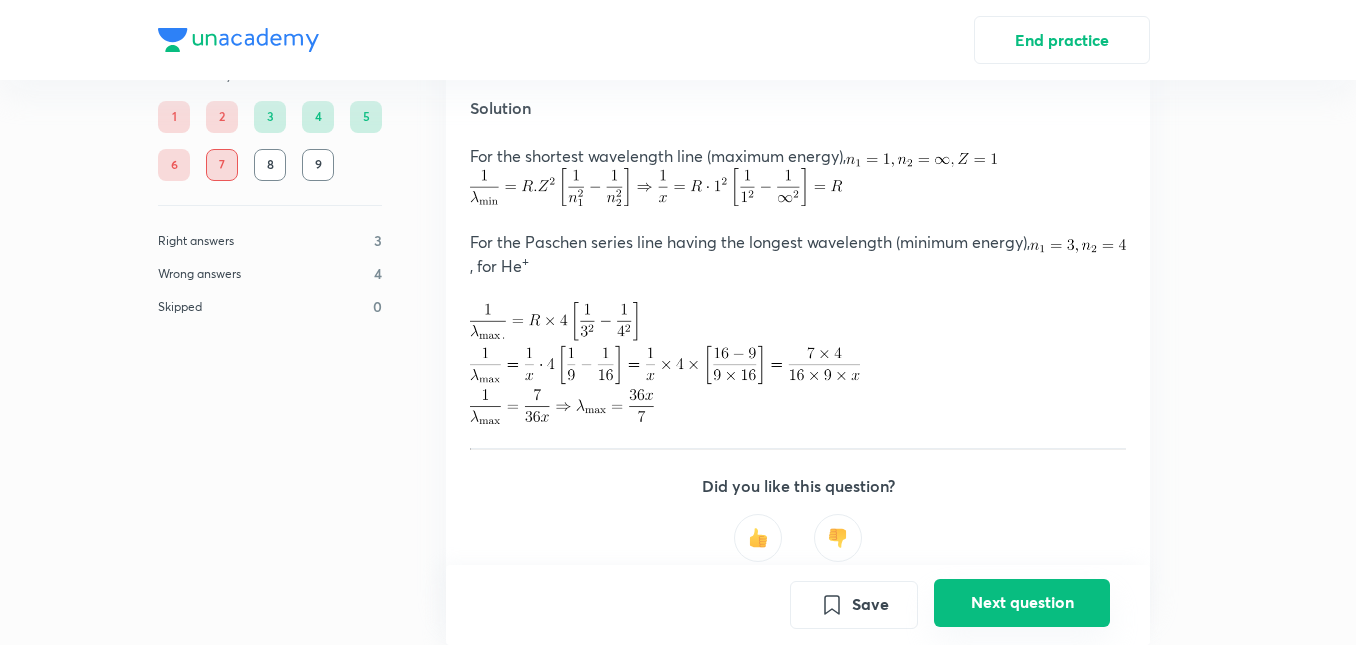 click on "Next question" at bounding box center [1022, 603] 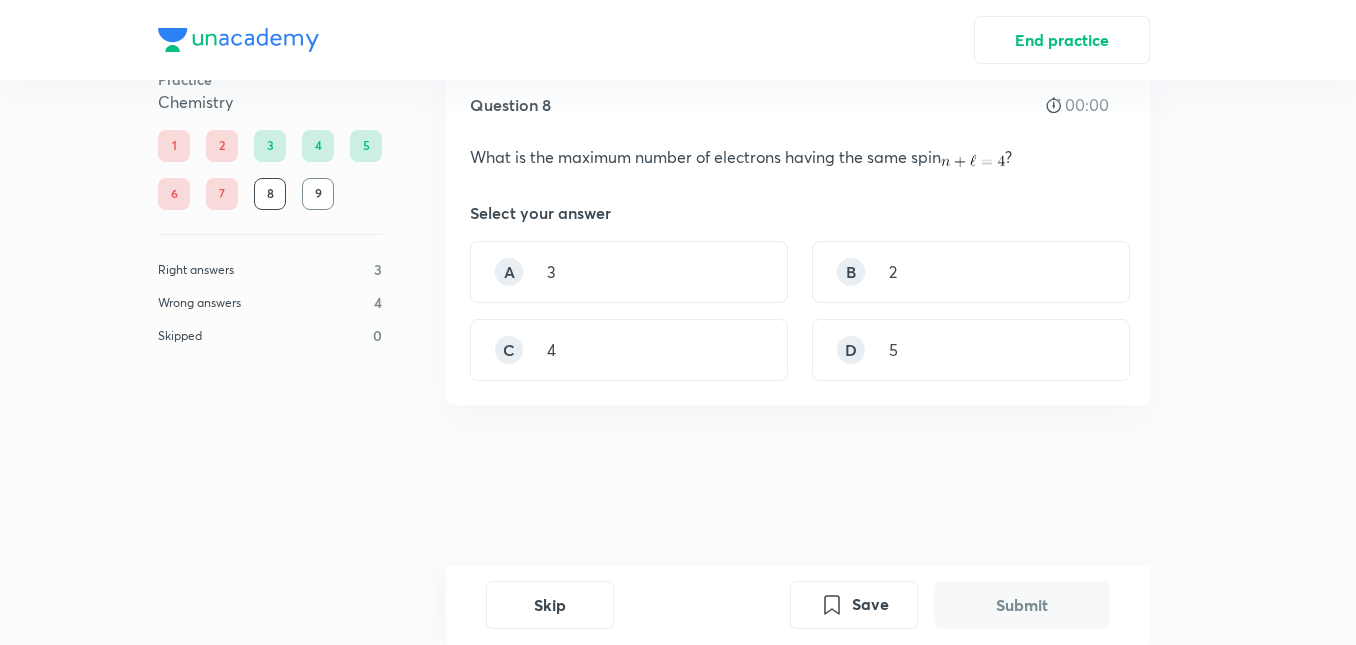 scroll, scrollTop: 0, scrollLeft: 0, axis: both 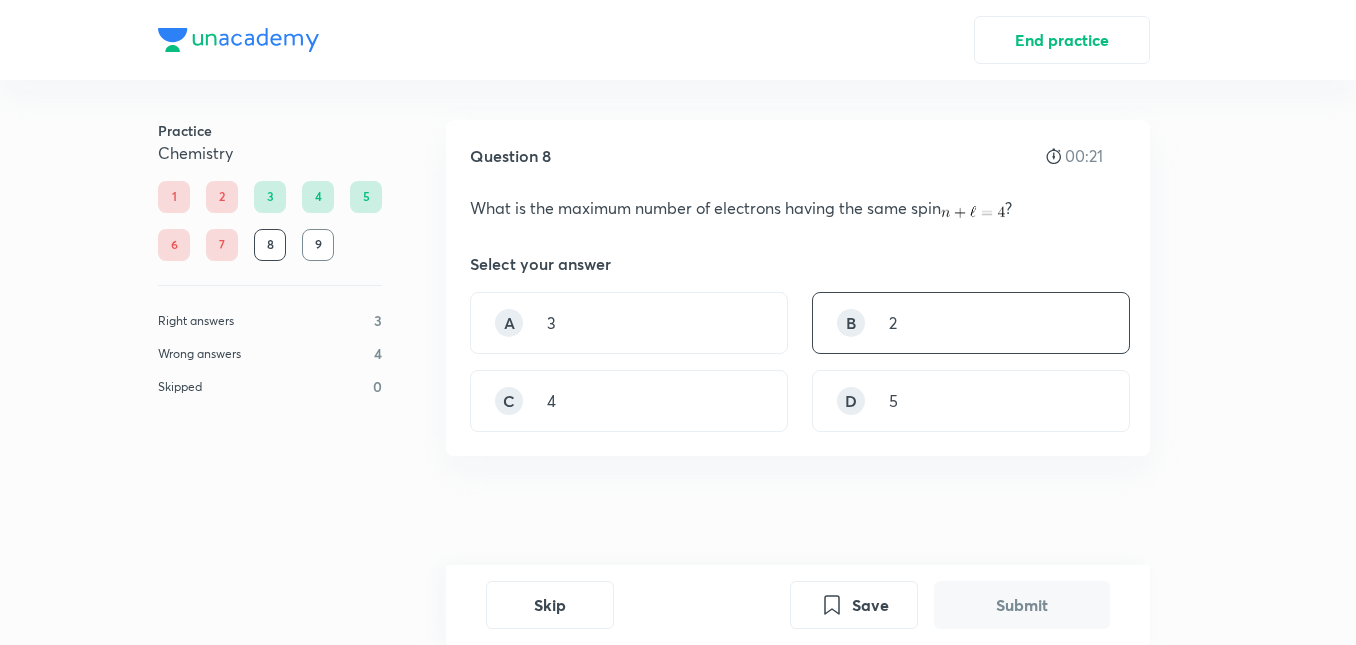 click on "B 2" at bounding box center [971, 323] 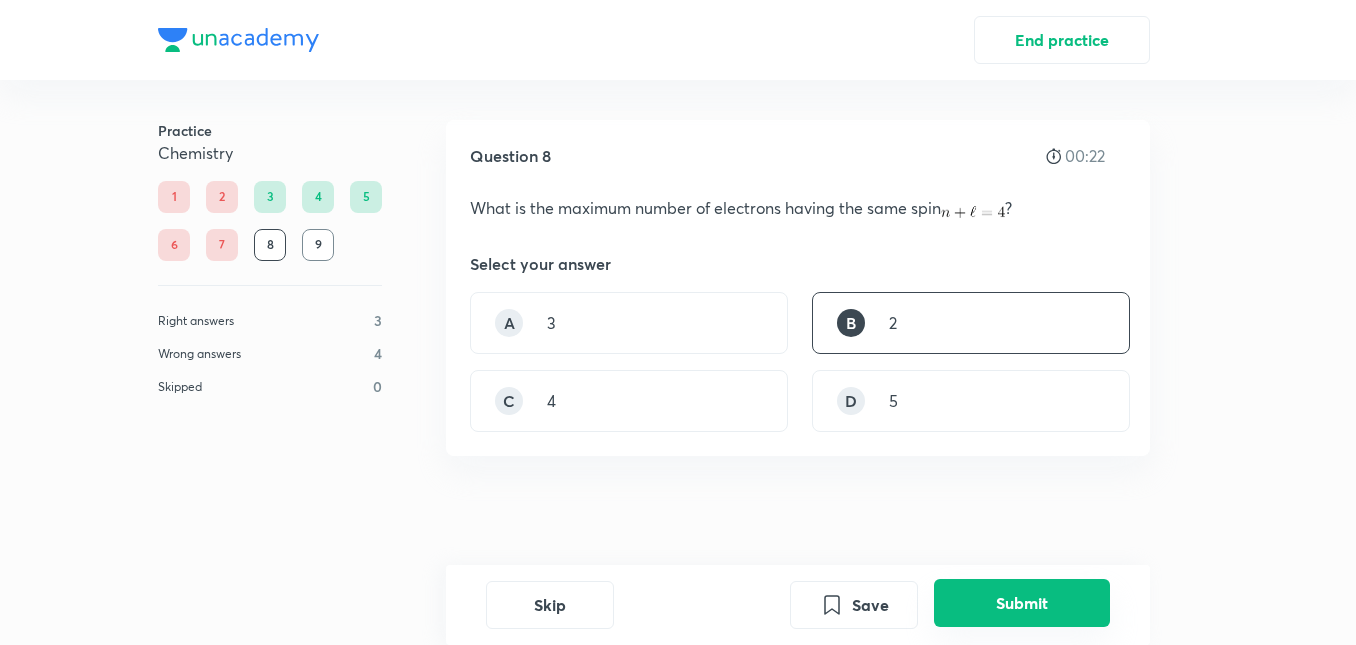 click on "Submit" at bounding box center (1022, 603) 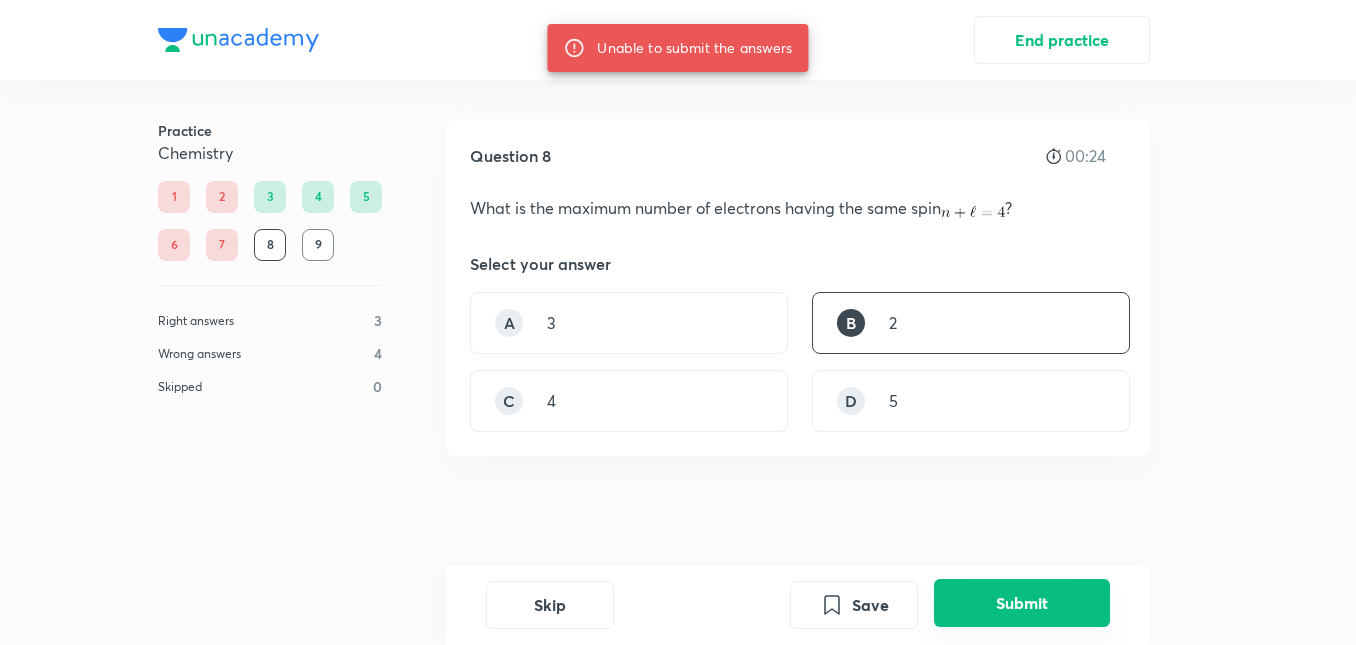 click on "Submit" at bounding box center [1022, 603] 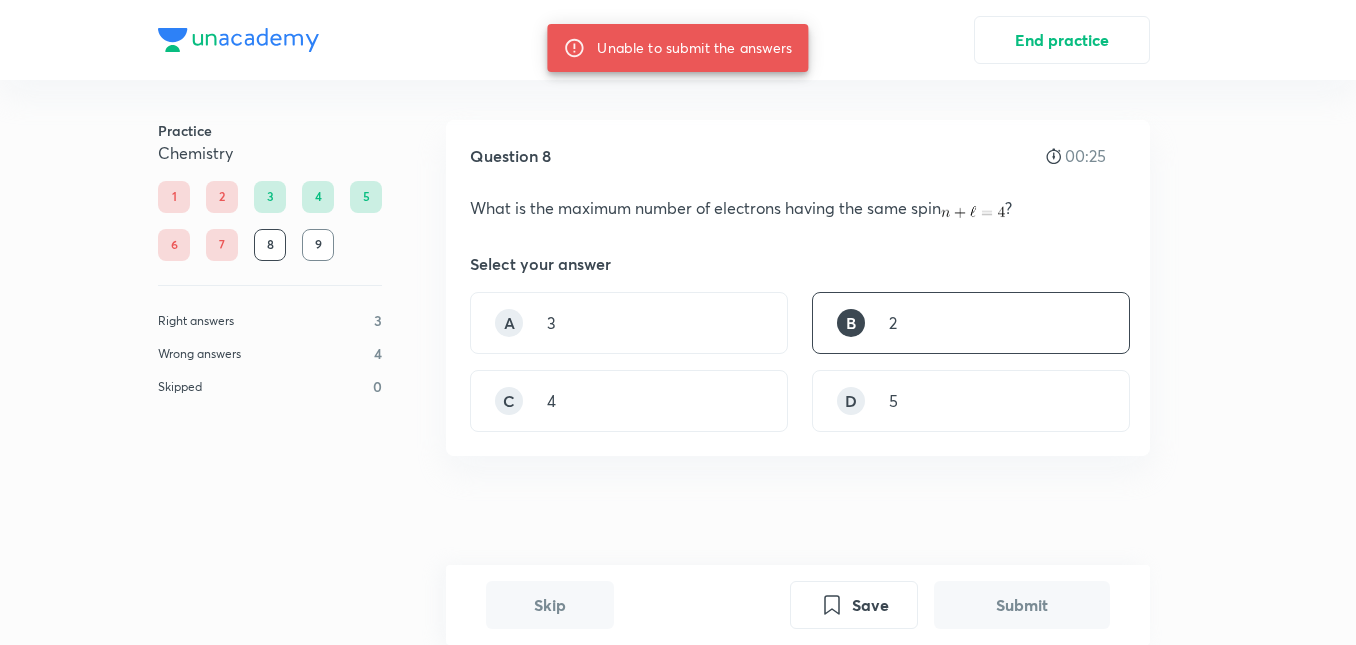 scroll, scrollTop: 492, scrollLeft: 0, axis: vertical 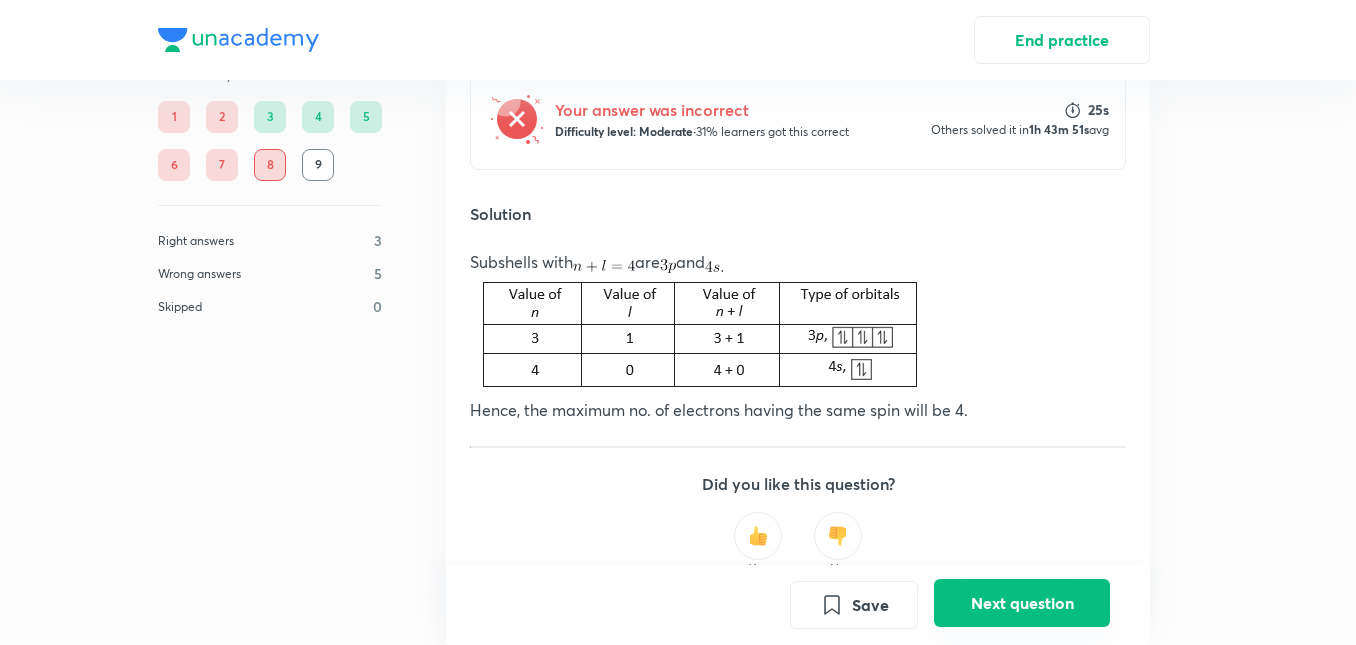 click on "Next question" at bounding box center [1022, 603] 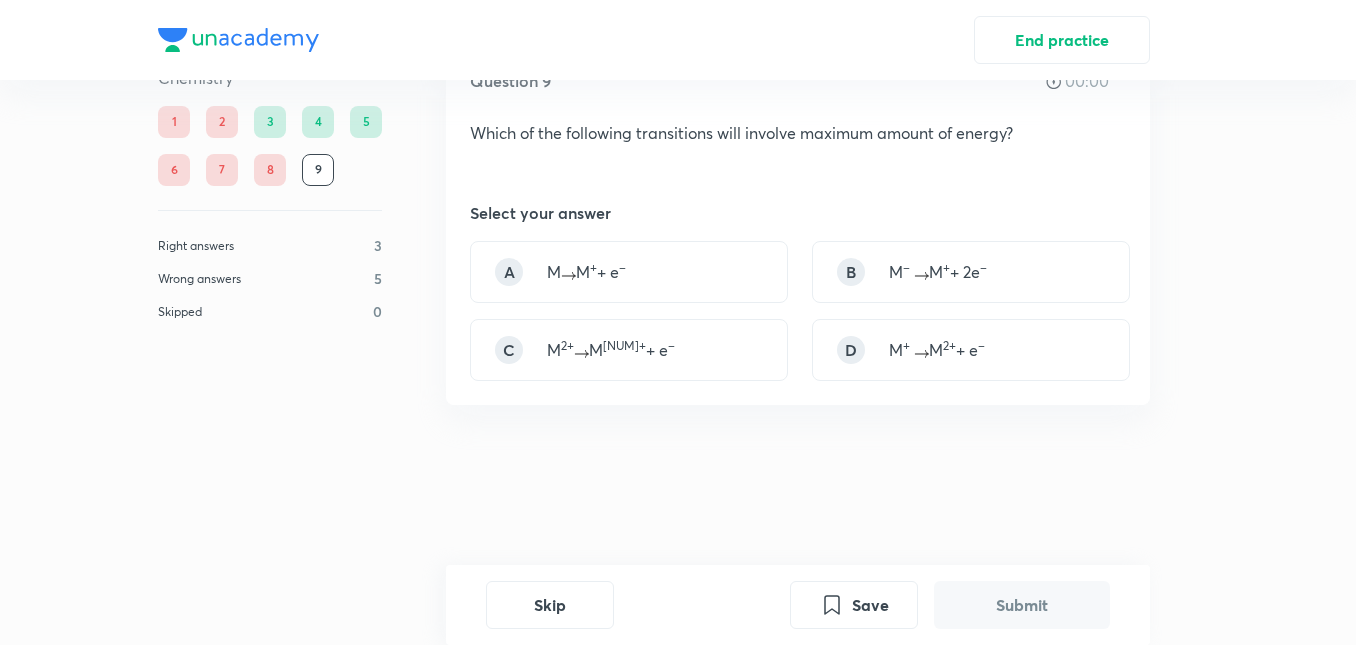 scroll, scrollTop: 0, scrollLeft: 0, axis: both 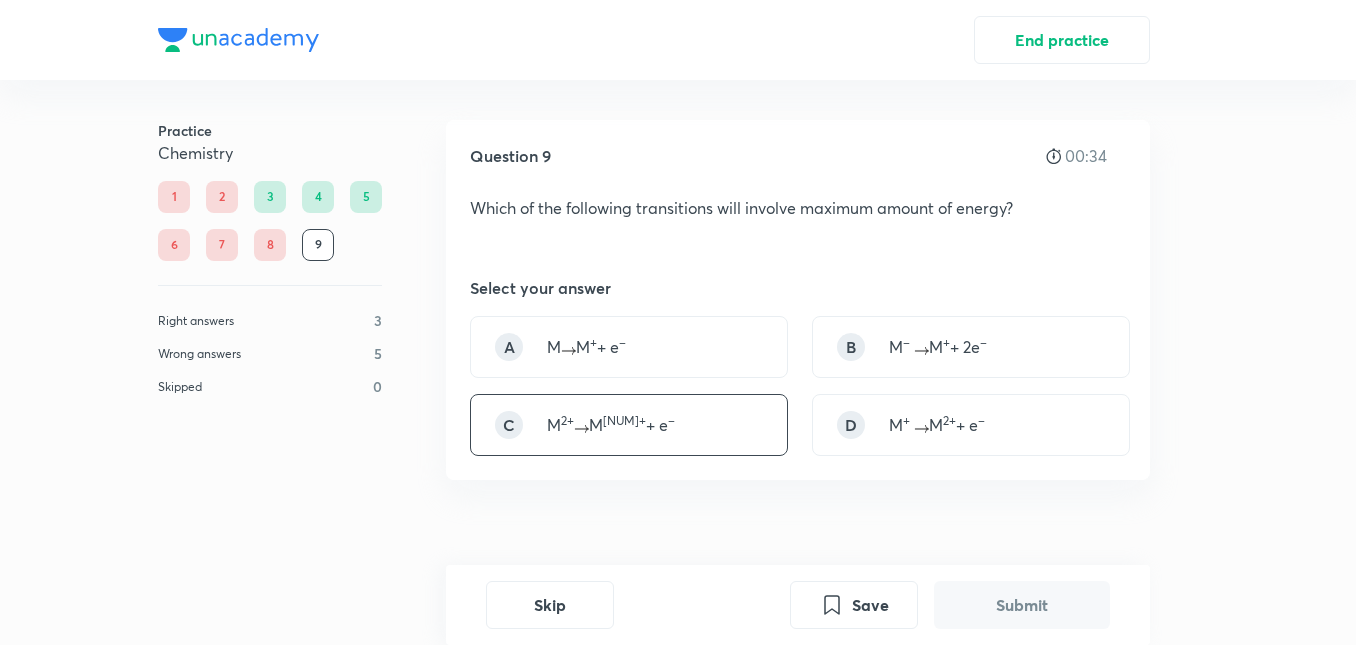 click on "C M 2+   M 3+  + e –" at bounding box center [629, 425] 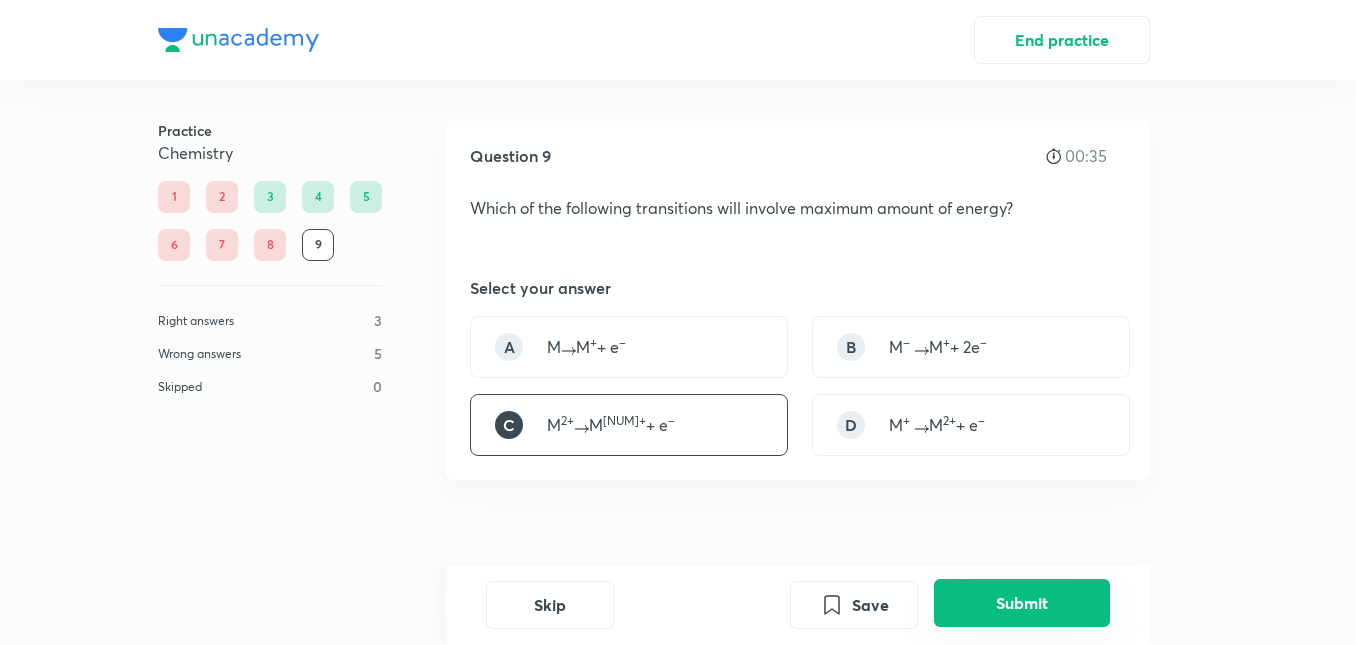 click on "Submit" at bounding box center (1022, 603) 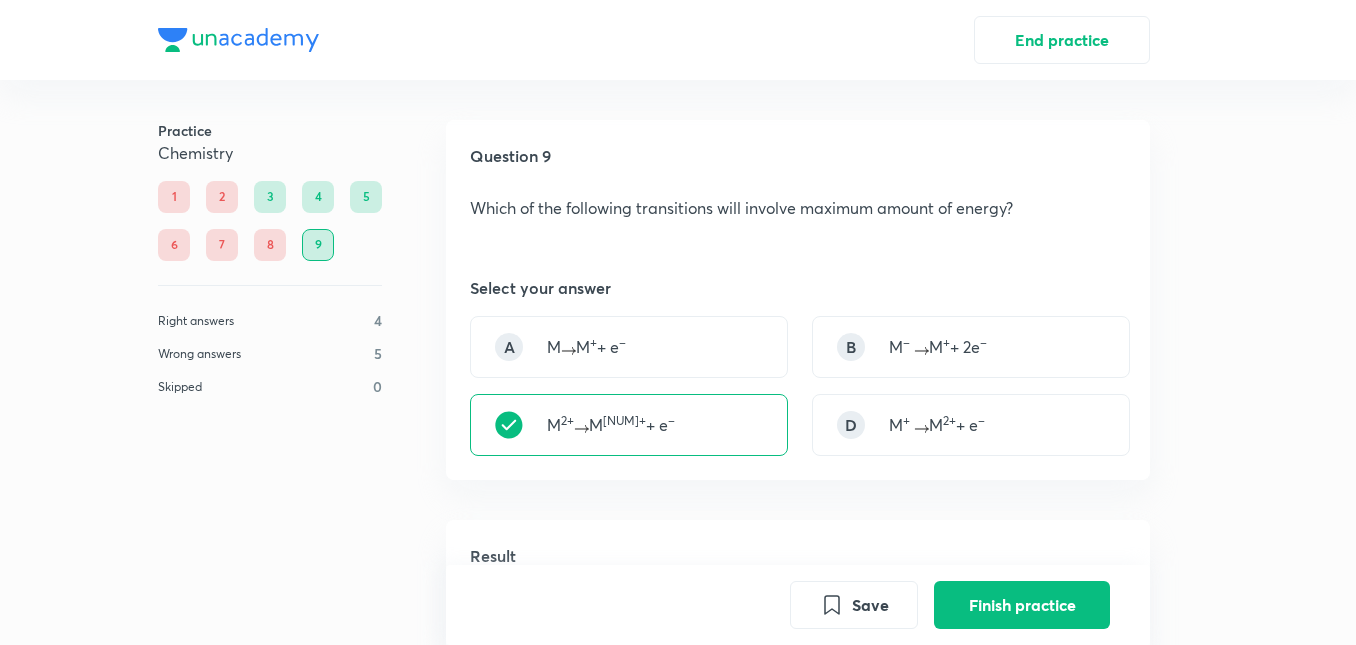 scroll, scrollTop: 489, scrollLeft: 0, axis: vertical 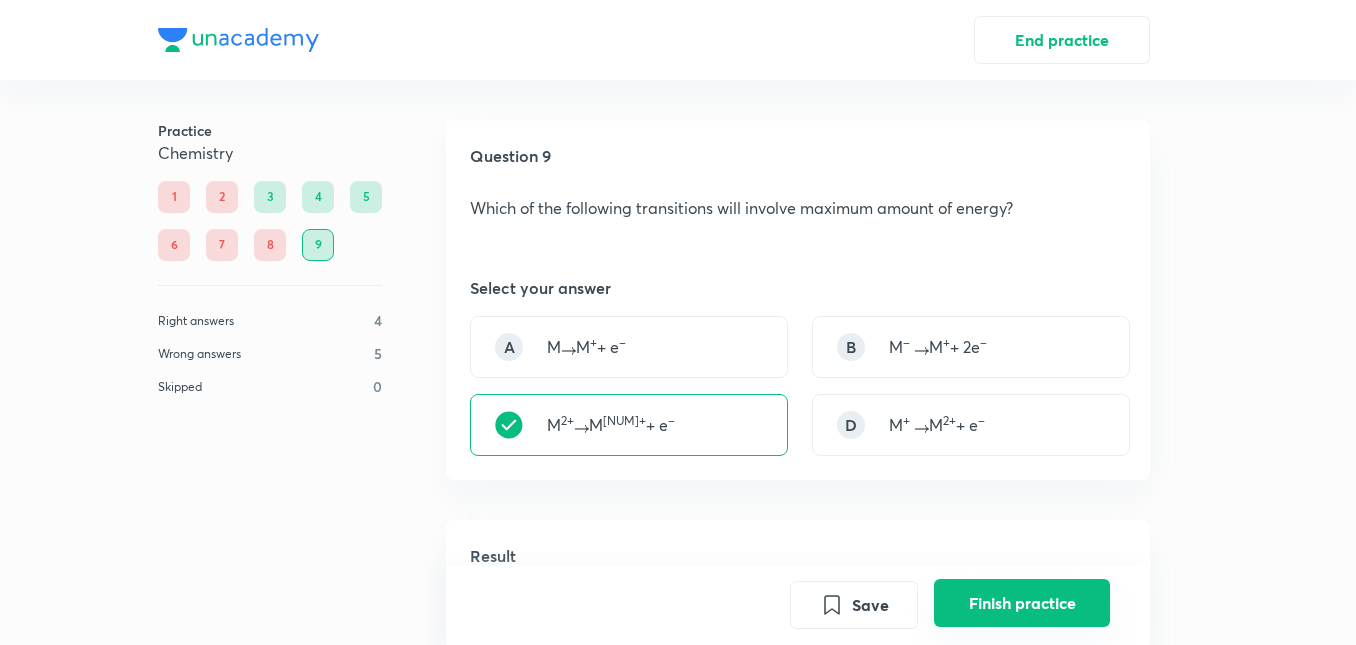 click on "Finish practice" at bounding box center (1022, 603) 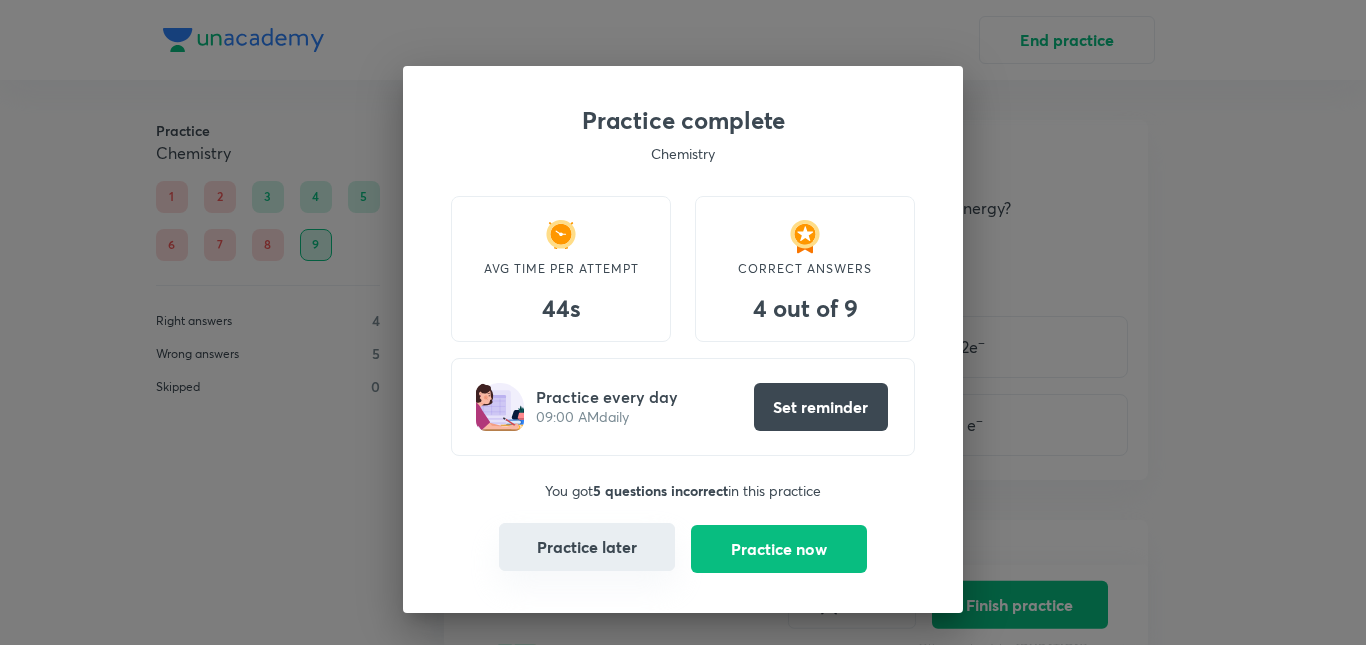 click on "Practice later" at bounding box center [587, 547] 